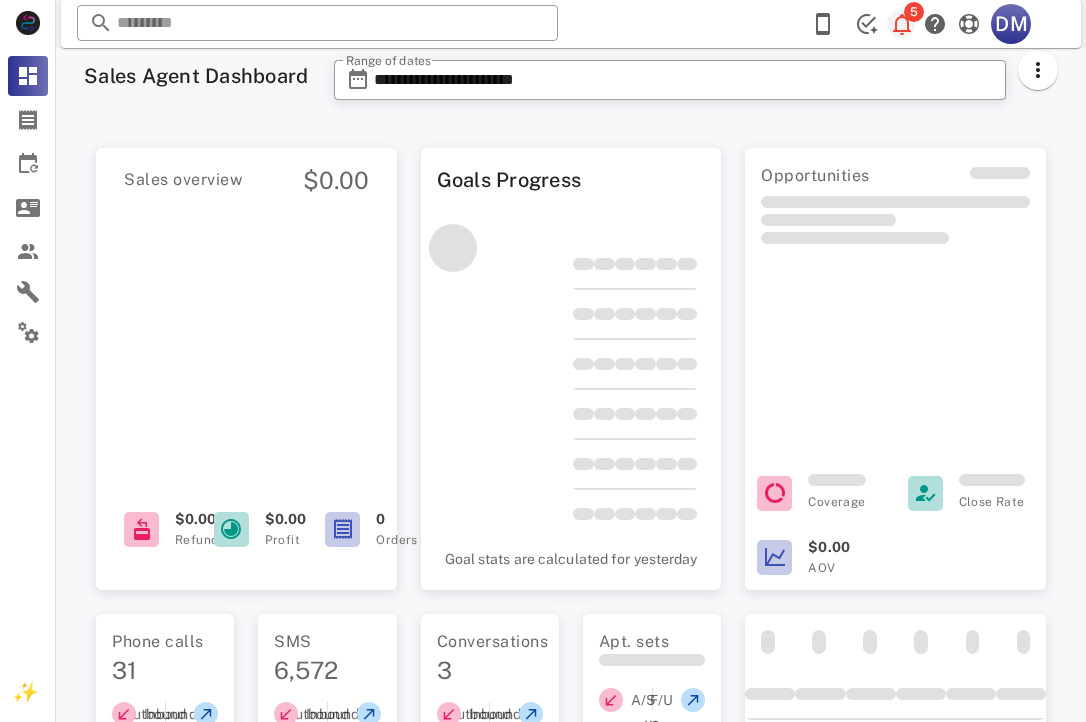 scroll, scrollTop: 0, scrollLeft: 0, axis: both 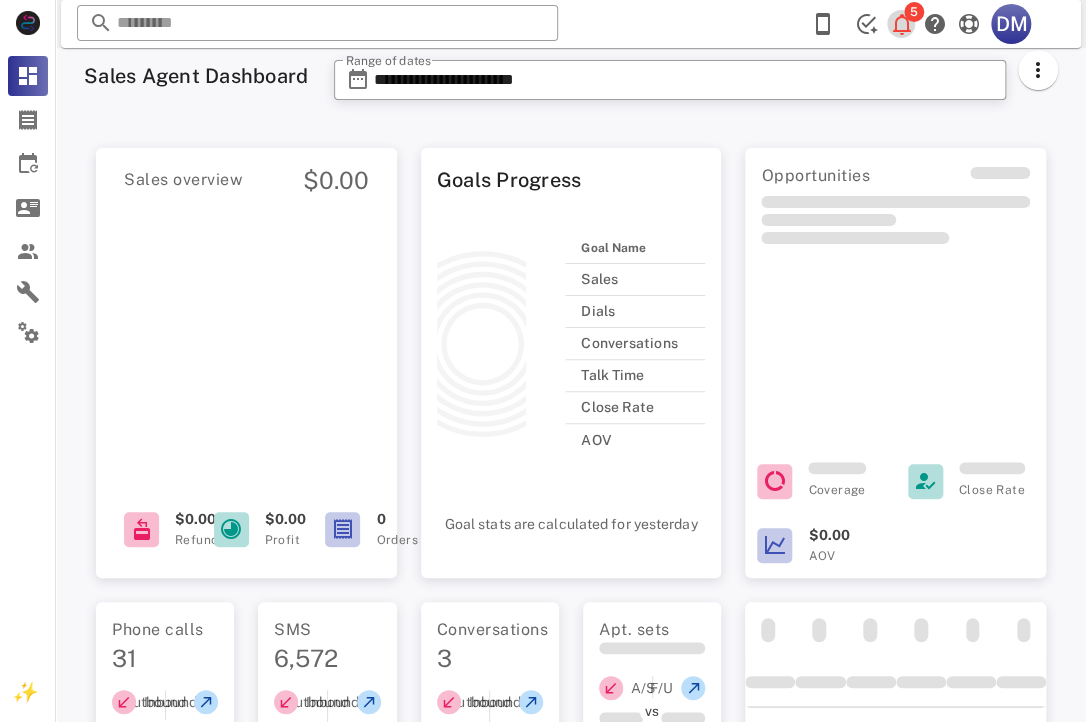 click at bounding box center [902, 24] 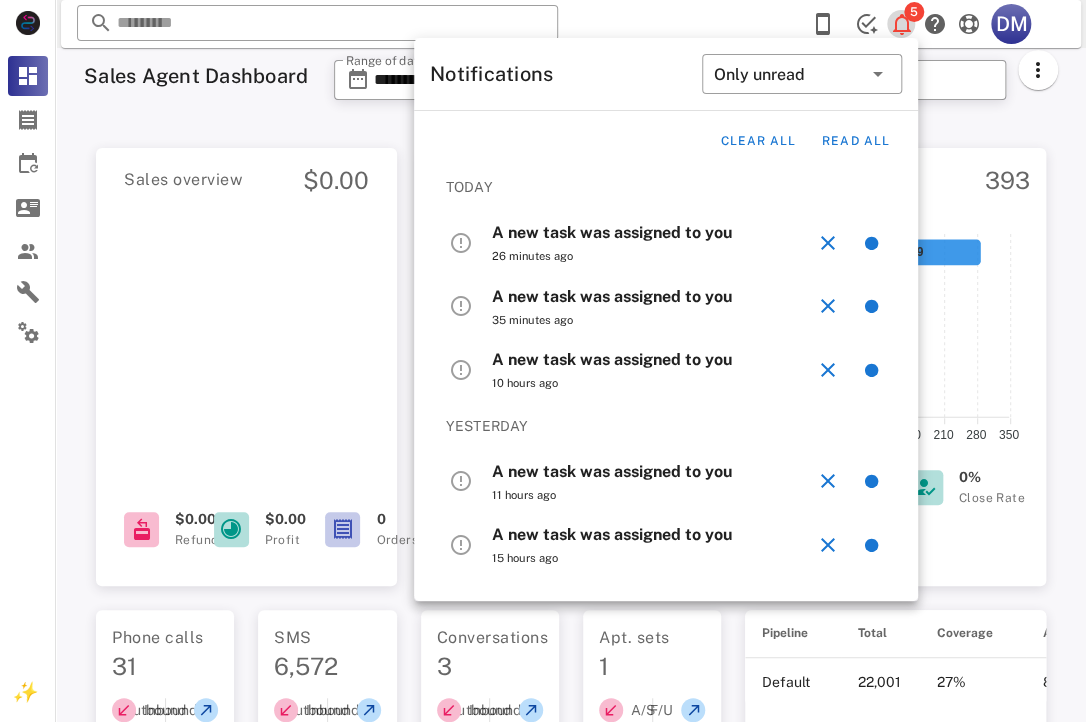 scroll, scrollTop: 0, scrollLeft: 0, axis: both 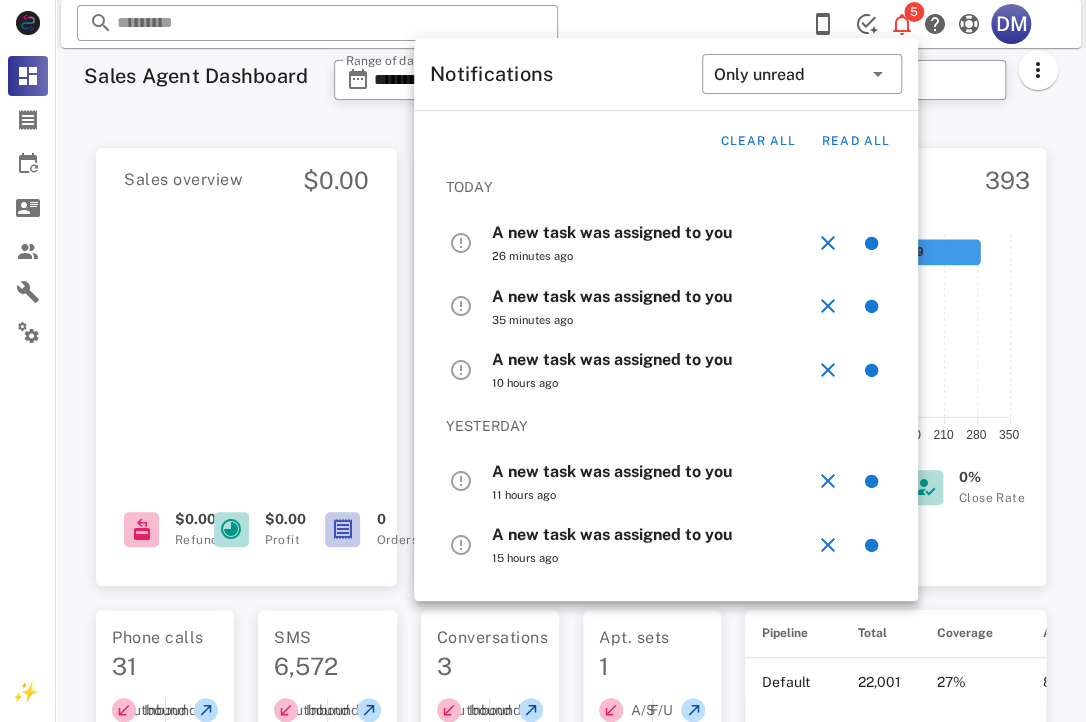 click on "A new task was assigned to you" at bounding box center (612, 232) 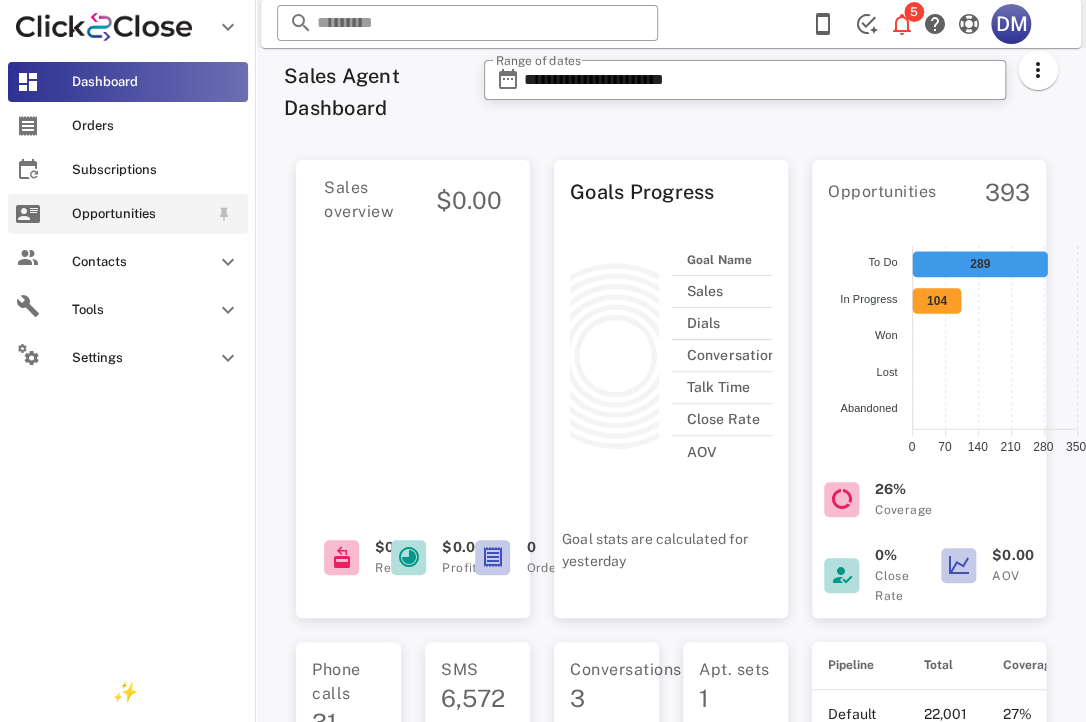 click at bounding box center (28, 214) 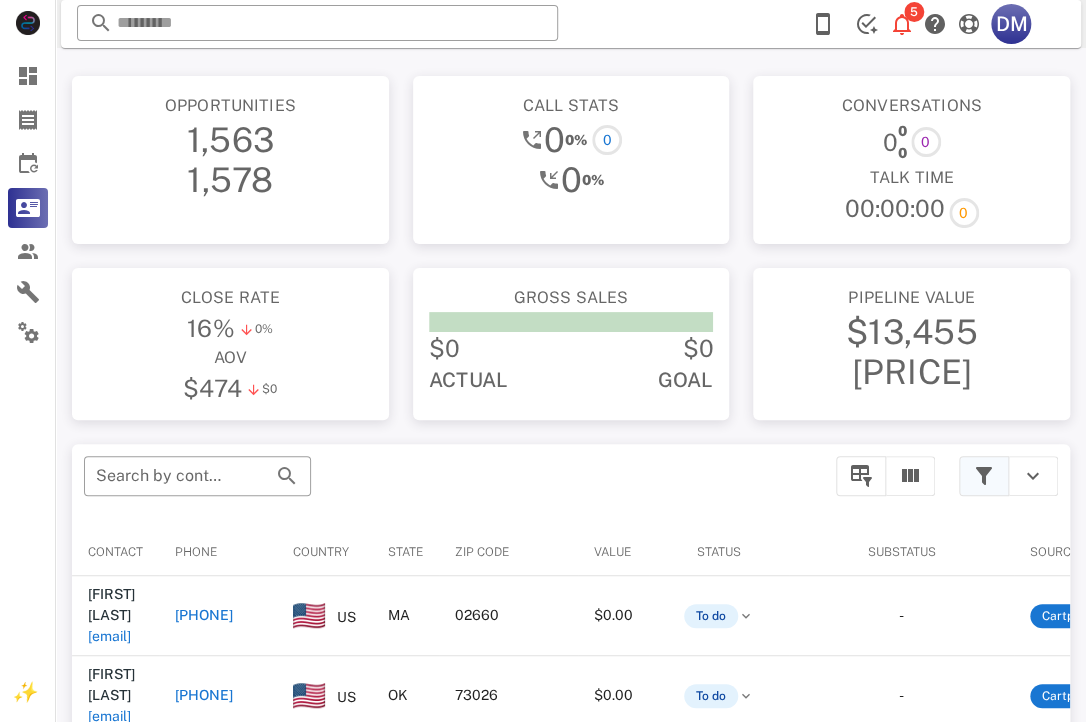 click at bounding box center (984, 476) 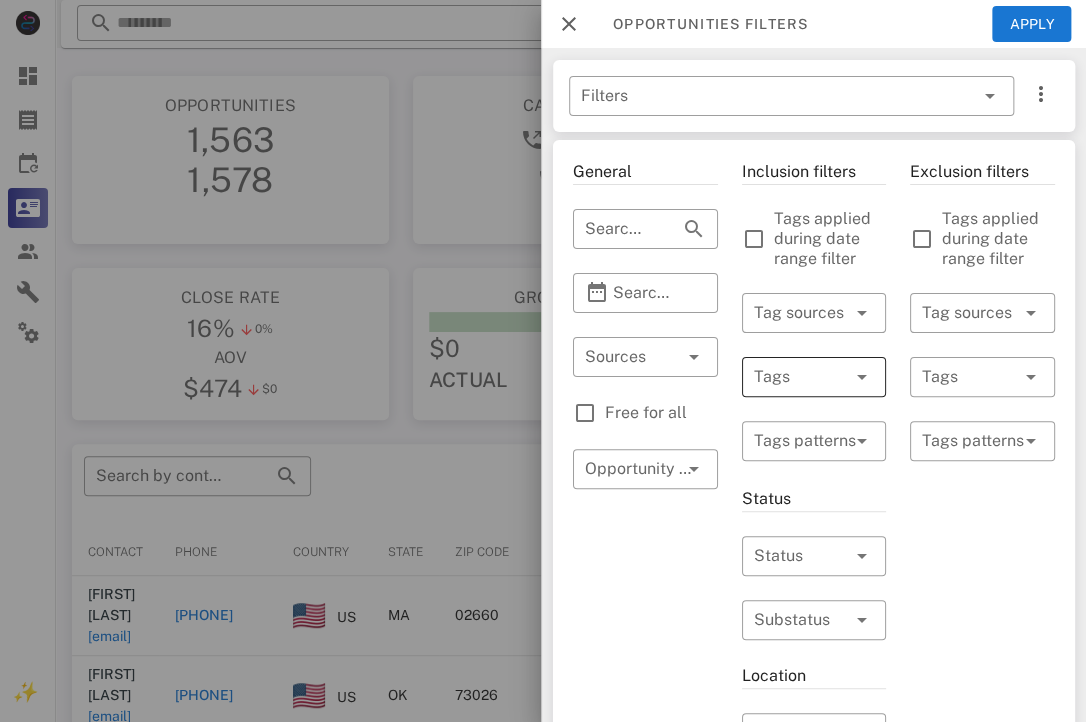 click at bounding box center (785, 377) 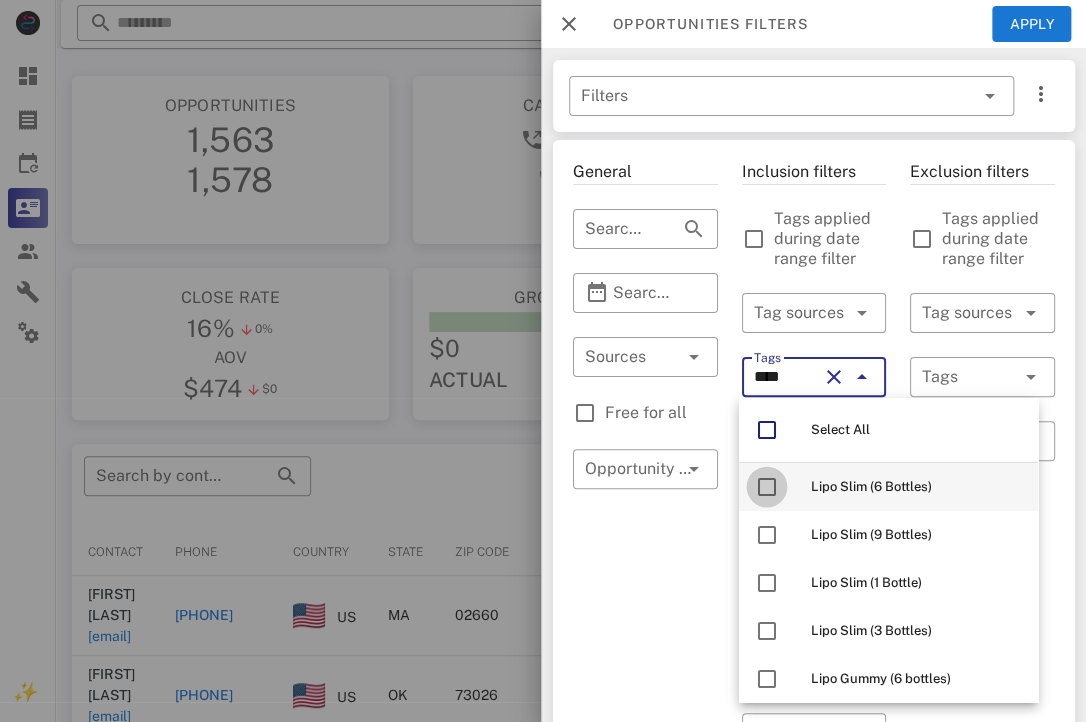 click at bounding box center [767, 487] 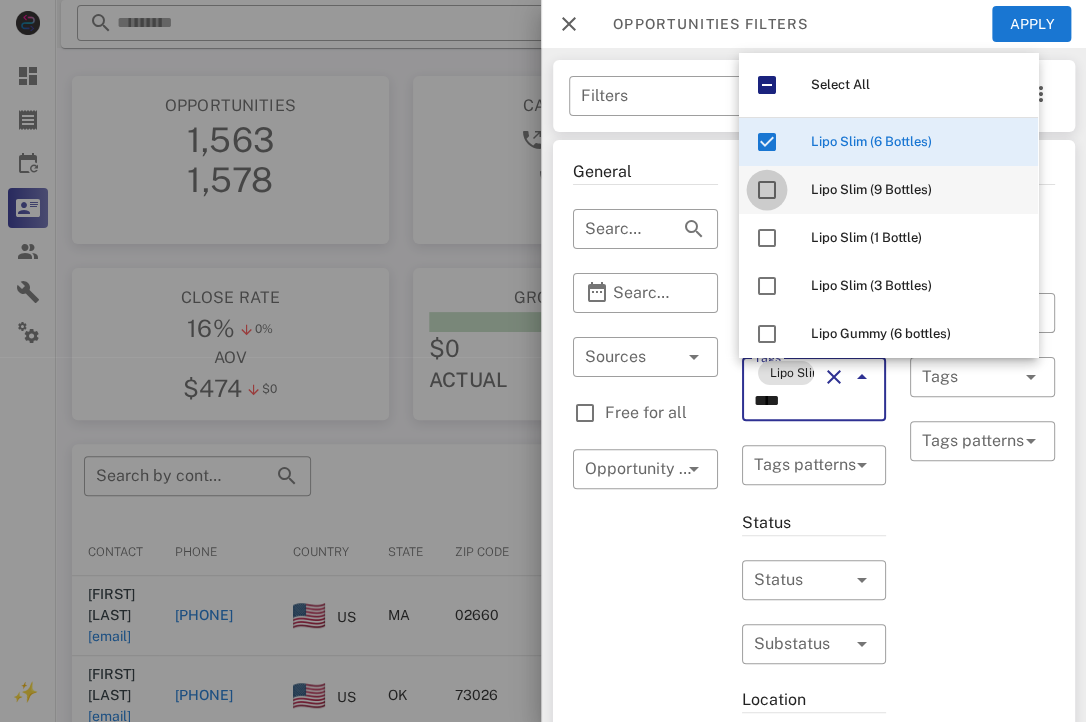 click at bounding box center (767, 190) 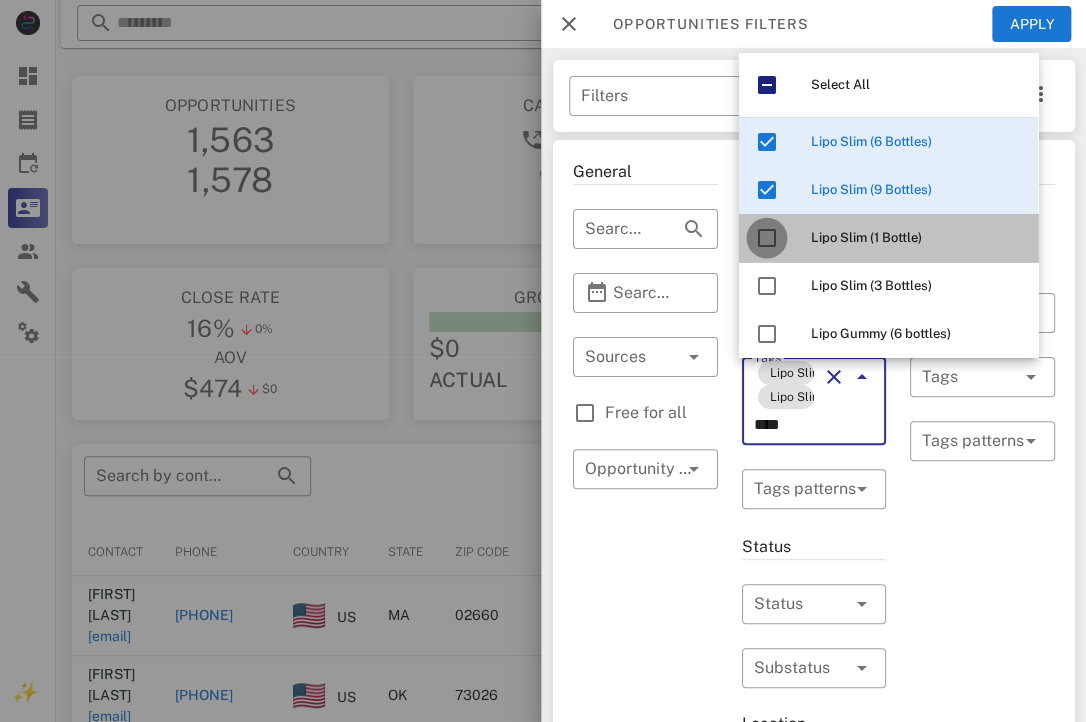 click at bounding box center (767, 238) 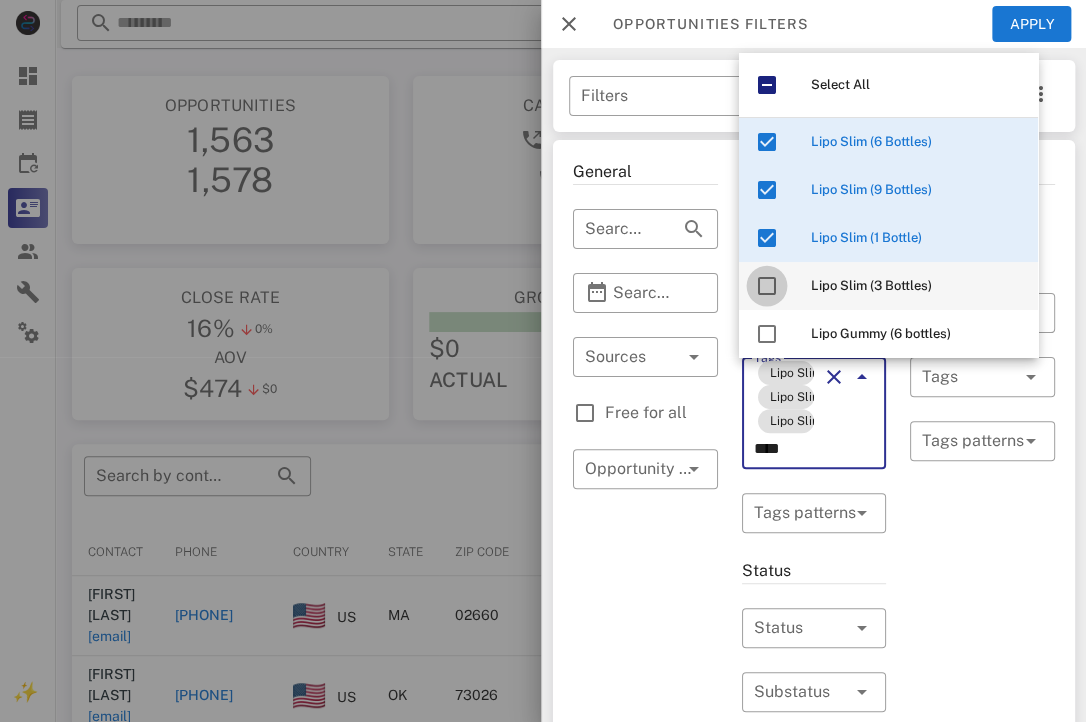 click at bounding box center [767, 286] 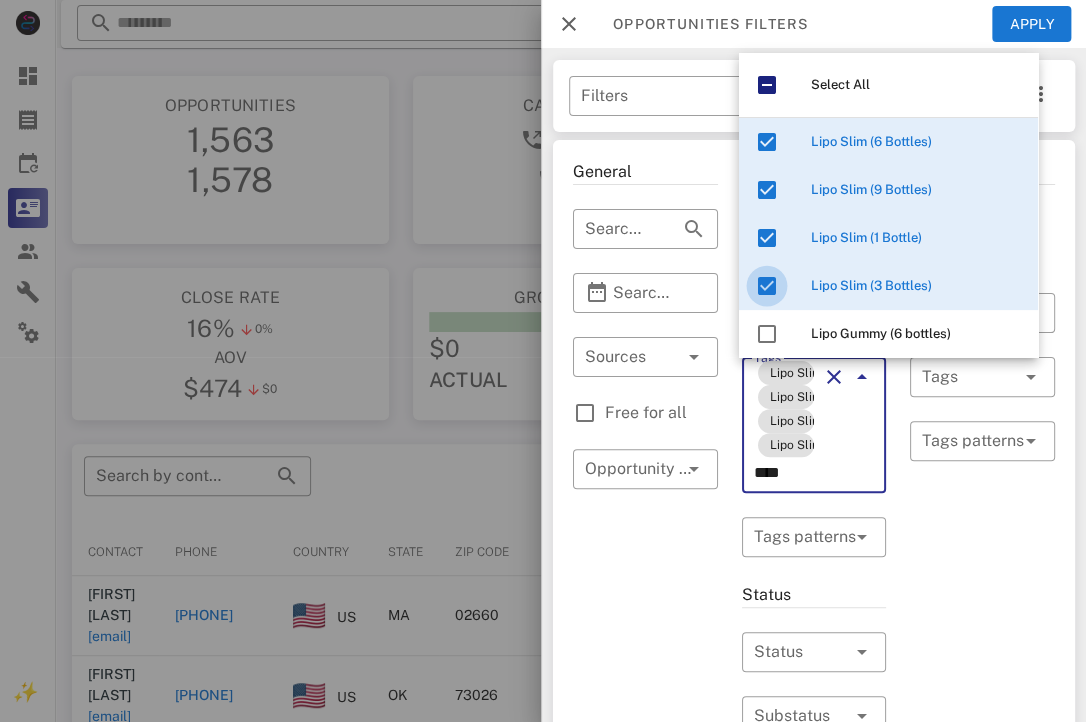 click at bounding box center [767, 286] 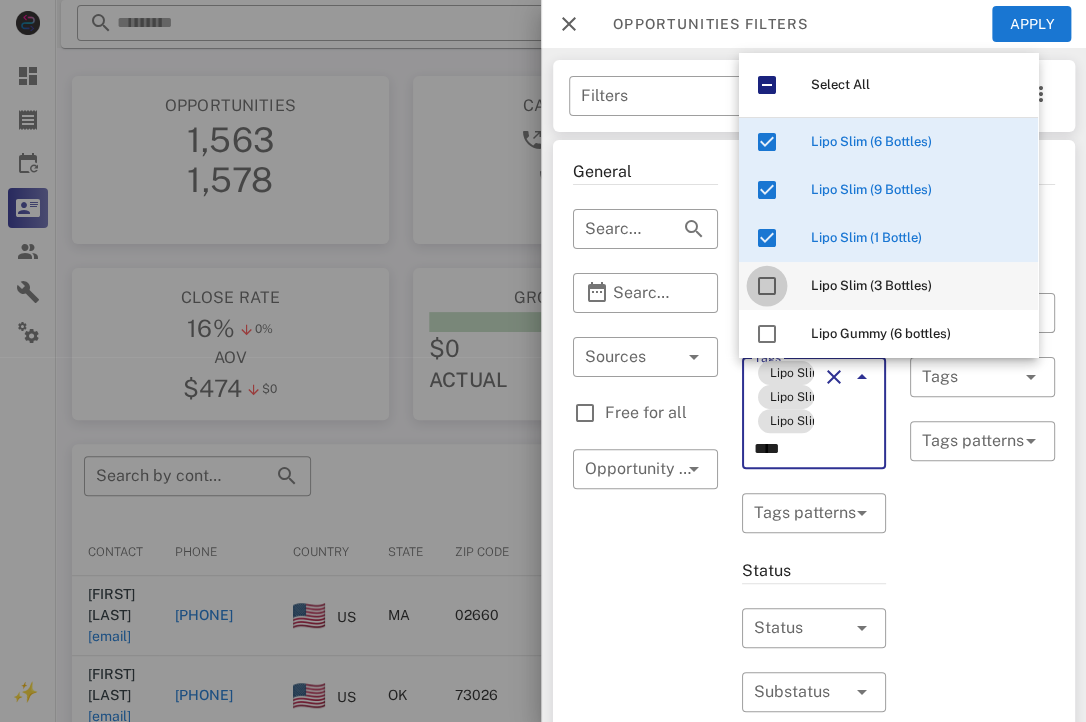 click at bounding box center [767, 286] 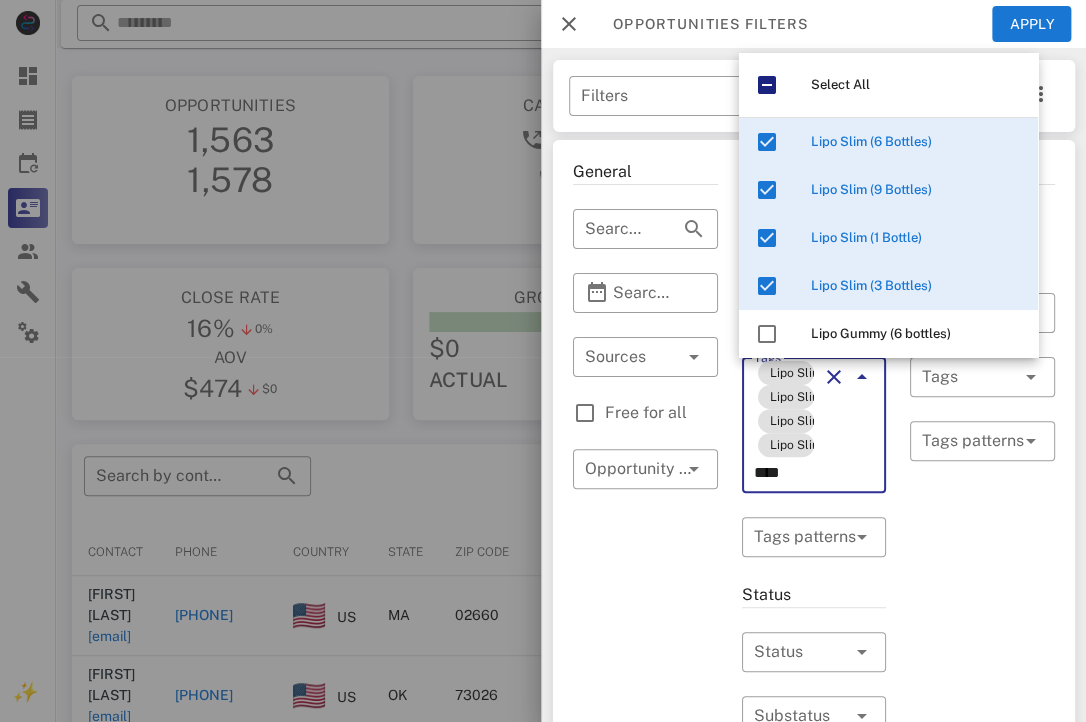 click on "Tags Lipo Slim (6 Bottles) Lipo Slim (9 Bottles) Lipo Slim (1 Bottle) Lipo Slim (3 Bottles) ****" at bounding box center (813, 425) 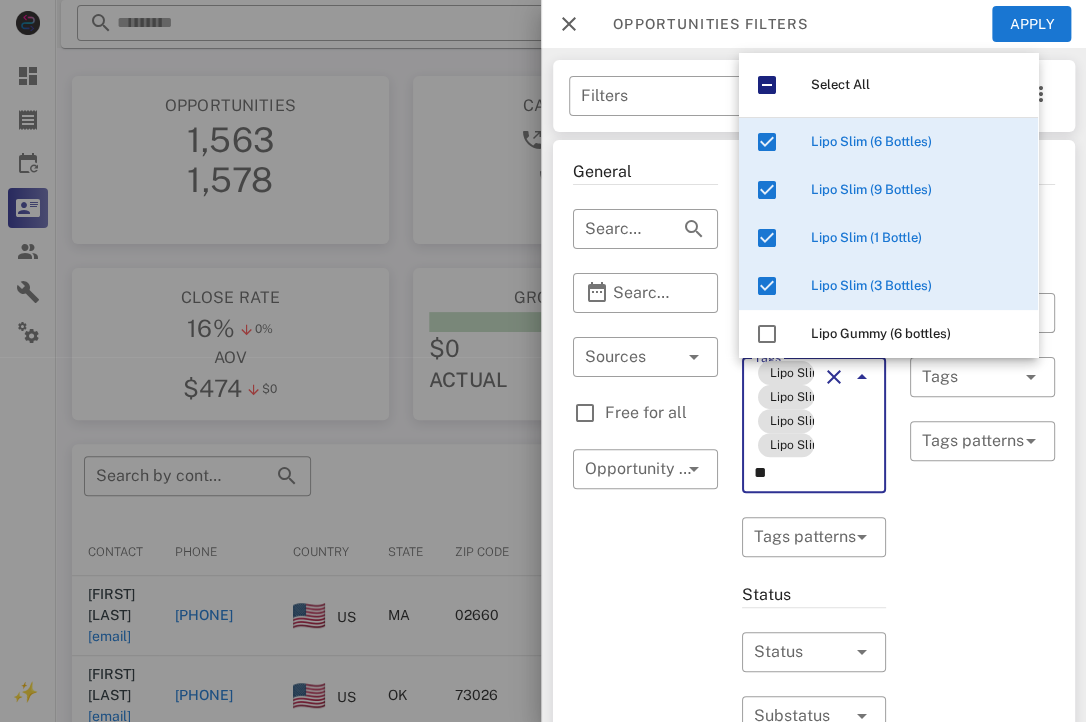 type on "*" 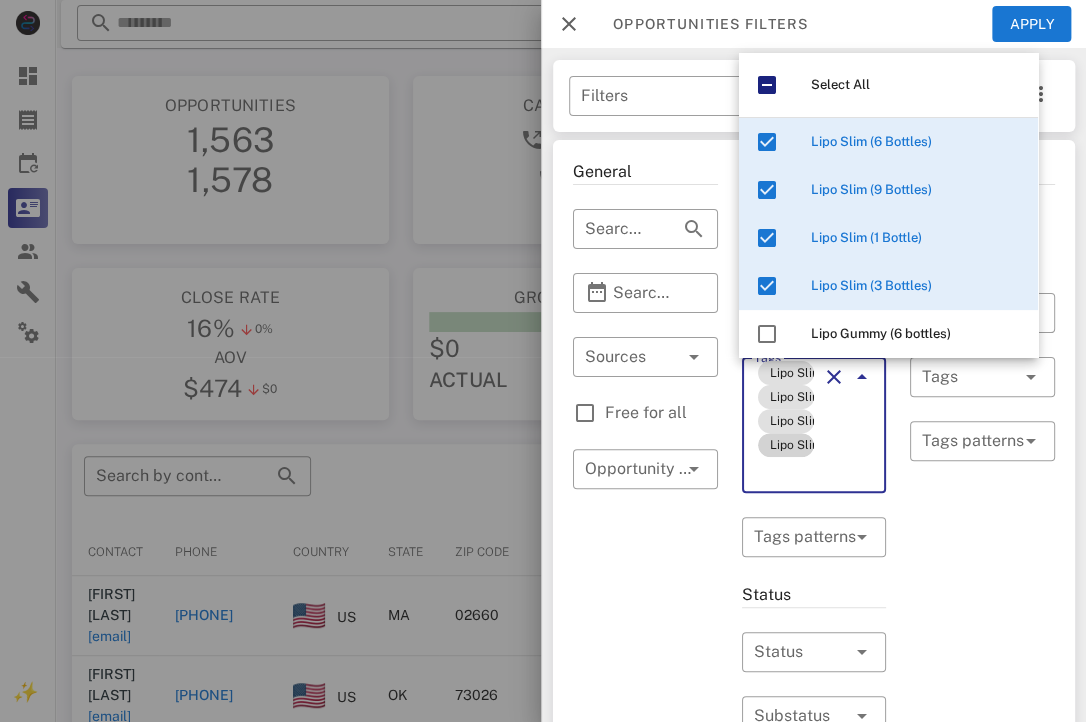 type on "*" 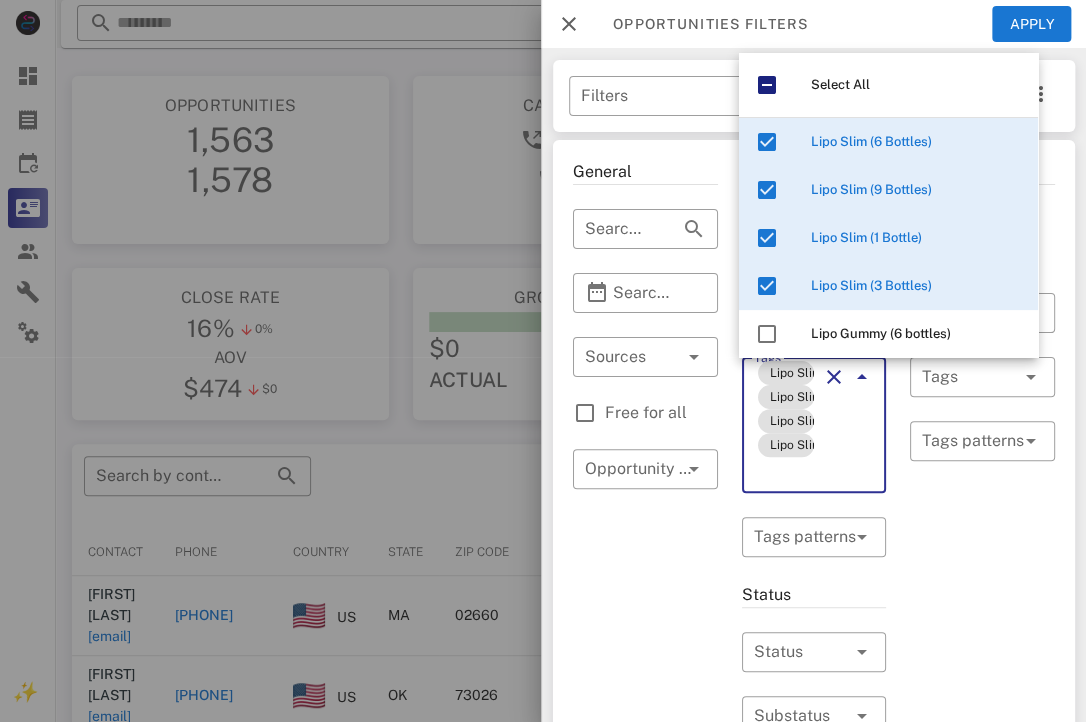 click on "Tags" at bounding box center (785, 473) 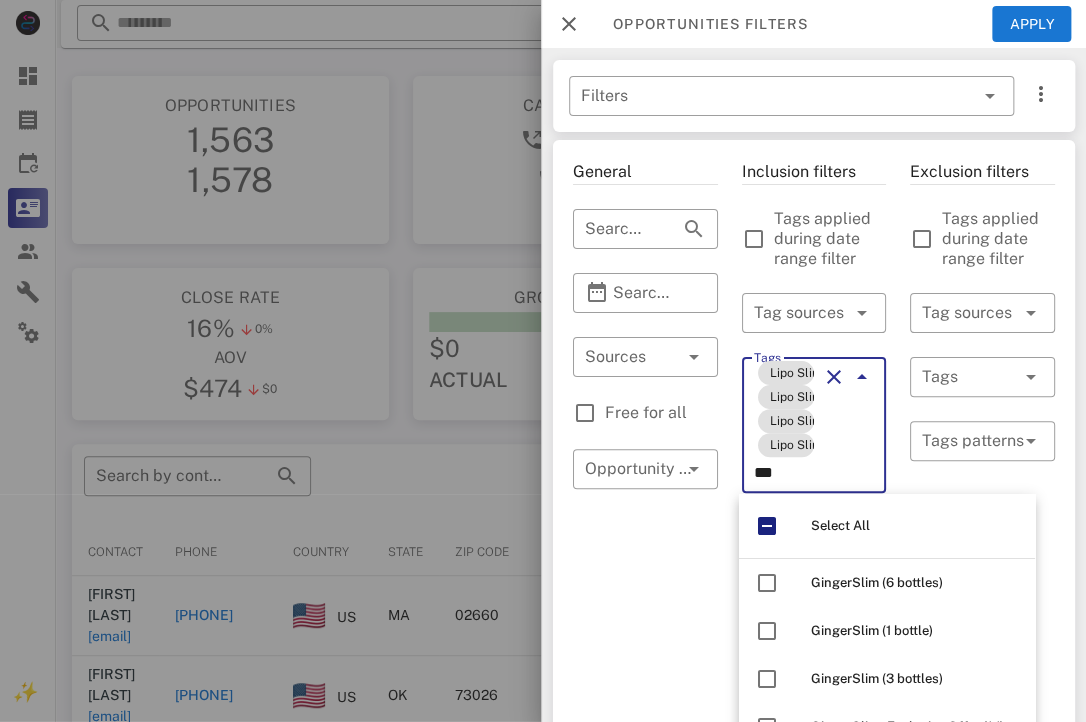 type on "****" 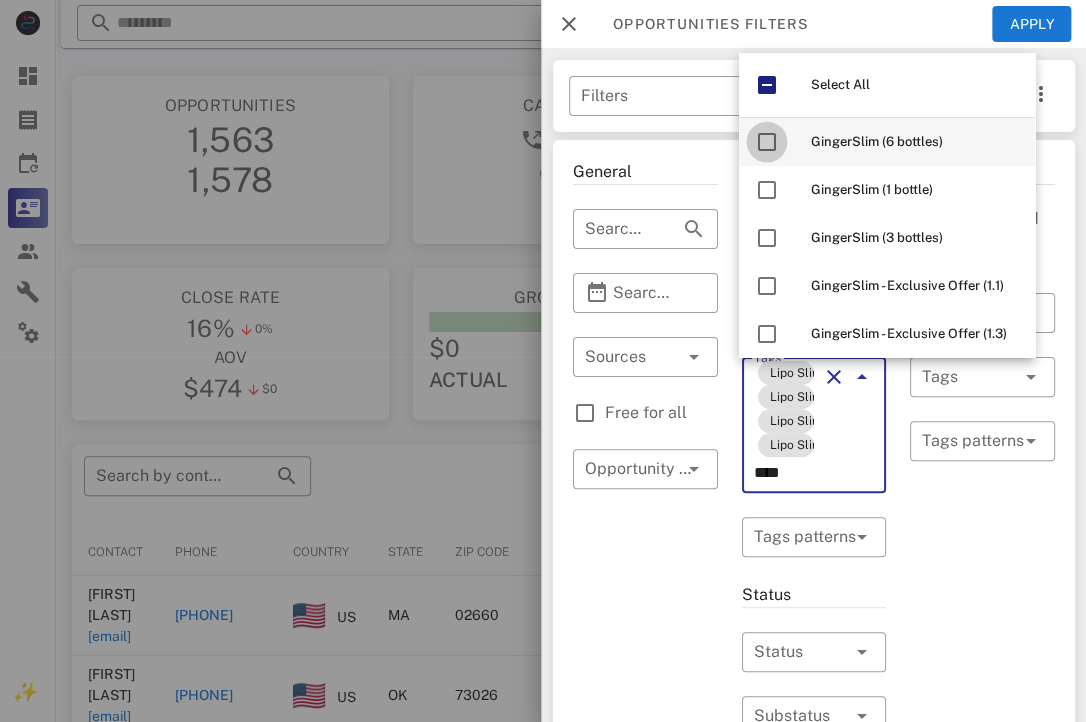click at bounding box center (767, 142) 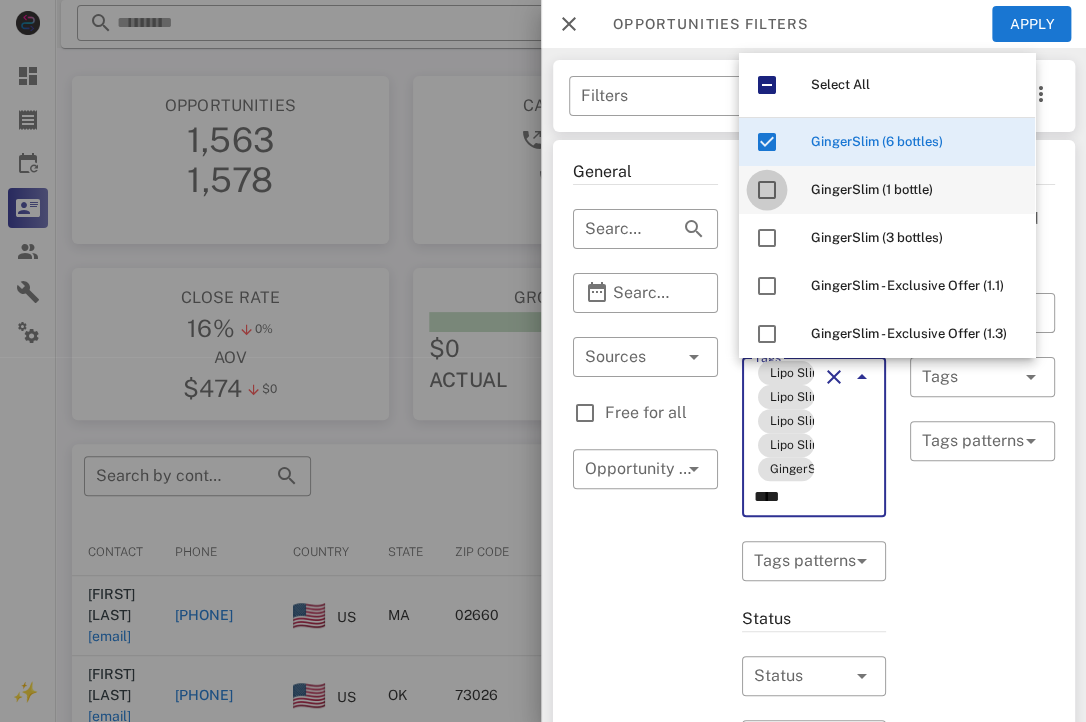 click at bounding box center (767, 190) 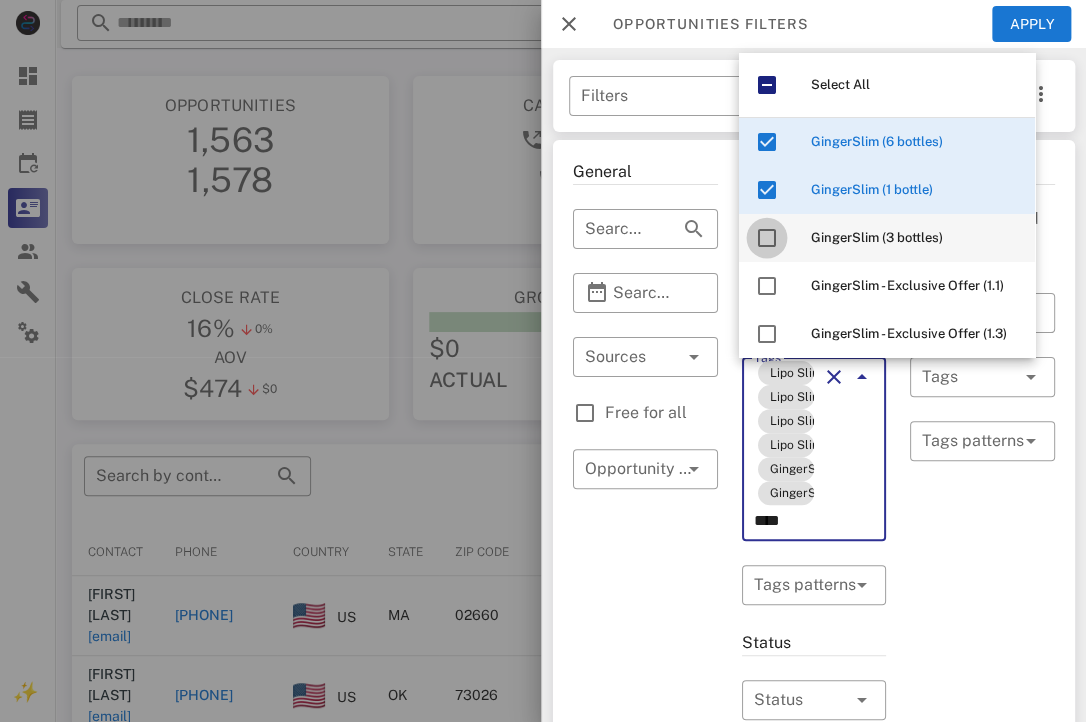 click at bounding box center (767, 238) 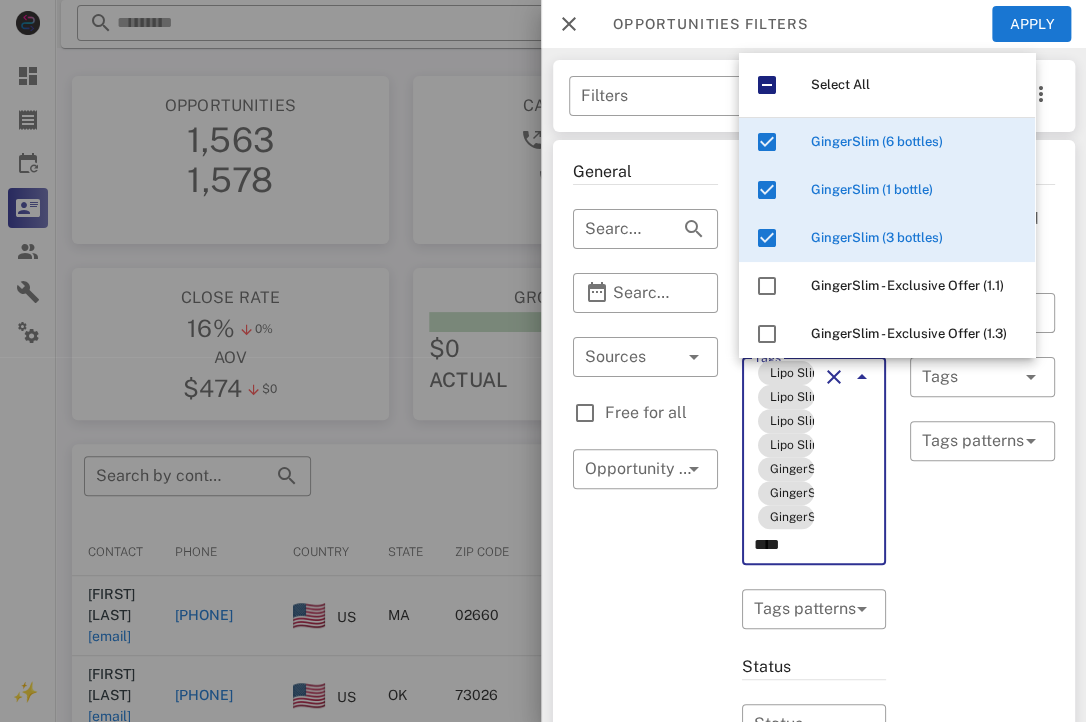 click on "Exclusion filters Tags applied during date range filter ​ Tag sources ​ Tags ​ Tags patterns" at bounding box center (982, 827) 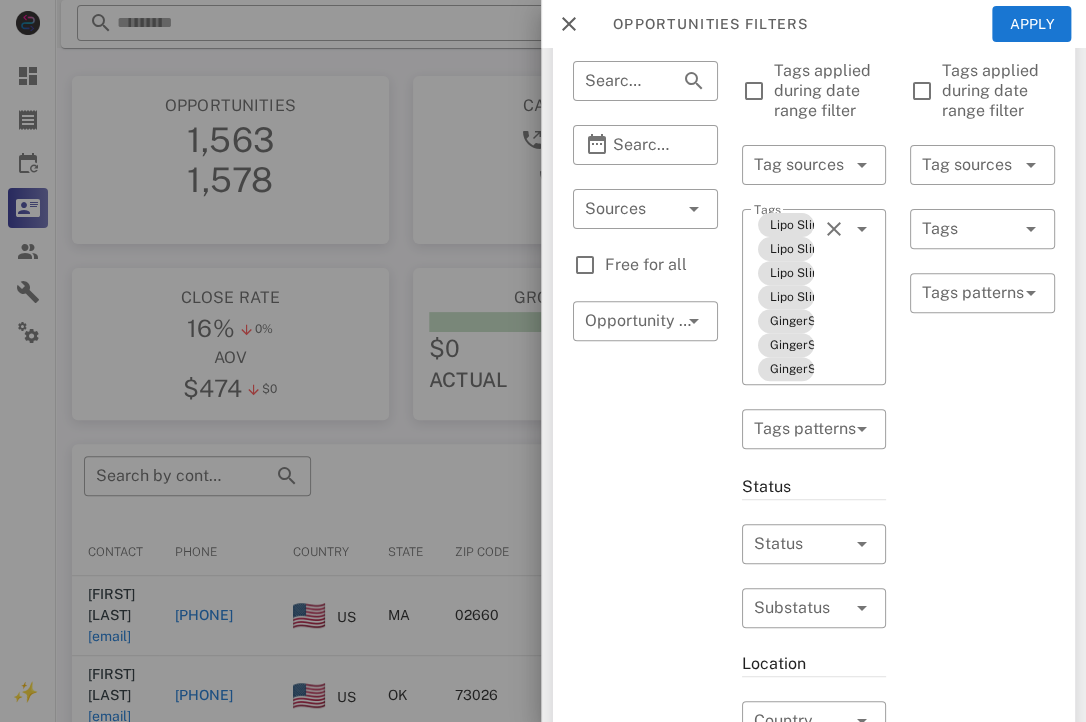 scroll, scrollTop: 148, scrollLeft: 0, axis: vertical 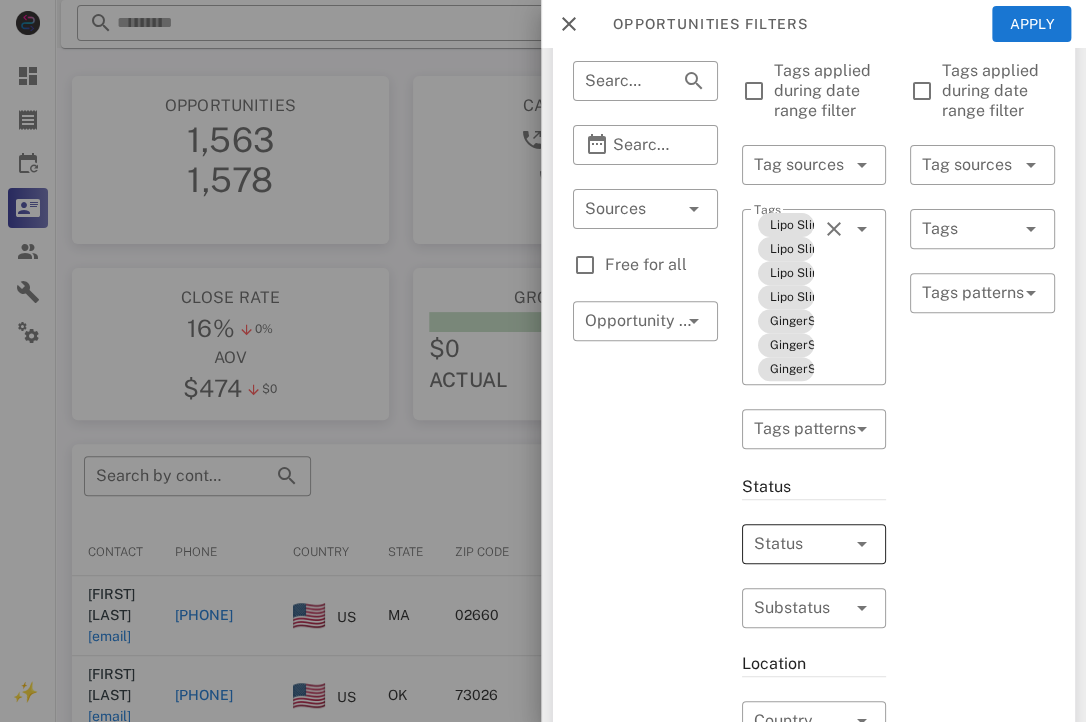 click at bounding box center (834, 544) 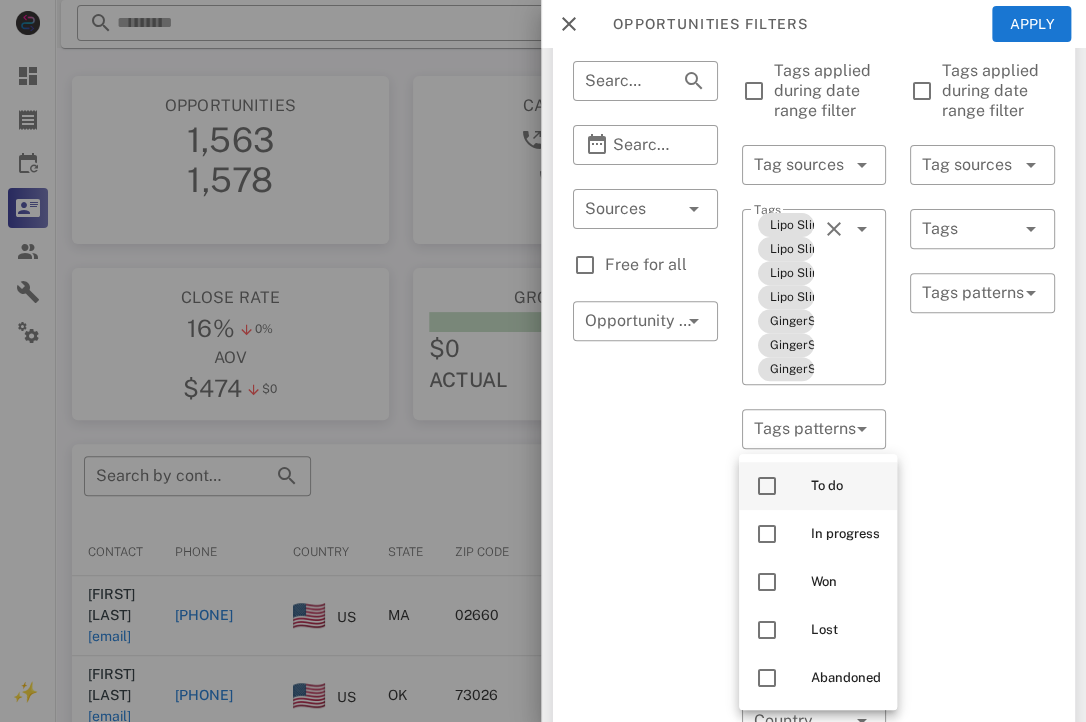 click on "To do" at bounding box center [846, 486] 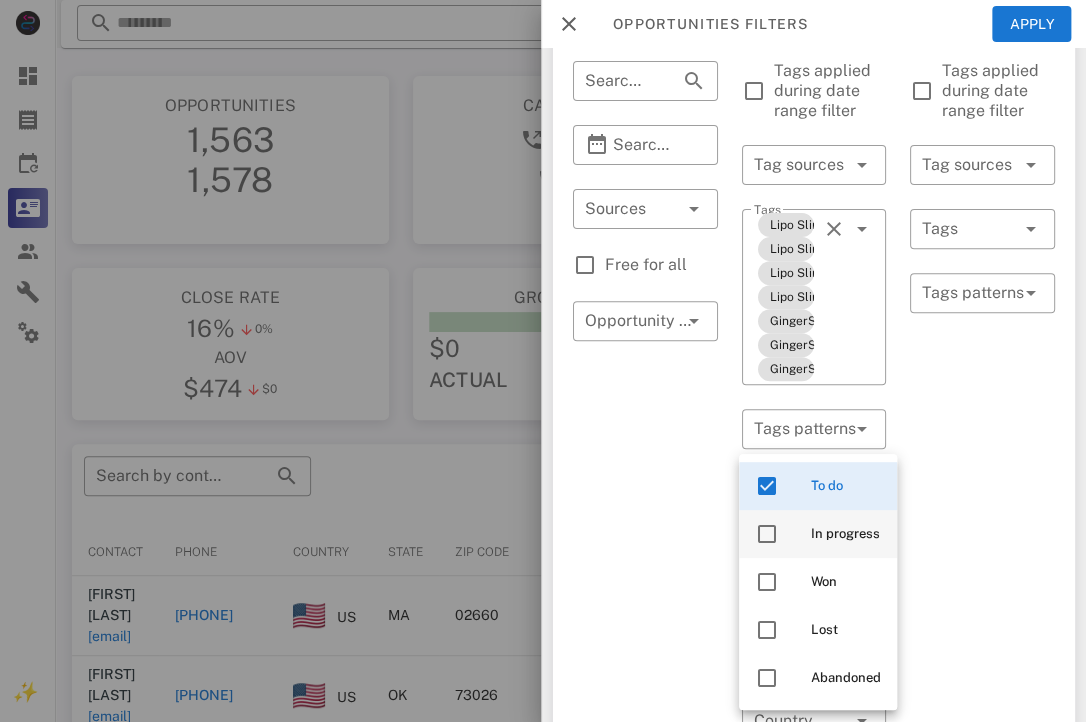 click on "In progress" at bounding box center (846, 534) 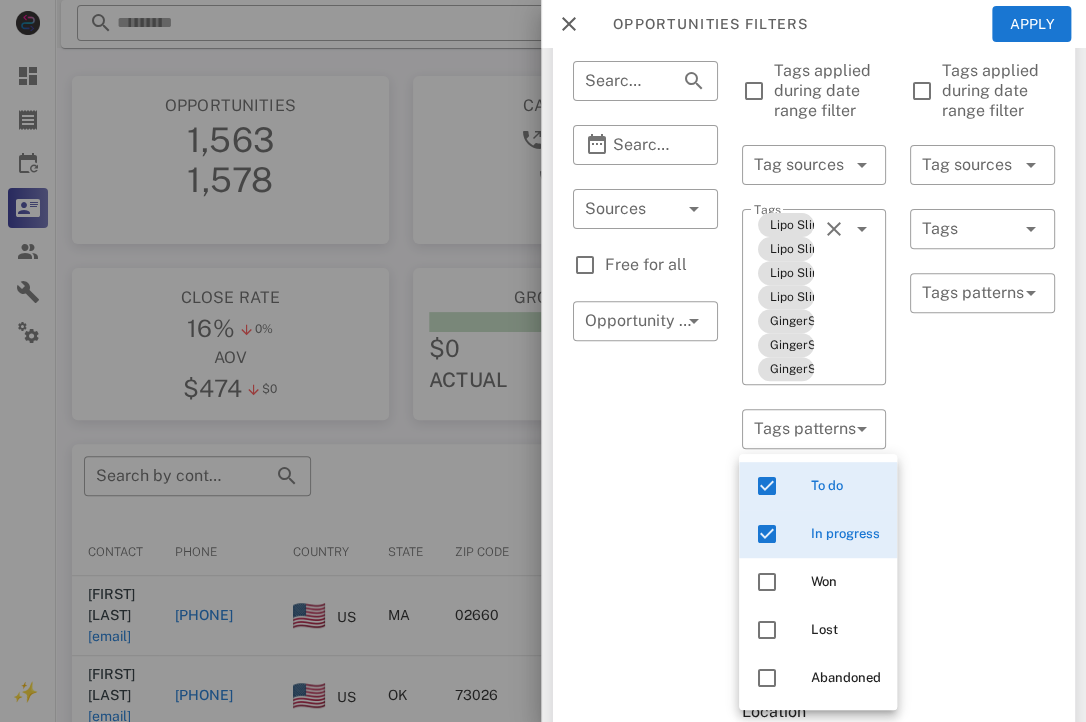 click on "Exclusion filters Tags applied during date range filter ​ Tag sources ​ Tags ​ Tags patterns" at bounding box center [982, 687] 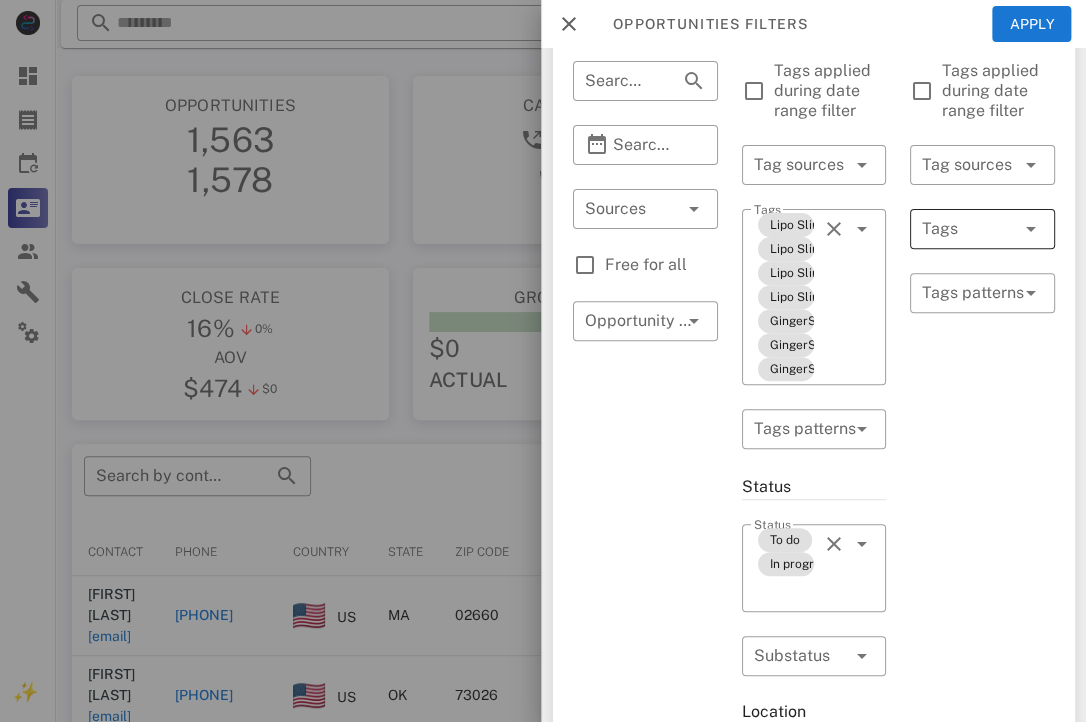click at bounding box center (954, 229) 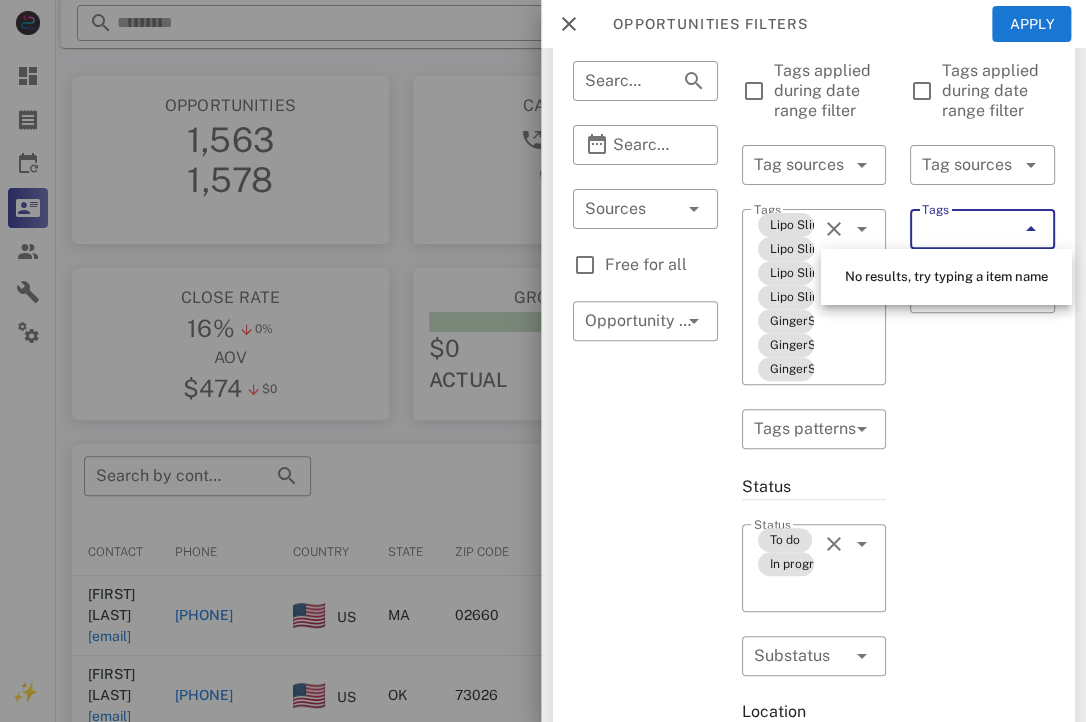 click on "Exclusion filters Tags applied during date range filter ​ Tag sources ​ Tags ​ Tags patterns" at bounding box center (982, 687) 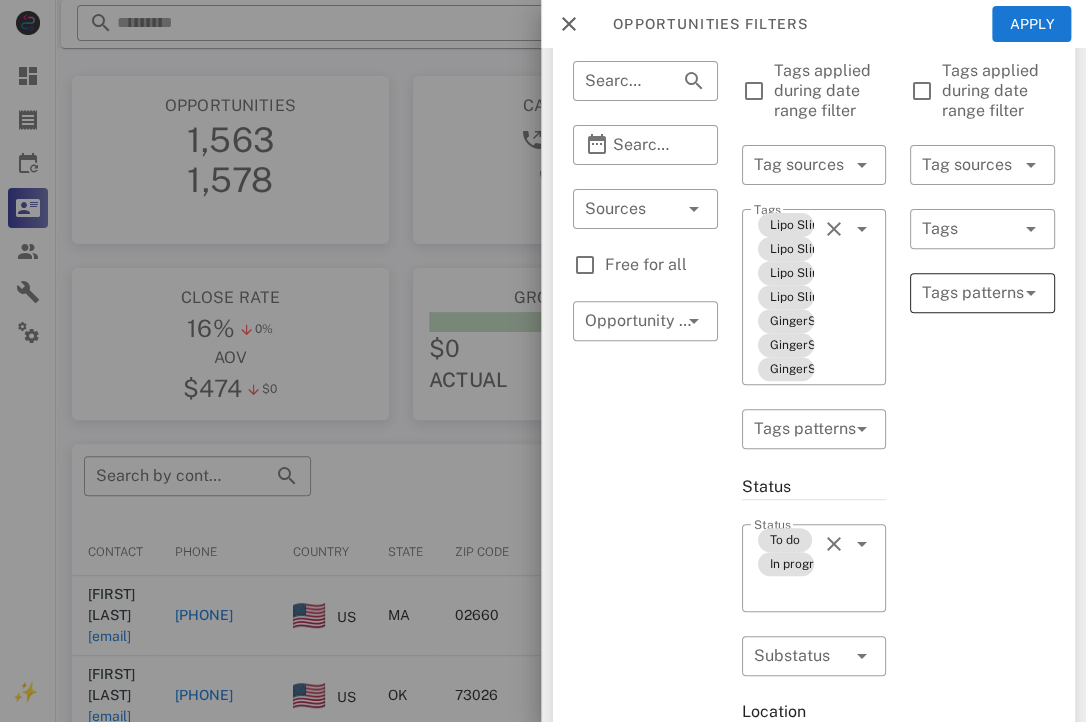 click at bounding box center [968, 293] 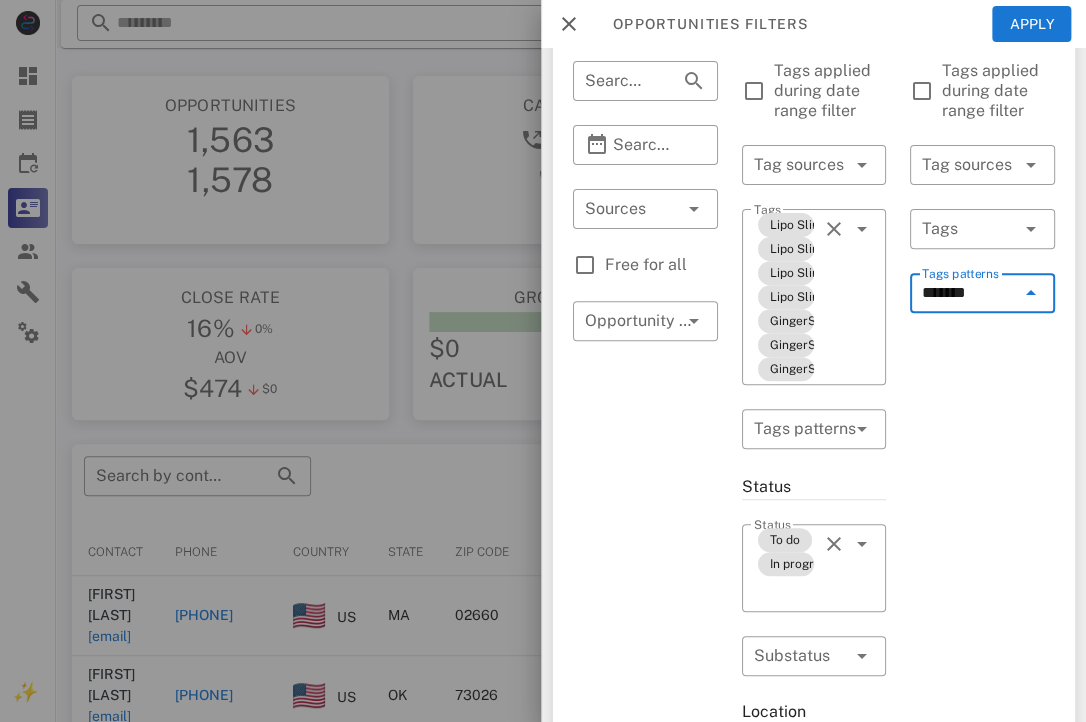 type on "********" 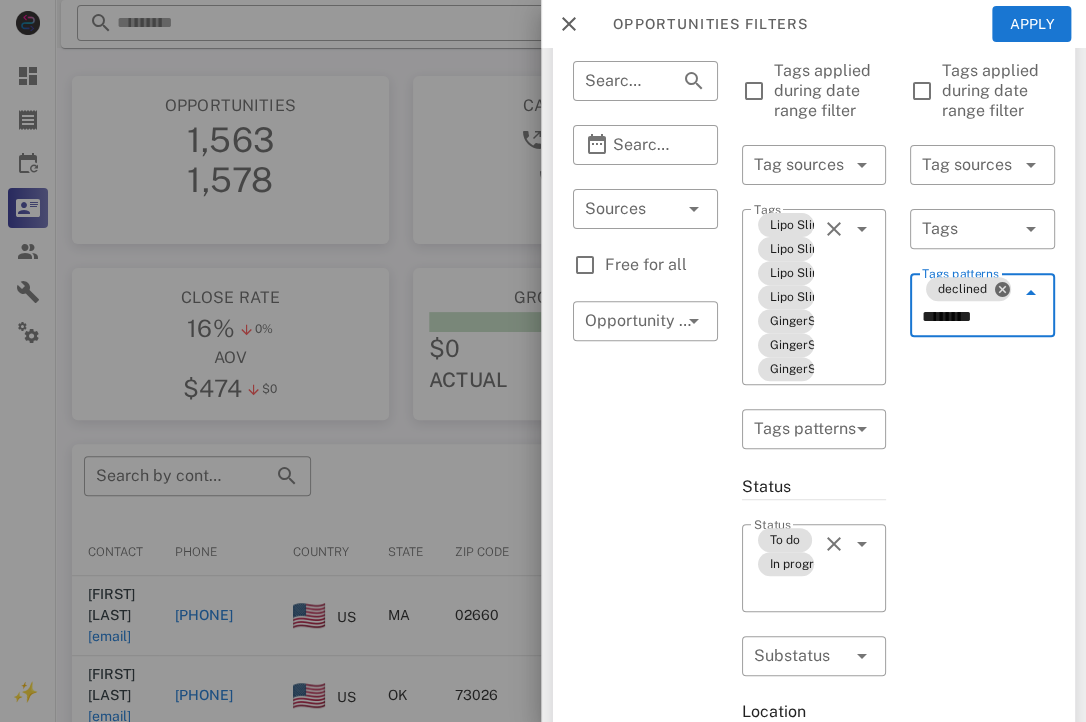type on "*********" 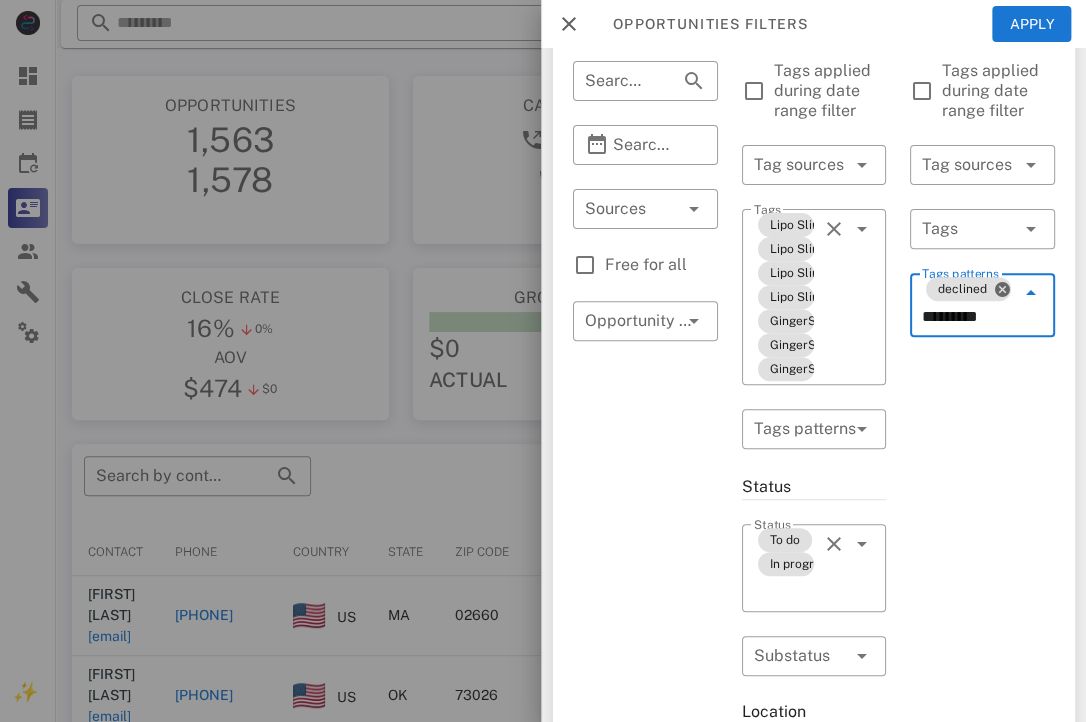type 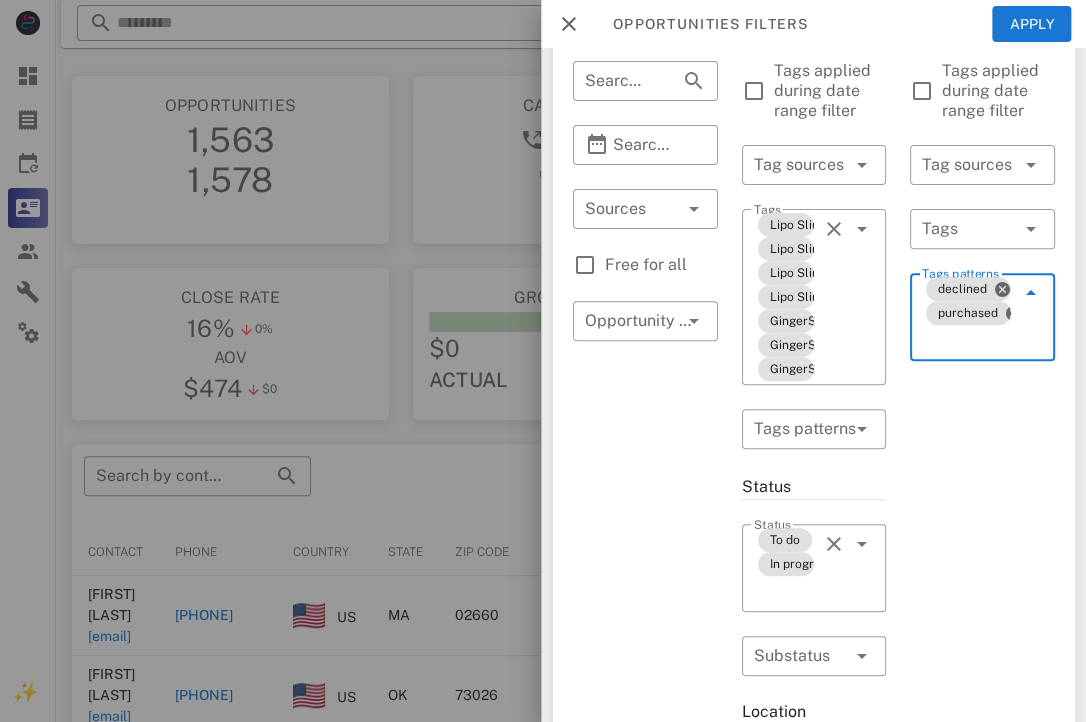 click on "Free for all" at bounding box center [661, 265] 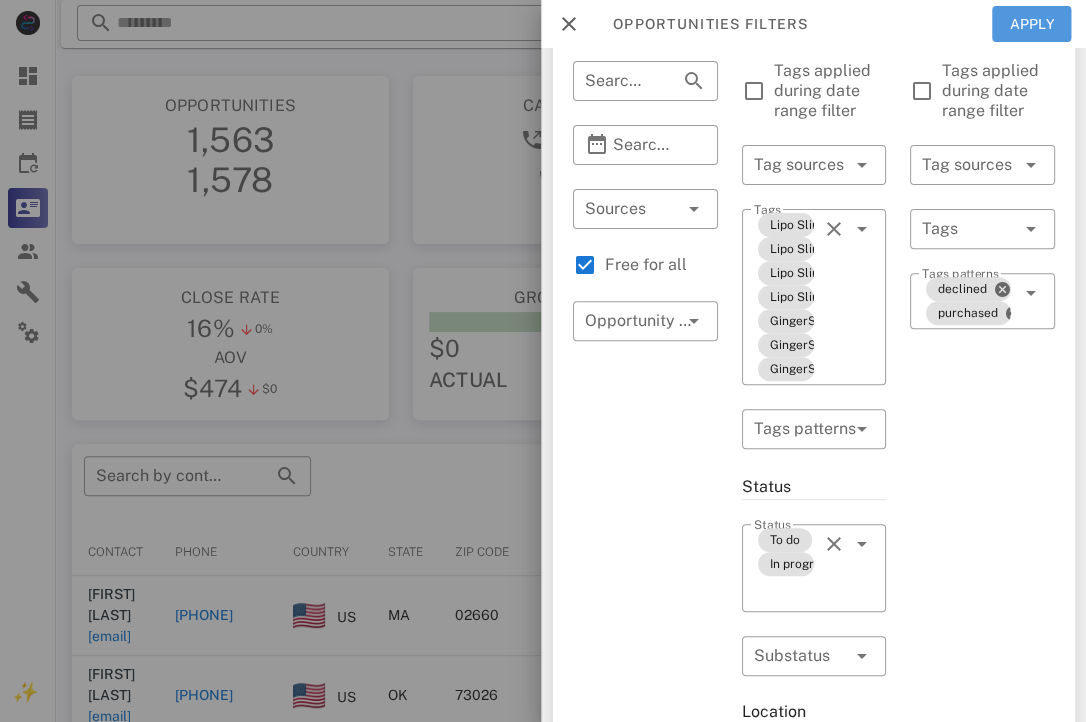 click on "Apply" at bounding box center [1031, 24] 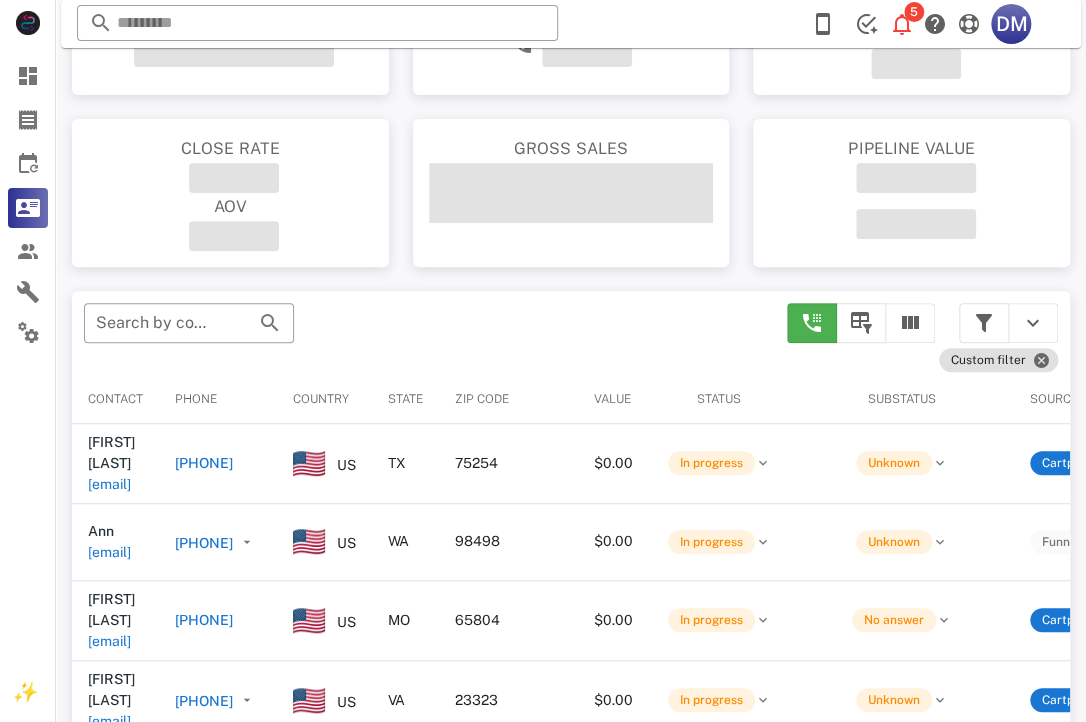 scroll, scrollTop: 215, scrollLeft: 0, axis: vertical 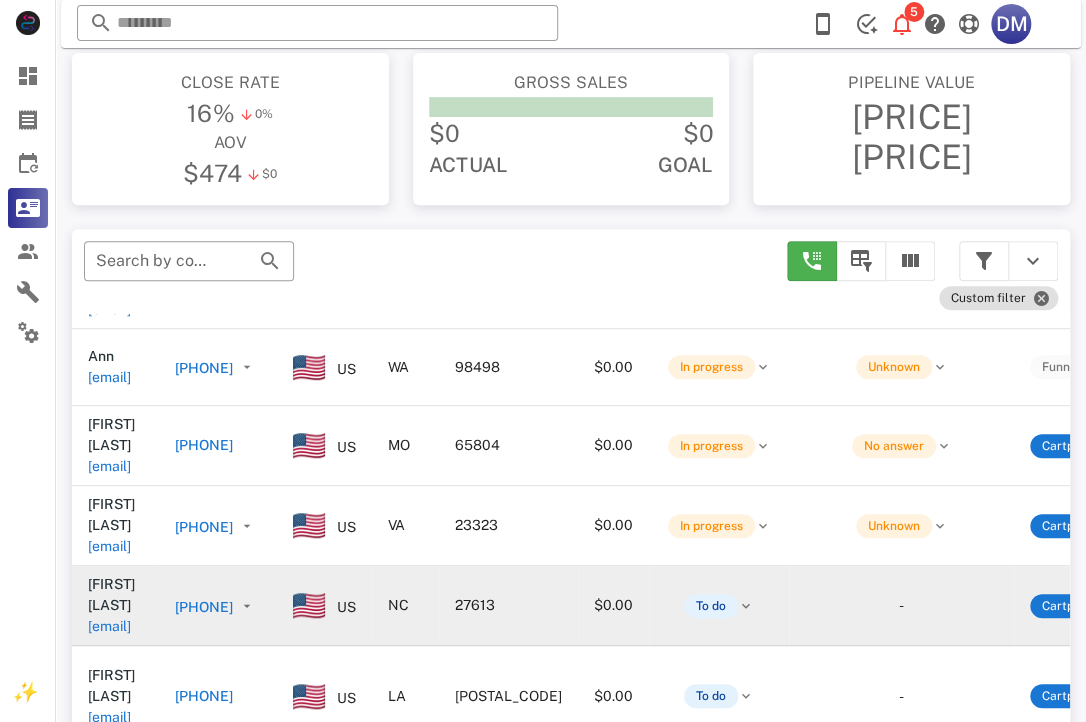 click on "[PHONE]" at bounding box center [204, 607] 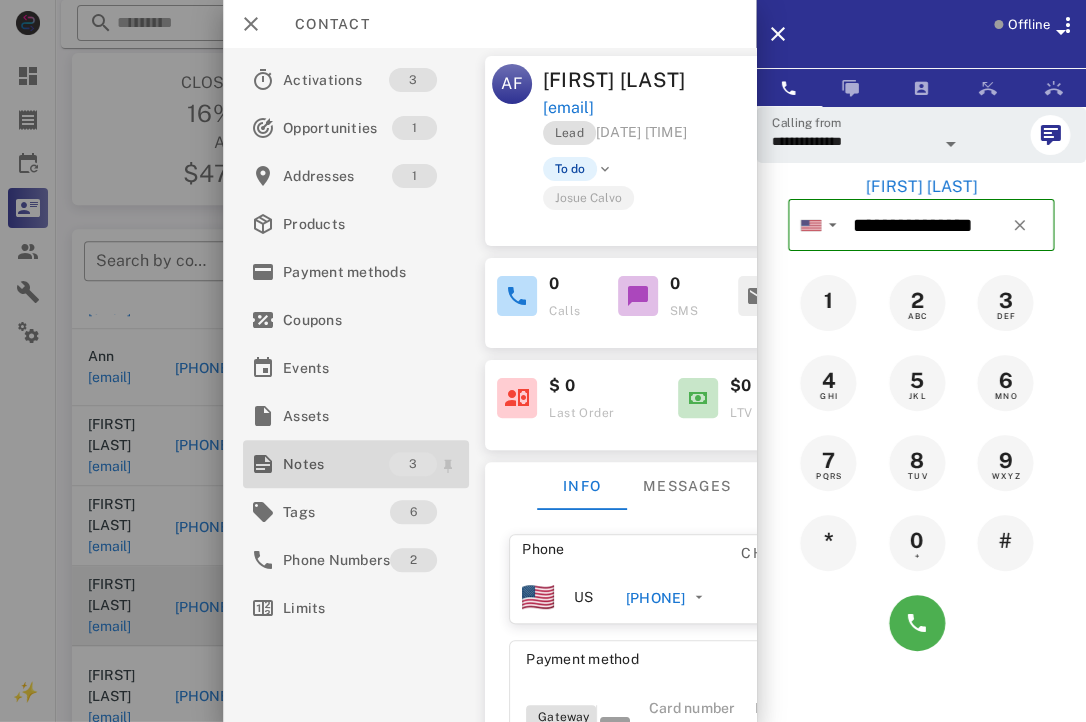 click on "Notes" at bounding box center (336, 464) 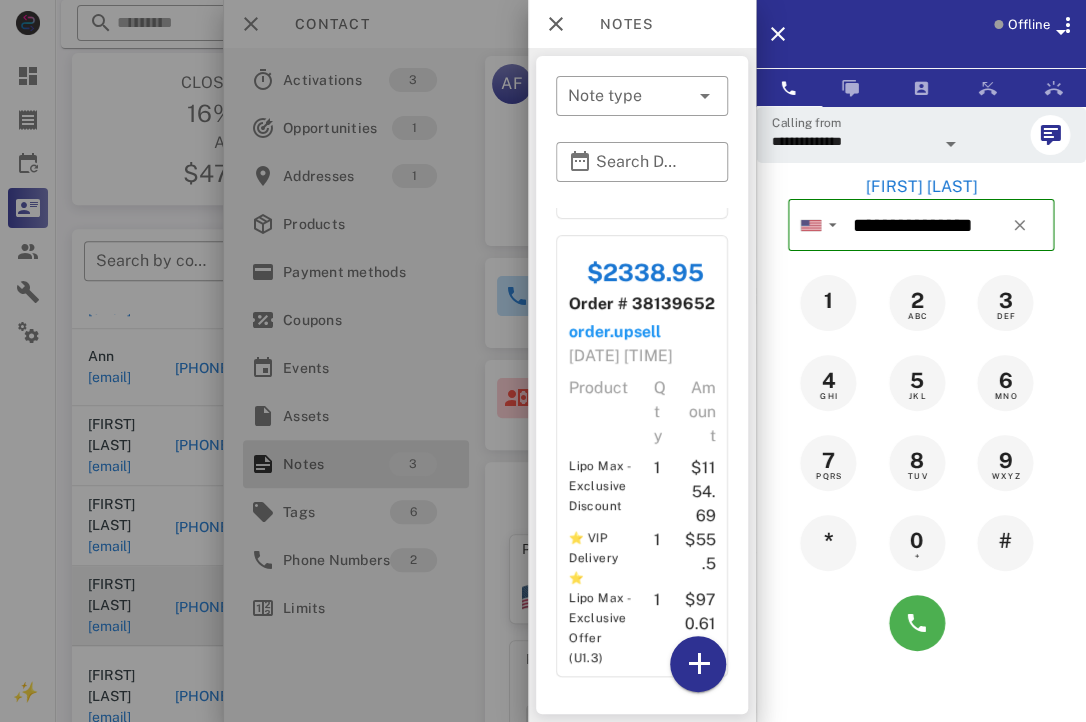 scroll, scrollTop: 708, scrollLeft: 0, axis: vertical 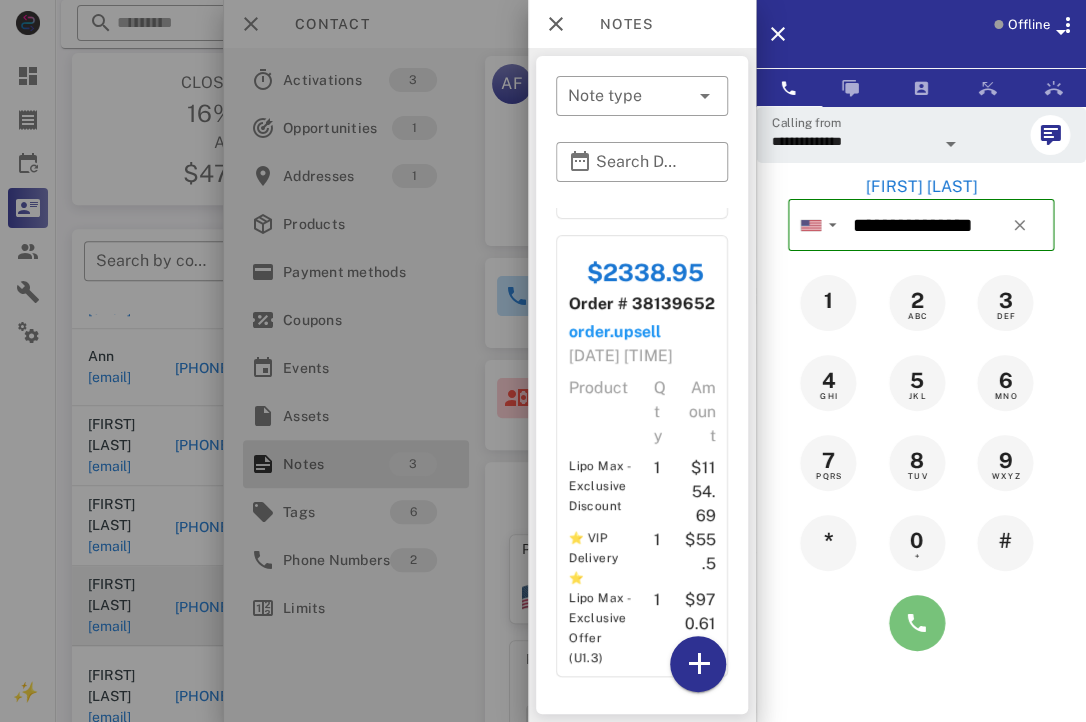 click at bounding box center [917, 623] 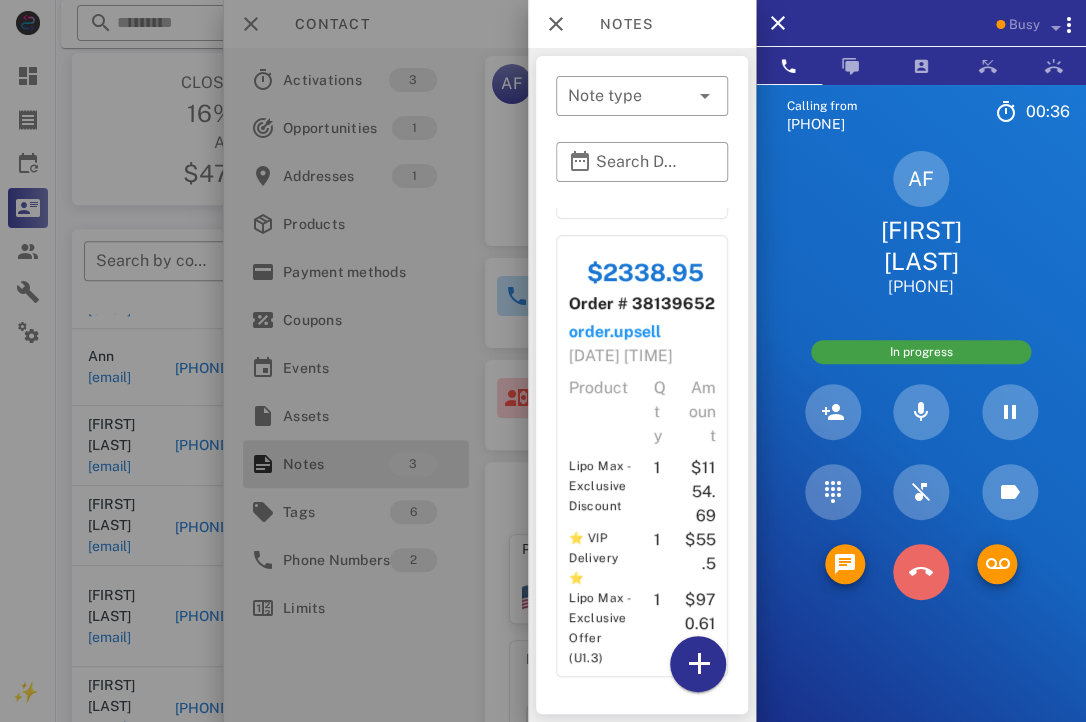 click at bounding box center [921, 572] 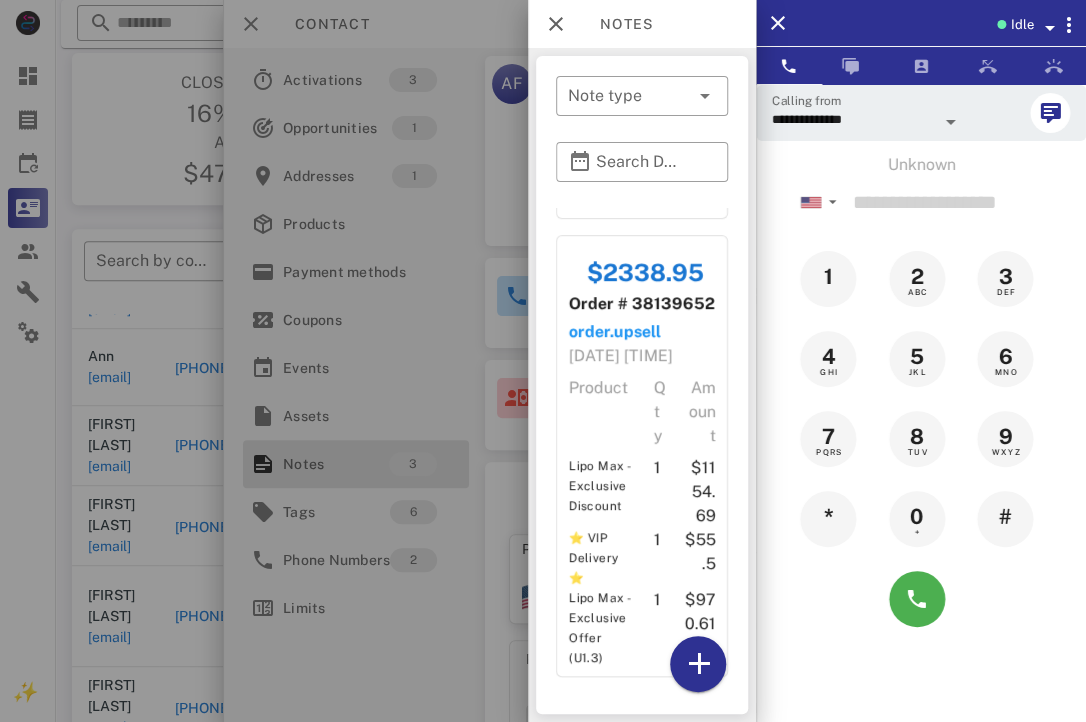 click at bounding box center (543, 361) 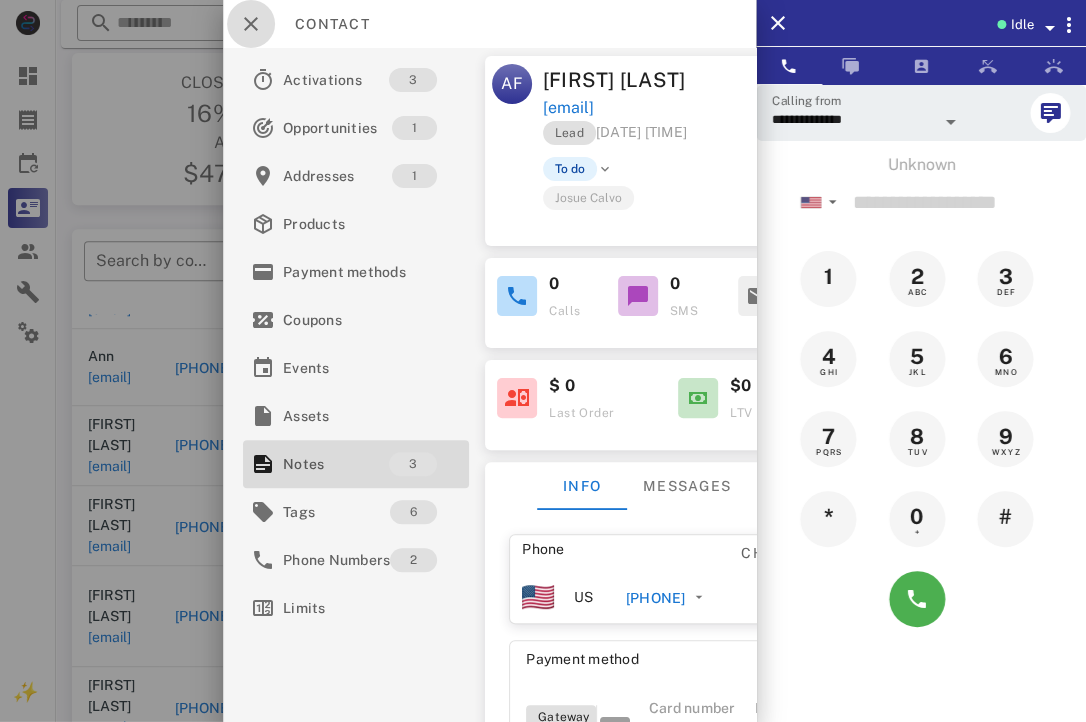 click at bounding box center [251, 24] 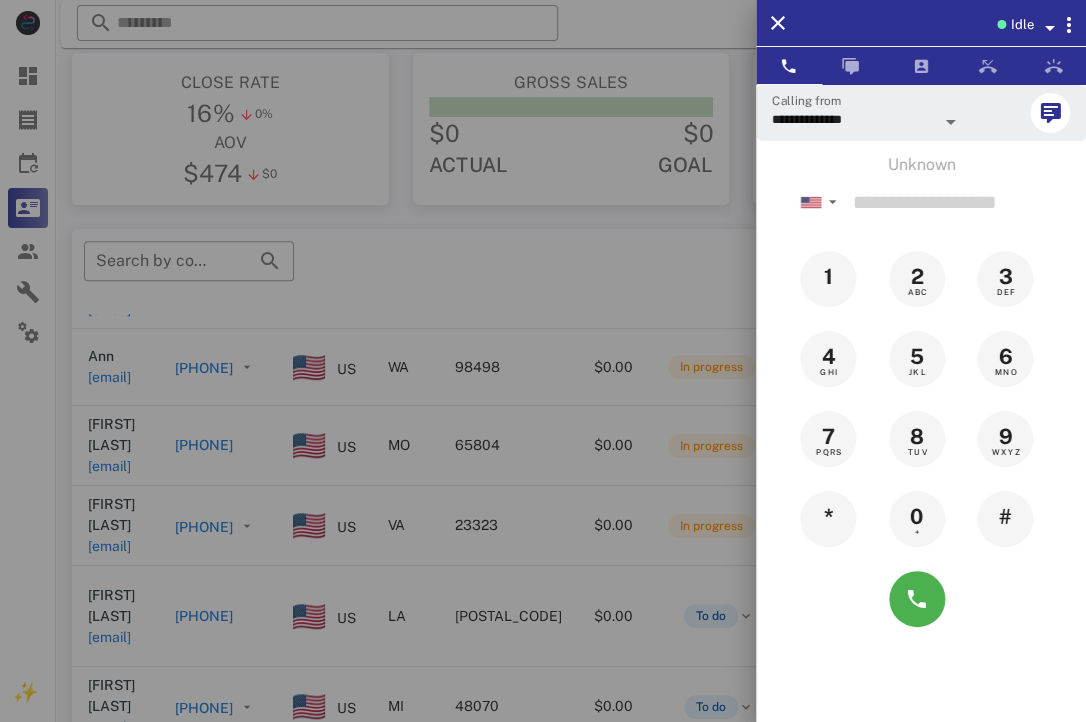 click at bounding box center (543, 361) 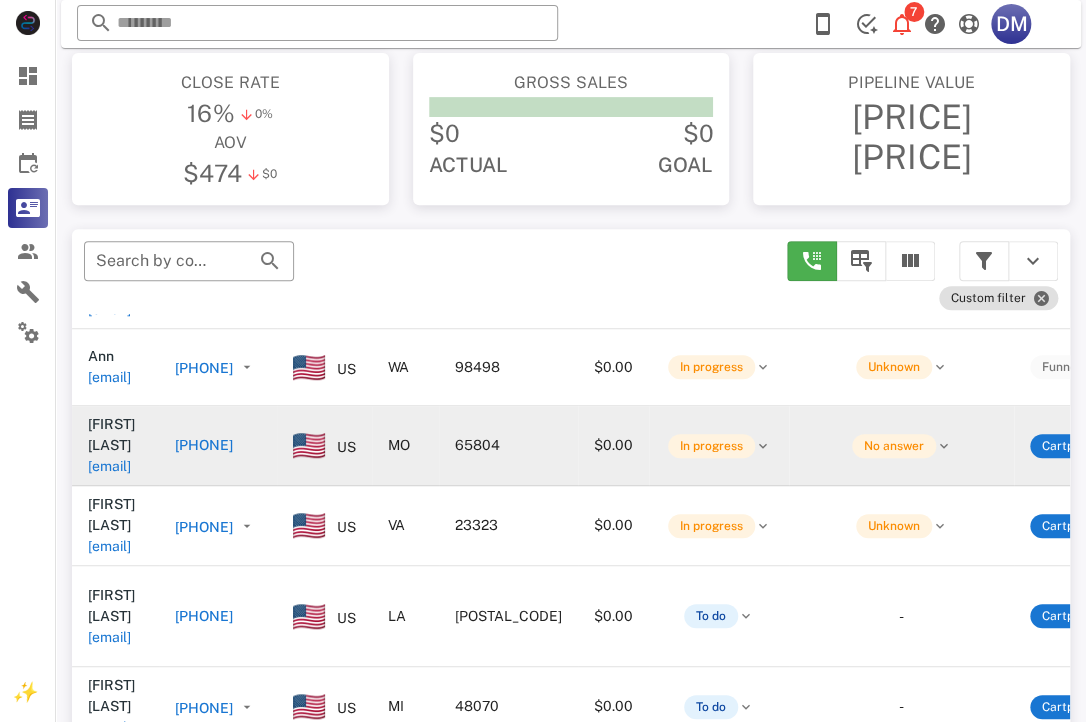 click on "[PHONE]" at bounding box center (204, 445) 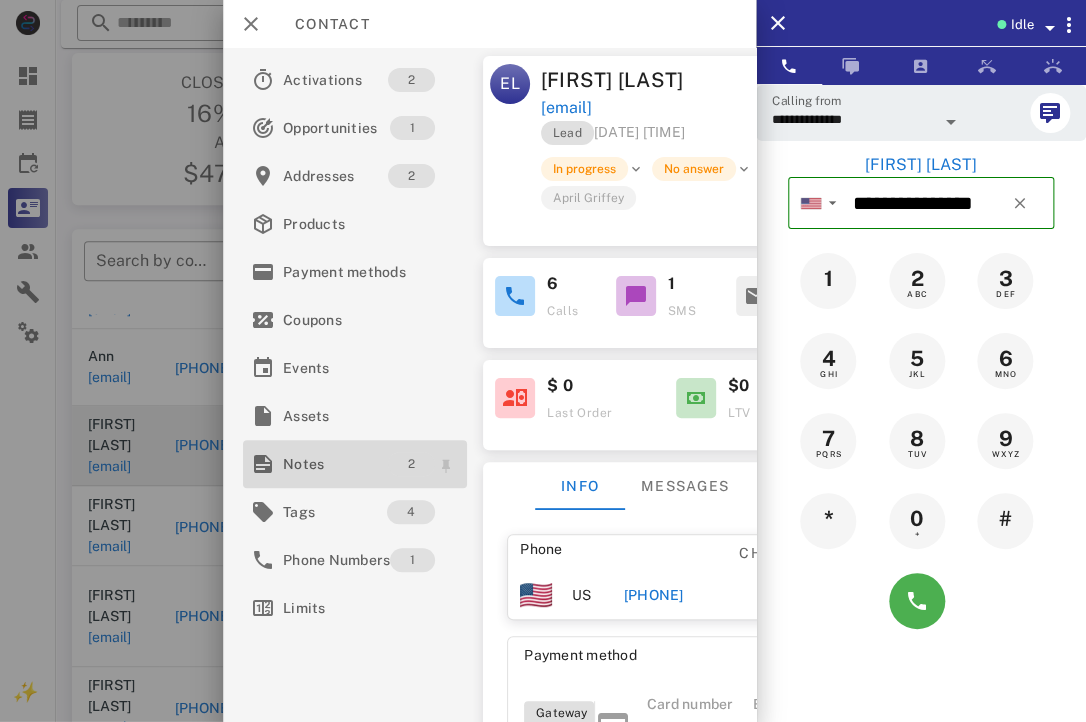 click on "2" at bounding box center [412, 464] 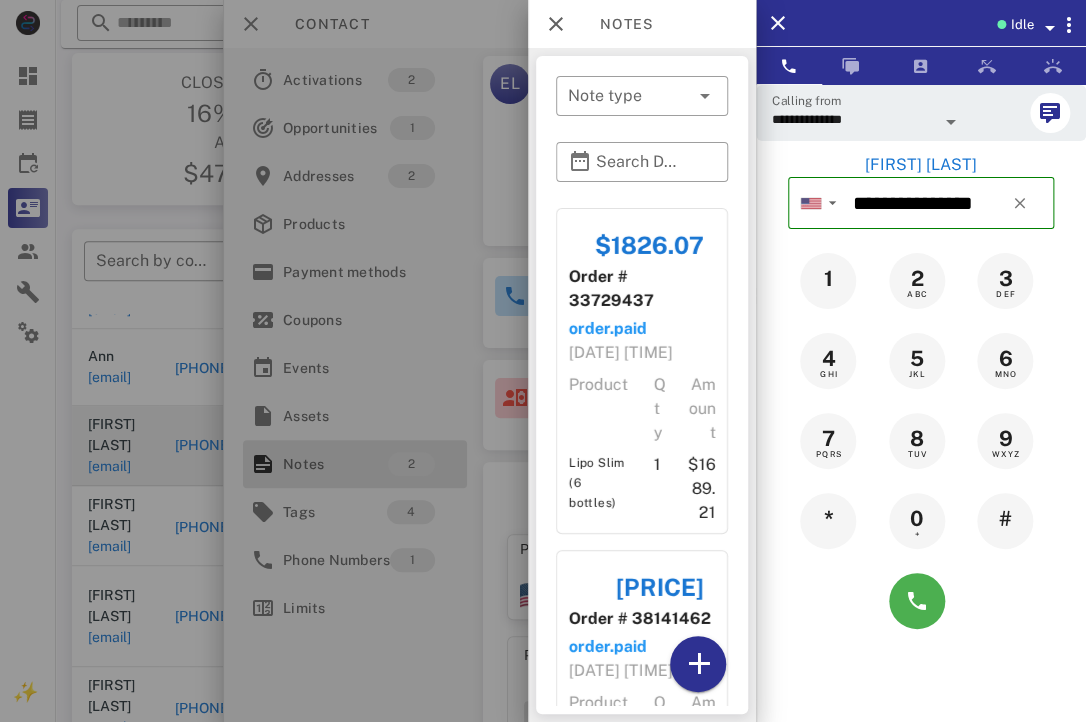 scroll, scrollTop: 242, scrollLeft: 0, axis: vertical 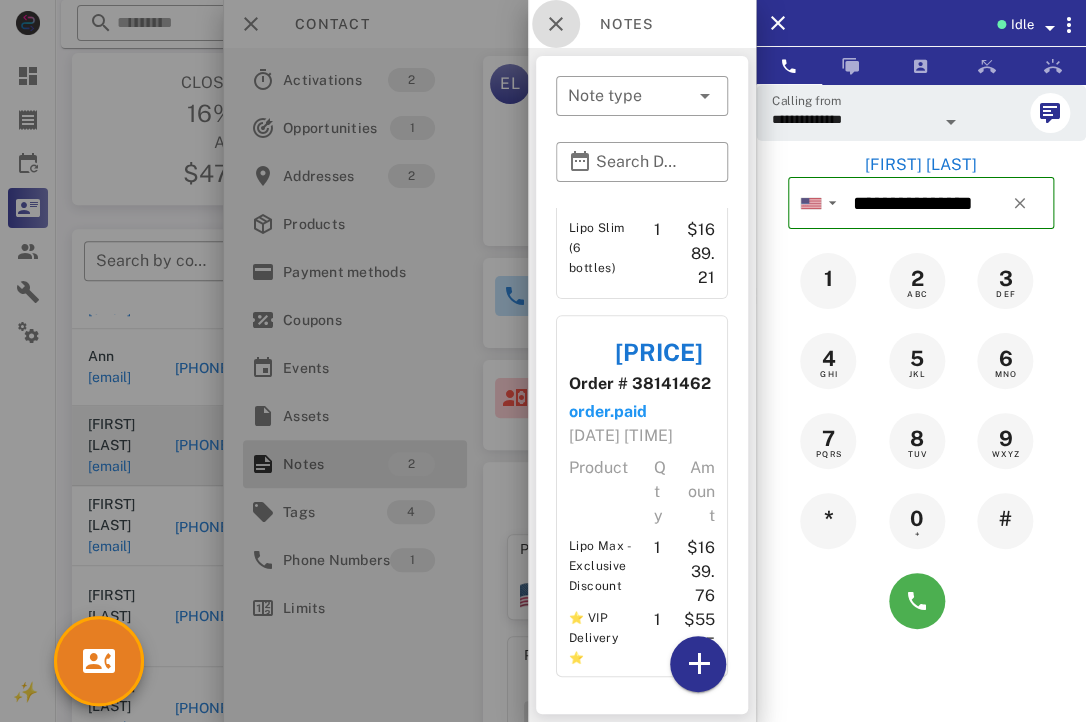 click at bounding box center [556, 24] 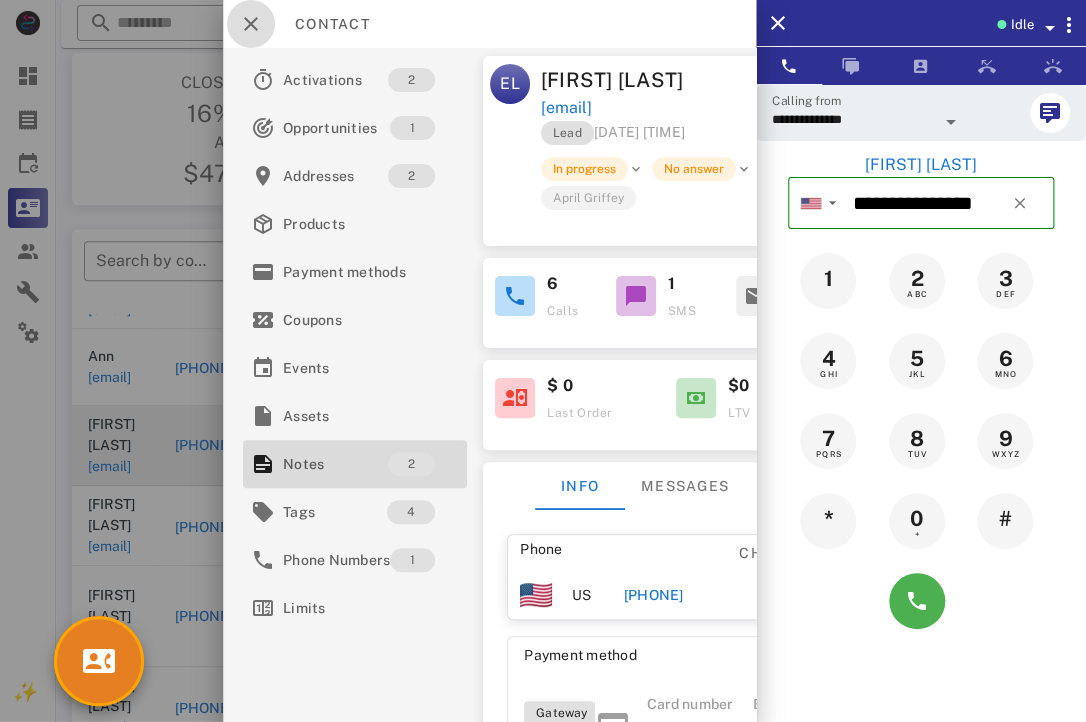 click at bounding box center (251, 24) 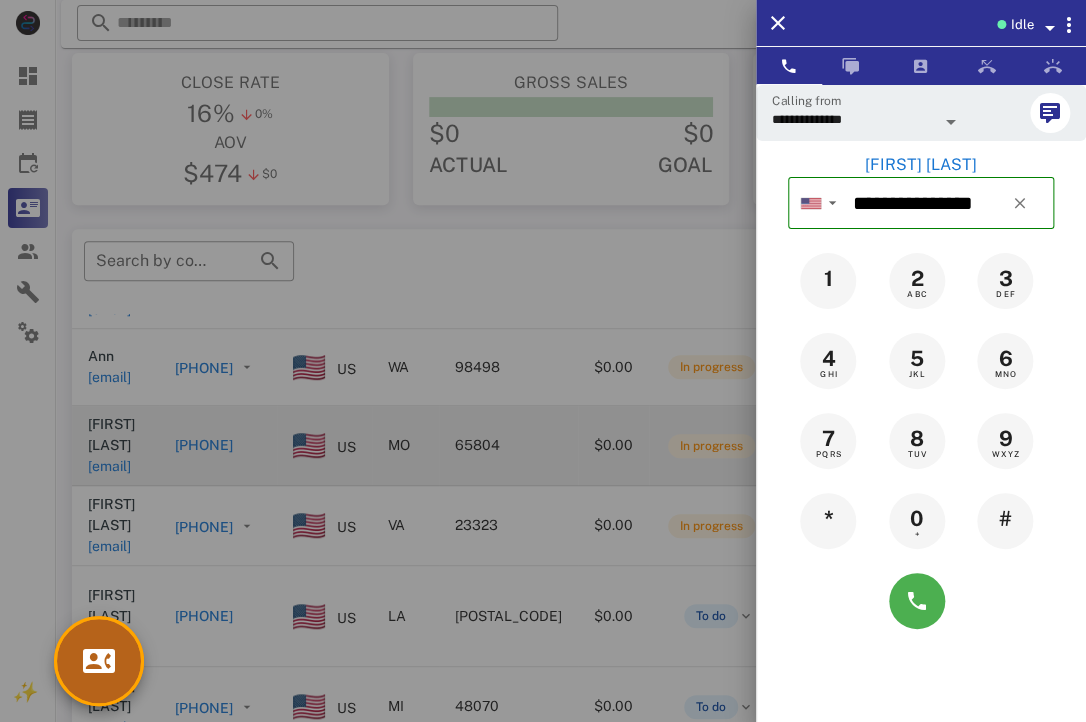 click at bounding box center [99, 661] 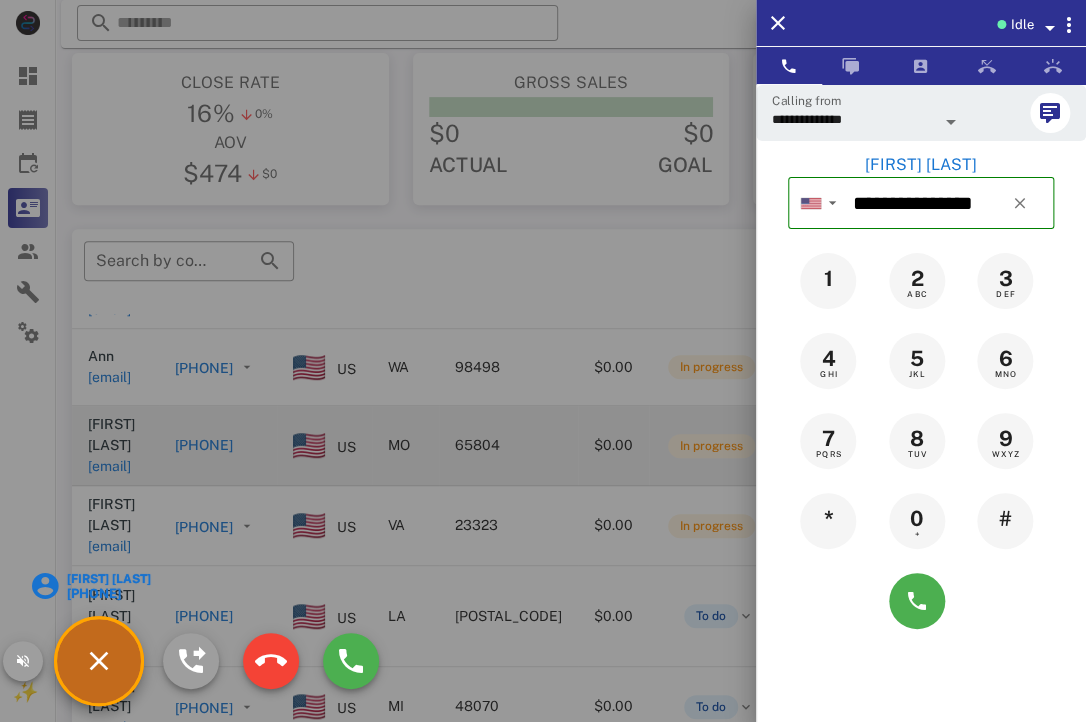 click at bounding box center [543, 361] 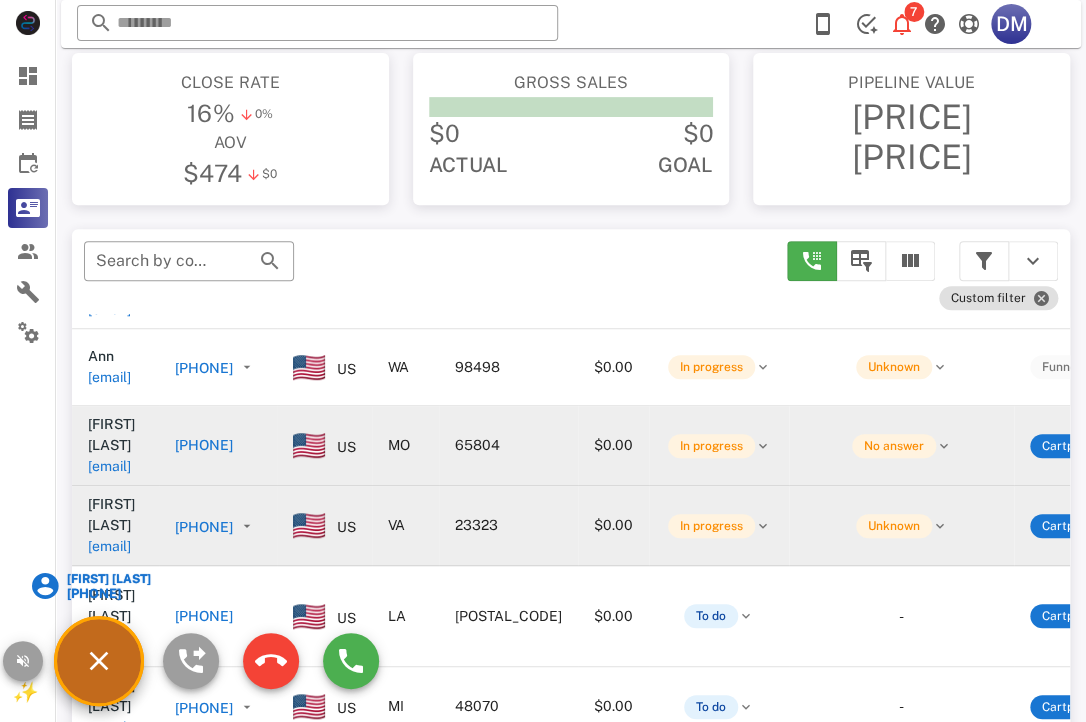 click on "[PHONE]" at bounding box center [204, 527] 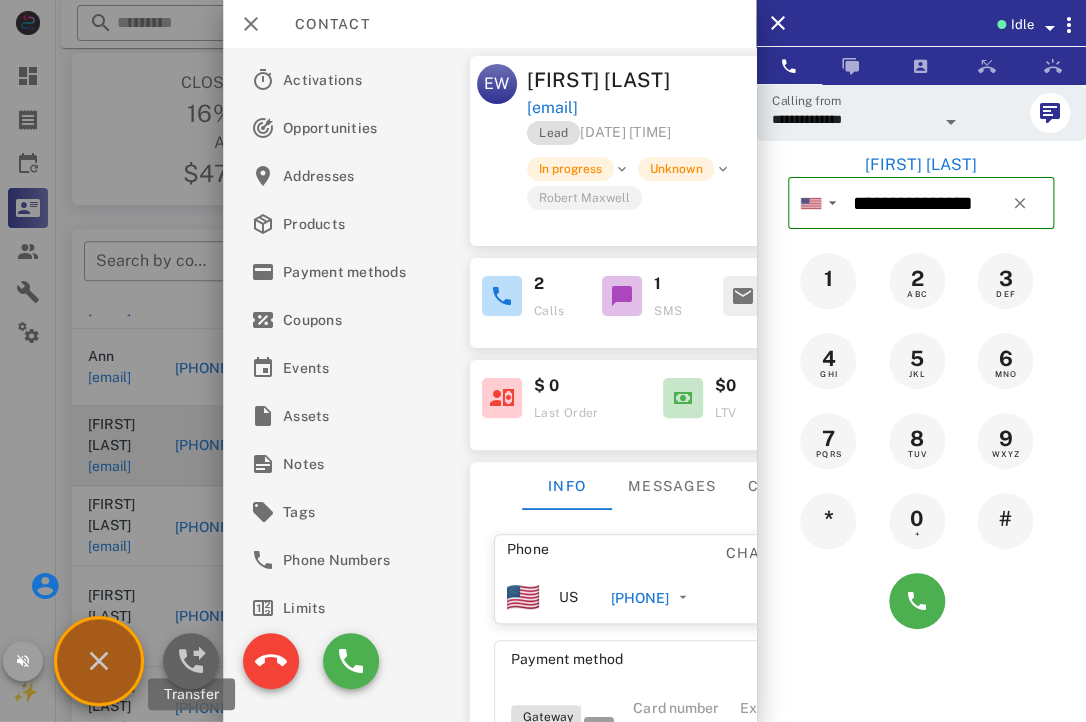 click at bounding box center [191, 661] 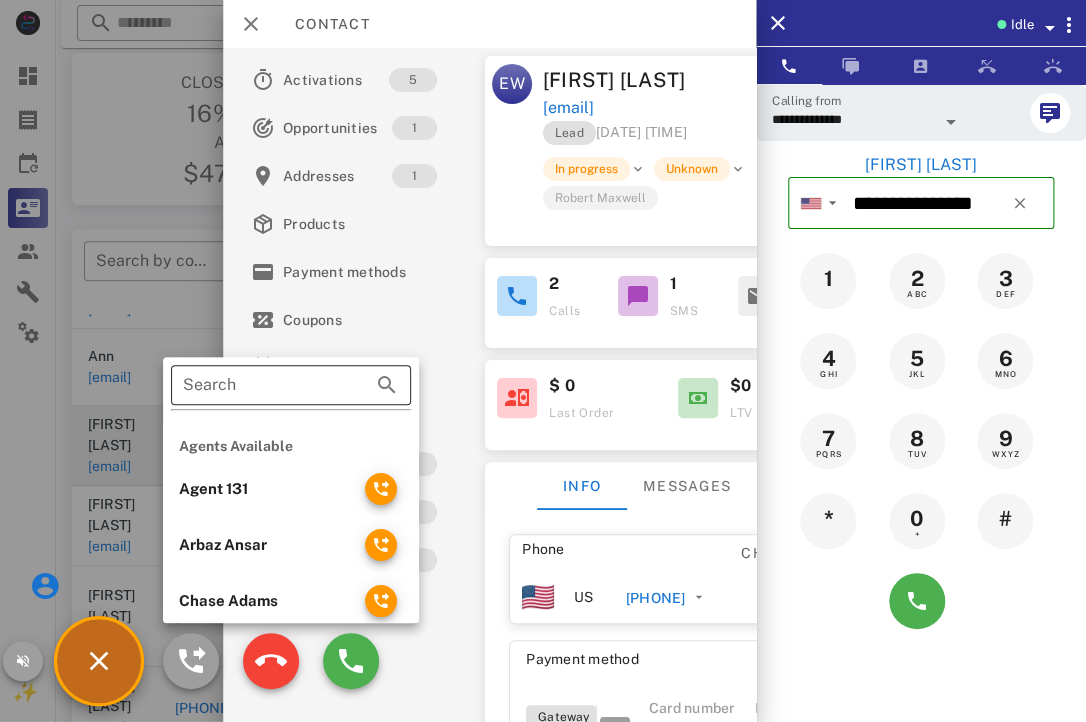 click on "Search" at bounding box center (263, 385) 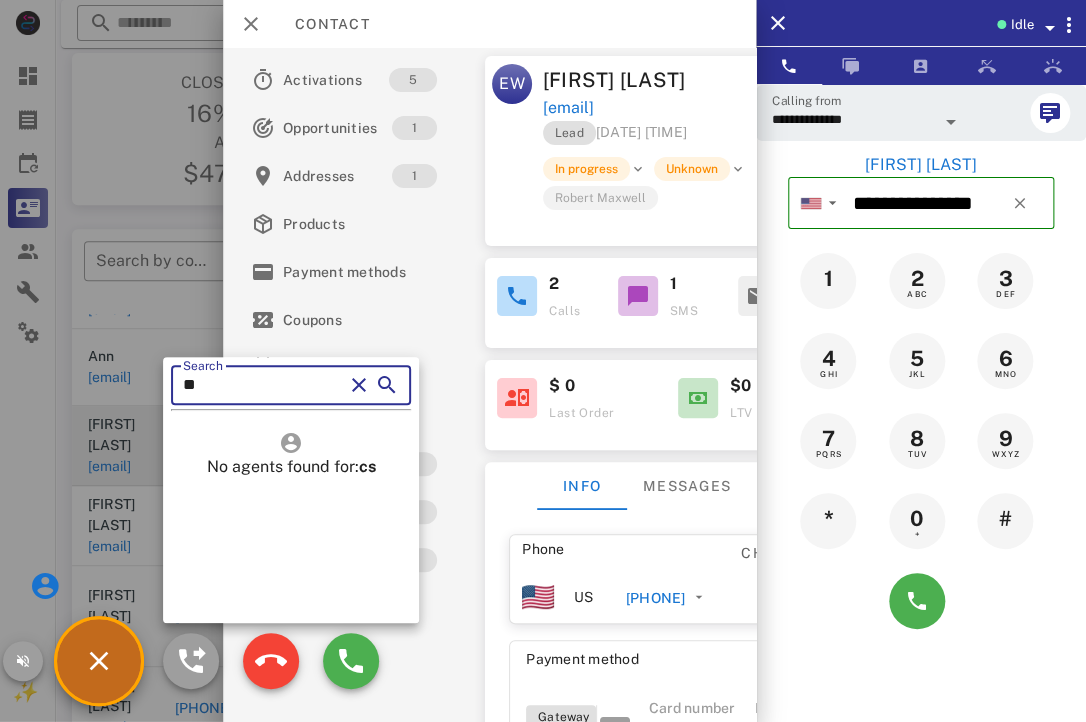 type on "*" 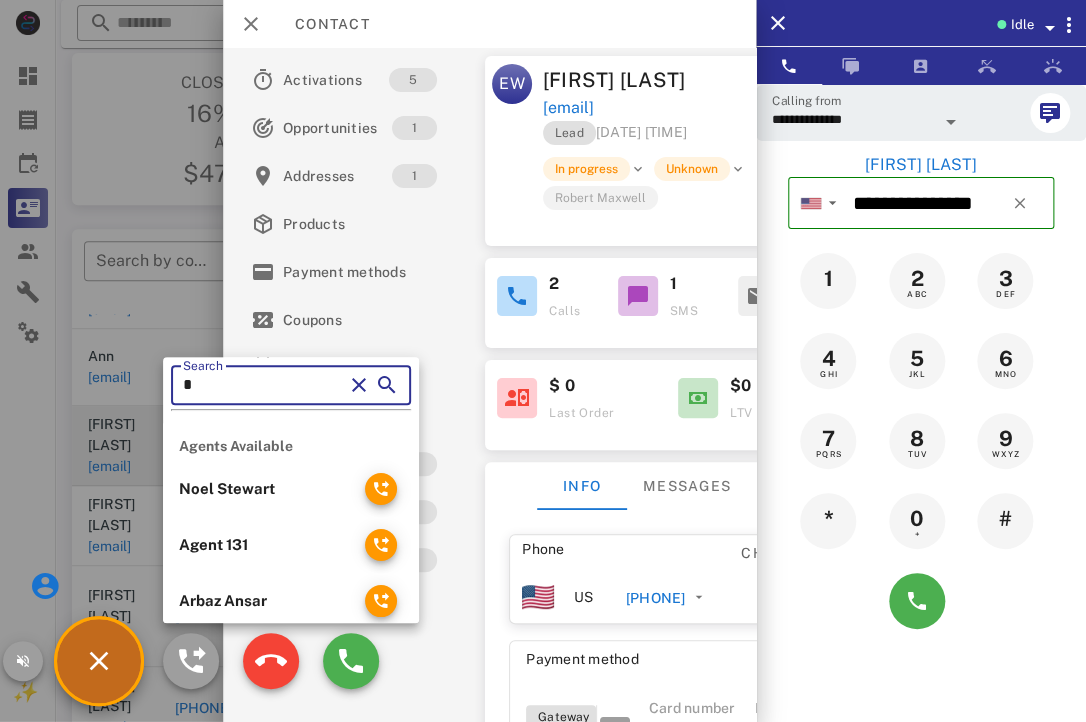 type 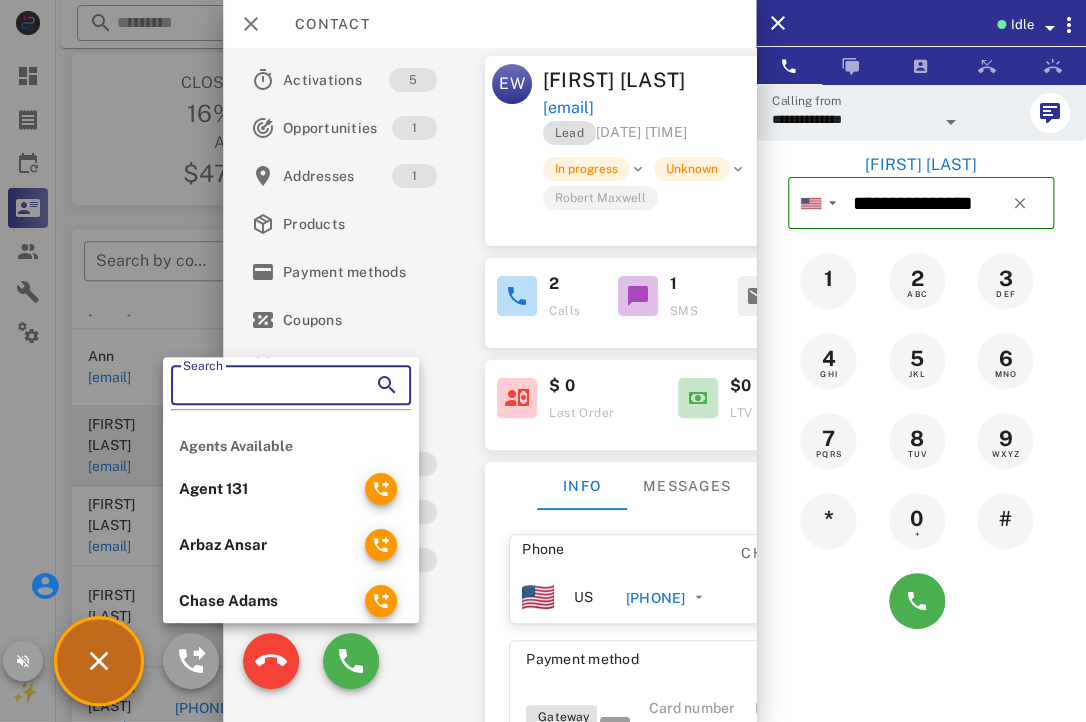 scroll, scrollTop: 70, scrollLeft: 0, axis: vertical 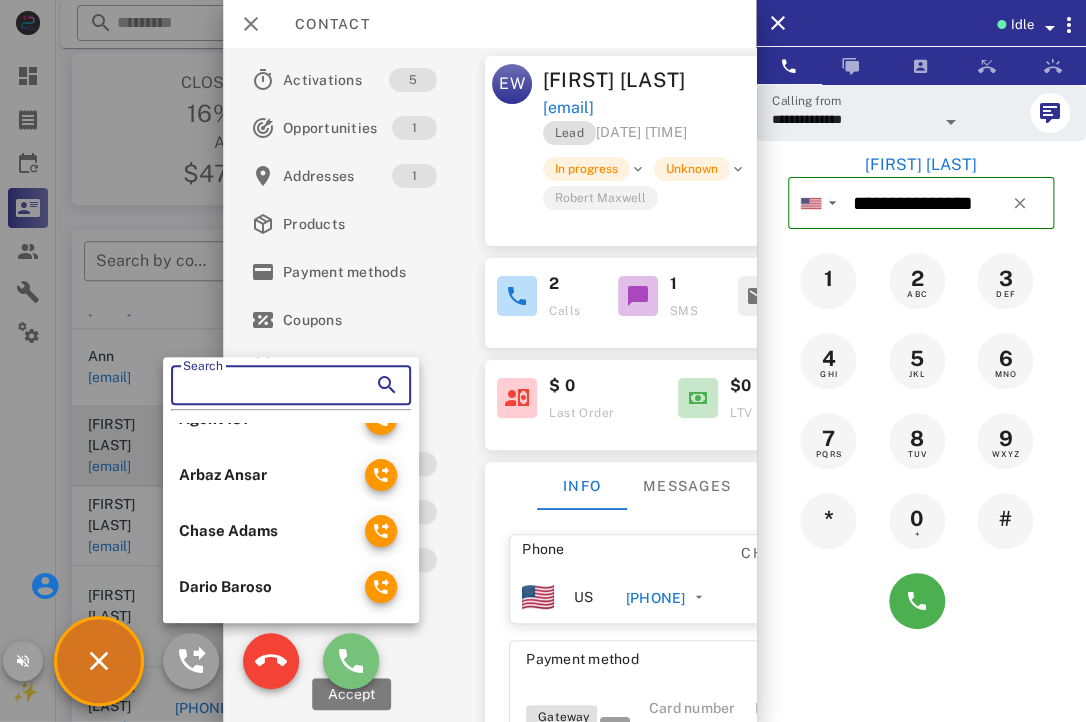 click at bounding box center [351, 661] 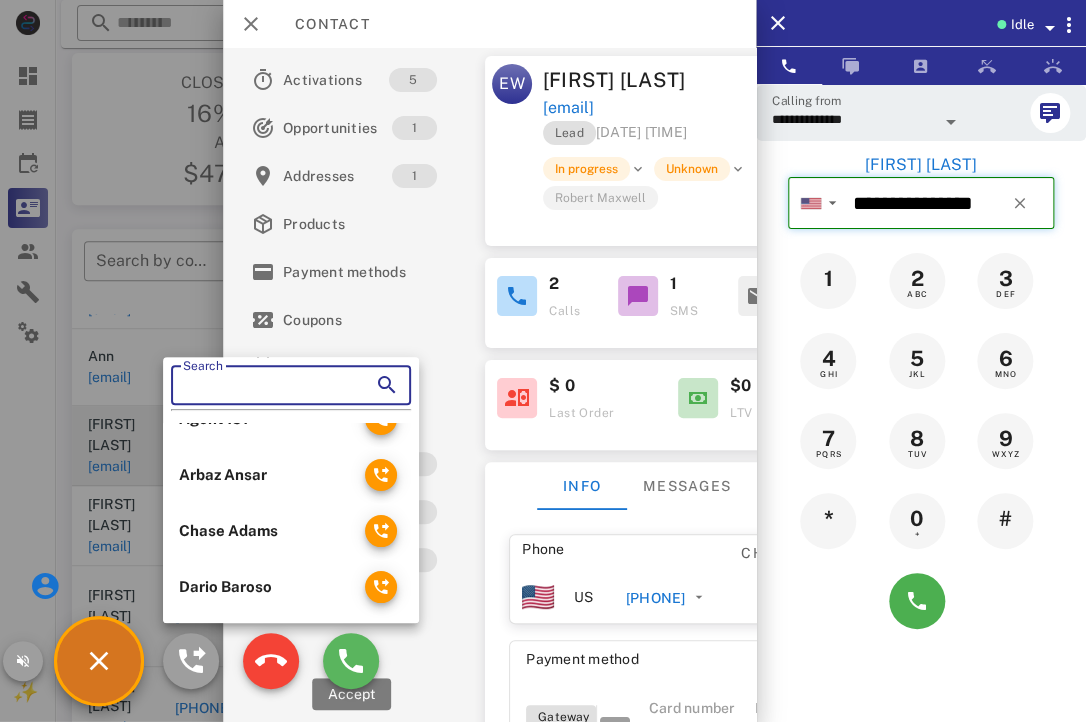 type on "**********" 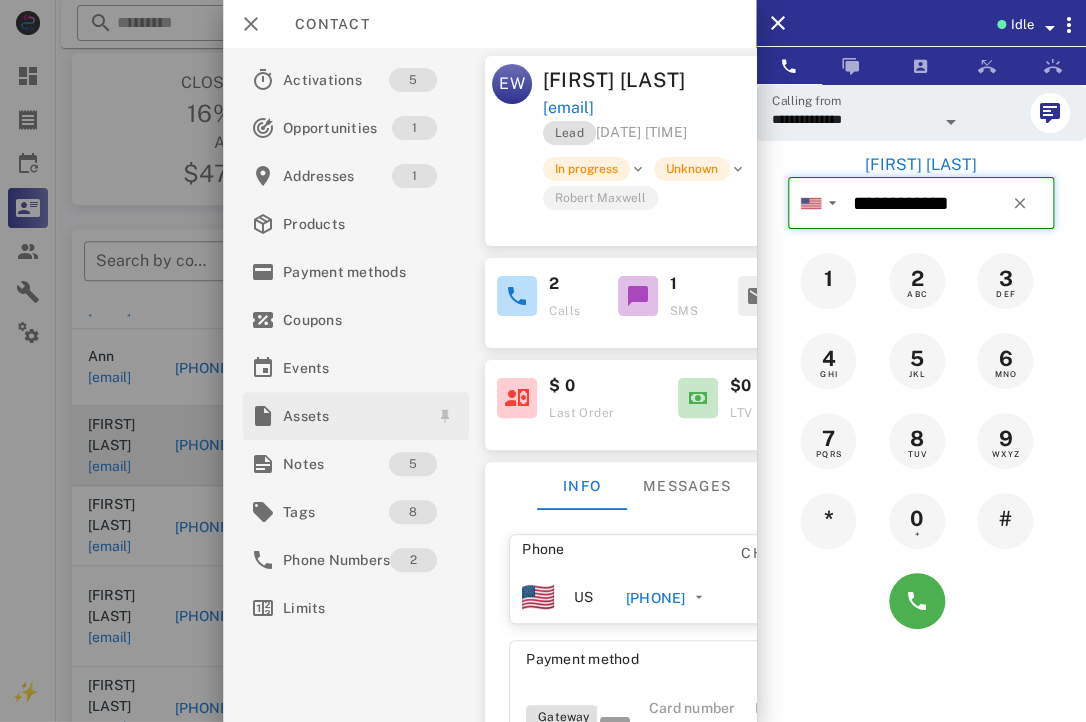 type 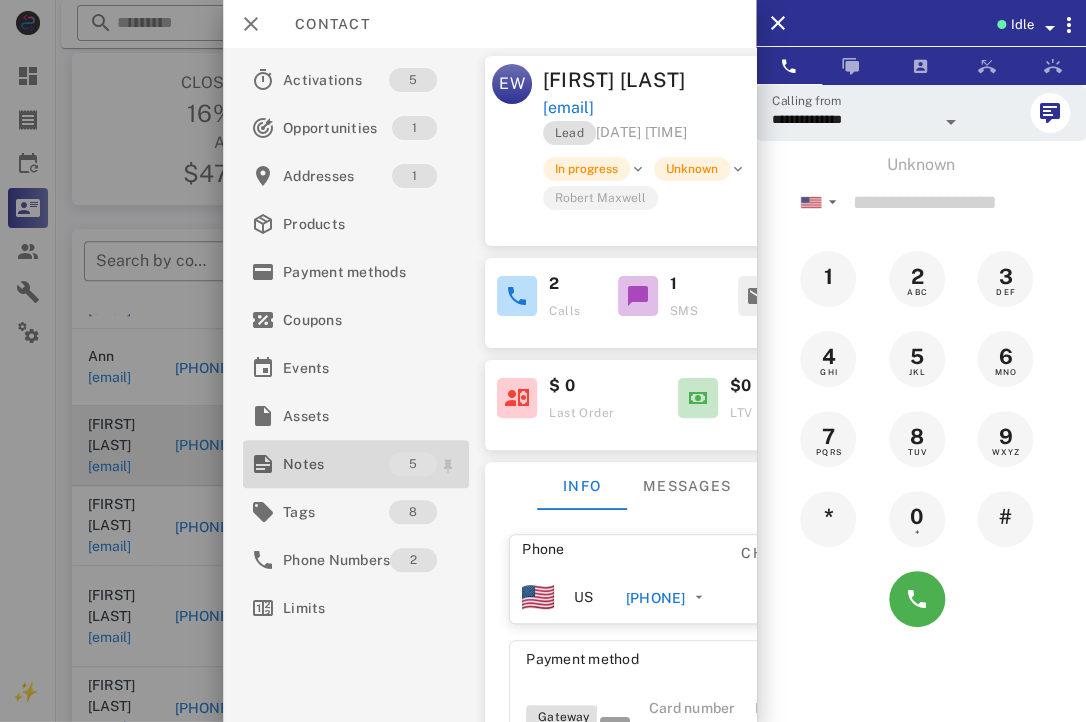click on "Notes" at bounding box center [336, 464] 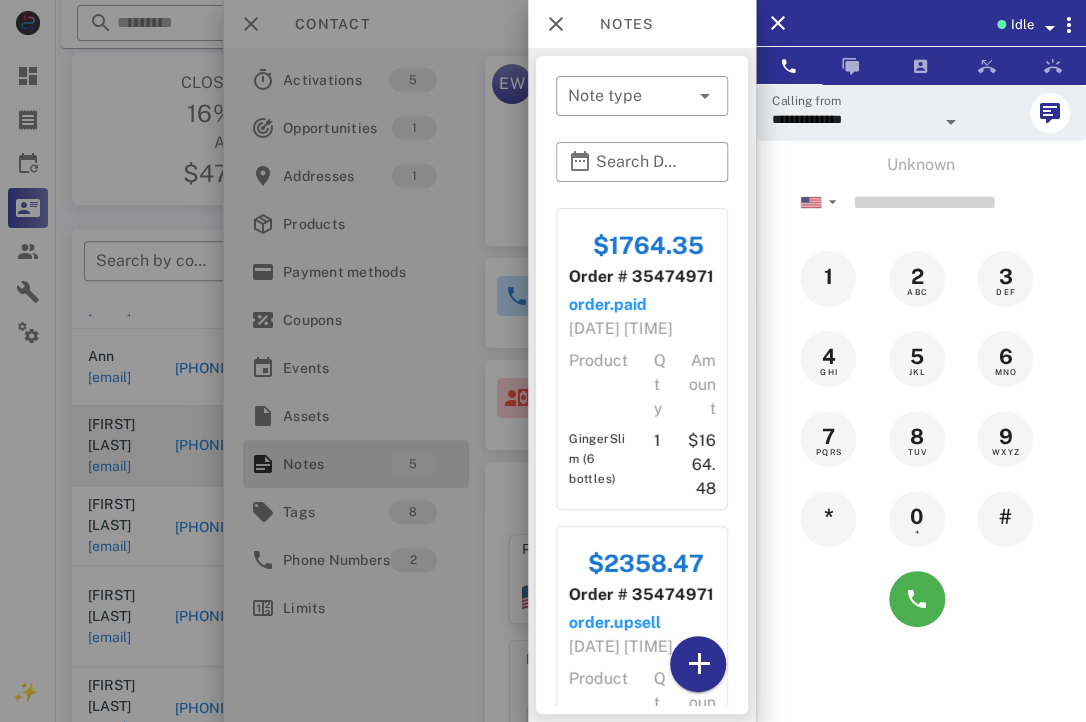 scroll, scrollTop: 1471, scrollLeft: 0, axis: vertical 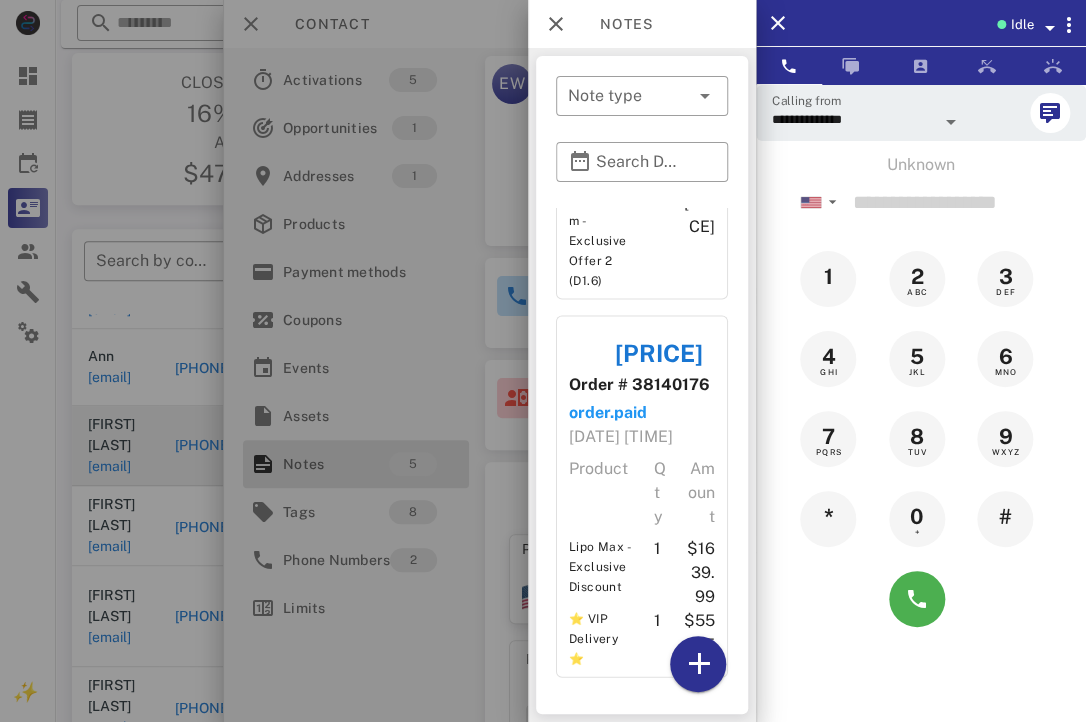 click at bounding box center [543, 361] 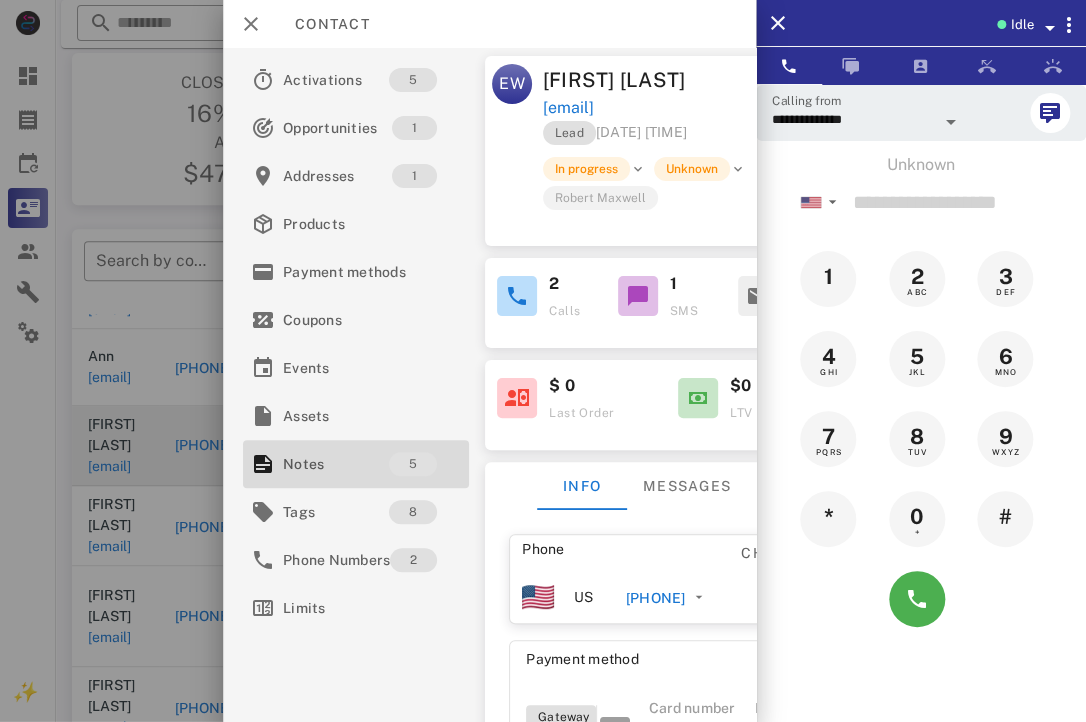click at bounding box center [543, 361] 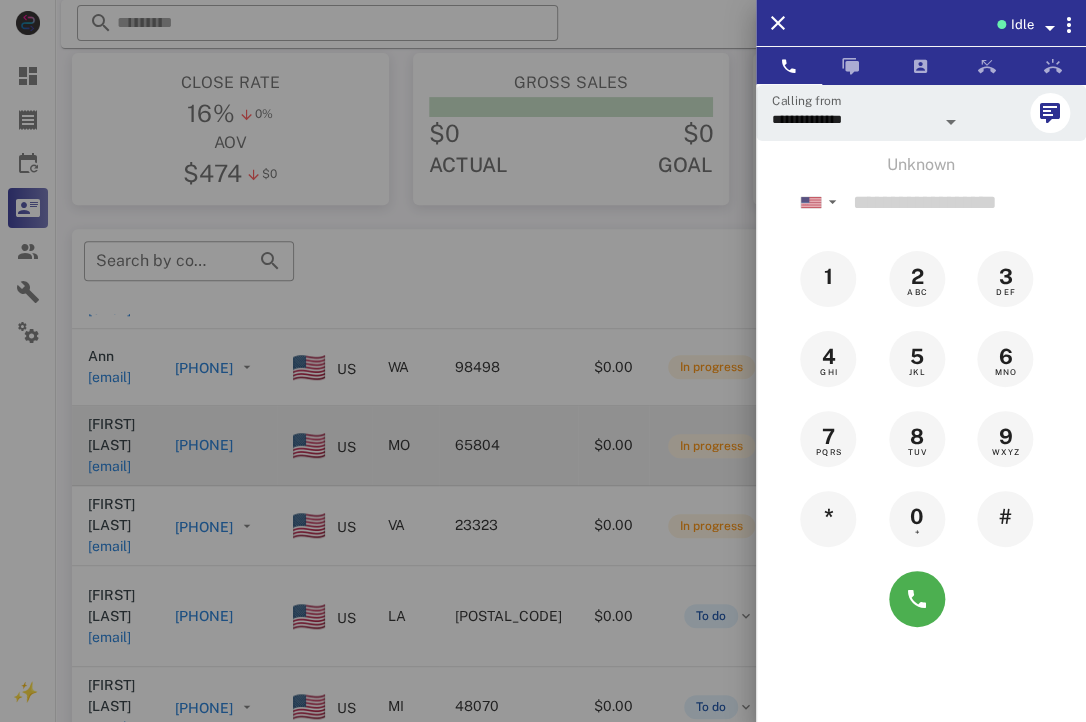 click at bounding box center [543, 361] 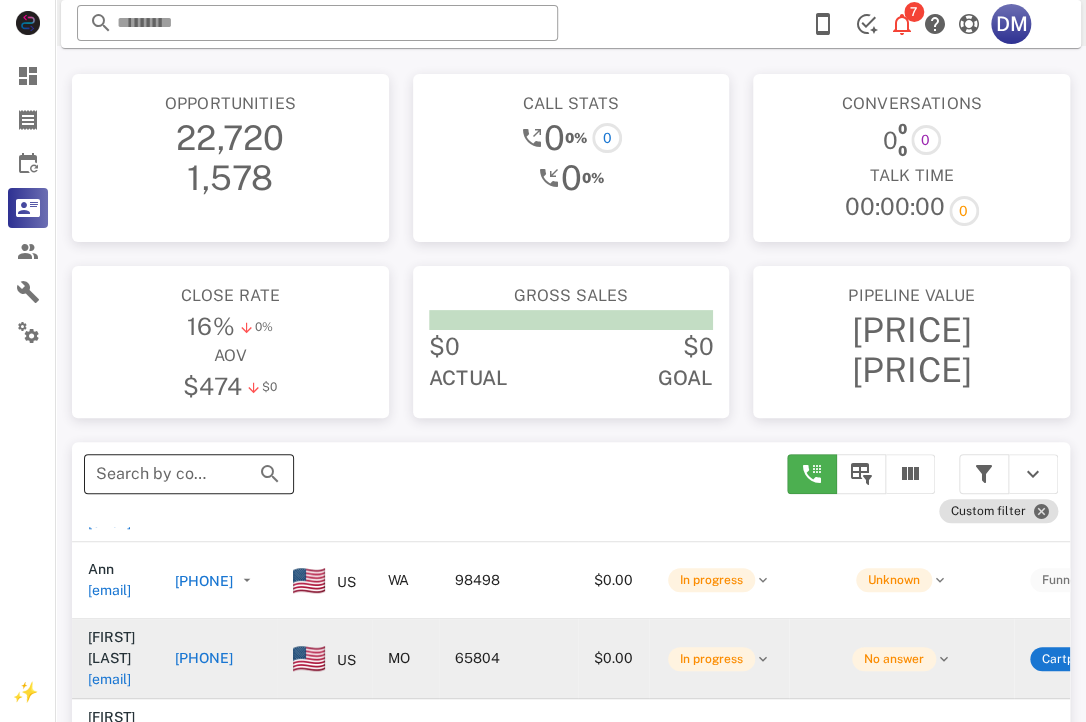 scroll, scrollTop: 0, scrollLeft: 0, axis: both 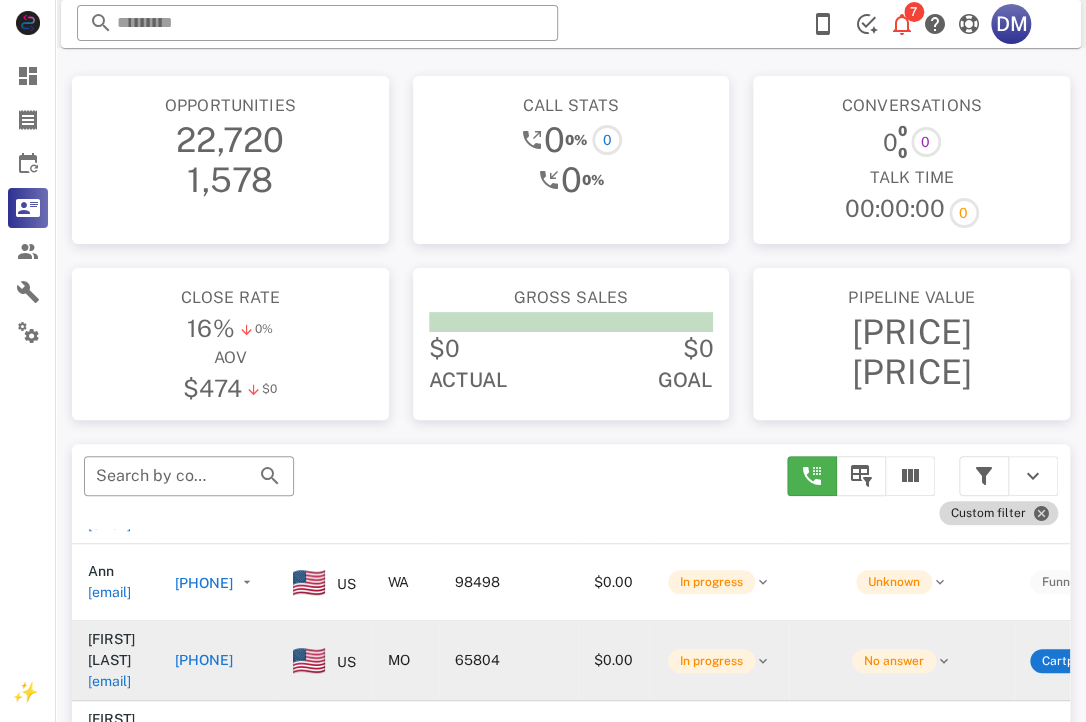 click on "Custom filter" at bounding box center [998, 513] 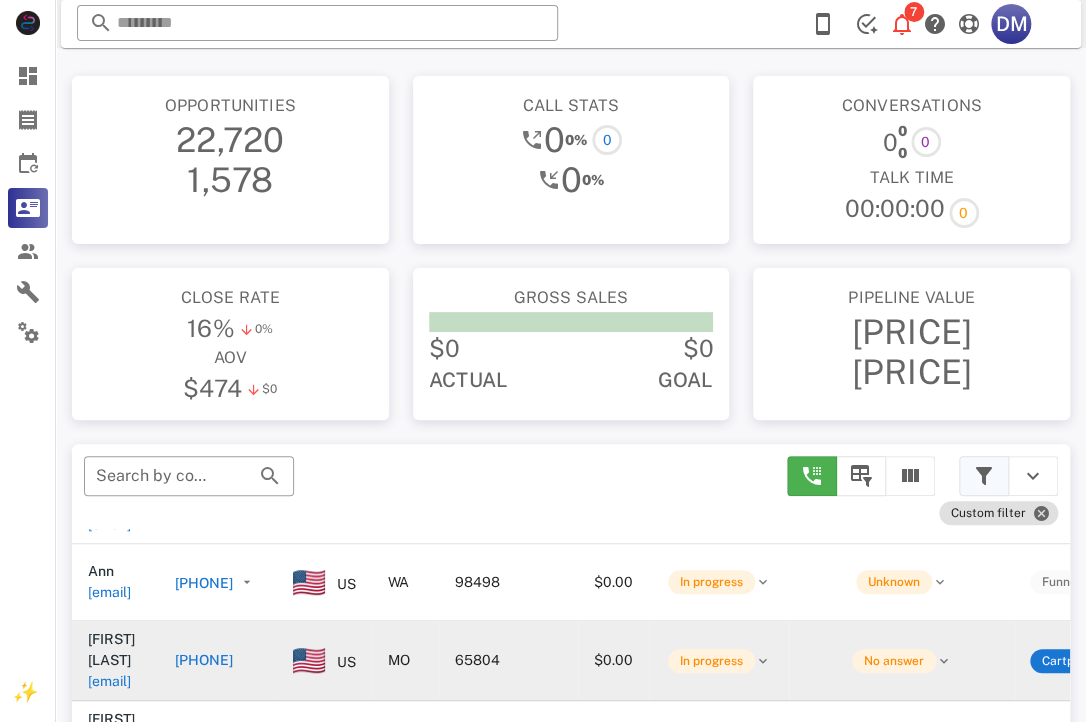 click at bounding box center [984, 476] 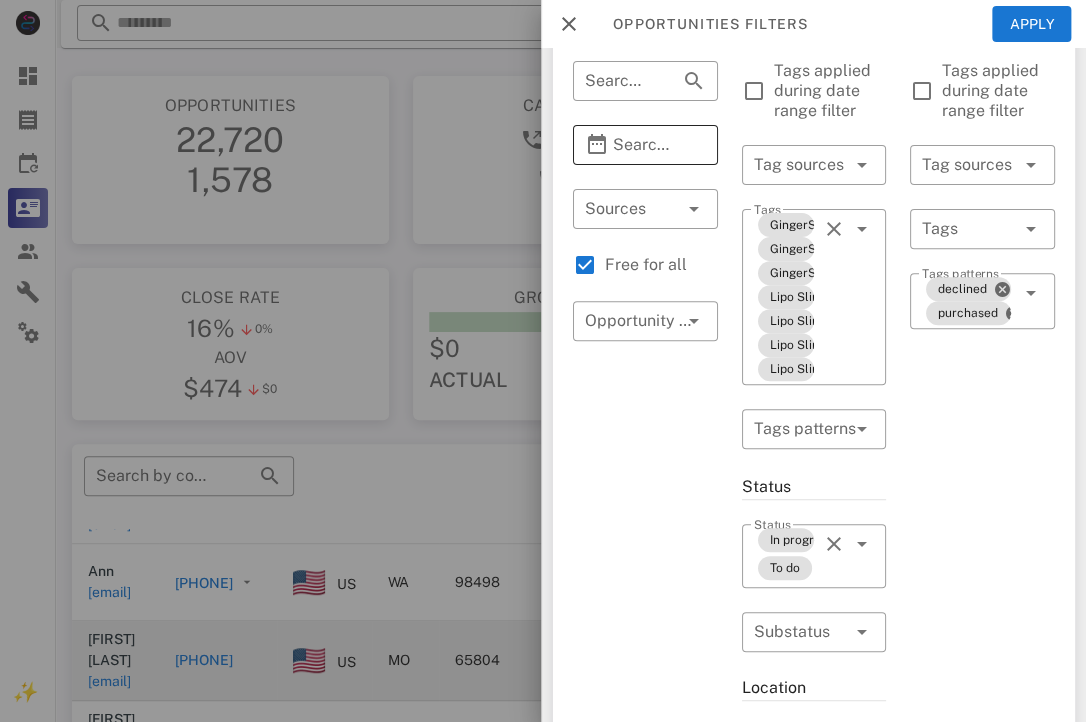 click on "Search Date Range" at bounding box center [645, 145] 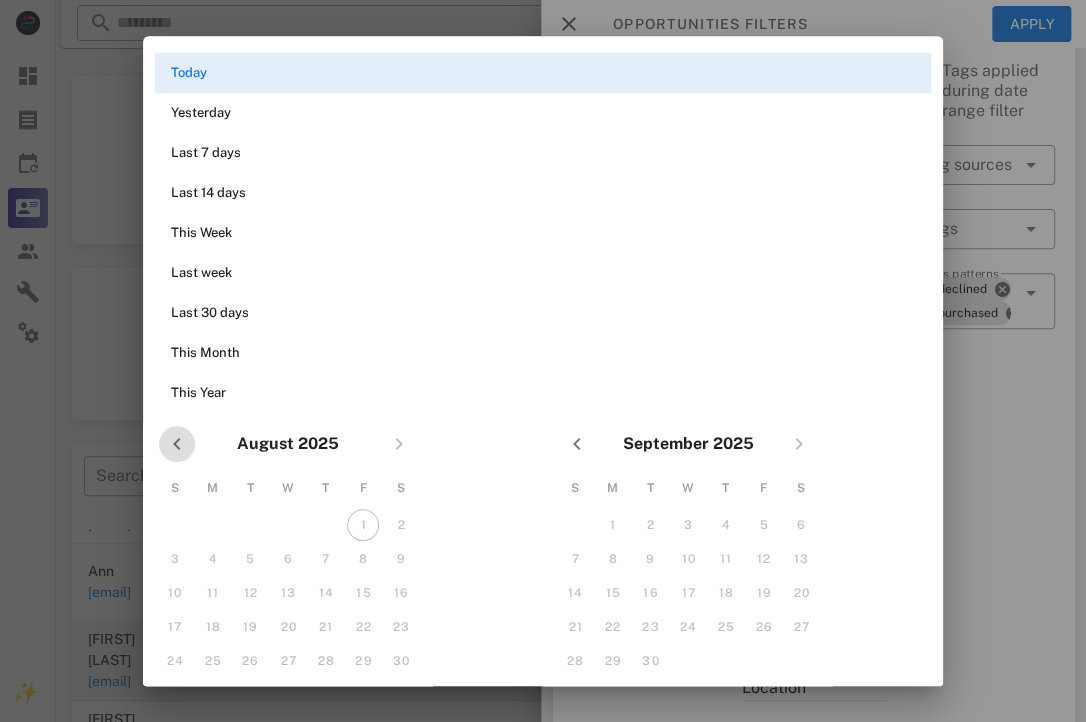 click at bounding box center [177, 444] 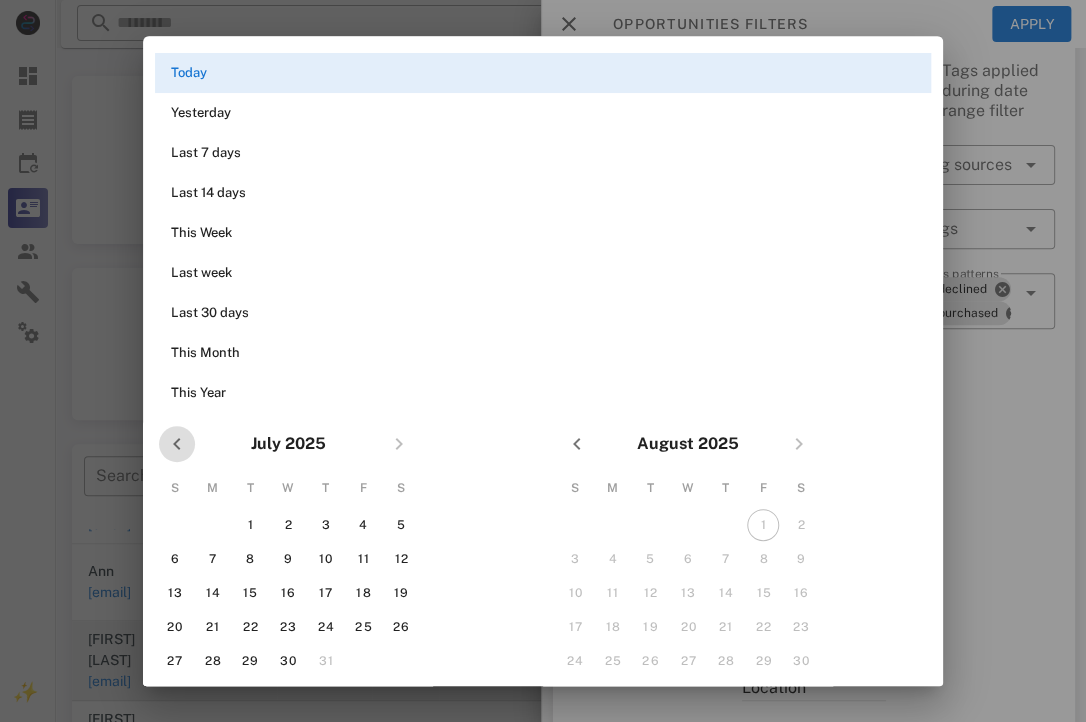 click at bounding box center [177, 444] 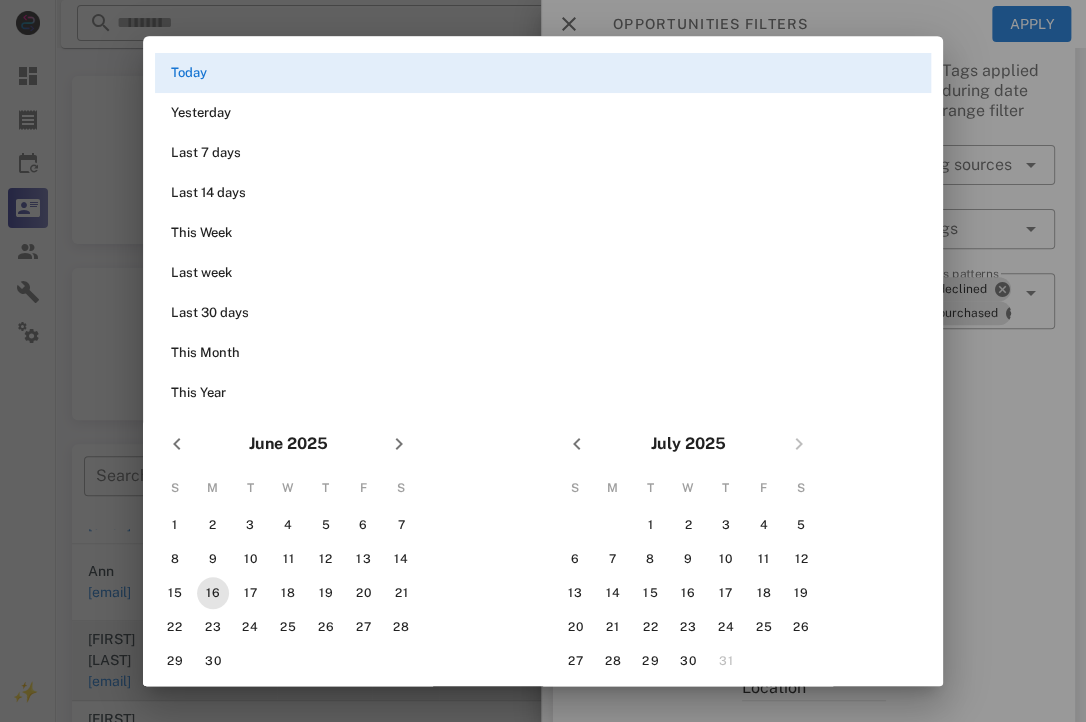 click on "16" at bounding box center [213, 593] 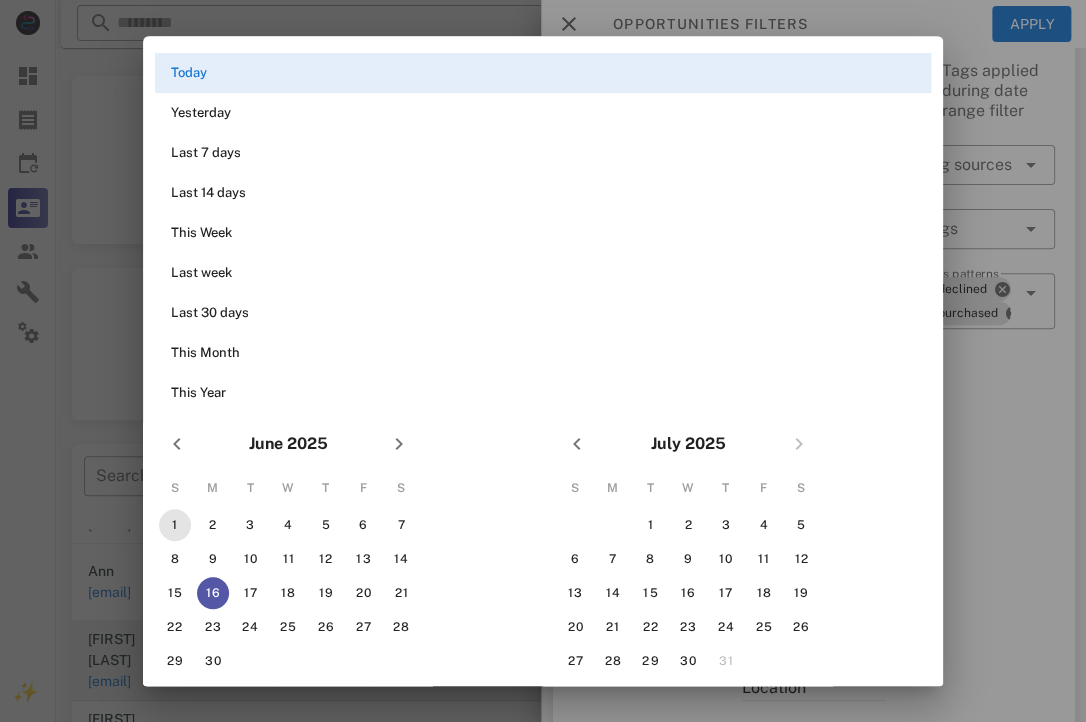 click on "1" at bounding box center (175, 525) 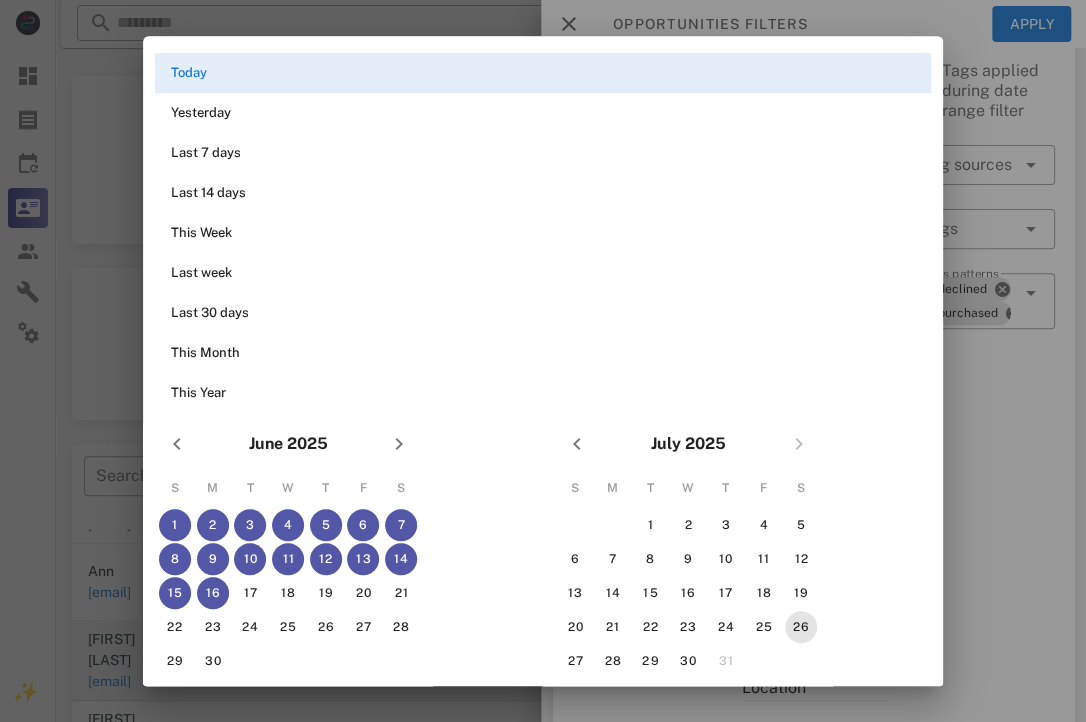 click on "26" at bounding box center (801, 627) 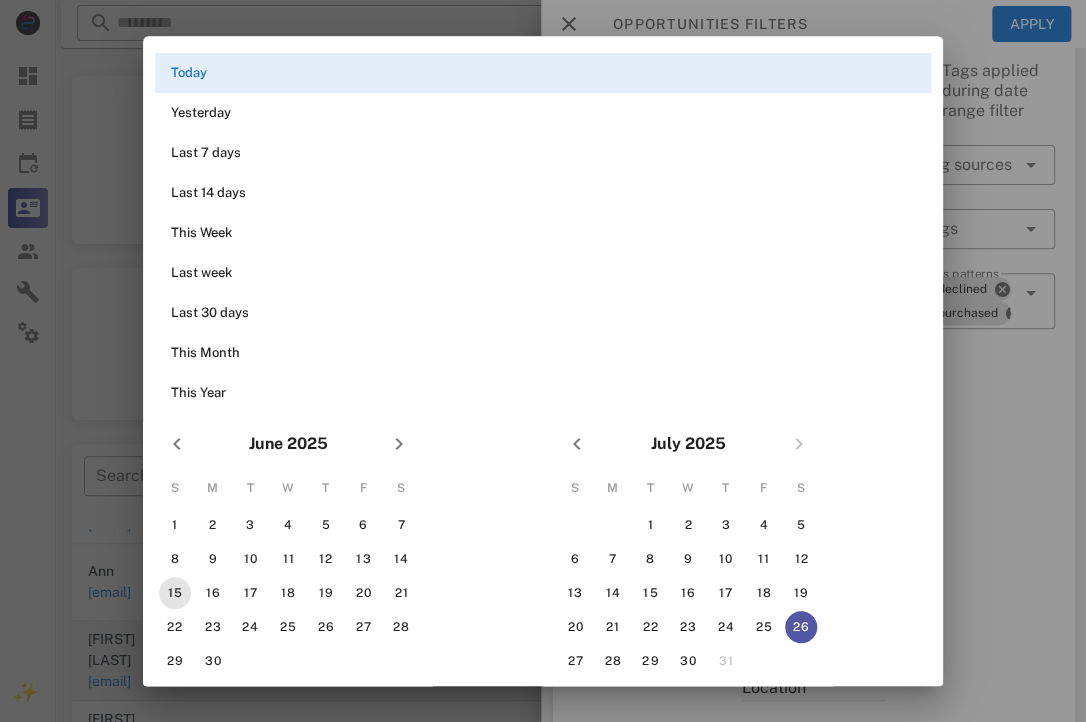 click on "15" at bounding box center [175, 593] 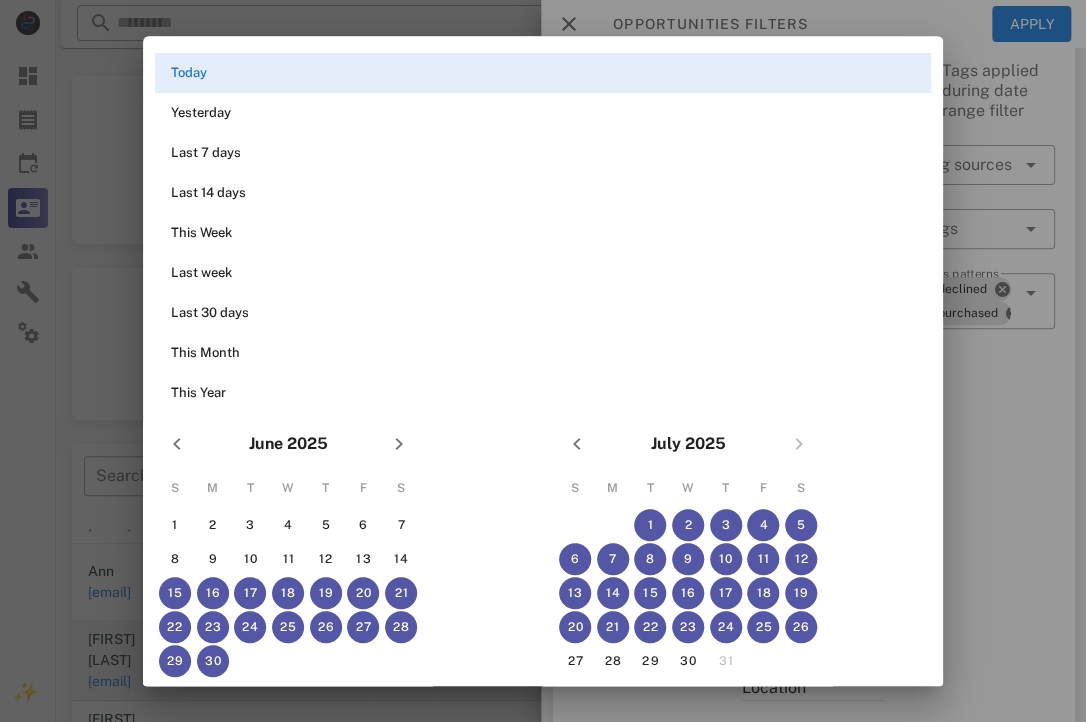 click at bounding box center [543, 361] 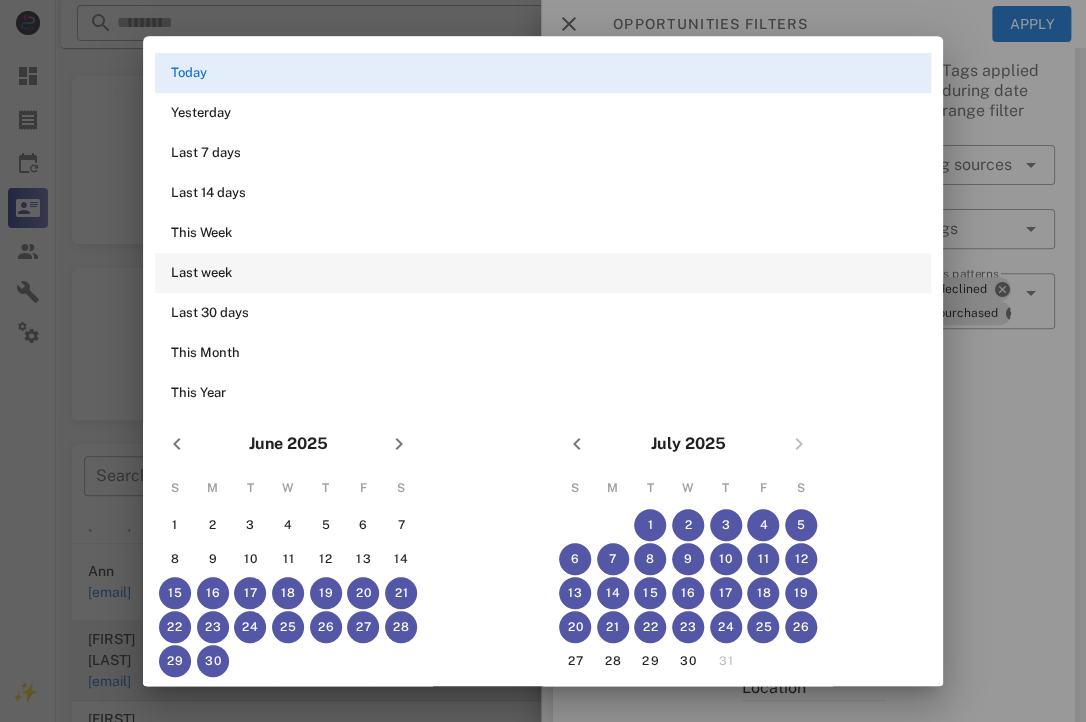 scroll, scrollTop: 74, scrollLeft: 0, axis: vertical 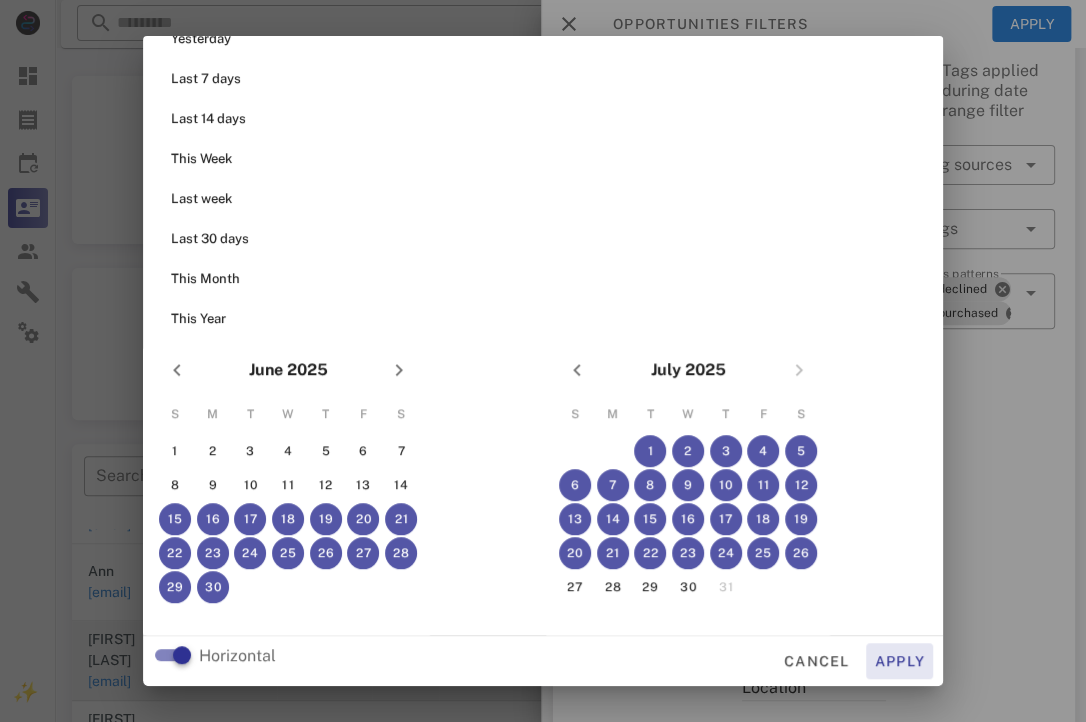 click on "Apply" at bounding box center [900, 661] 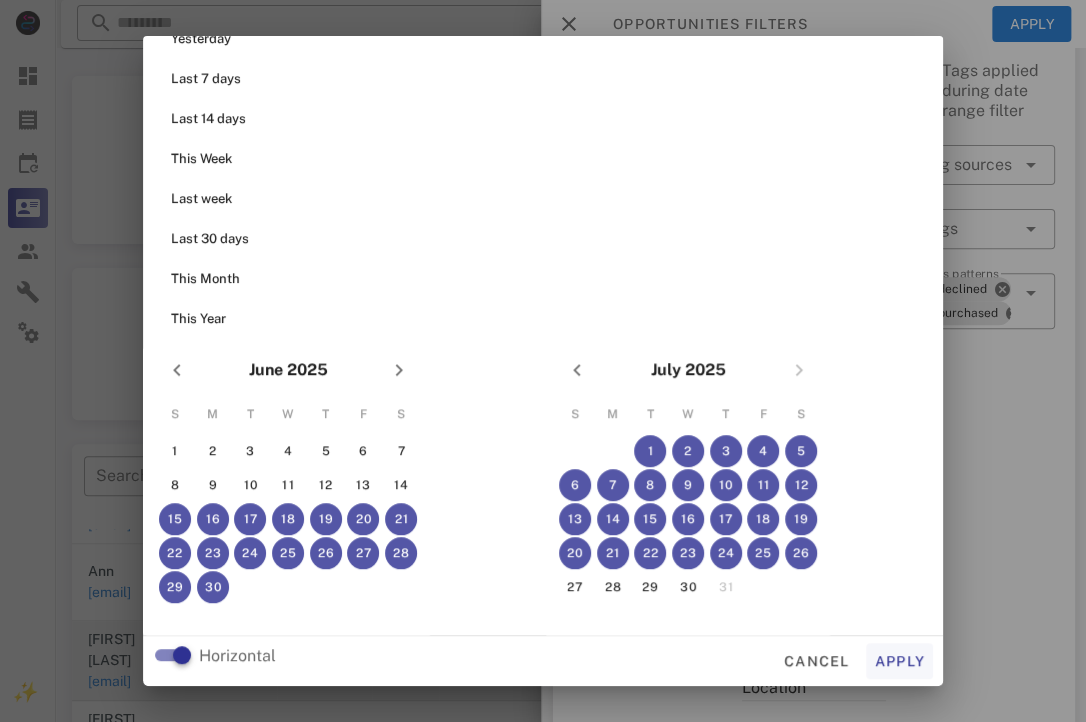 type on "**********" 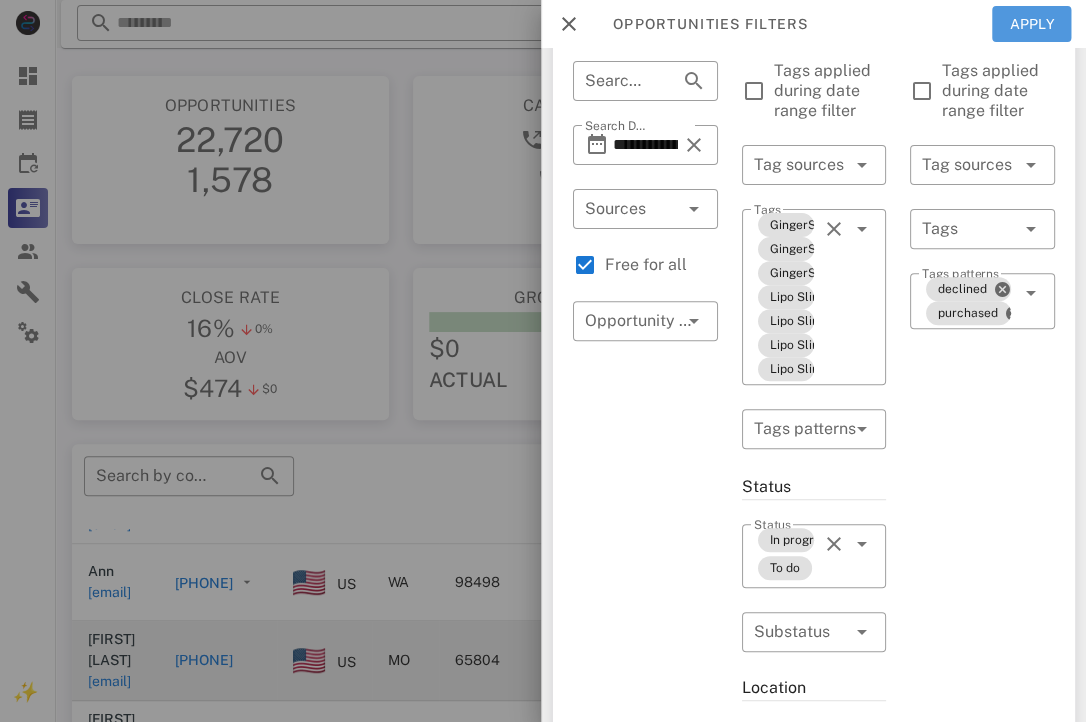 click on "Apply" at bounding box center (1031, 24) 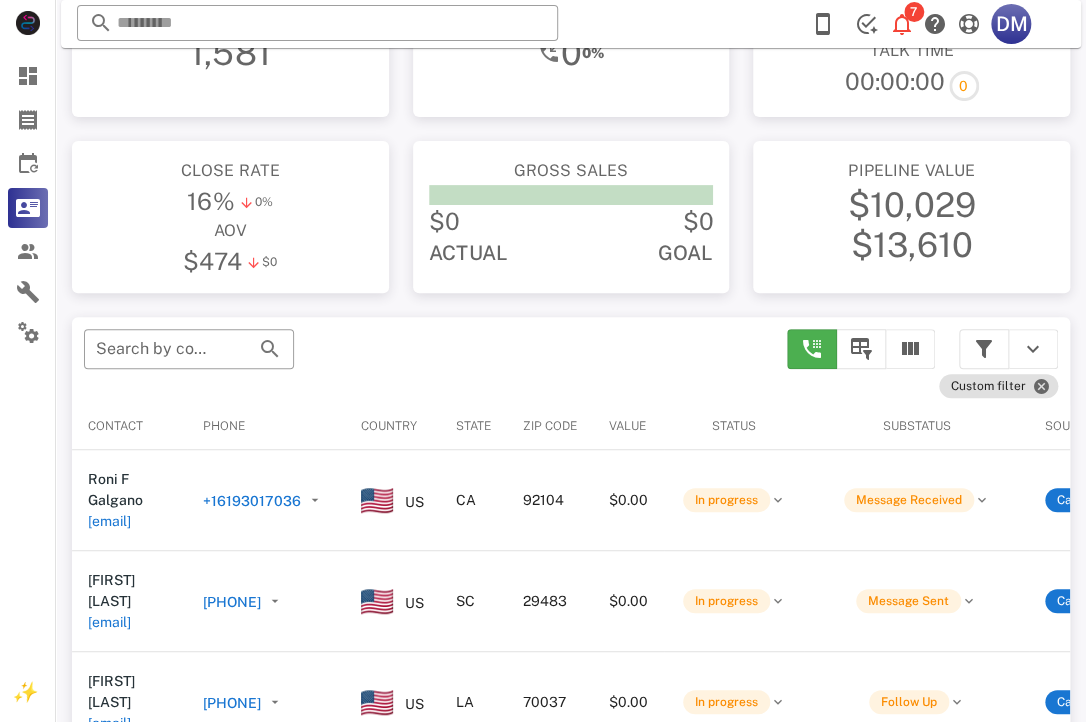 scroll, scrollTop: 162, scrollLeft: 0, axis: vertical 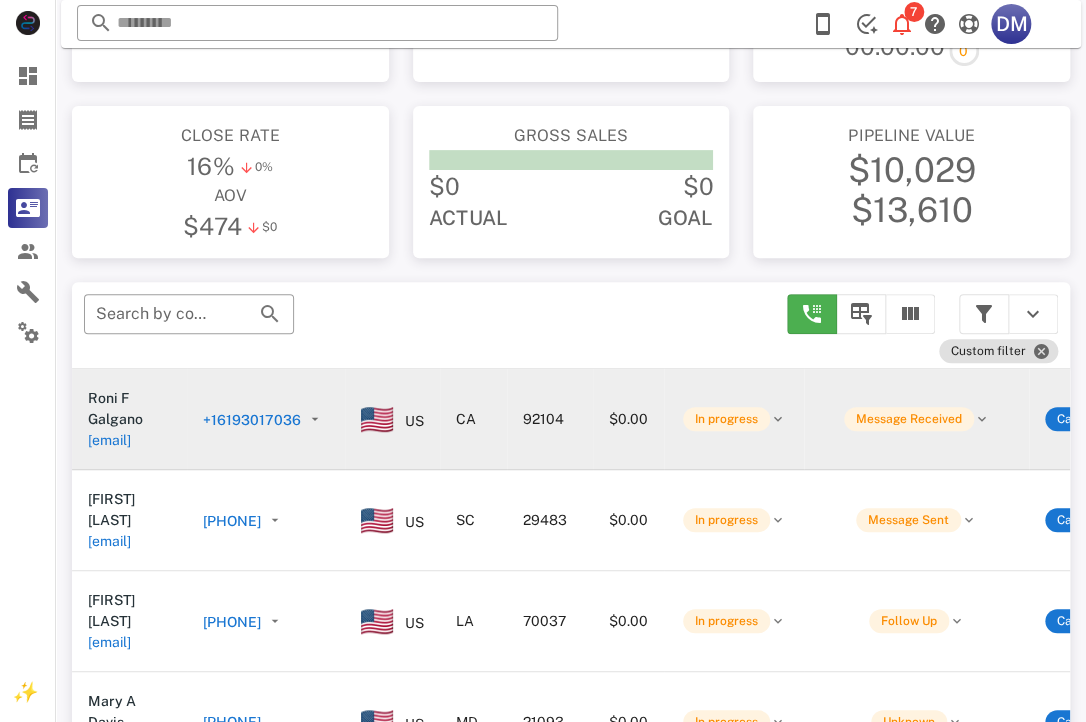 click on "+16193017036" at bounding box center (252, 420) 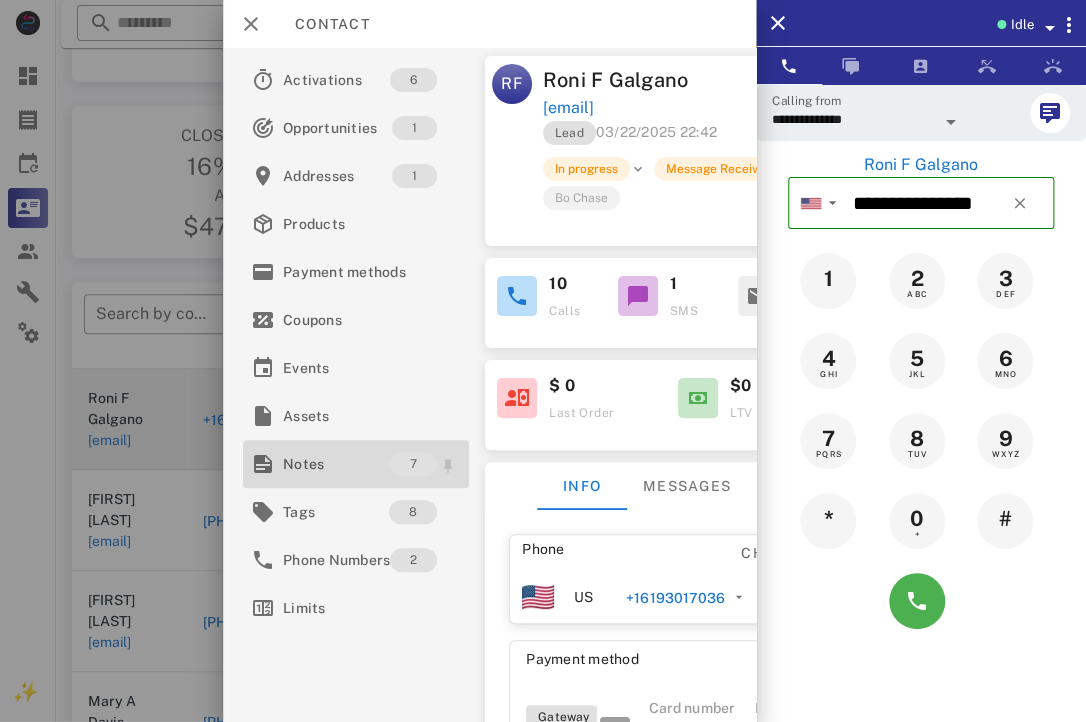 click on "Notes" at bounding box center (336, 464) 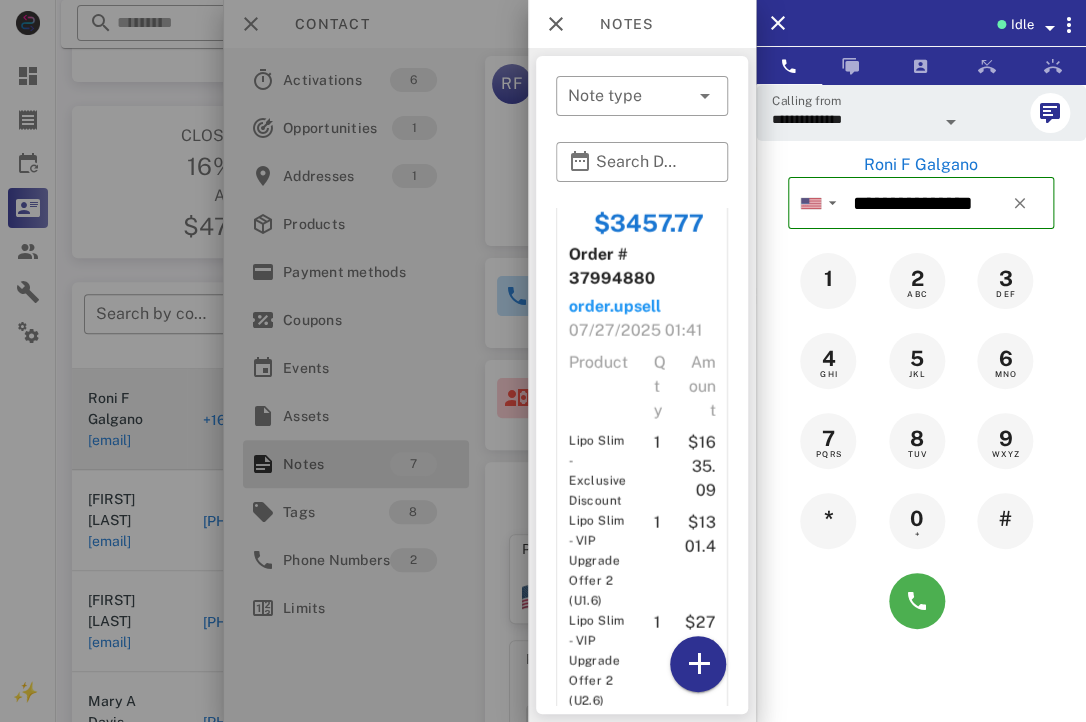 scroll, scrollTop: 2148, scrollLeft: 0, axis: vertical 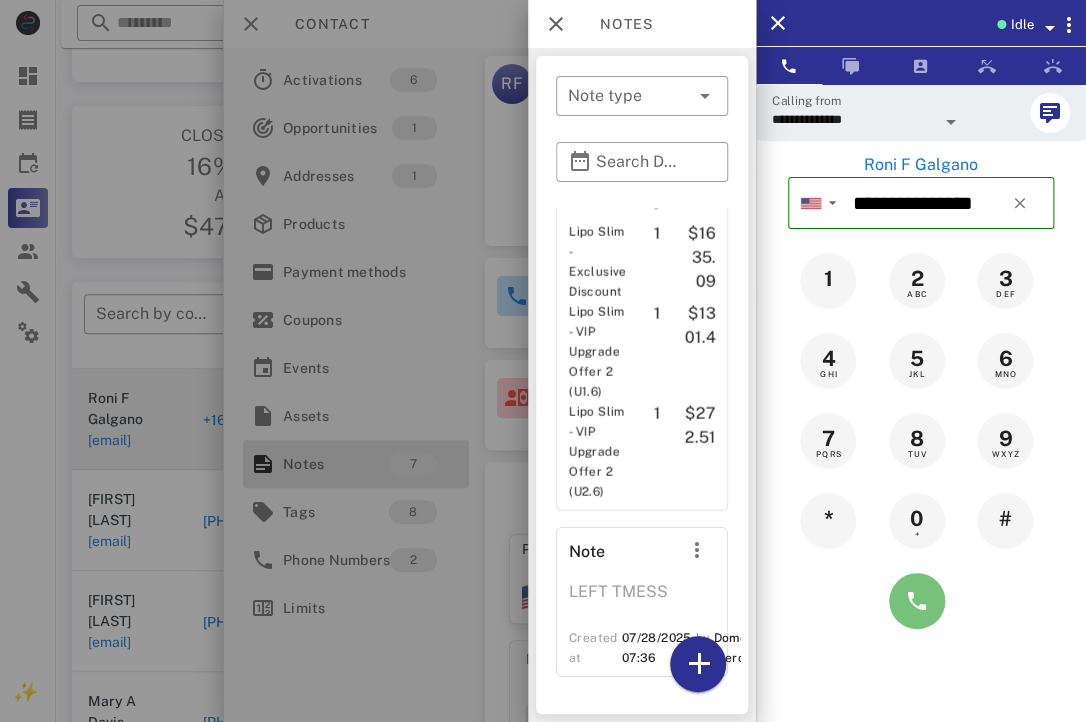 click at bounding box center (917, 601) 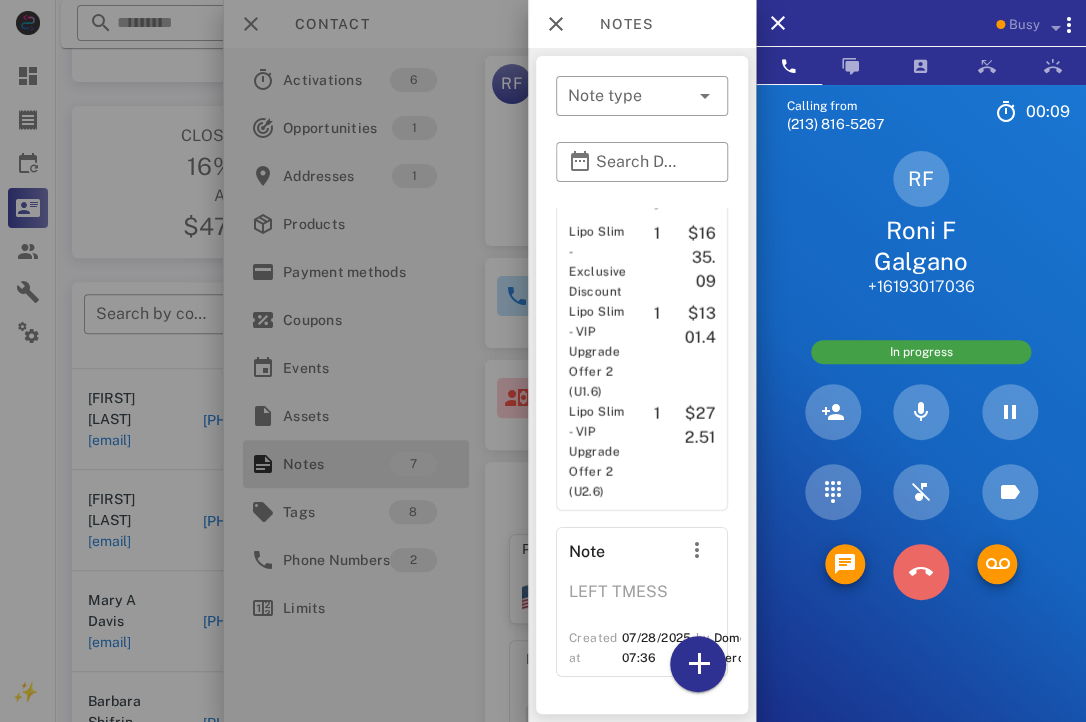 click at bounding box center [921, 572] 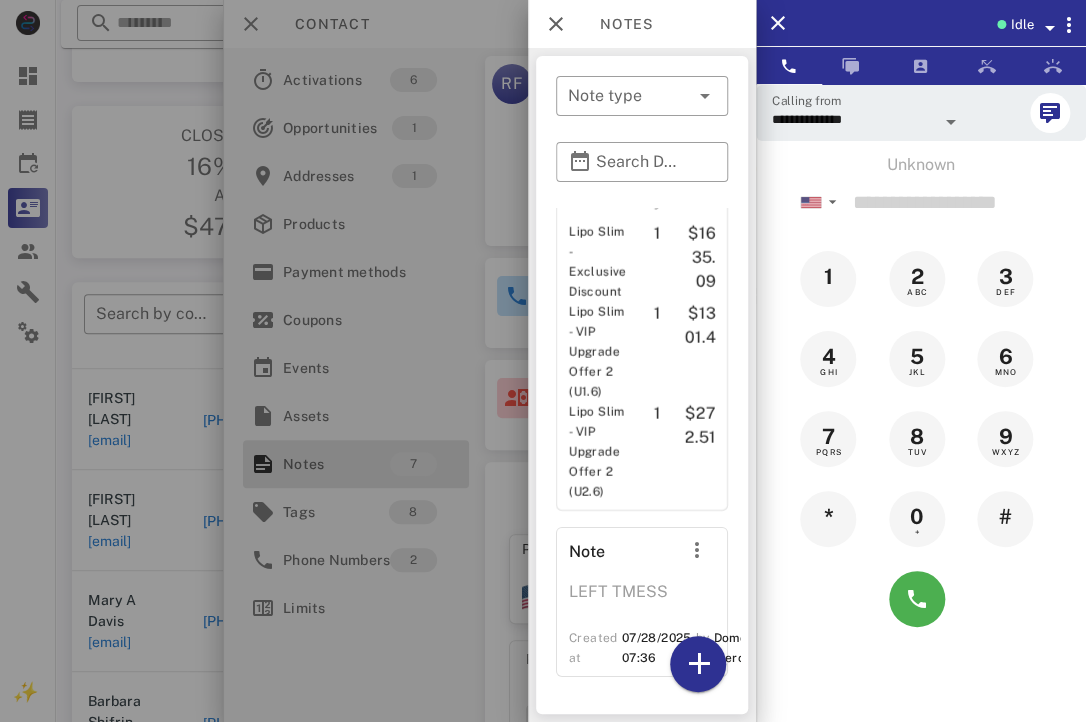 click at bounding box center (543, 361) 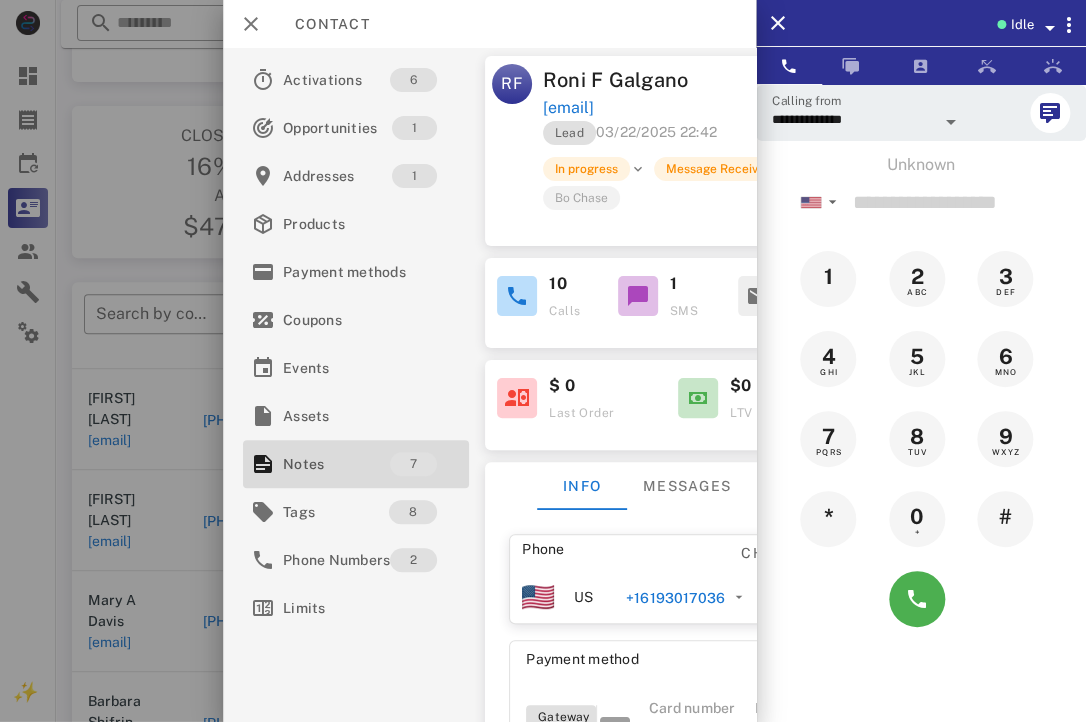 click at bounding box center (543, 361) 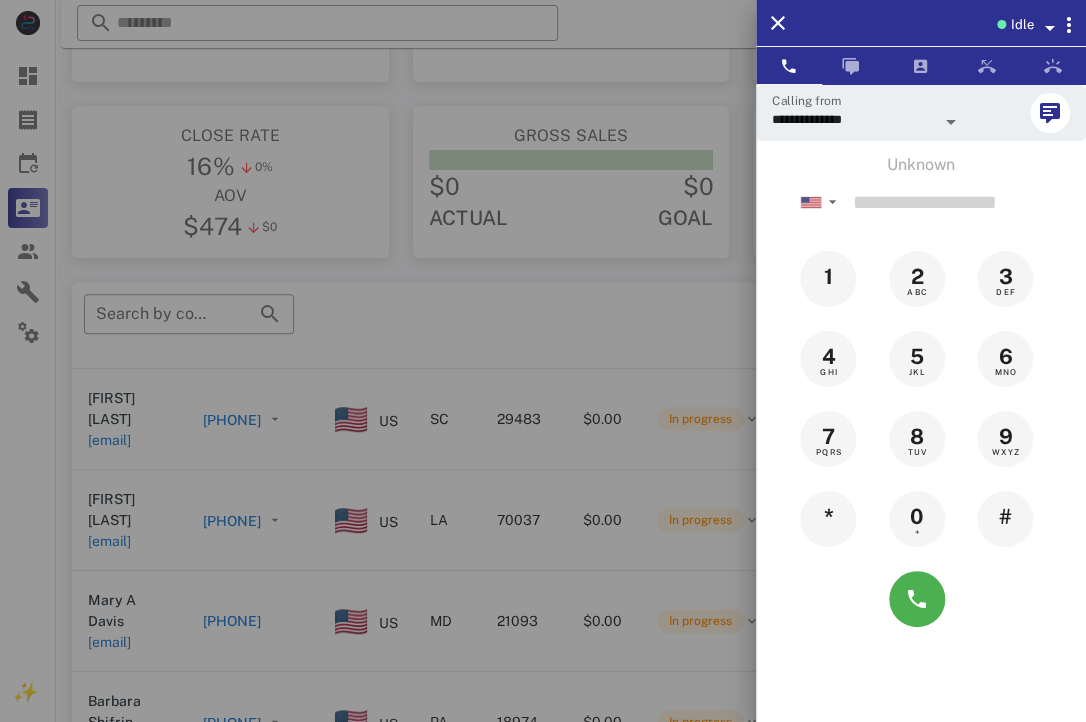 click at bounding box center [543, 361] 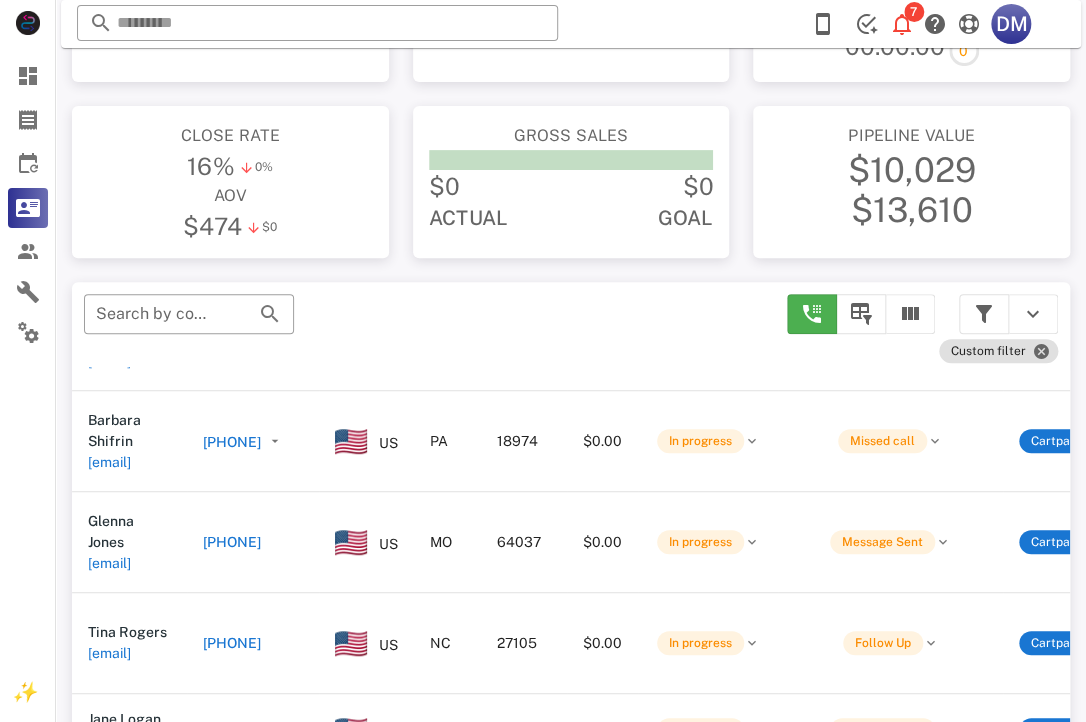 scroll, scrollTop: 940, scrollLeft: 0, axis: vertical 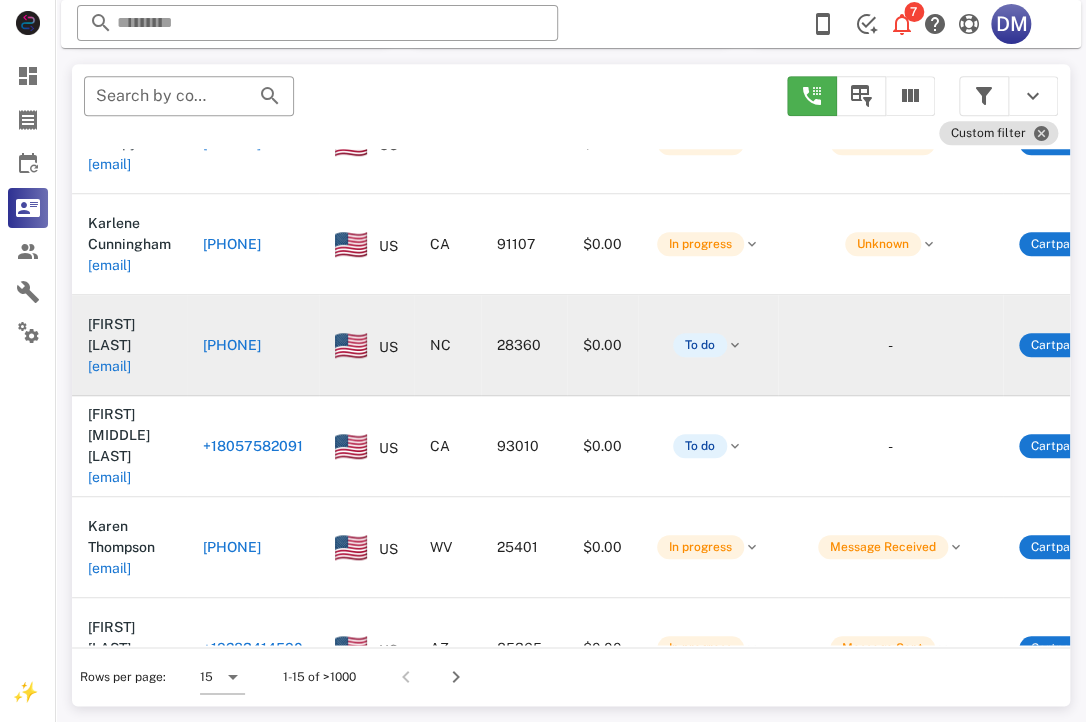 click on "[PHONE]" at bounding box center (232, 345) 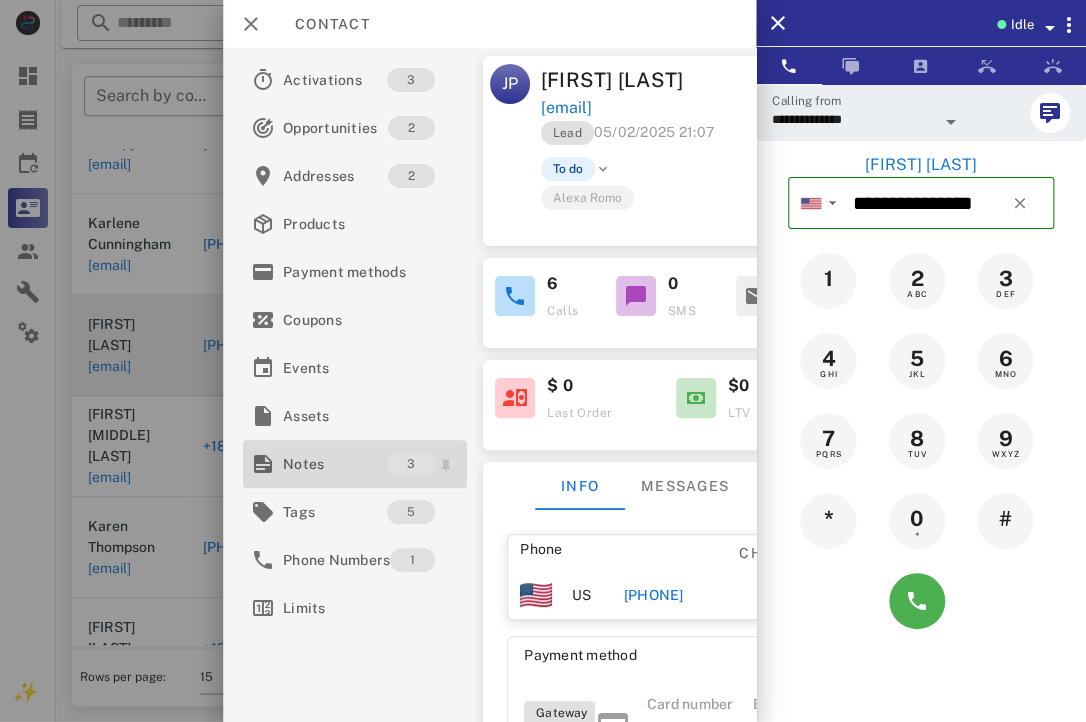 click on "Notes" at bounding box center (335, 464) 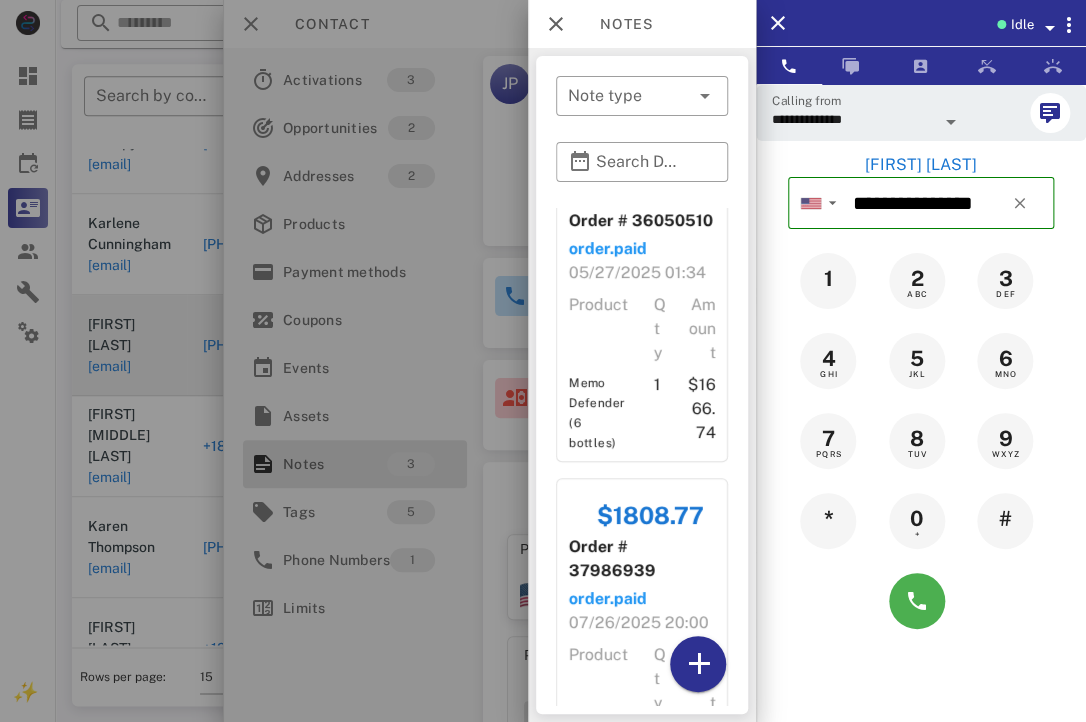 scroll, scrollTop: 636, scrollLeft: 0, axis: vertical 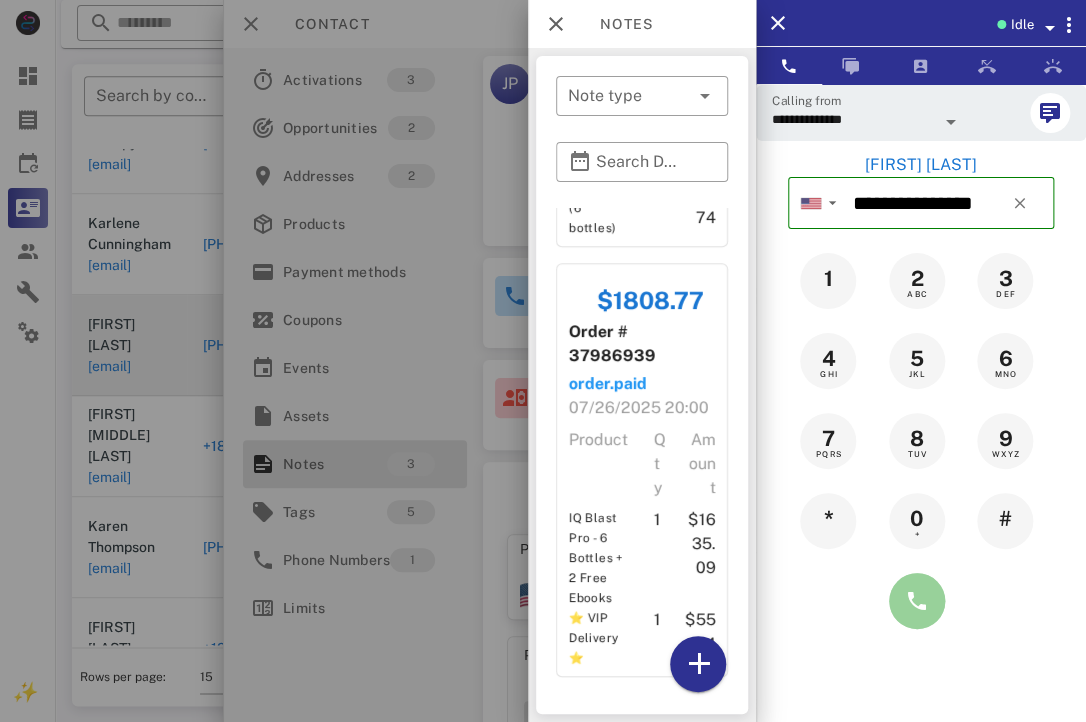 click at bounding box center [917, 601] 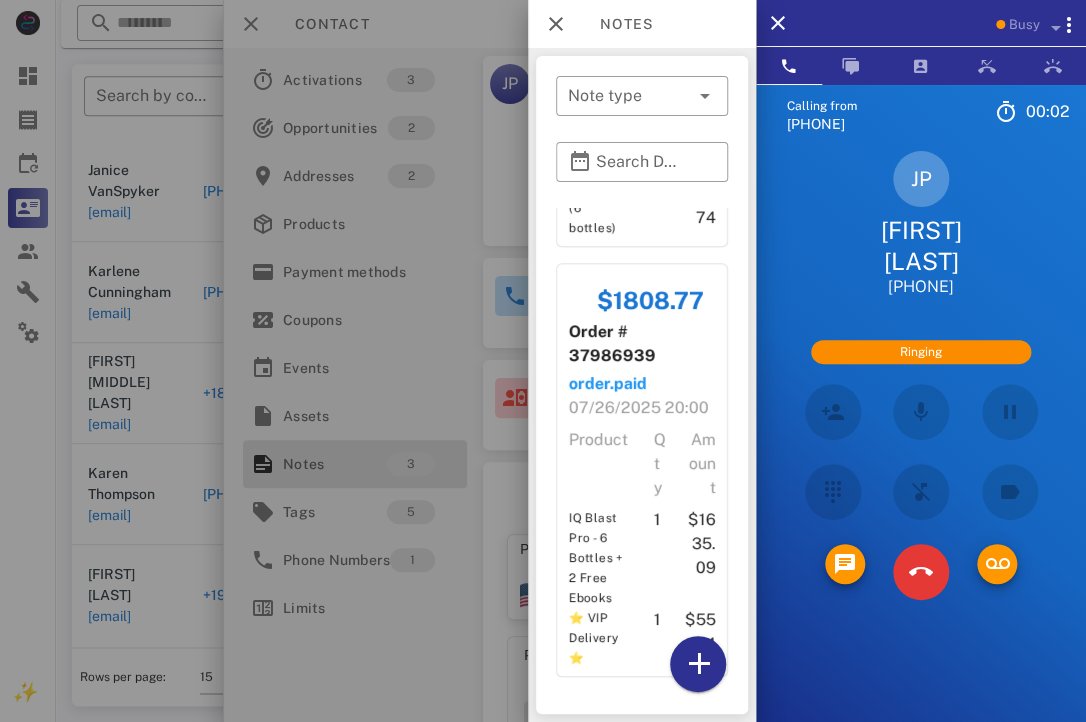 scroll, scrollTop: 839, scrollLeft: 0, axis: vertical 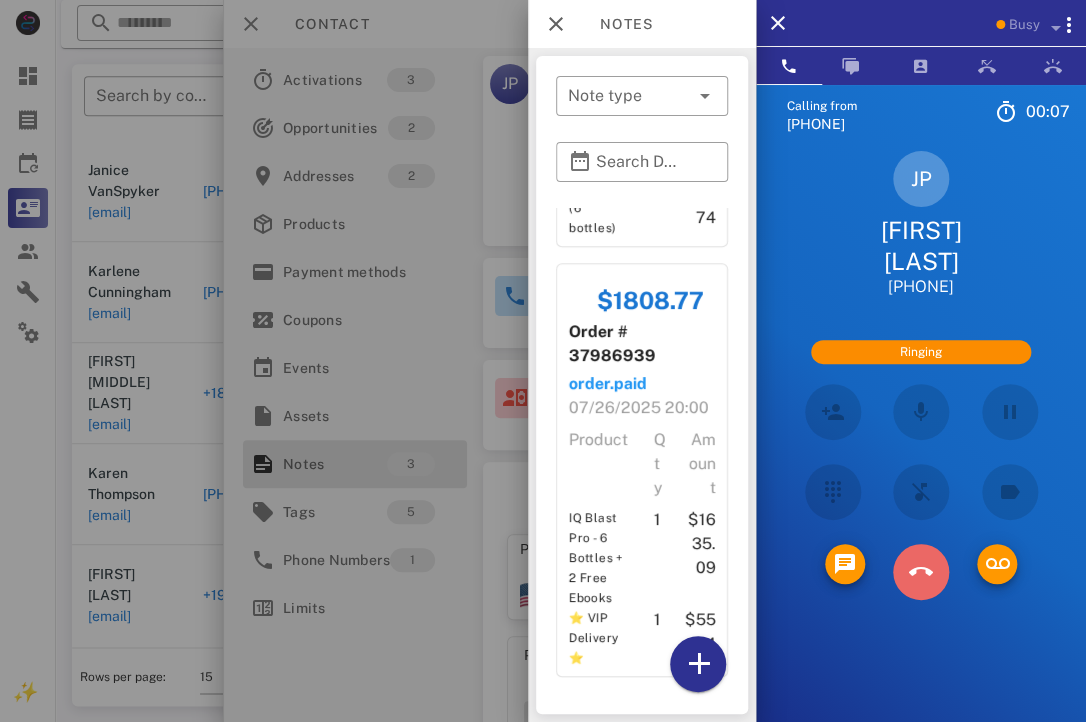 click at bounding box center (921, 572) 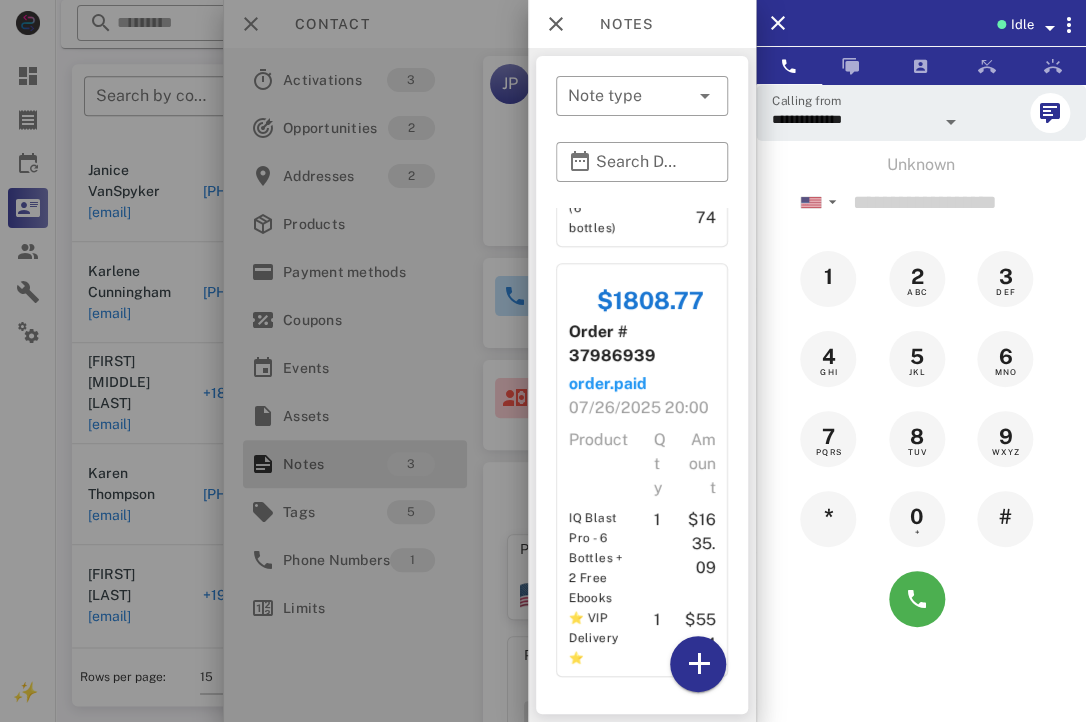 click at bounding box center (543, 361) 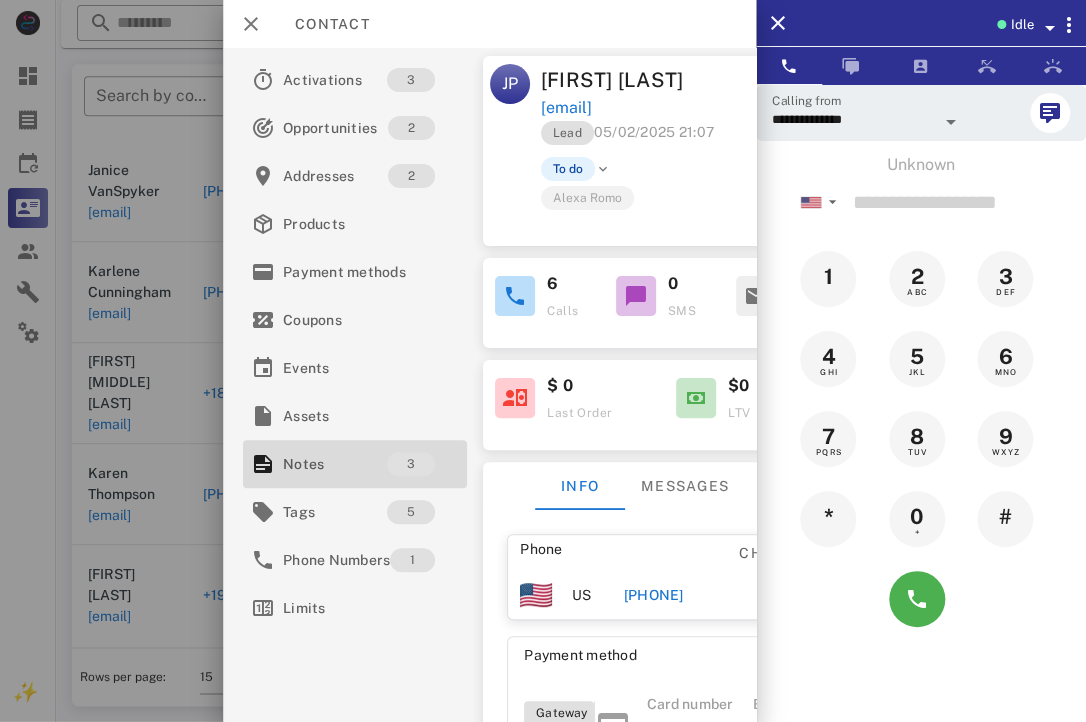 click at bounding box center [543, 361] 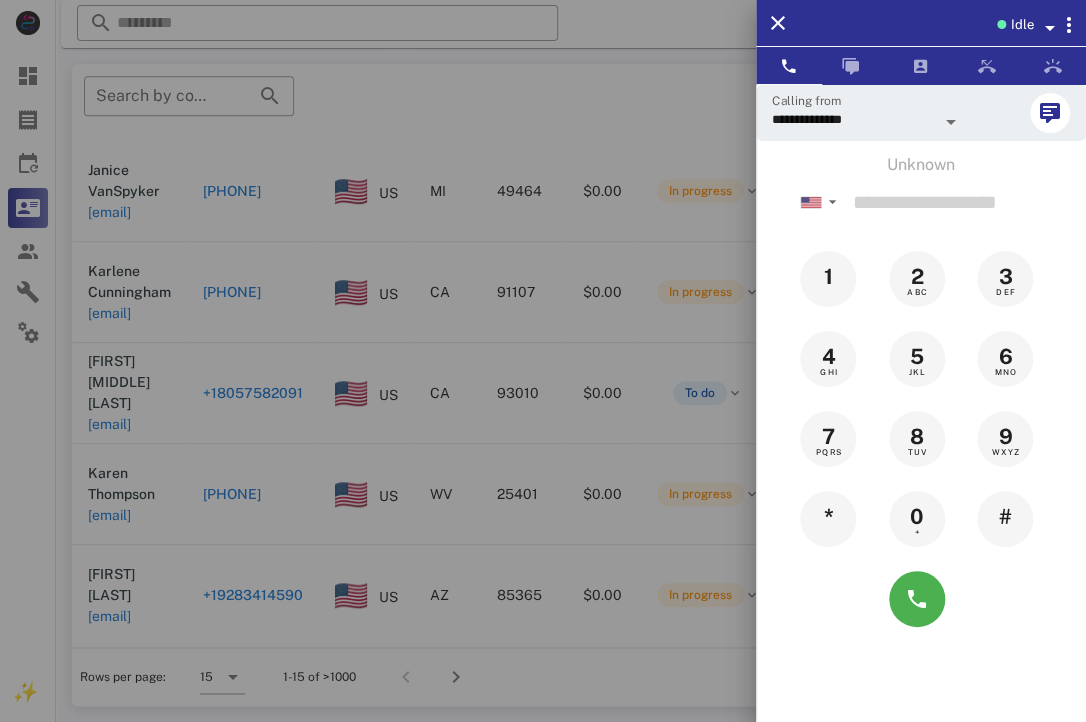 click at bounding box center (543, 361) 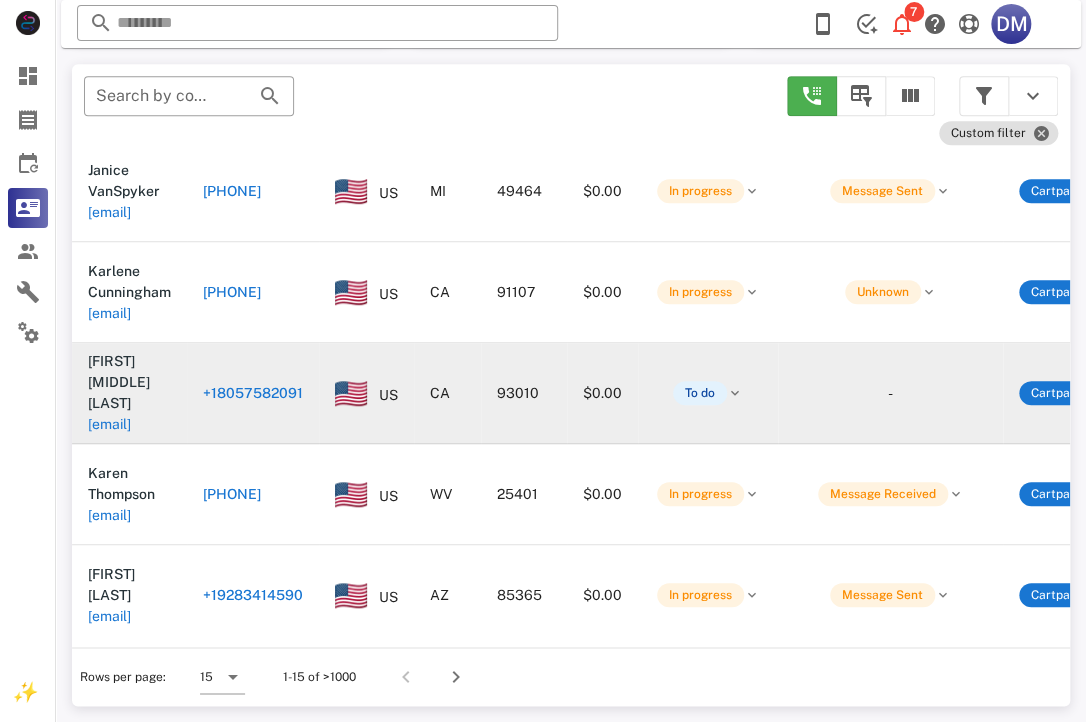 click on "+18057582091" at bounding box center (253, 393) 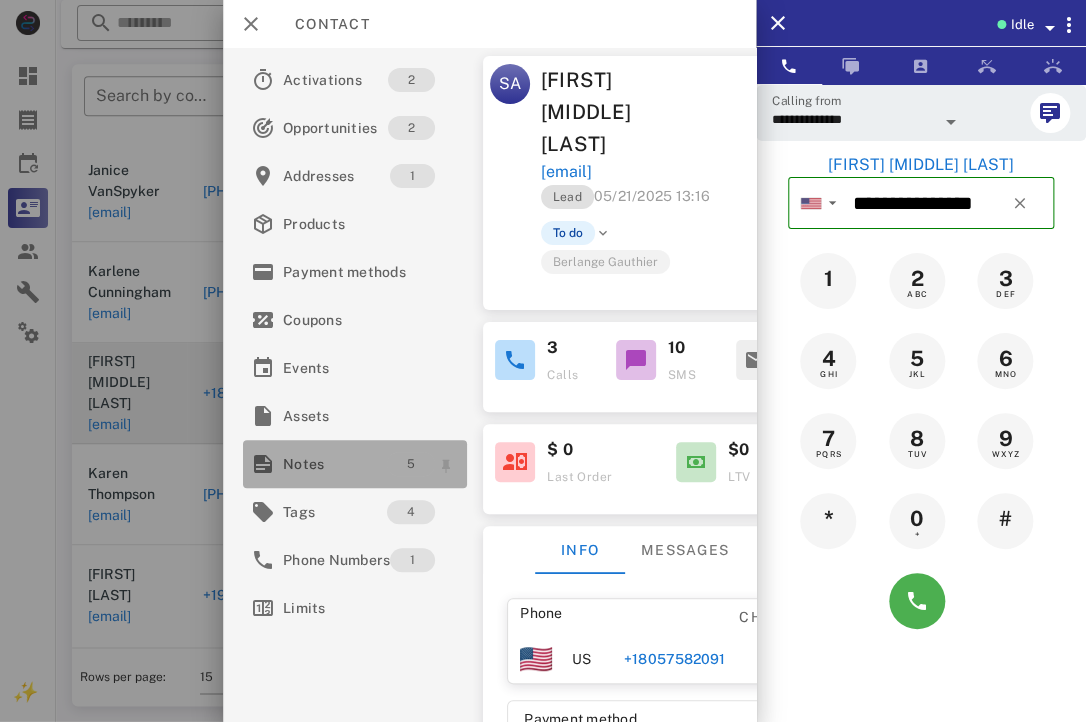 click on "5" at bounding box center [412, 464] 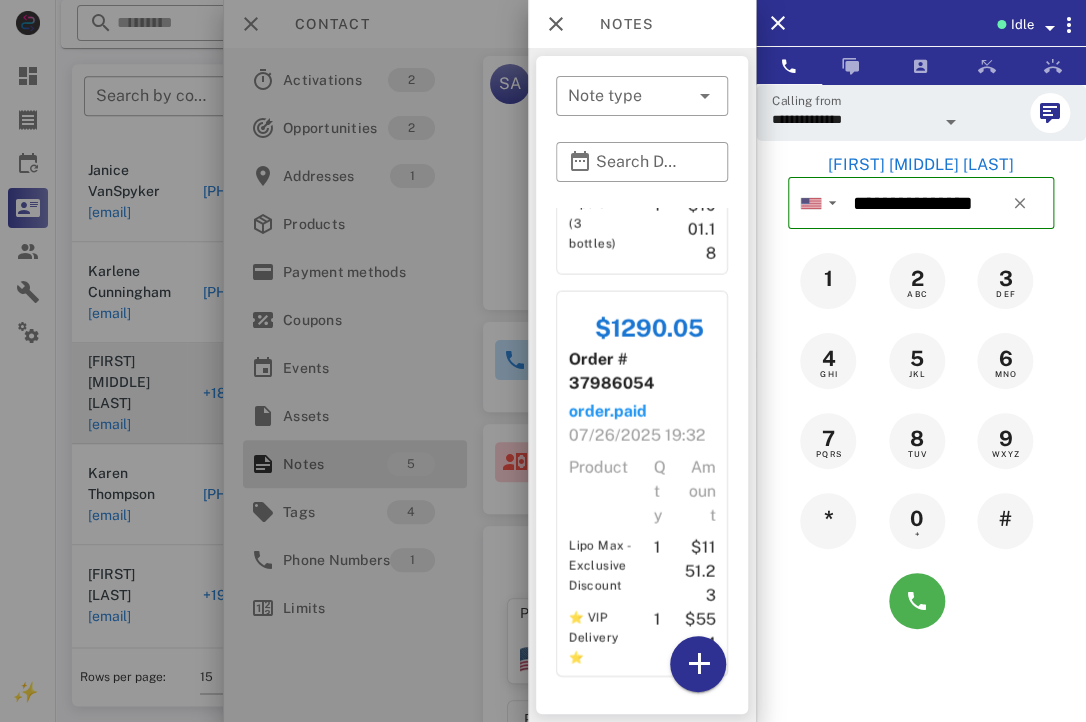 scroll, scrollTop: 1792, scrollLeft: 0, axis: vertical 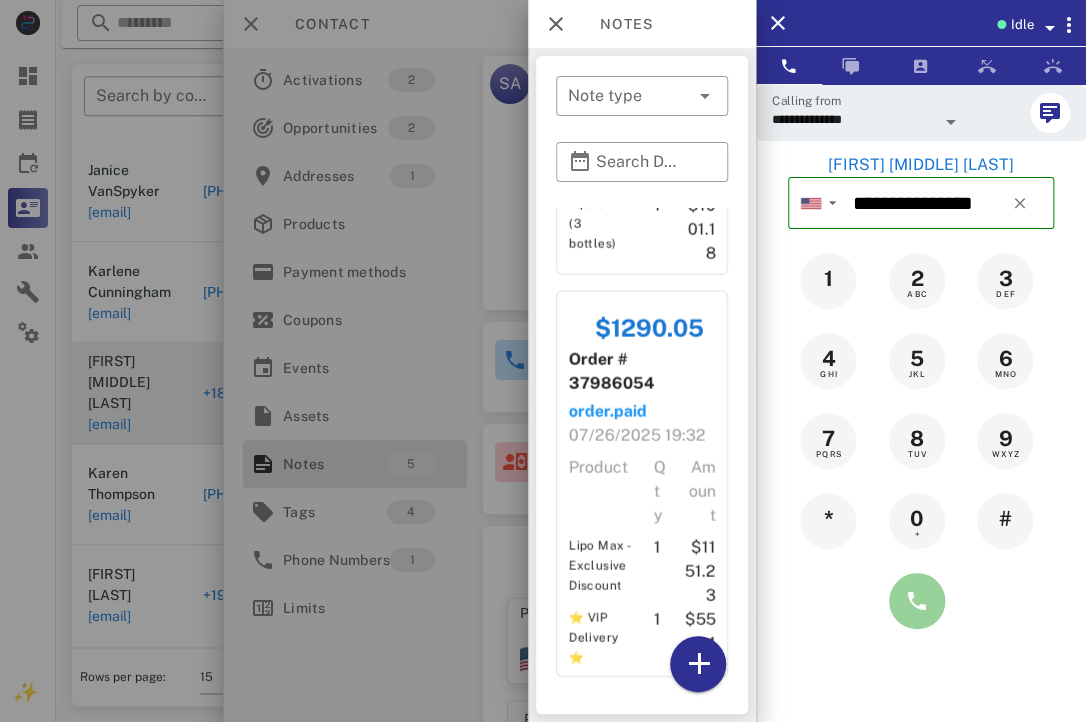 click at bounding box center (917, 601) 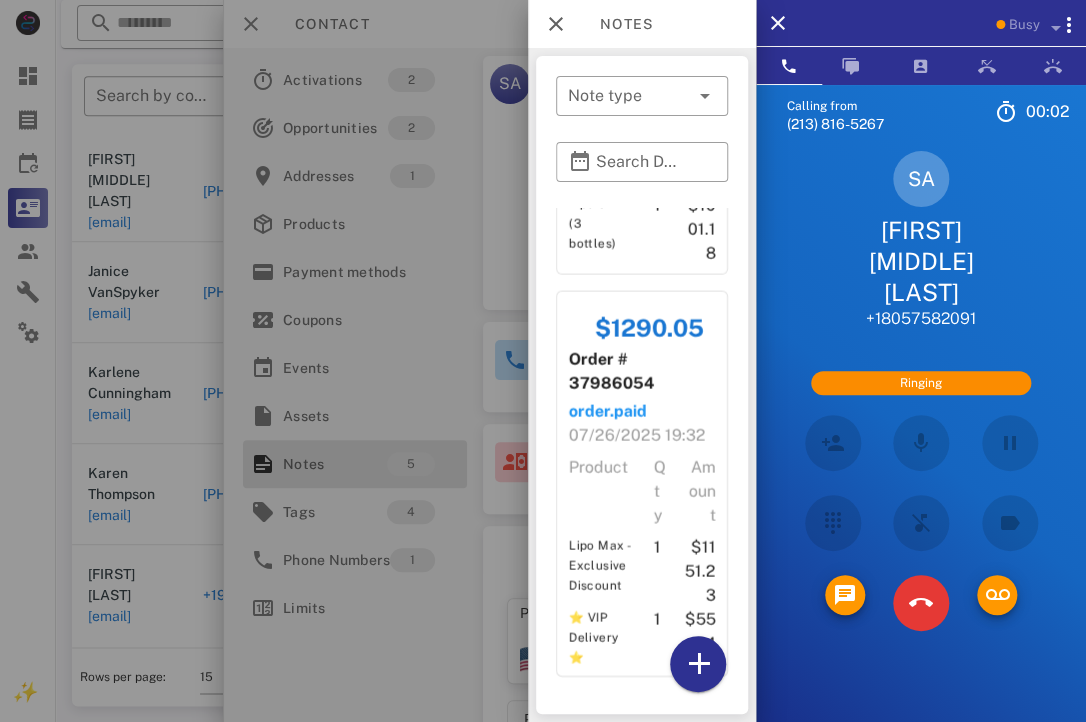 scroll, scrollTop: 738, scrollLeft: 0, axis: vertical 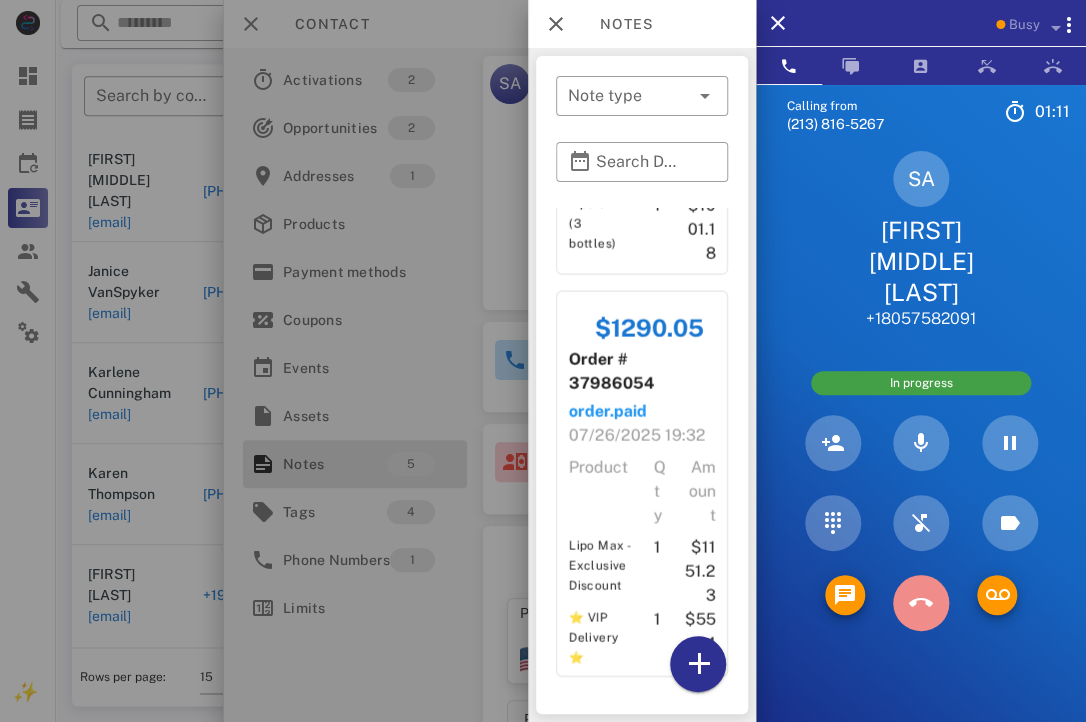click at bounding box center [921, 603] 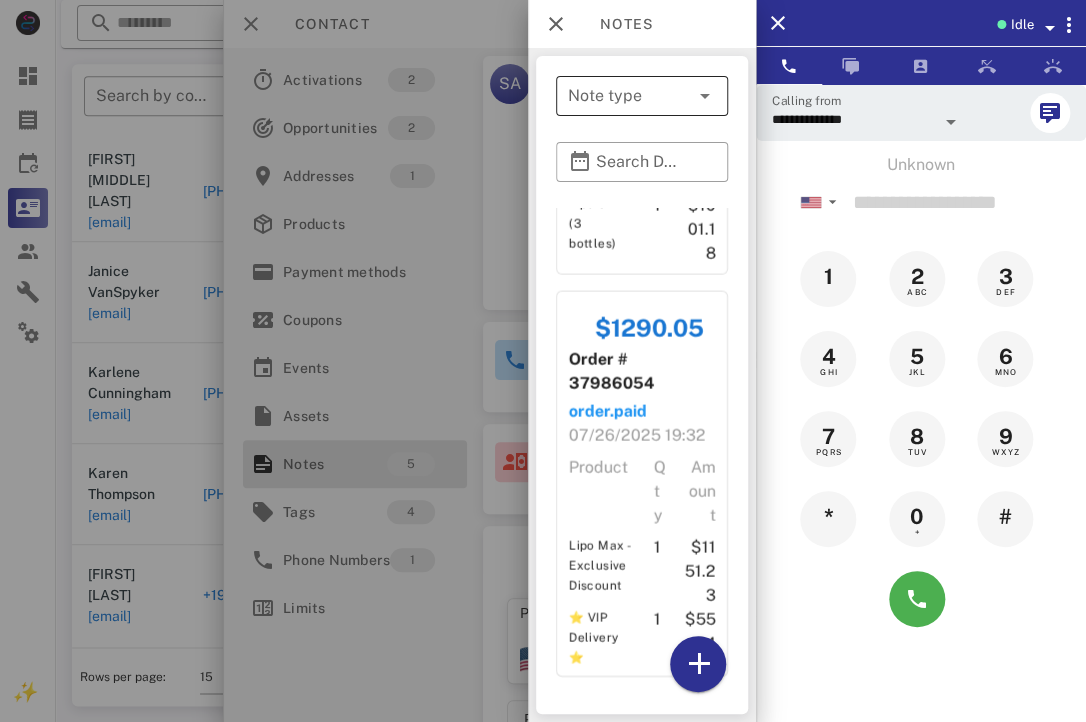 click on "Note type" at bounding box center (628, 96) 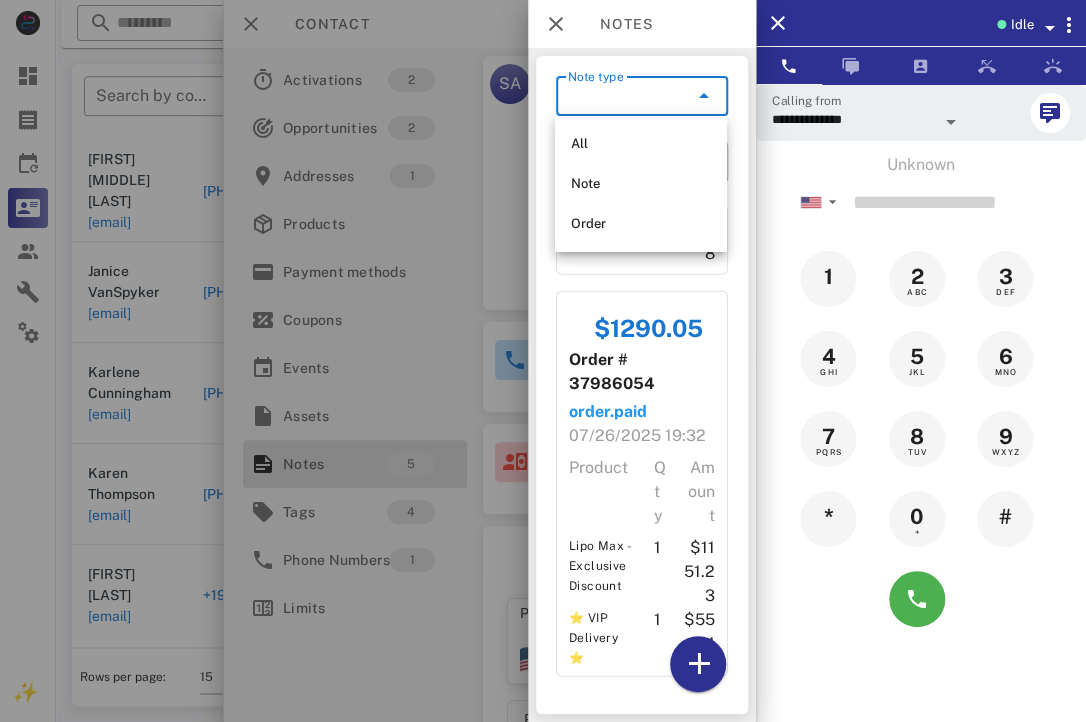 click at bounding box center (543, 361) 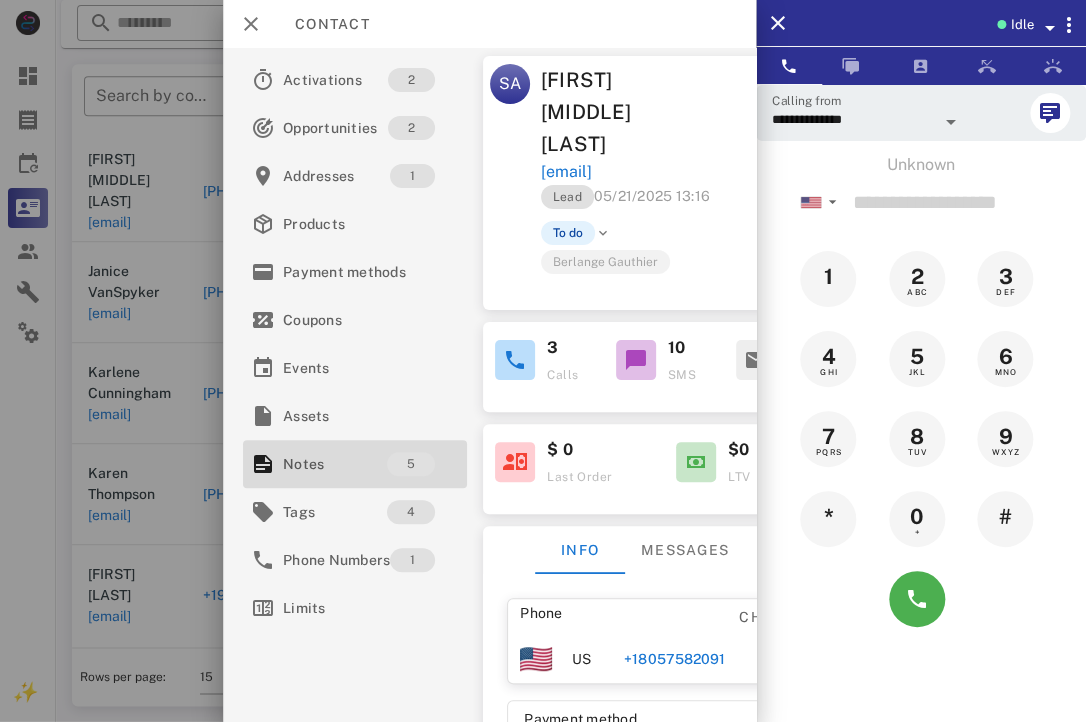 click at bounding box center [543, 361] 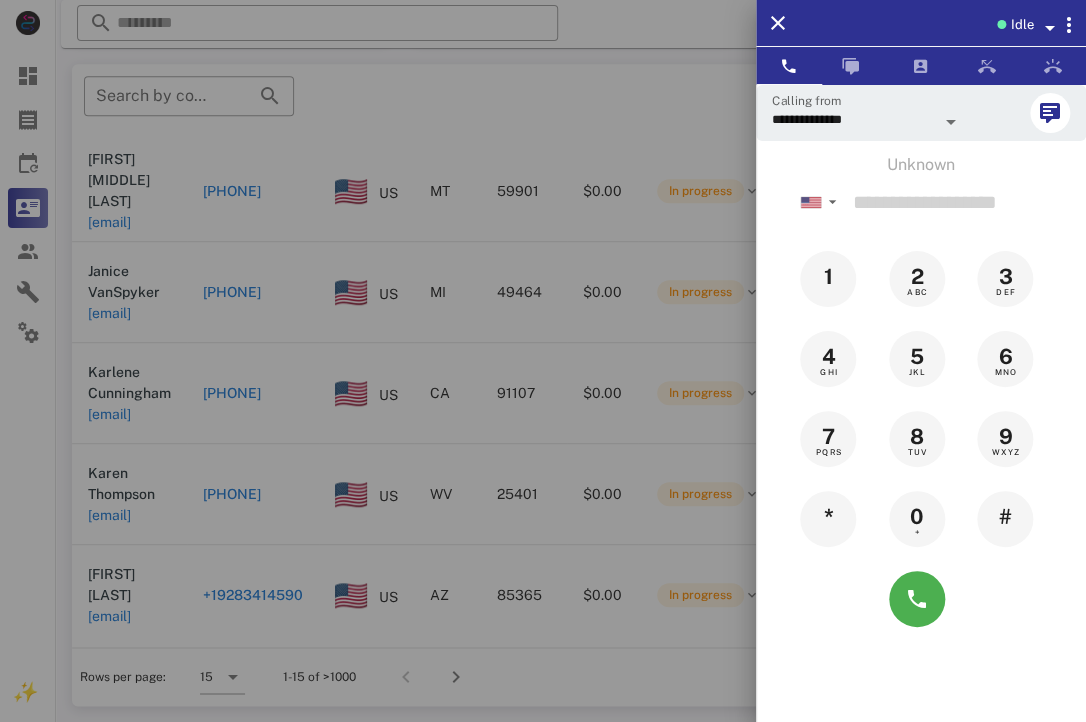 click at bounding box center [543, 361] 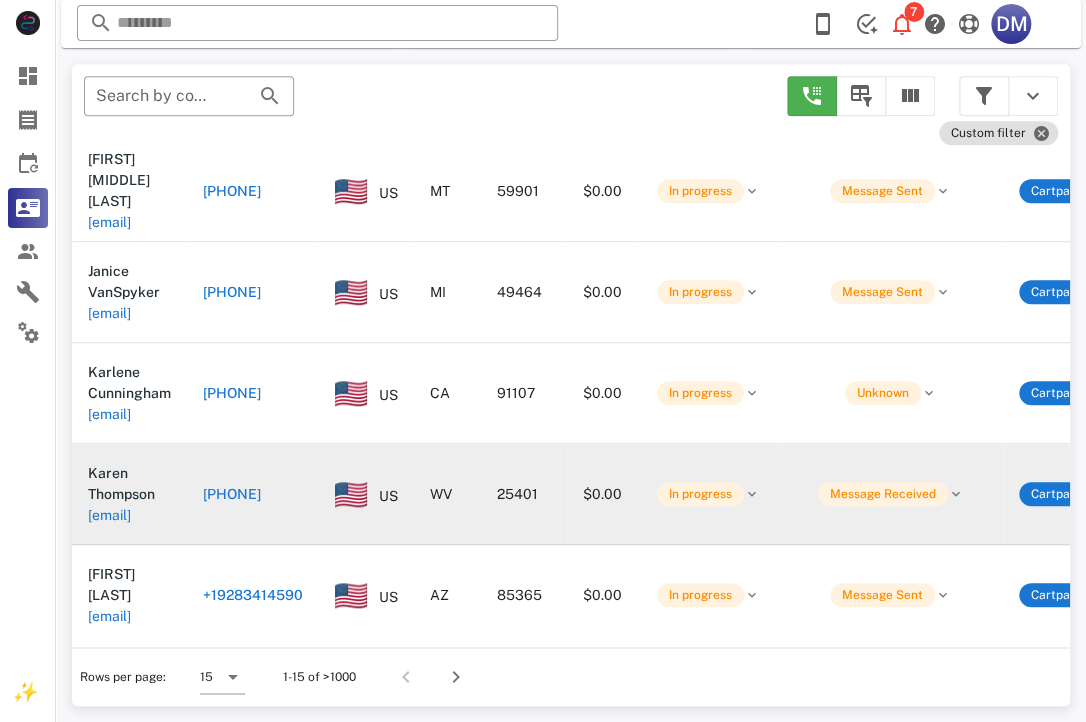 click on "[PHONE]" at bounding box center [232, 494] 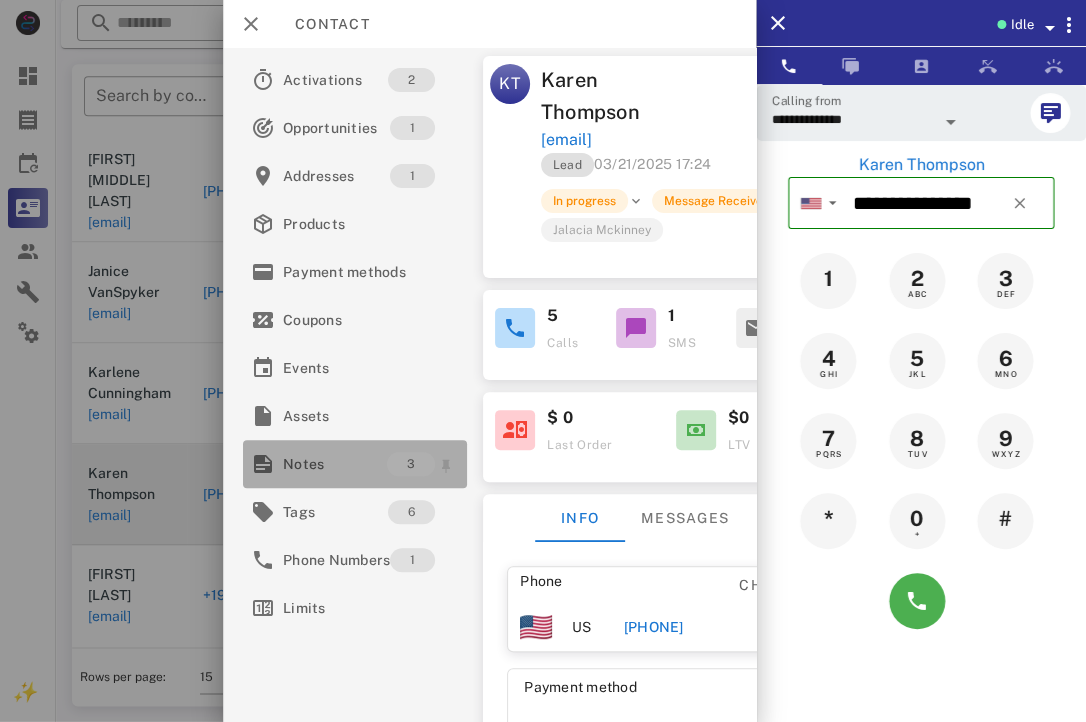 click on "Notes" at bounding box center (335, 464) 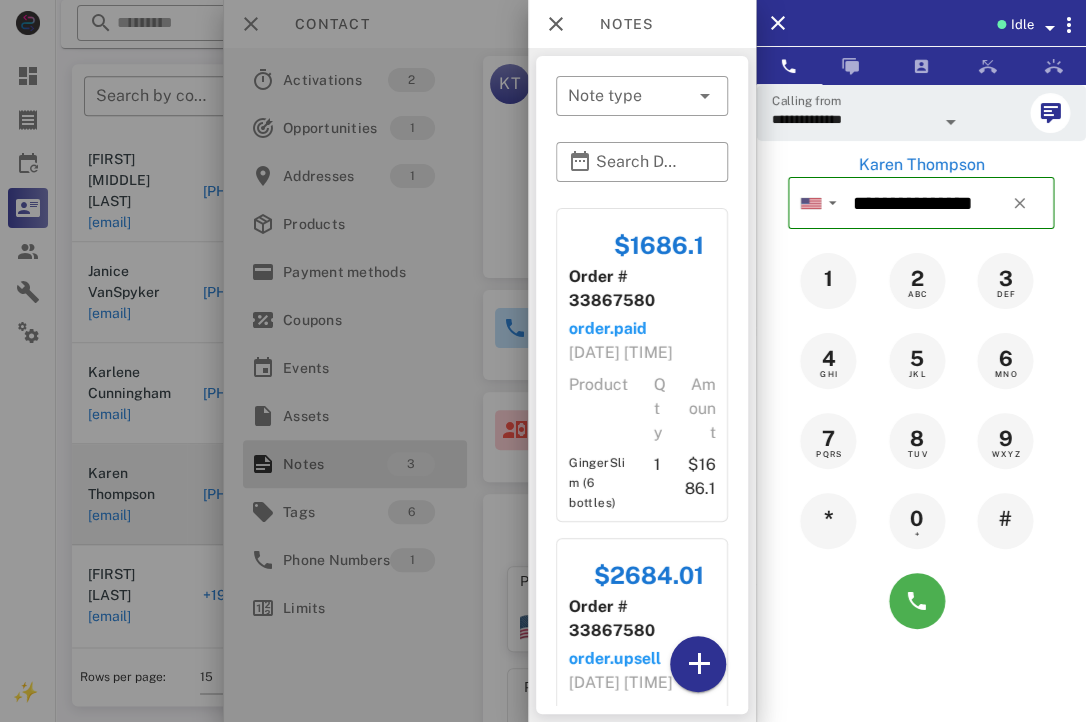 scroll, scrollTop: 660, scrollLeft: 0, axis: vertical 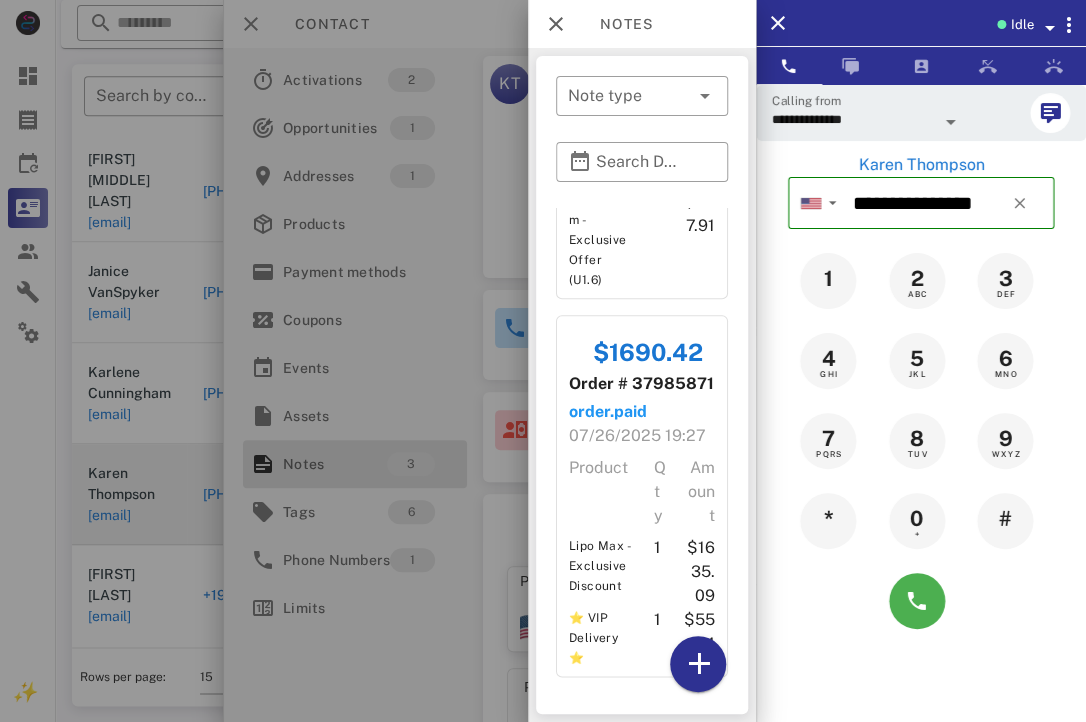 click at bounding box center (543, 361) 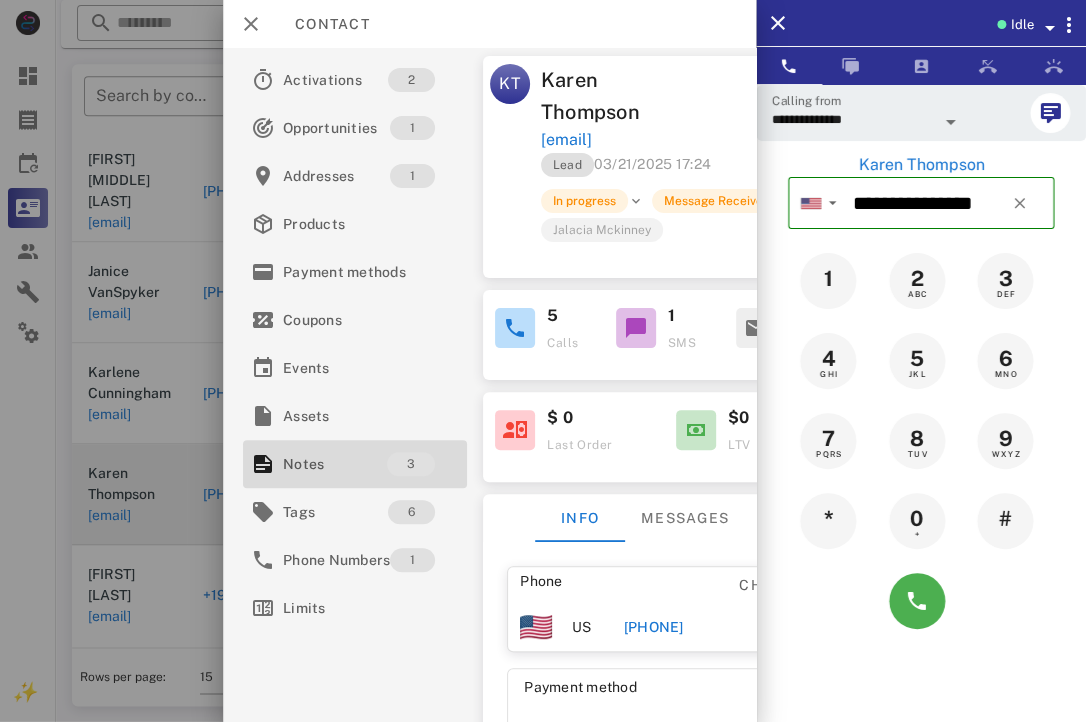 click at bounding box center (543, 361) 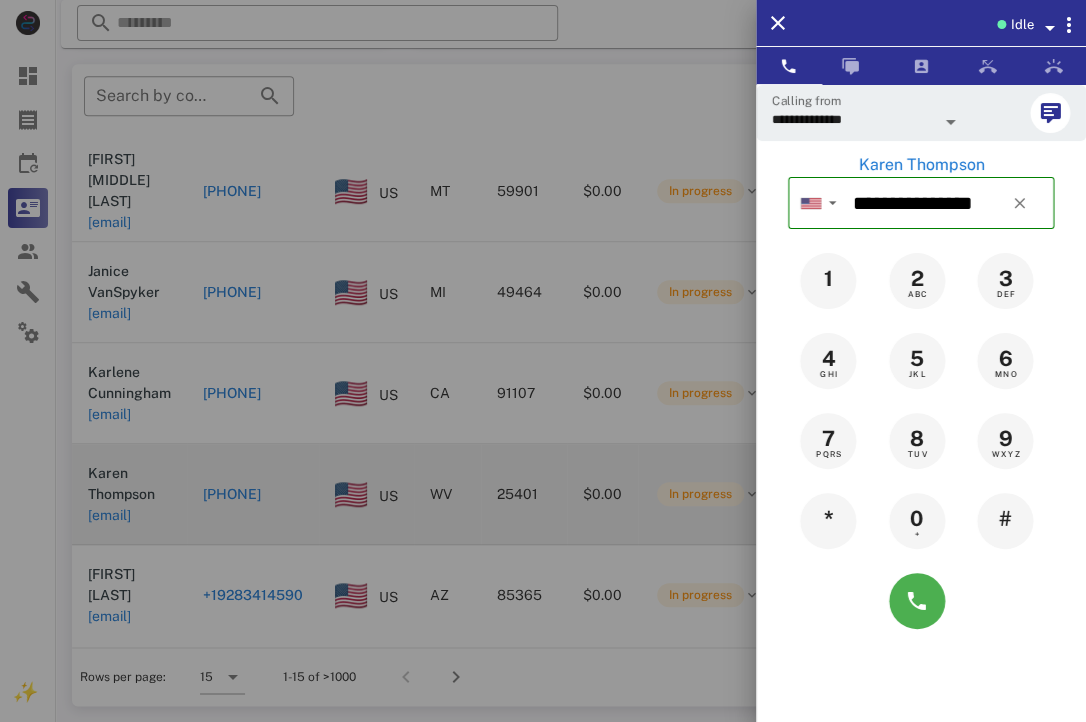 click at bounding box center (543, 361) 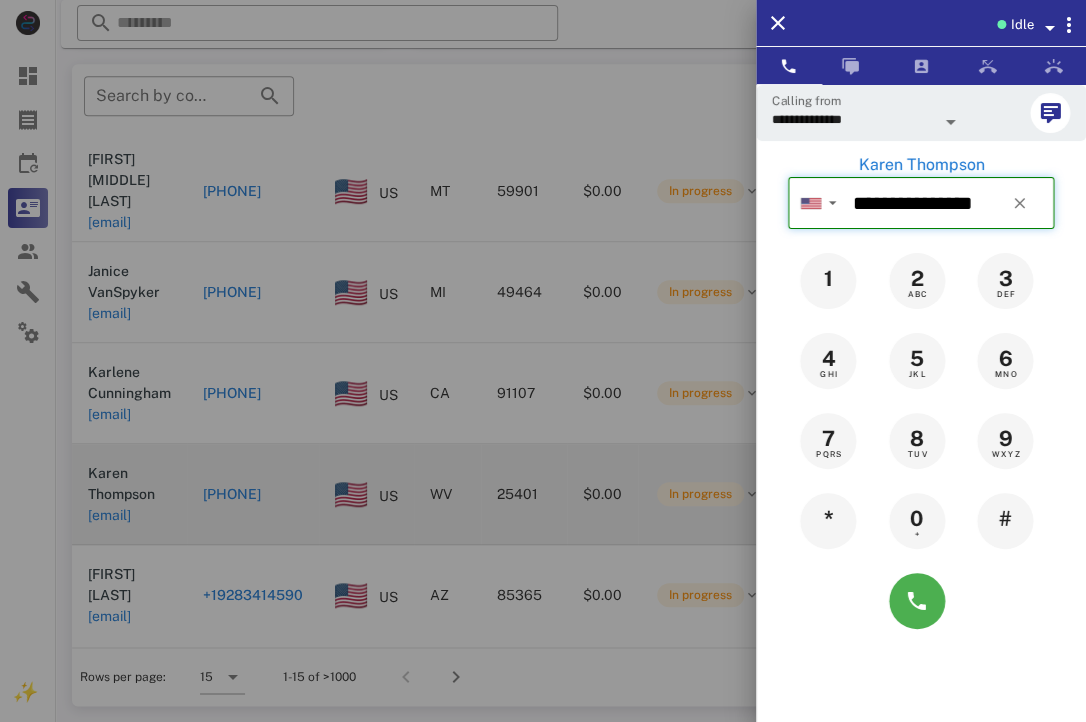 type 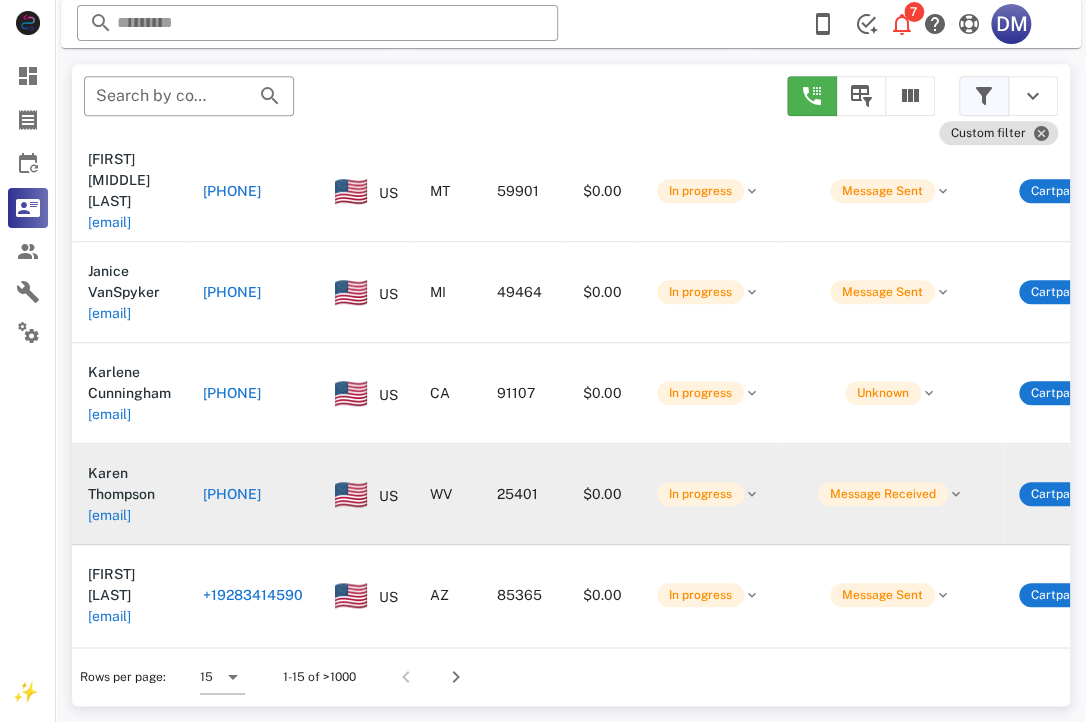 click at bounding box center (984, 96) 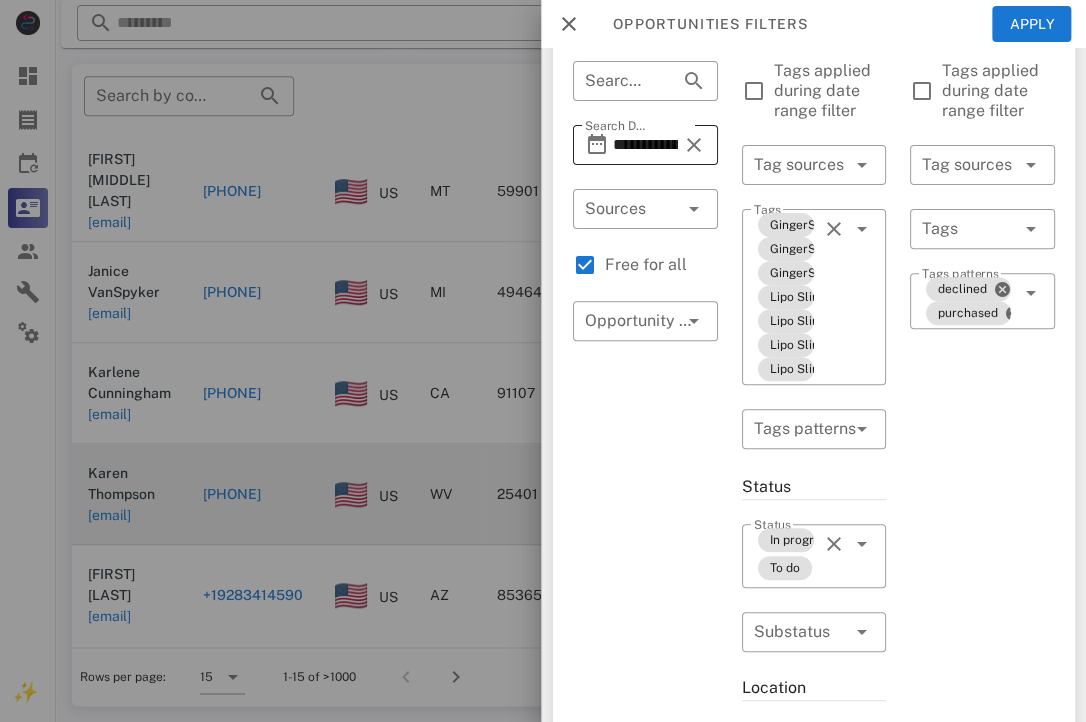 click on "**********" at bounding box center (645, 145) 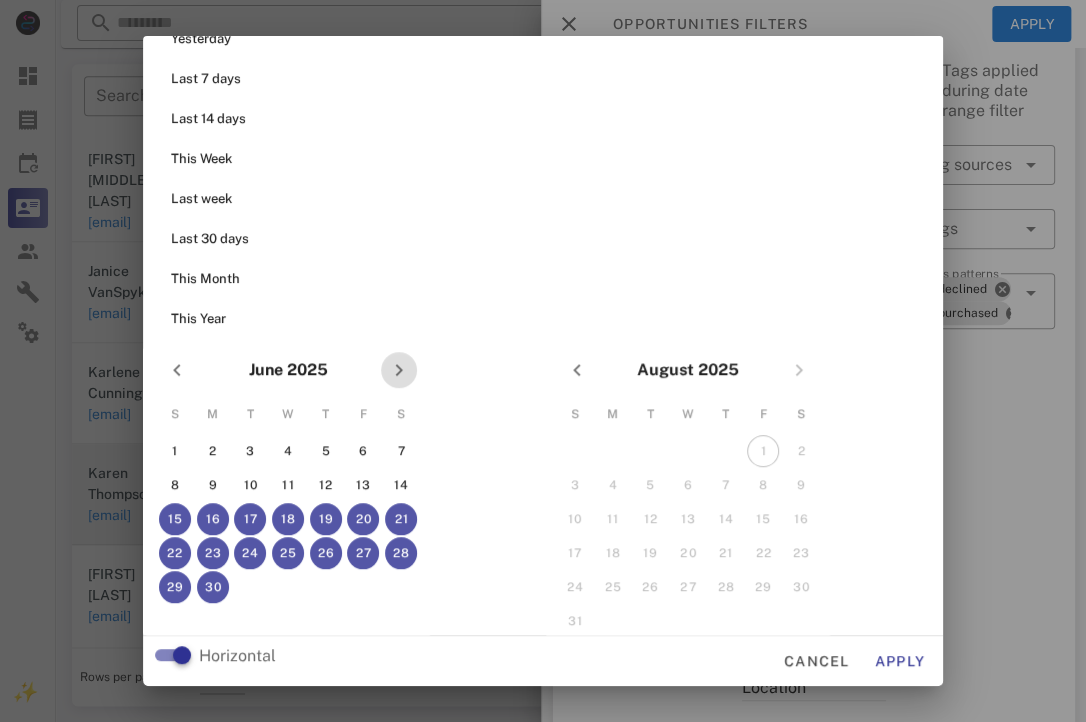 click at bounding box center [399, 370] 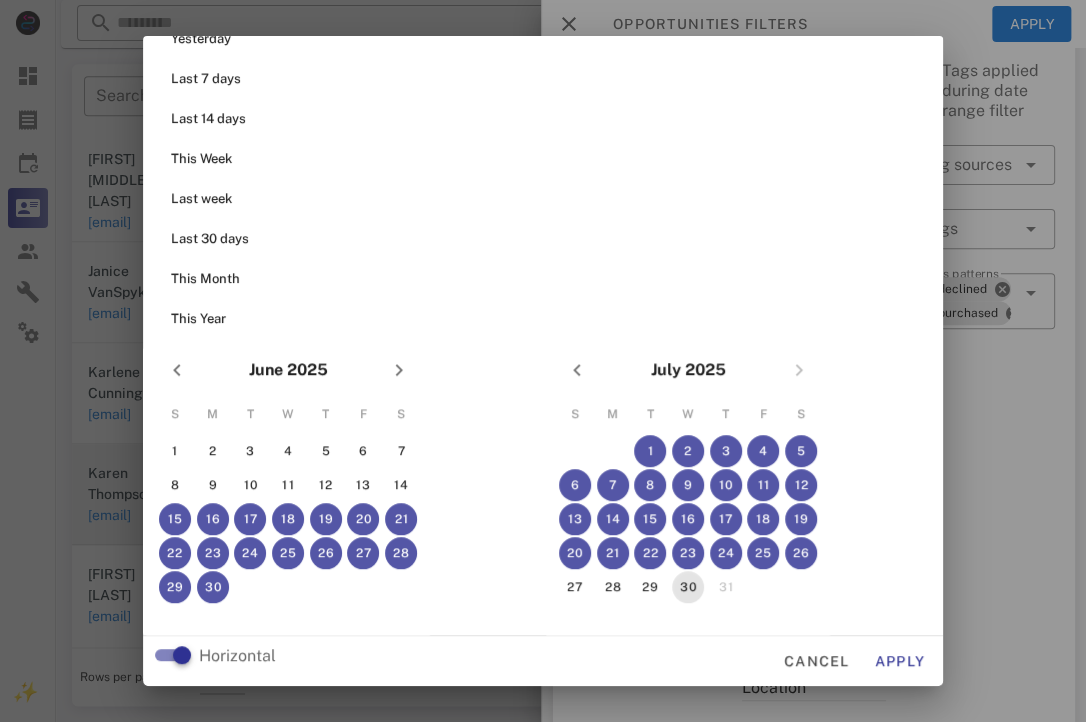 click on "30" at bounding box center [688, 587] 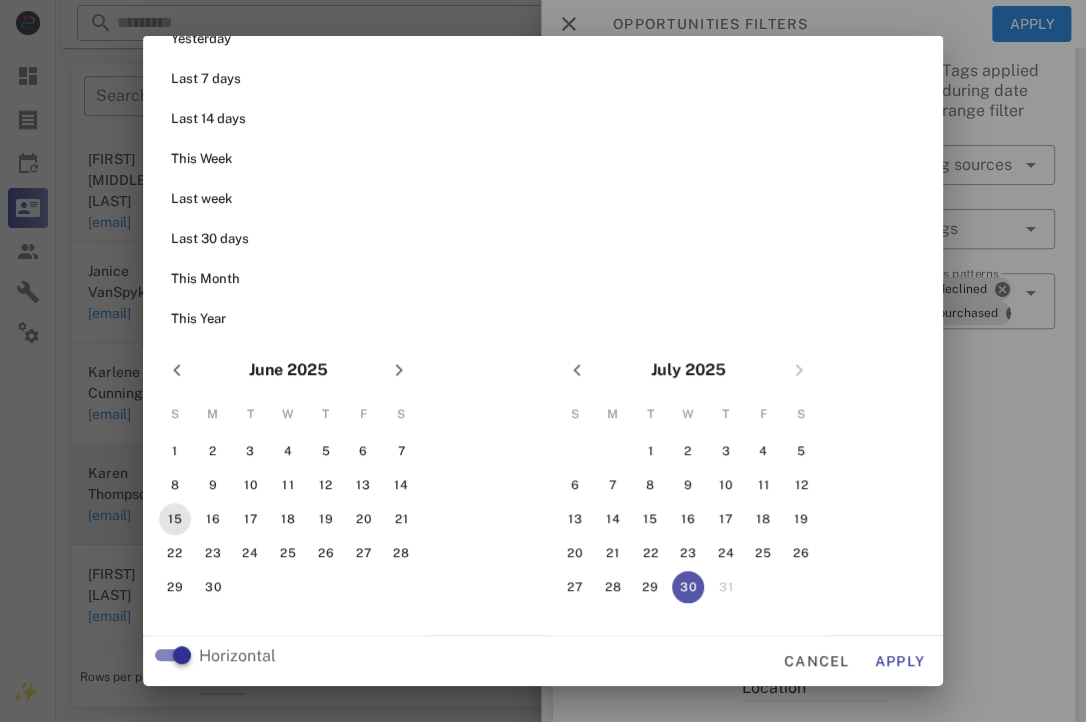 click on "15" at bounding box center (175, 519) 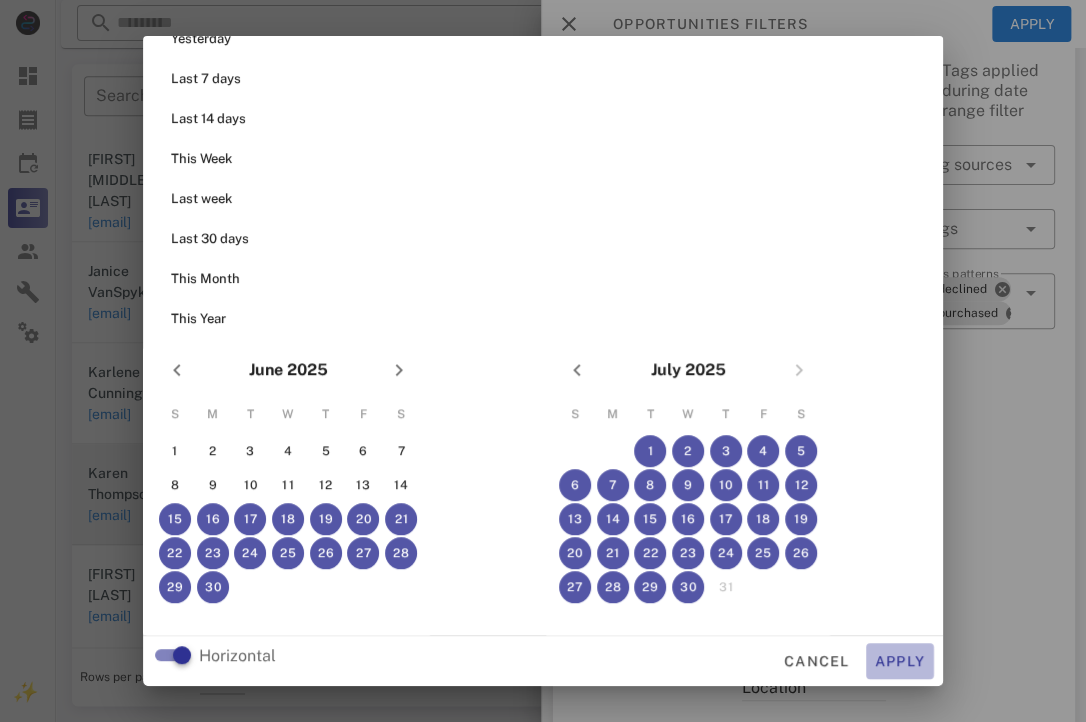 click on "Apply" at bounding box center [900, 661] 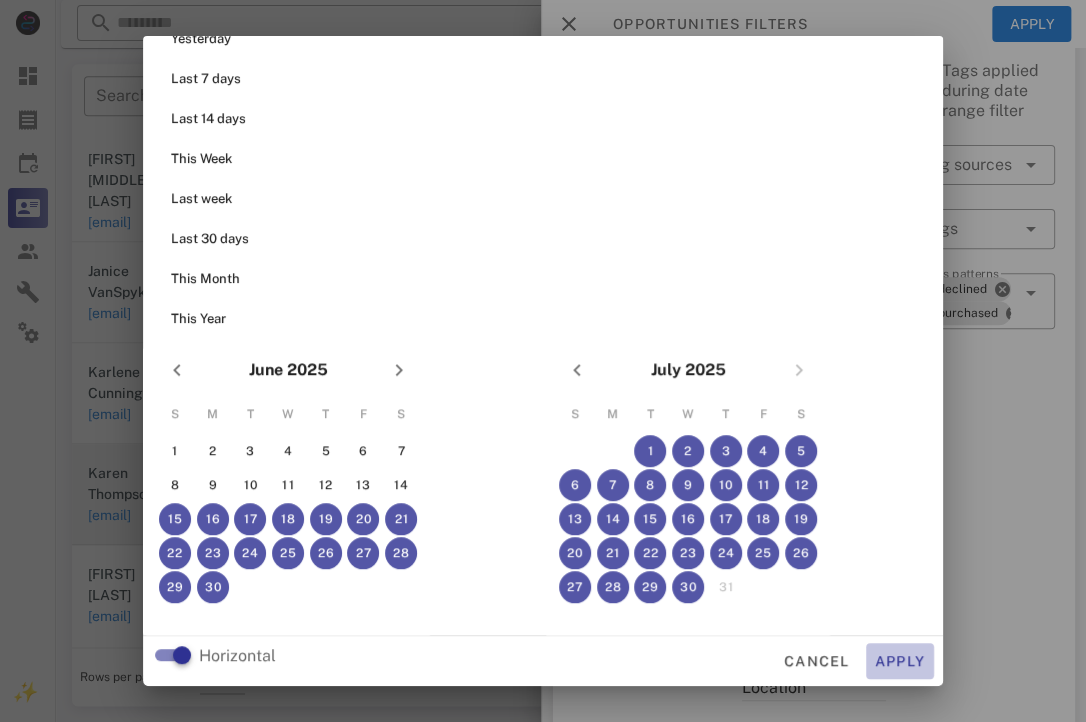 type on "**********" 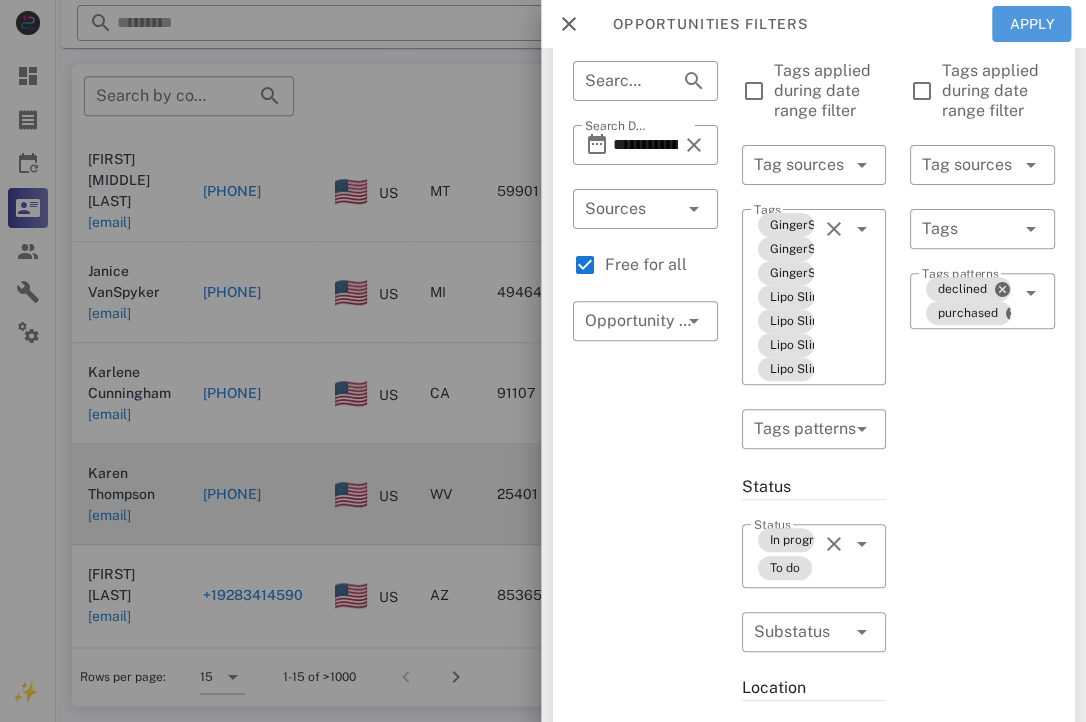 click on "Apply" at bounding box center (1031, 24) 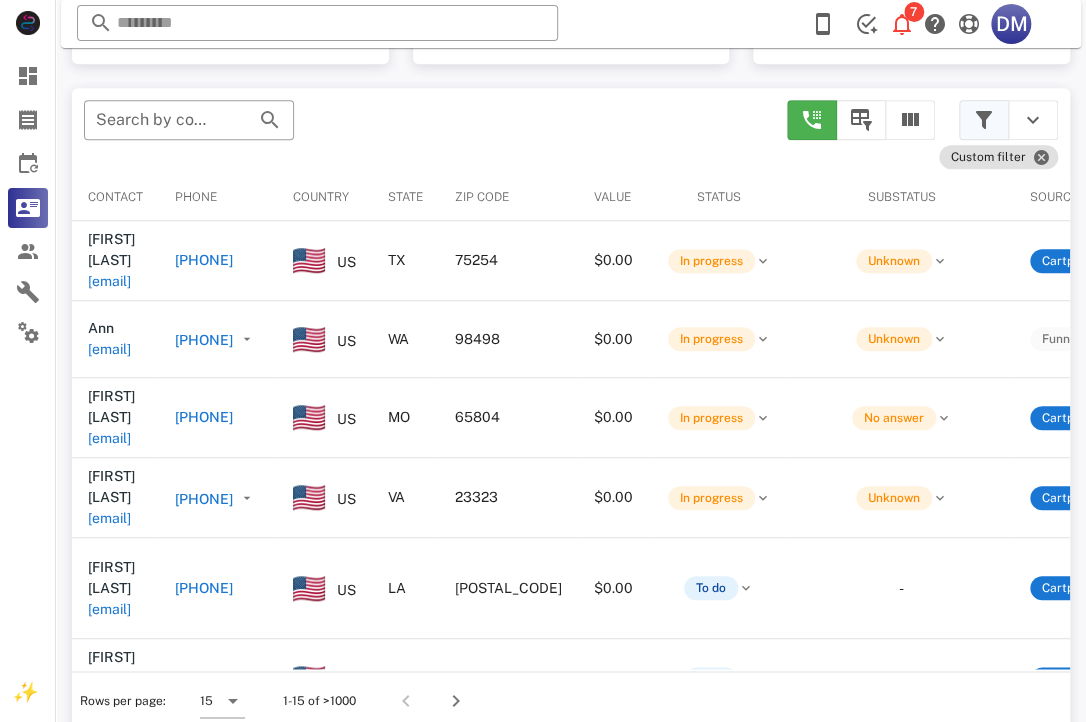 scroll, scrollTop: 380, scrollLeft: 0, axis: vertical 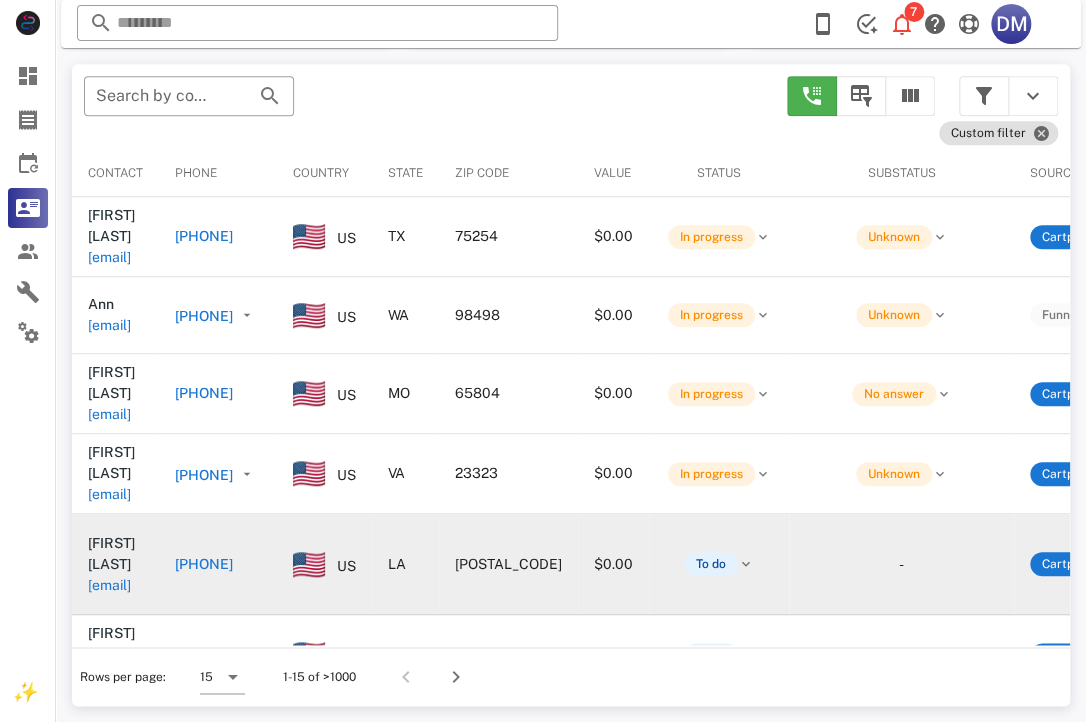 click on "[PHONE]" at bounding box center [204, 564] 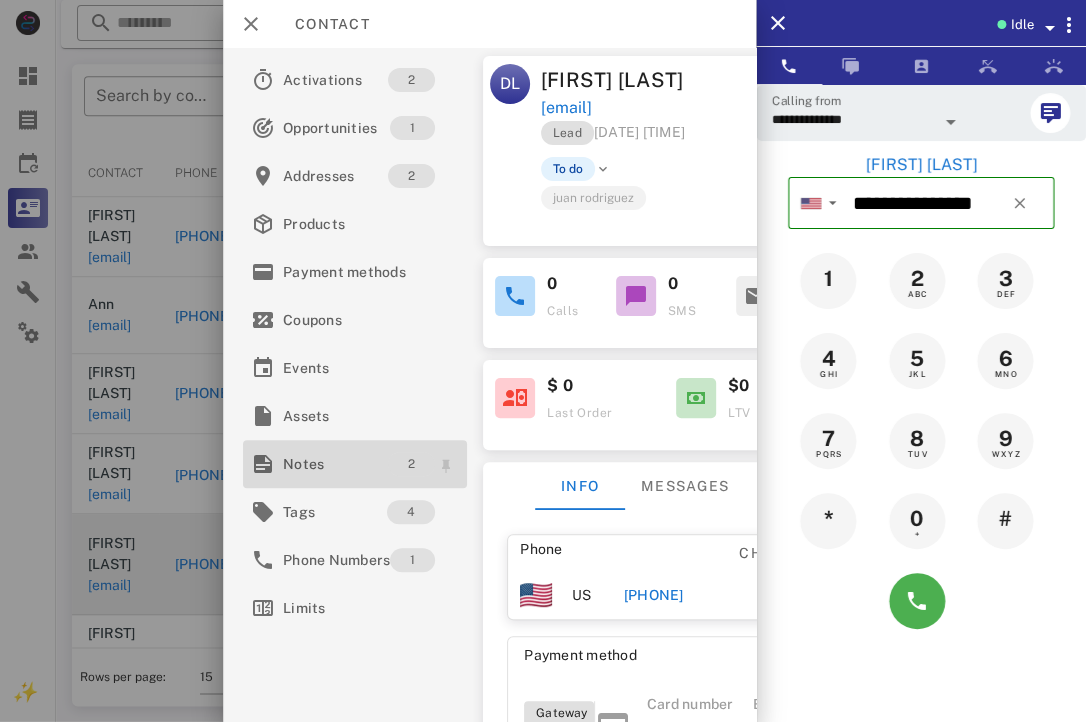 click on "2" at bounding box center [412, 464] 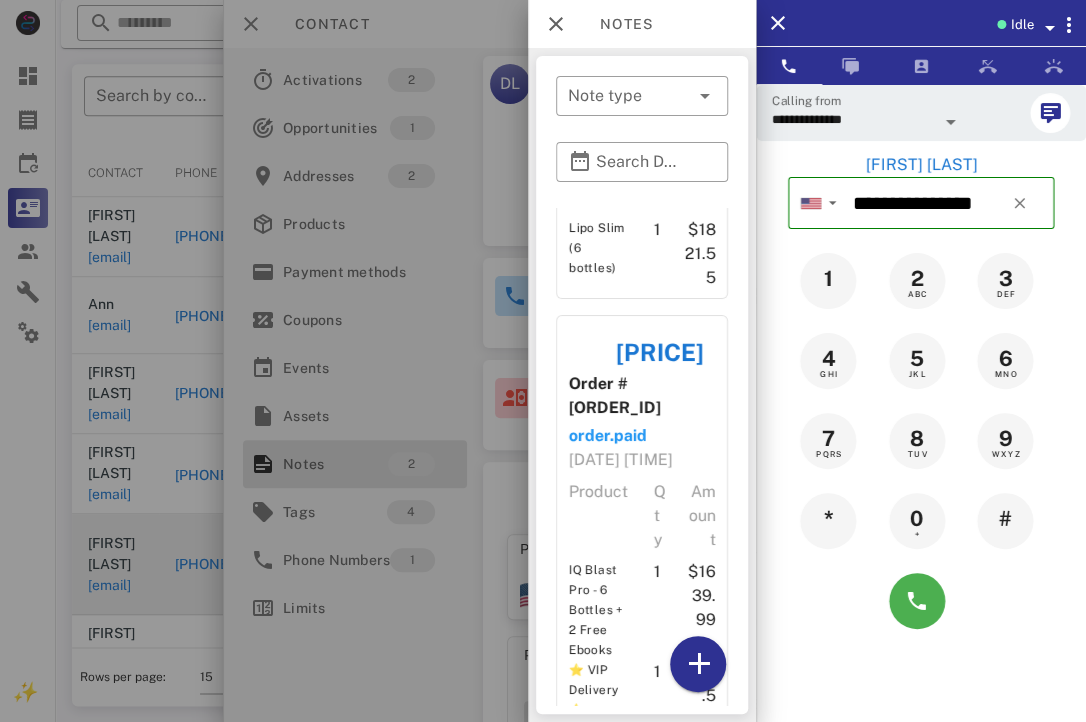 scroll, scrollTop: 262, scrollLeft: 0, axis: vertical 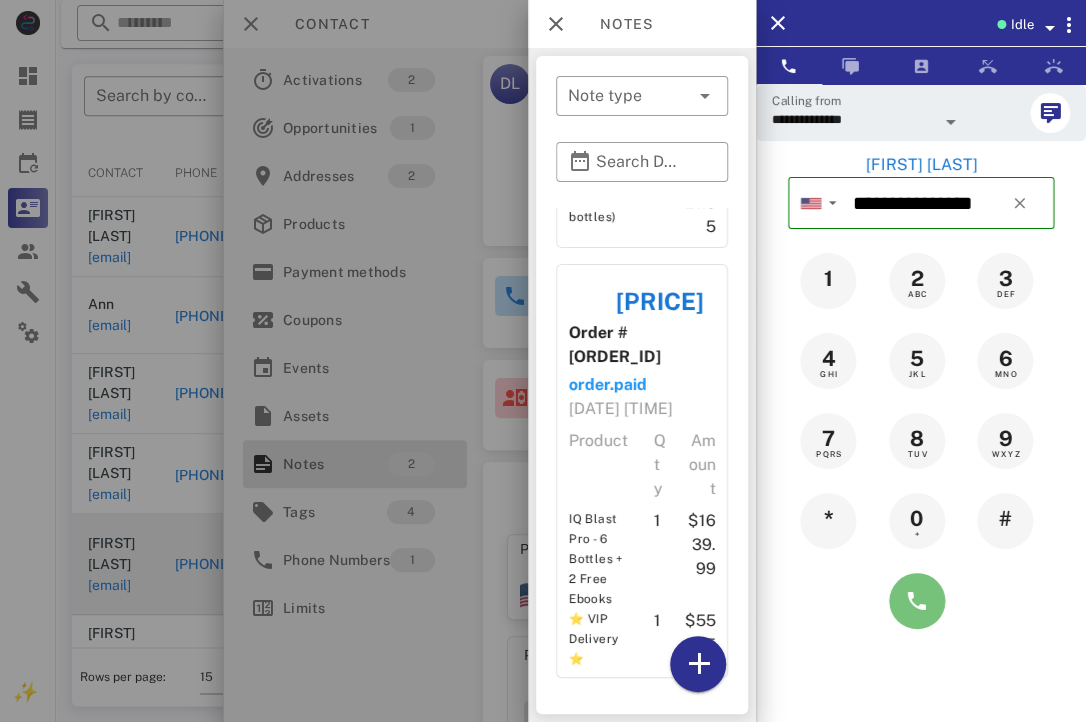 click at bounding box center [917, 601] 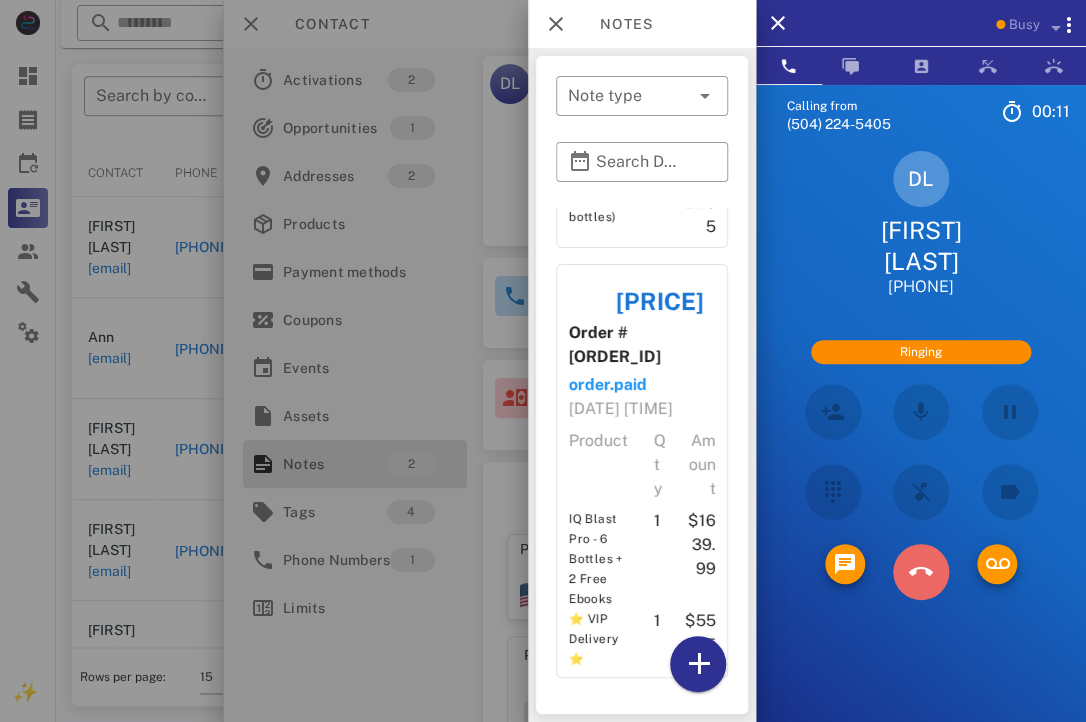 click at bounding box center [921, 572] 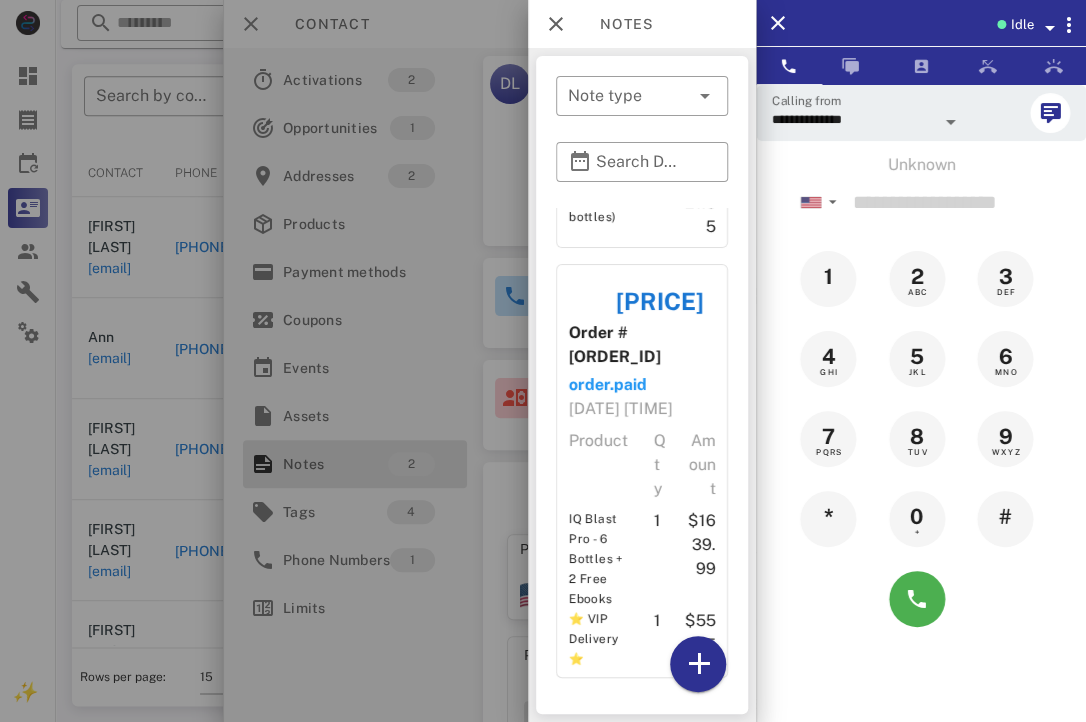 click at bounding box center [543, 361] 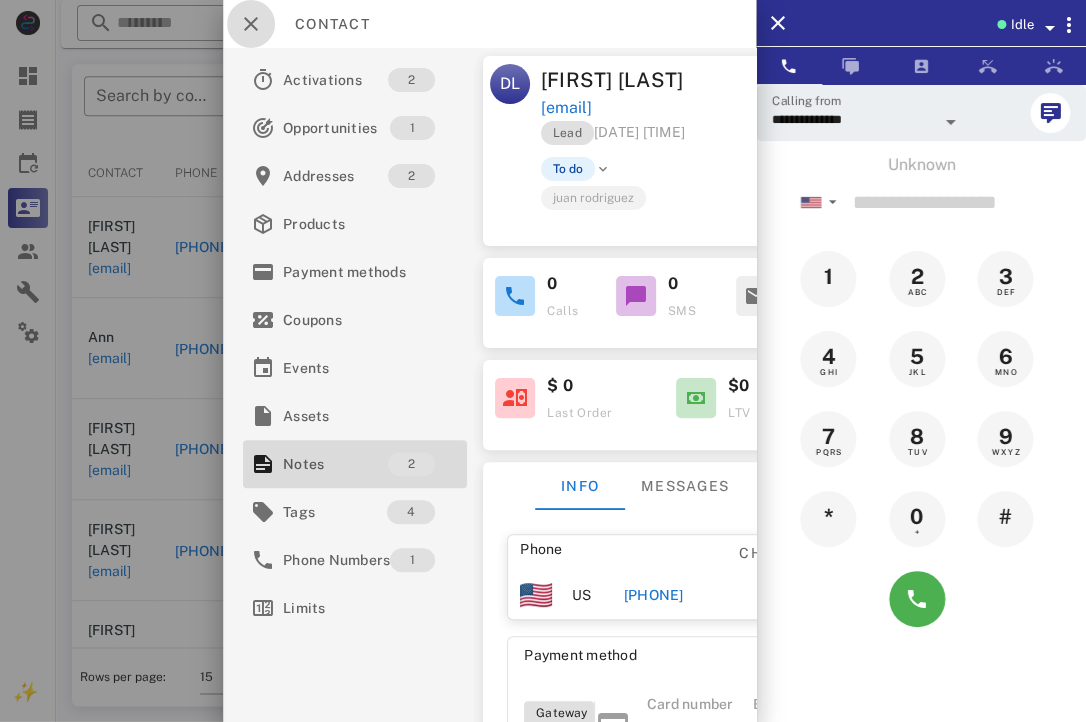 click at bounding box center (251, 24) 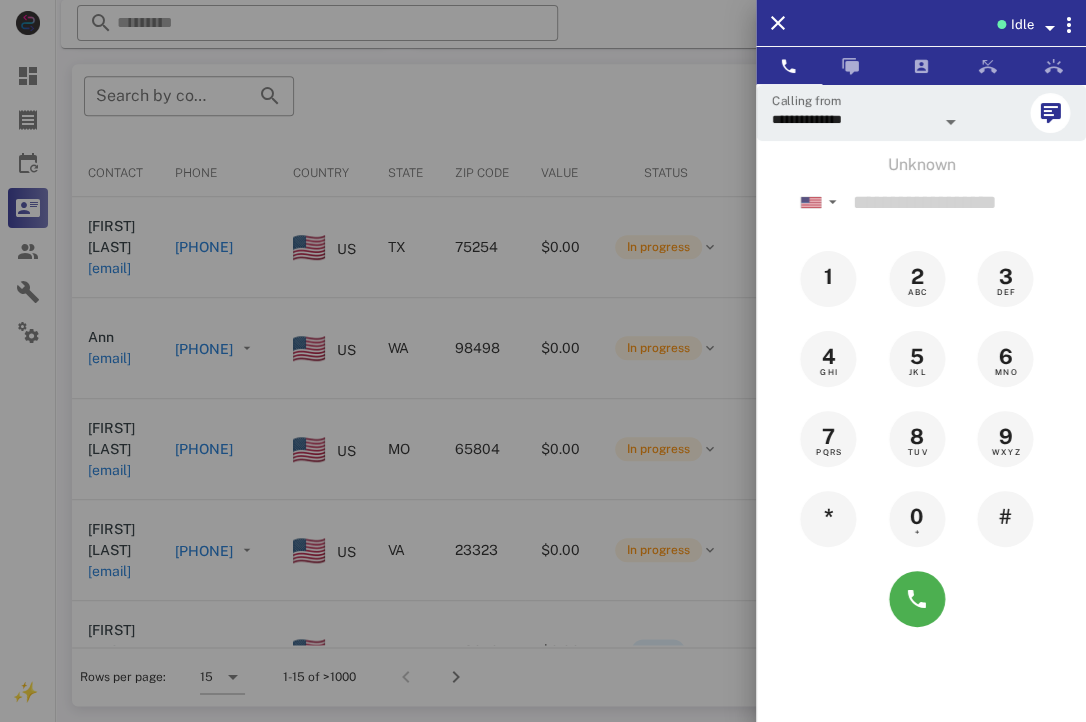 click at bounding box center [543, 361] 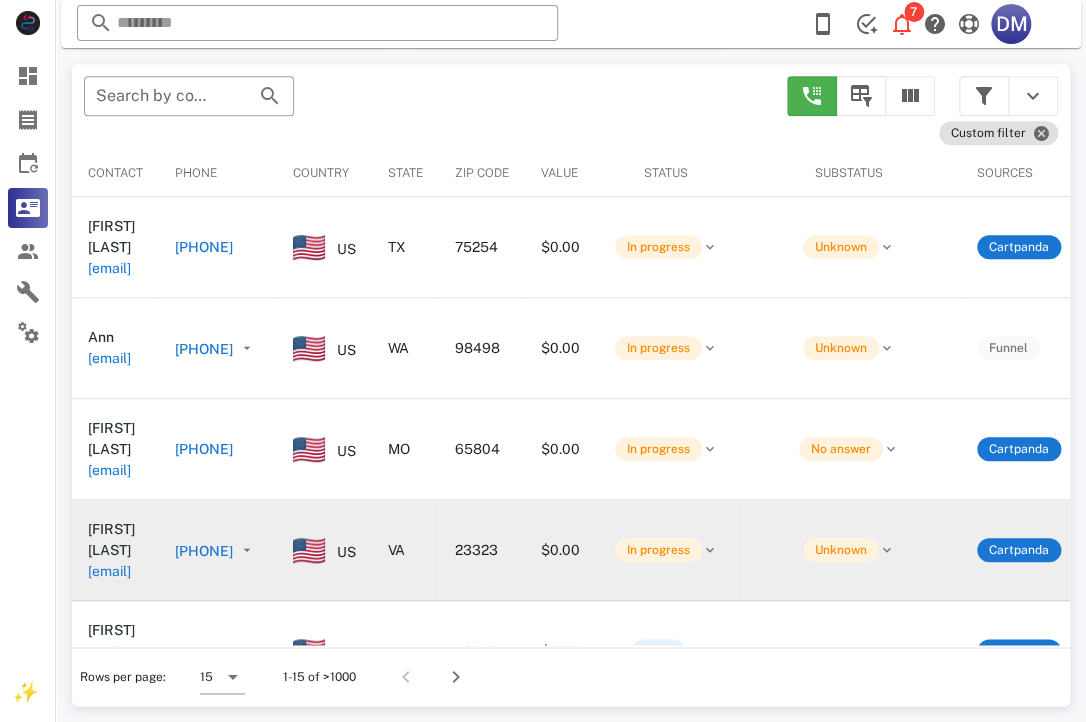 click on "[PHONE]" at bounding box center [204, 551] 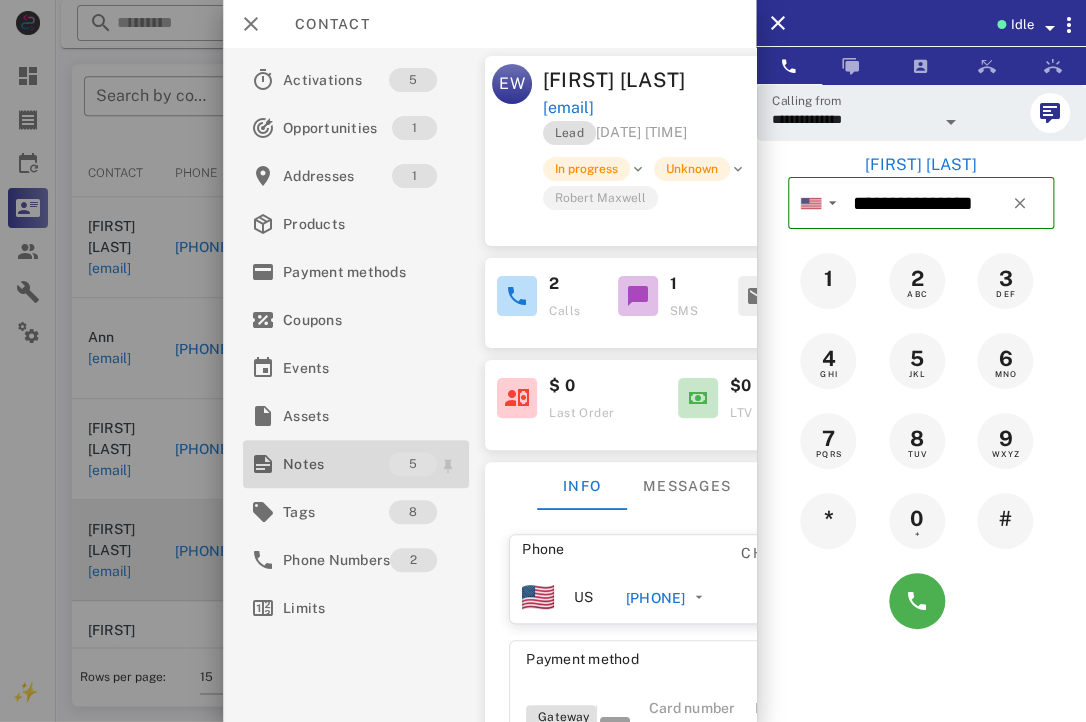 click on "Notes" at bounding box center (336, 464) 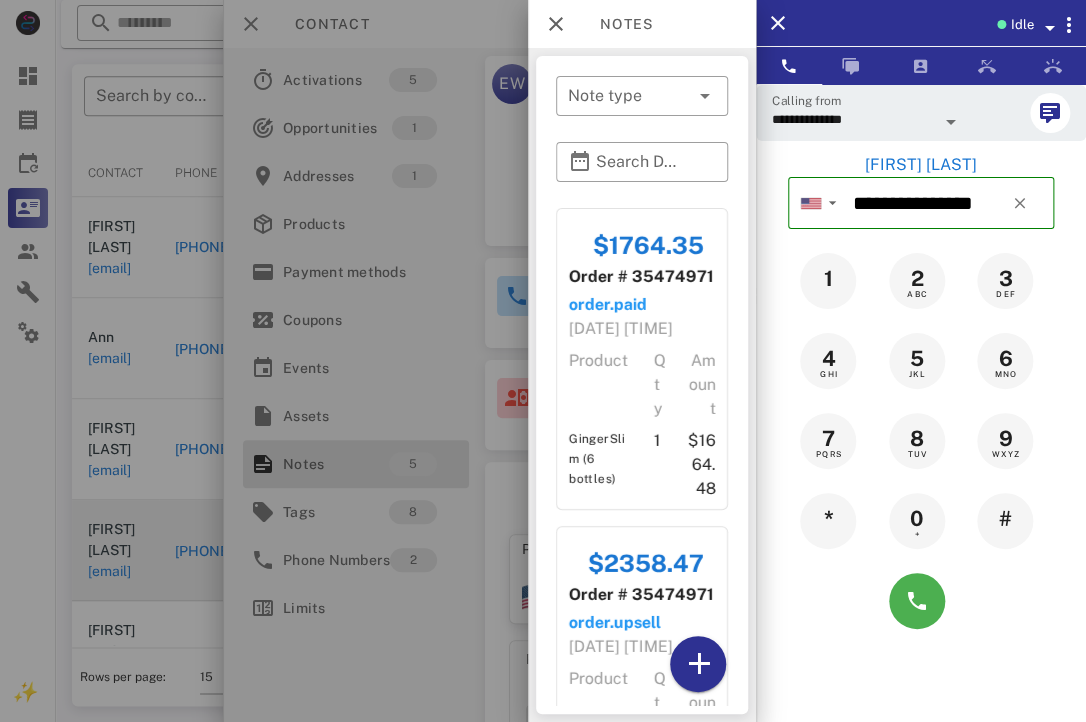 scroll, scrollTop: 1471, scrollLeft: 0, axis: vertical 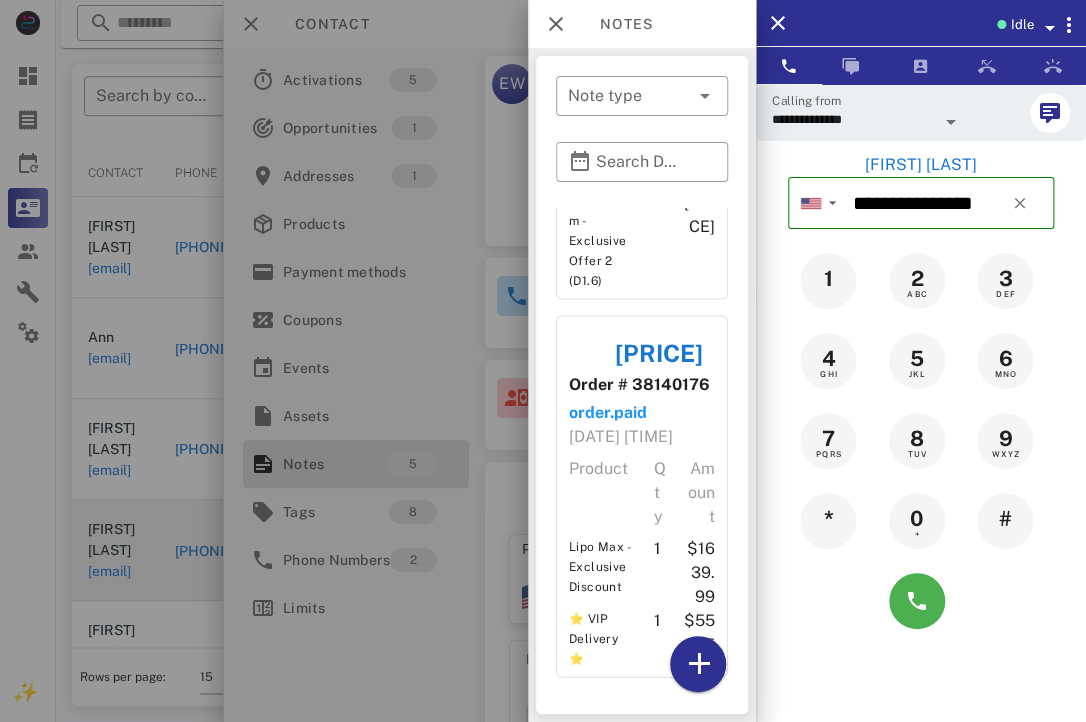 click at bounding box center [543, 361] 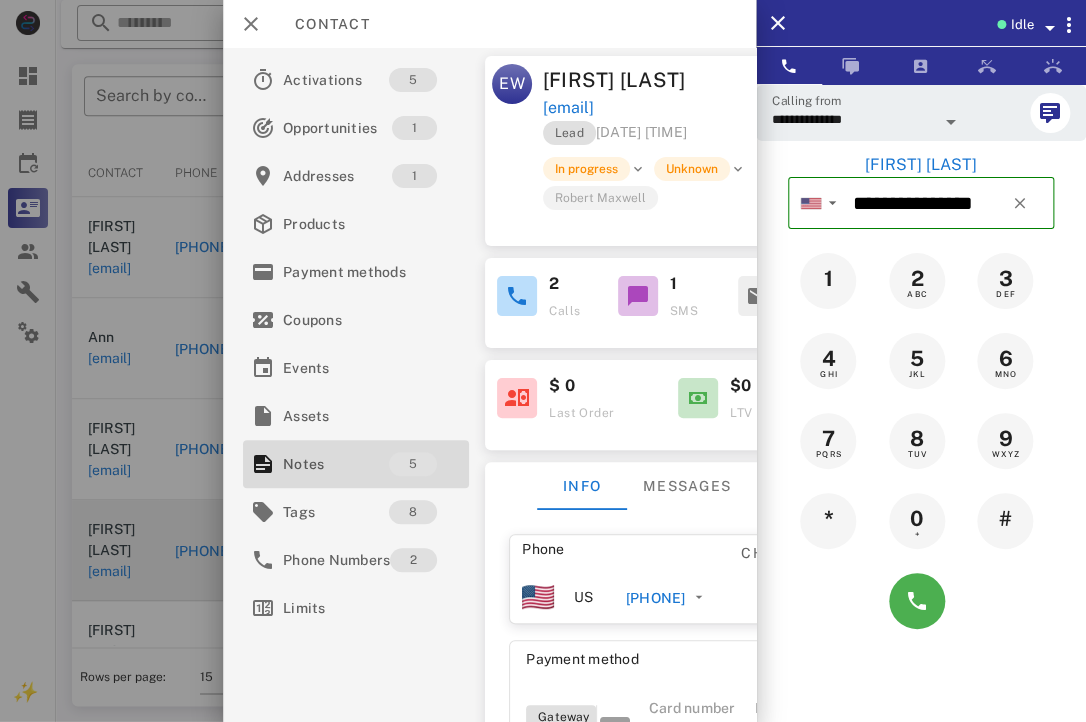 click at bounding box center (543, 361) 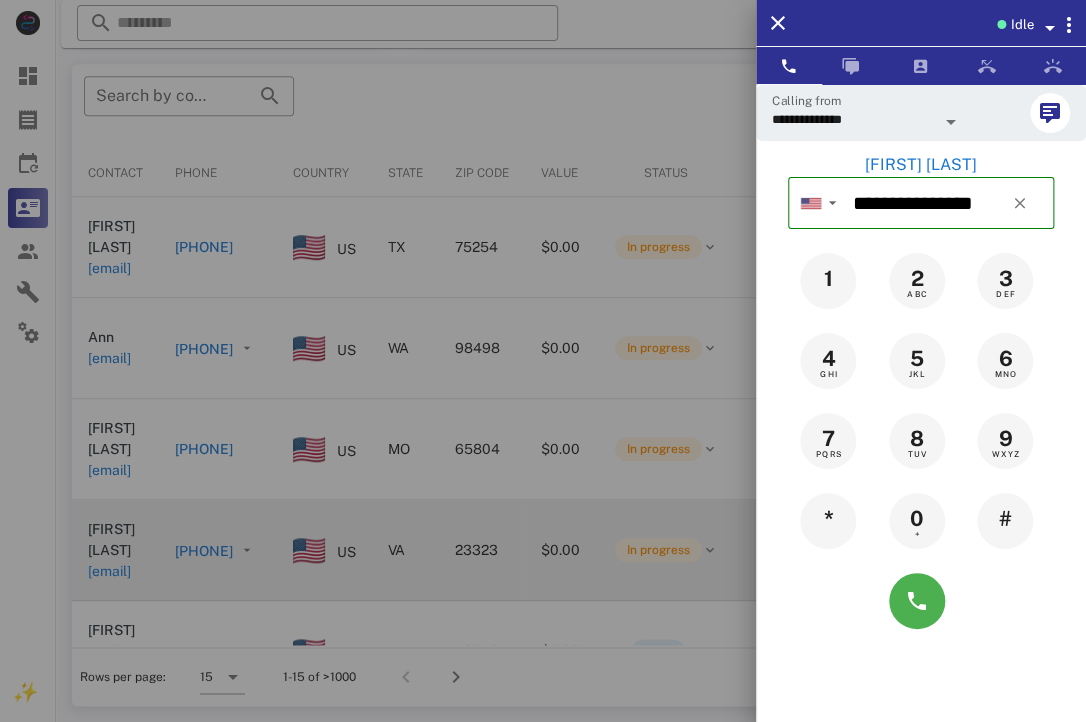 click at bounding box center (543, 361) 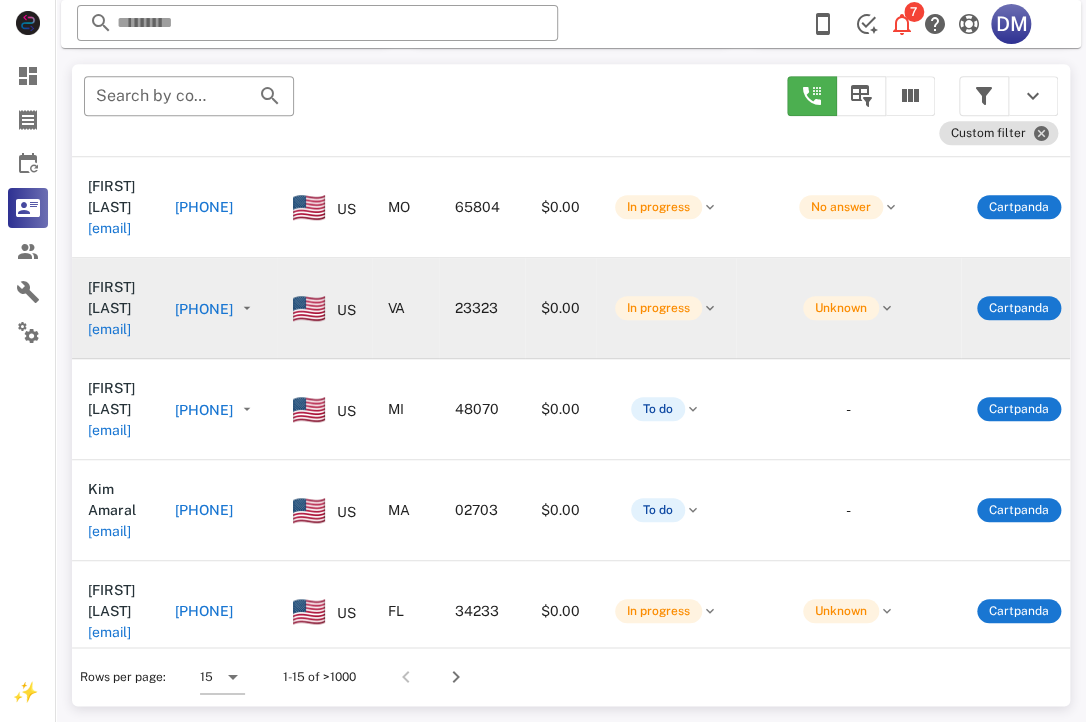 scroll, scrollTop: 243, scrollLeft: 0, axis: vertical 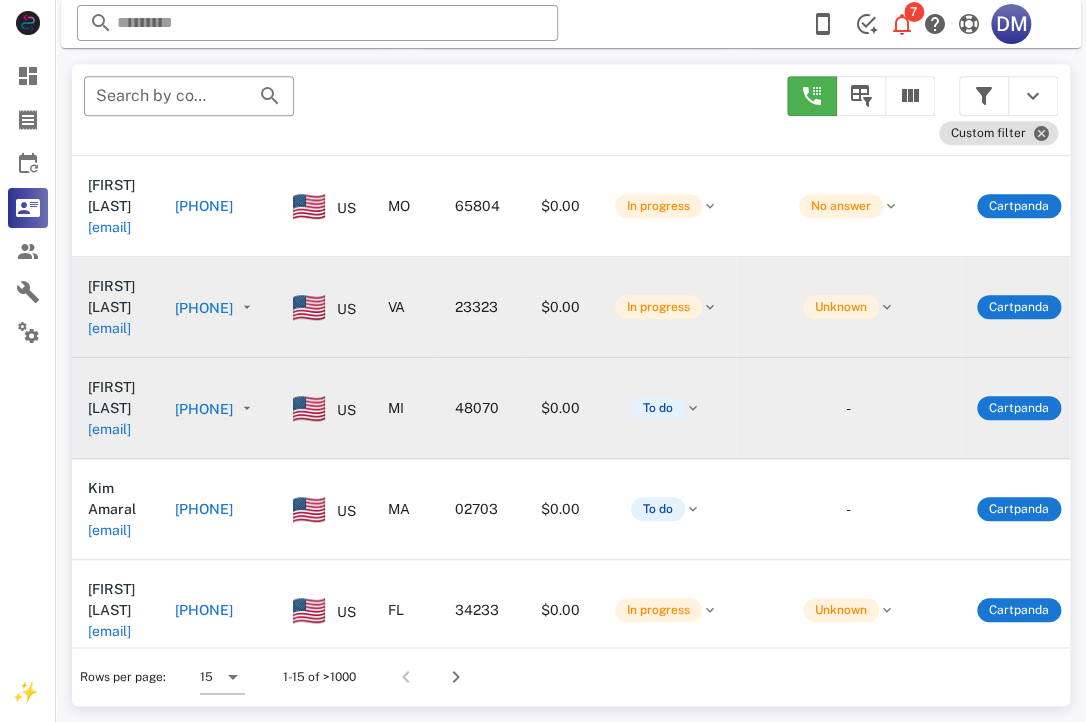 click on "[PHONE]" at bounding box center [204, 409] 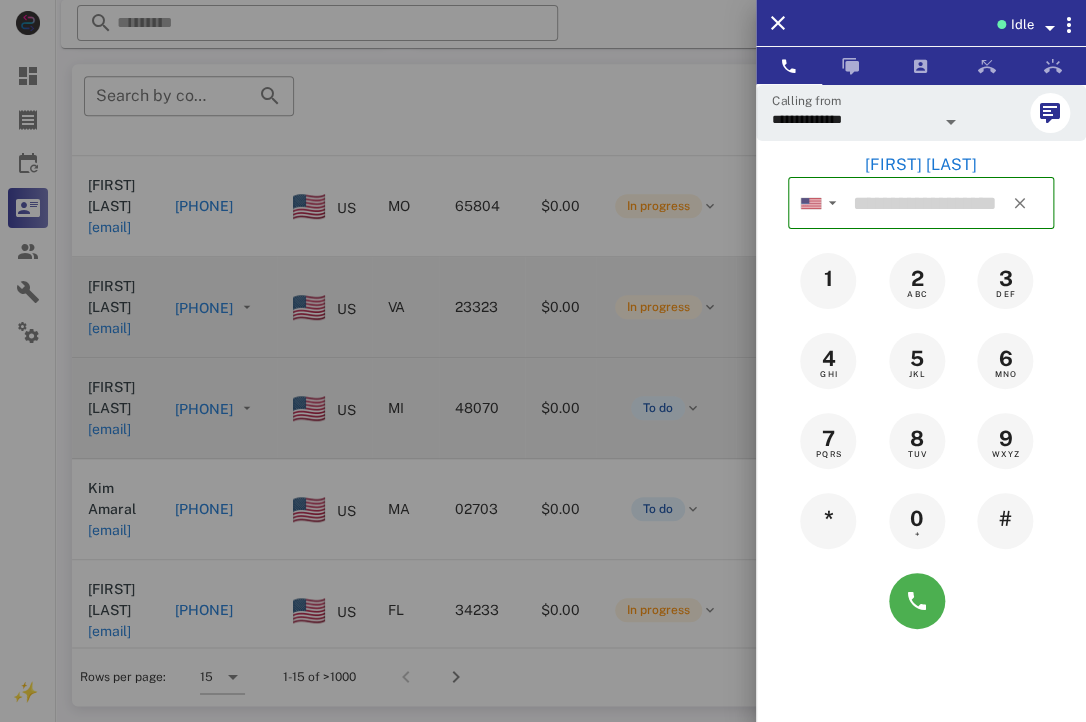 type on "**********" 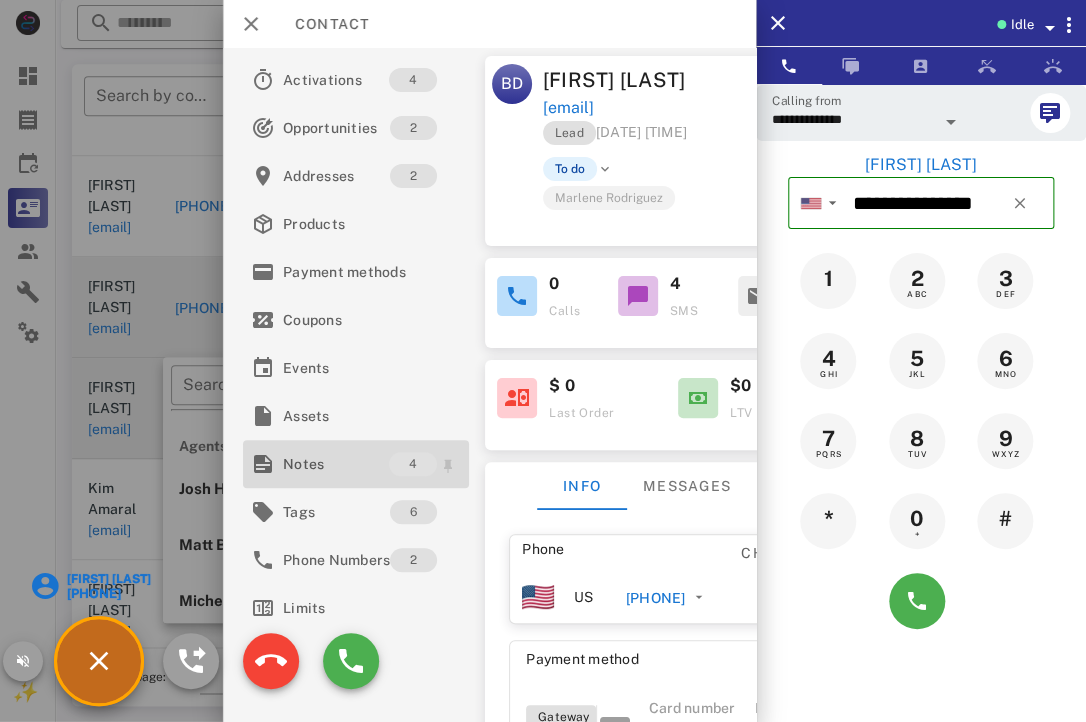 click on "Notes" at bounding box center (336, 464) 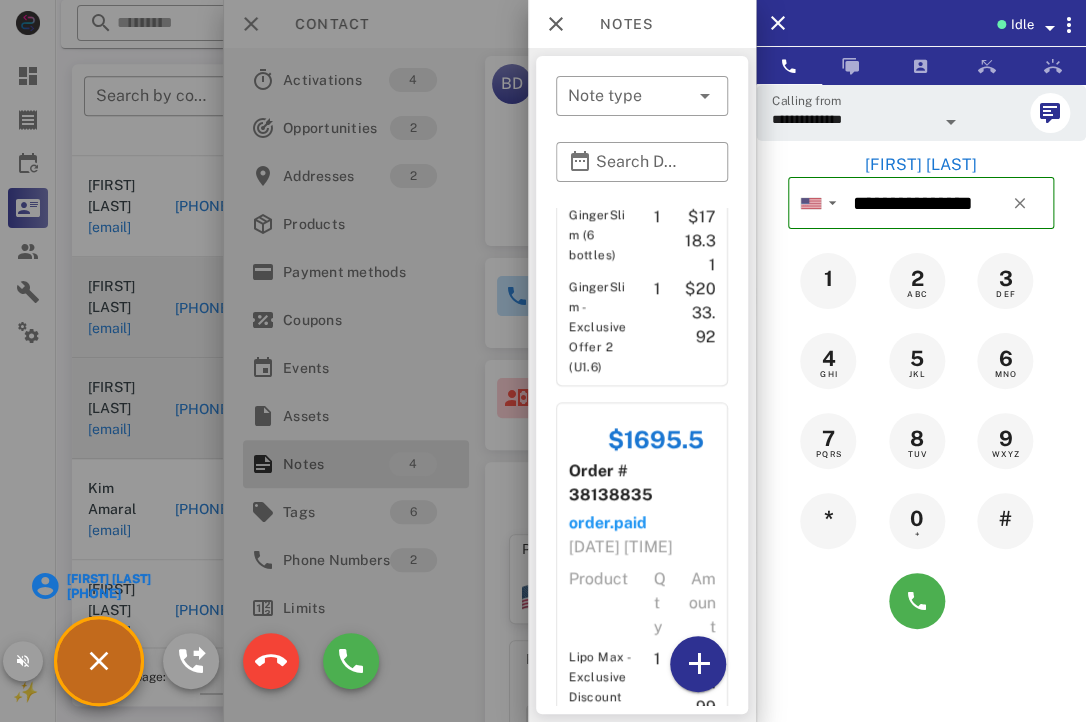 scroll, scrollTop: 1077, scrollLeft: 0, axis: vertical 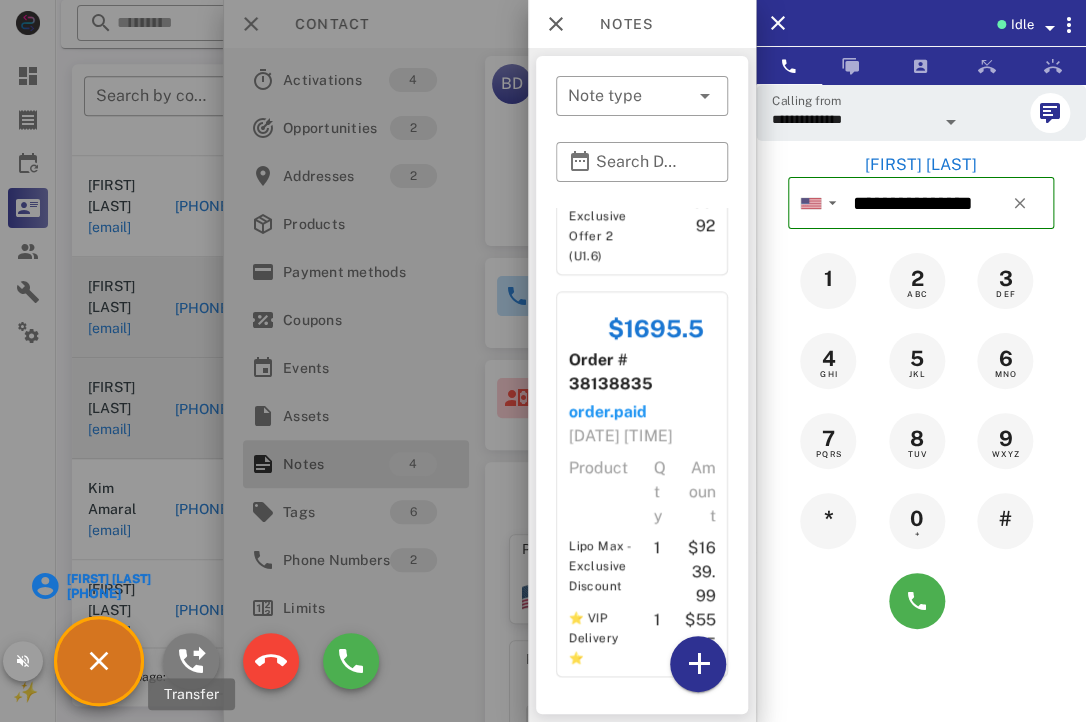 click at bounding box center [191, 661] 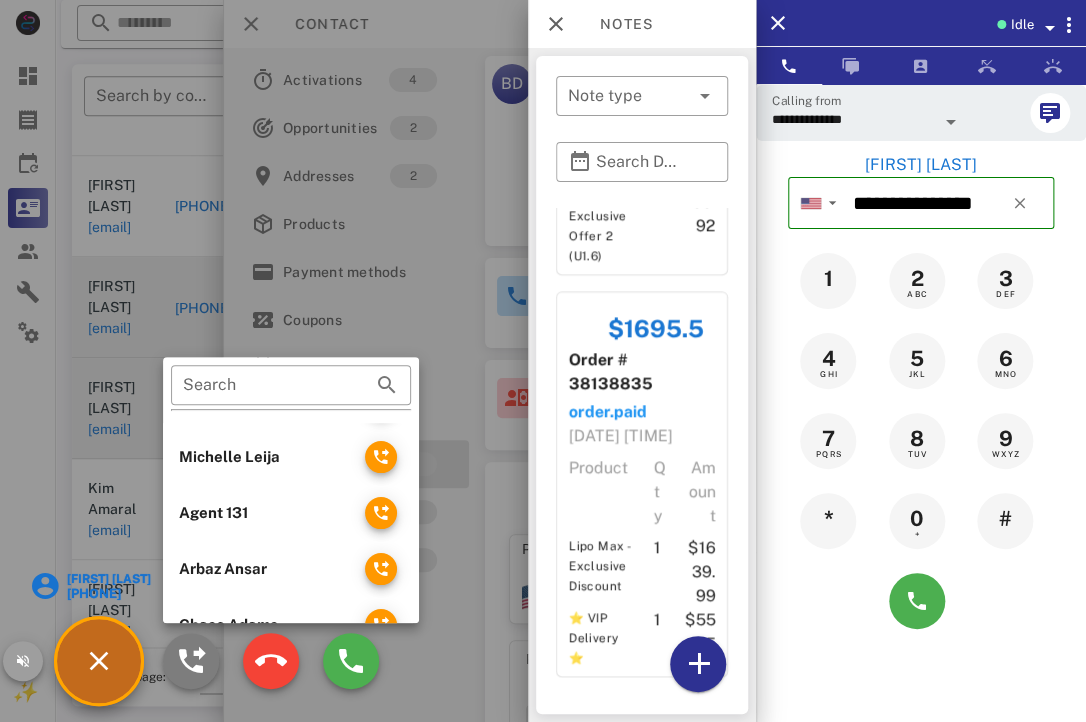 scroll, scrollTop: 238, scrollLeft: 0, axis: vertical 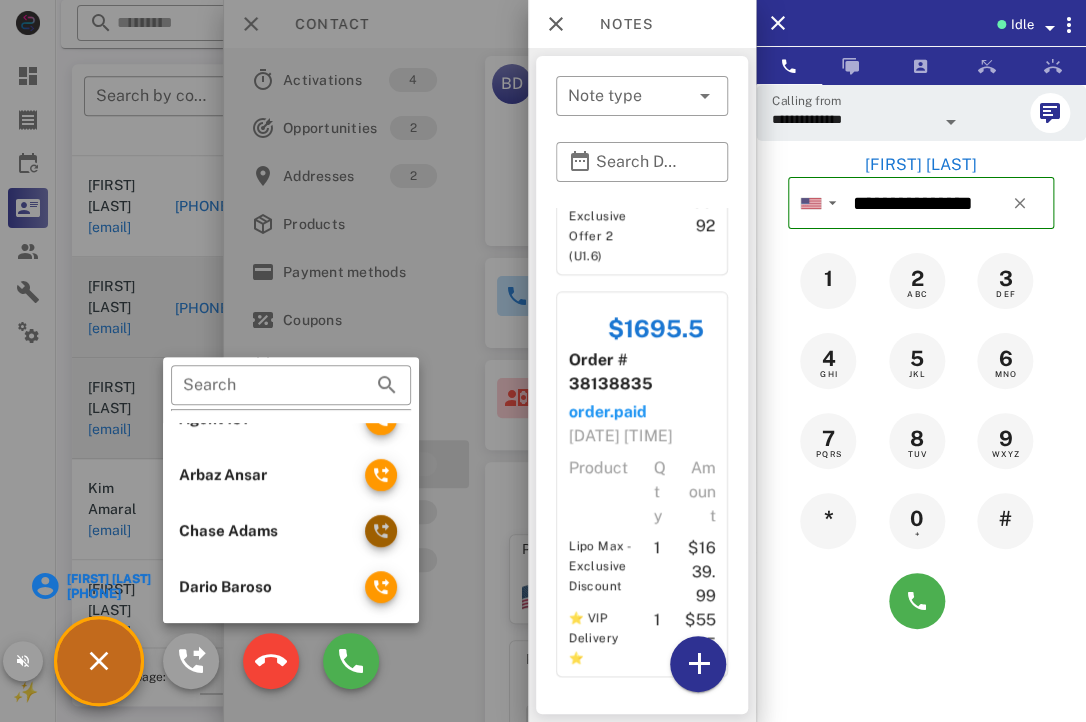 click at bounding box center [381, 531] 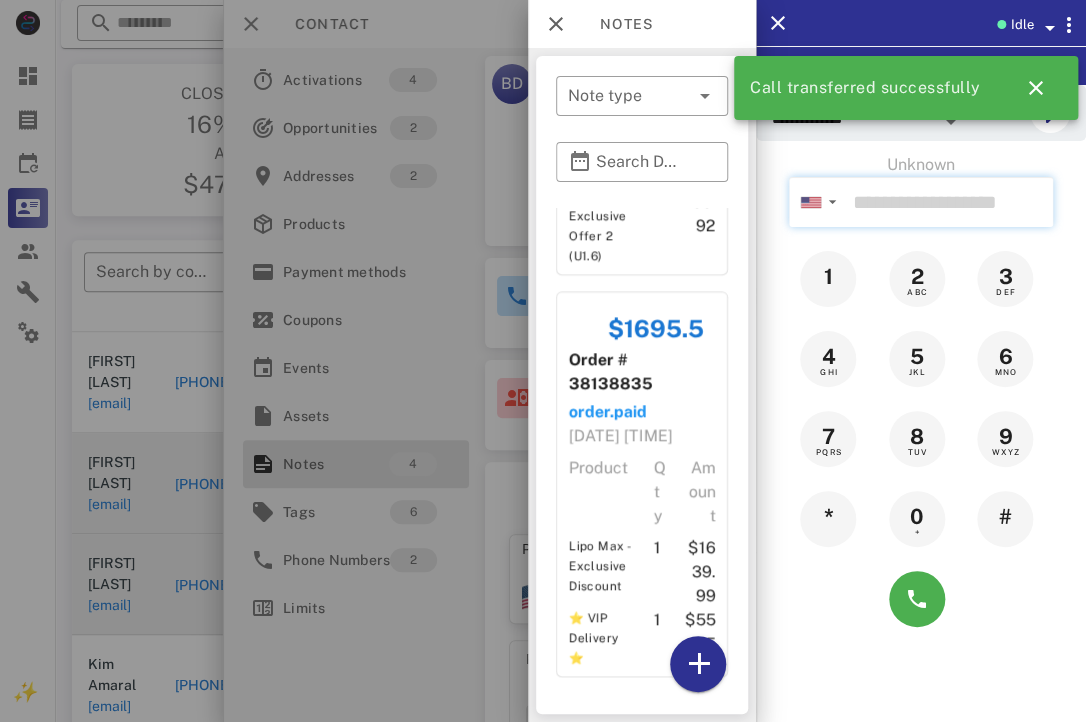 scroll, scrollTop: 200, scrollLeft: 0, axis: vertical 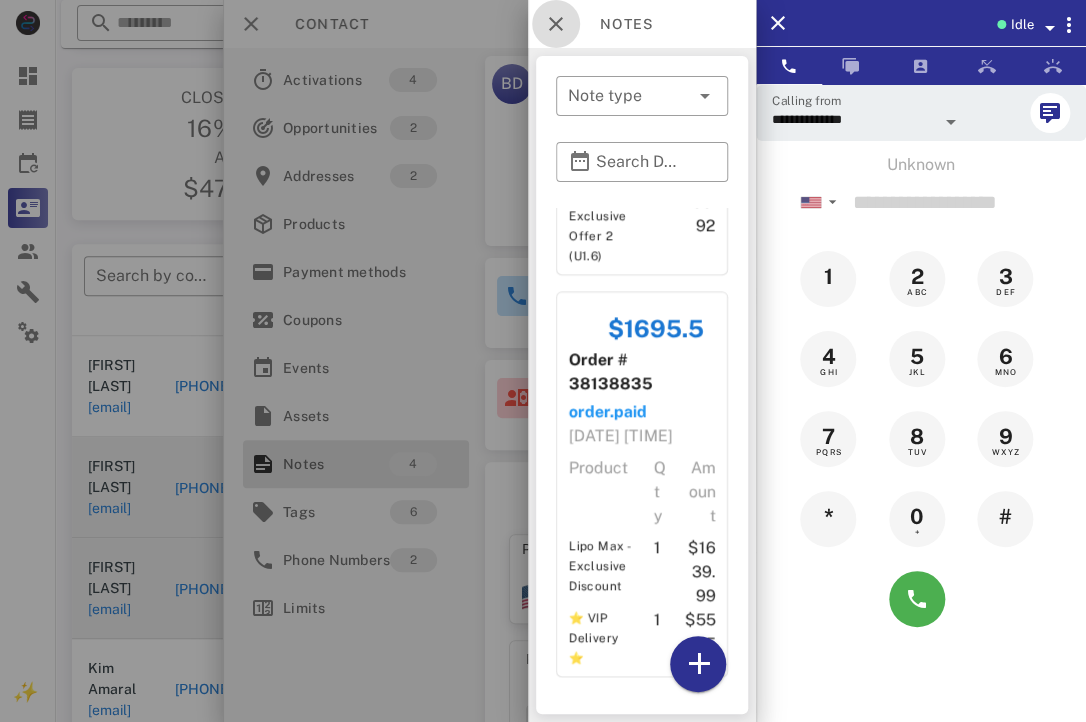 click at bounding box center (556, 24) 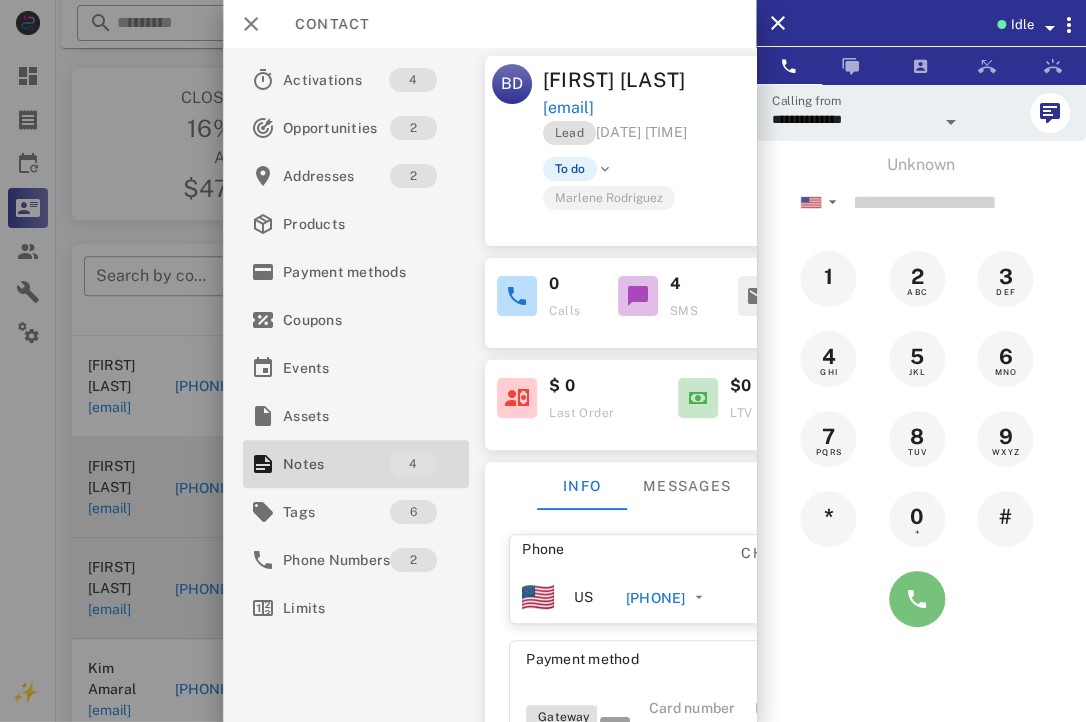 click at bounding box center (917, 599) 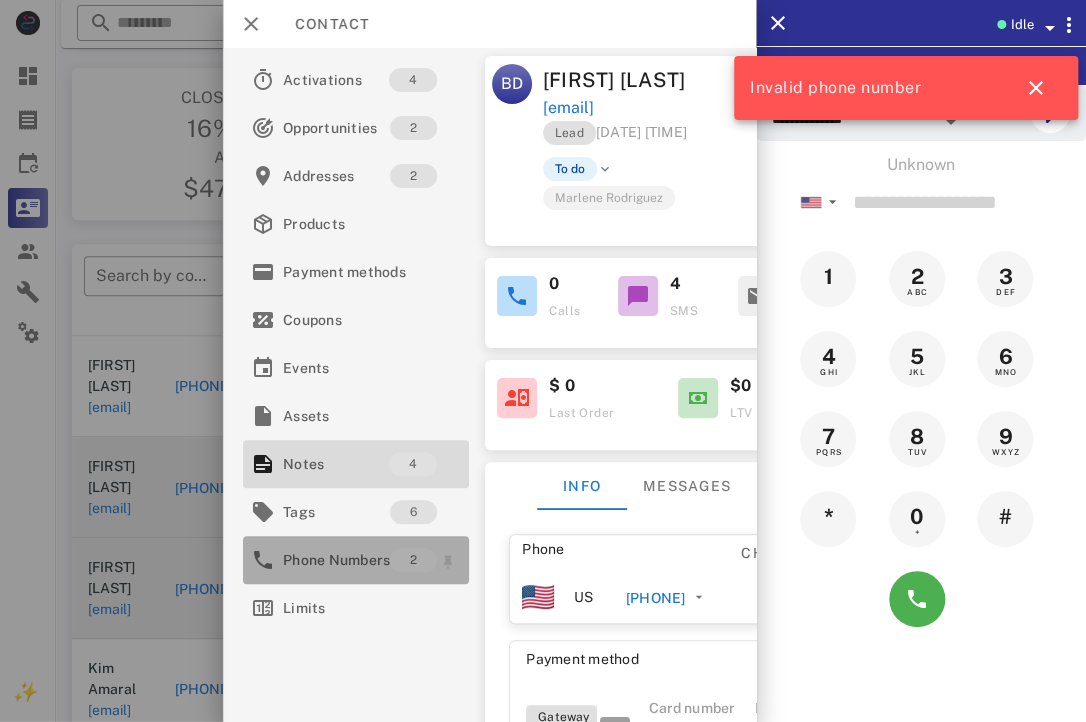 click on "Phone Numbers" at bounding box center (336, 560) 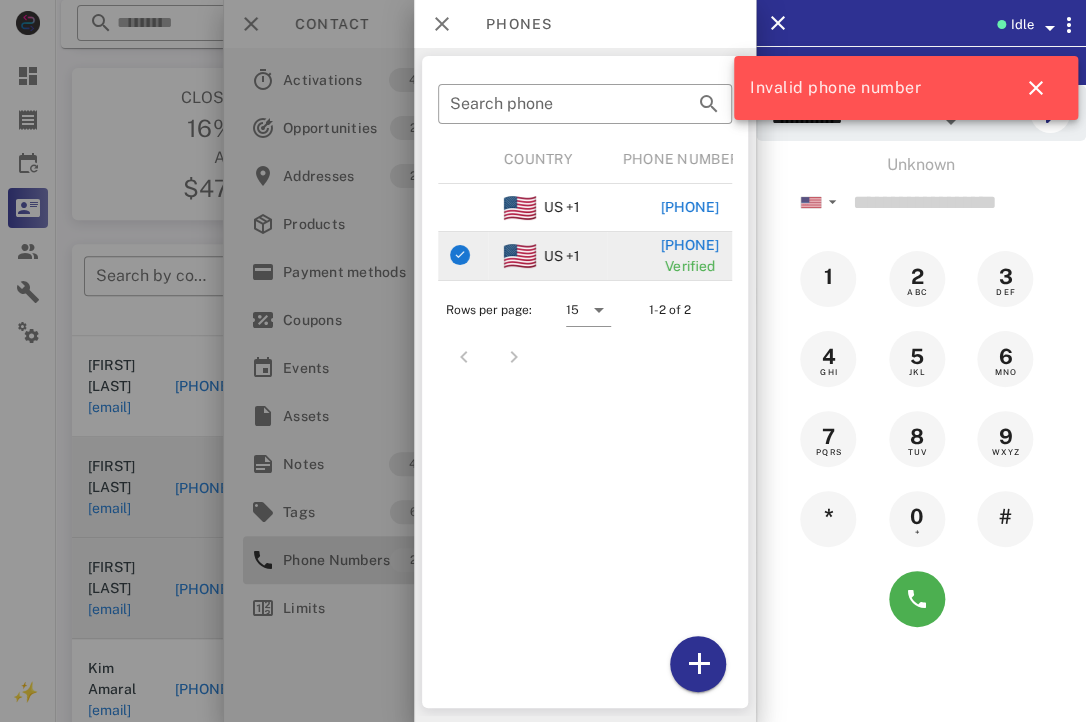 click on "US +1" at bounding box center [547, 256] 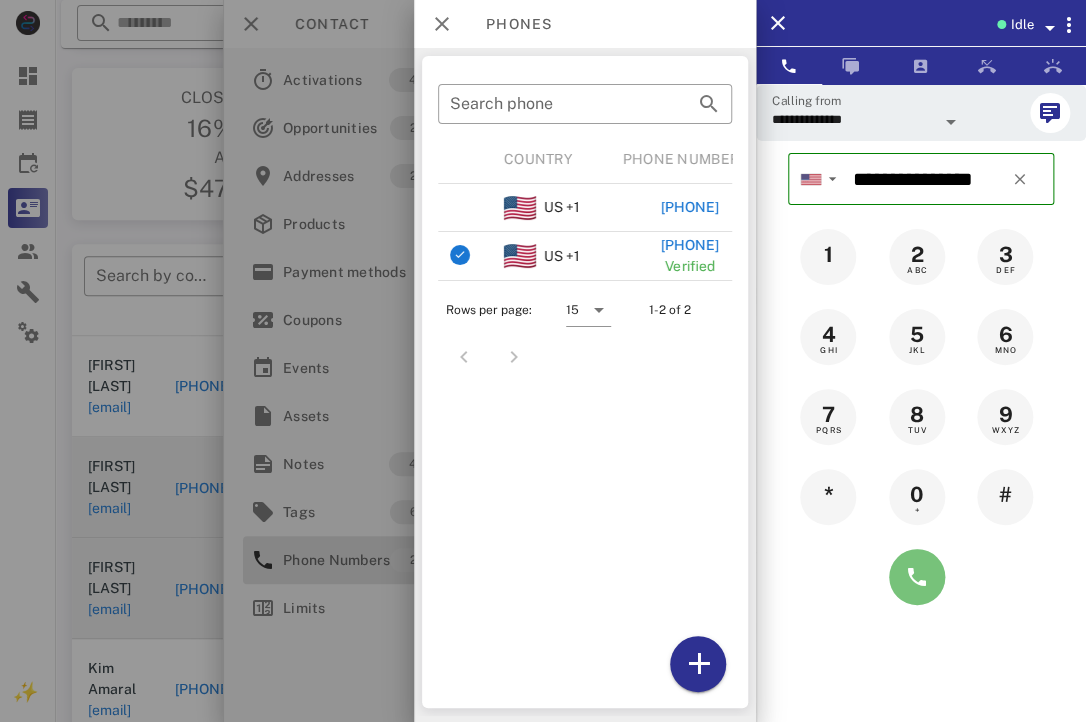 click at bounding box center (917, 577) 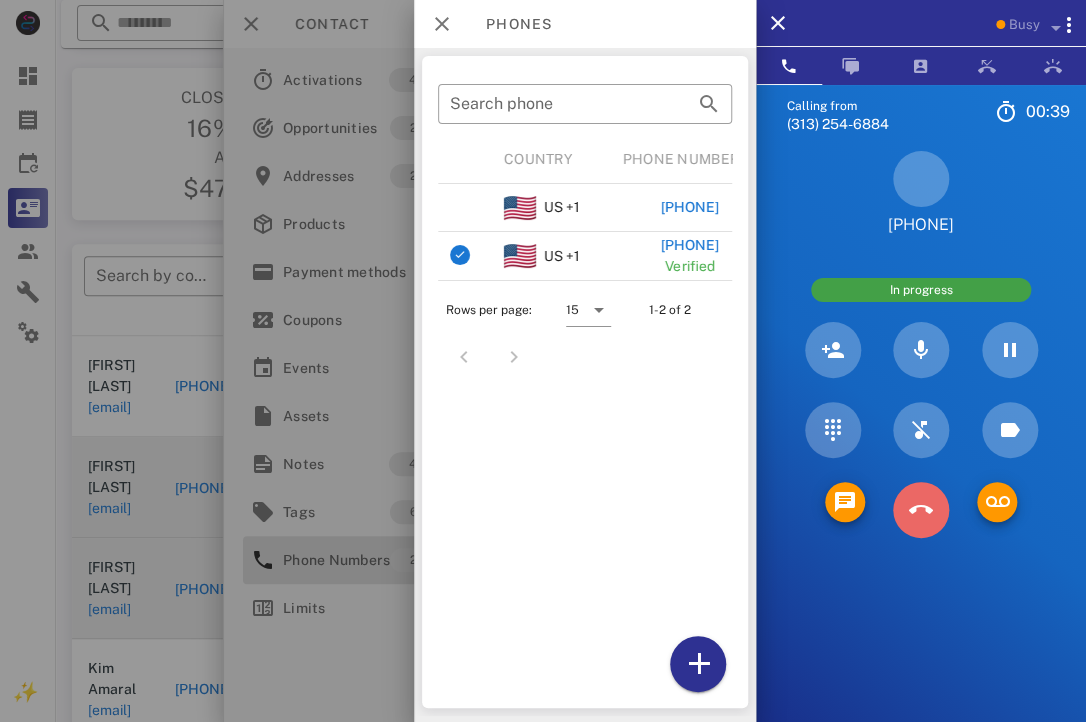 click at bounding box center (921, 510) 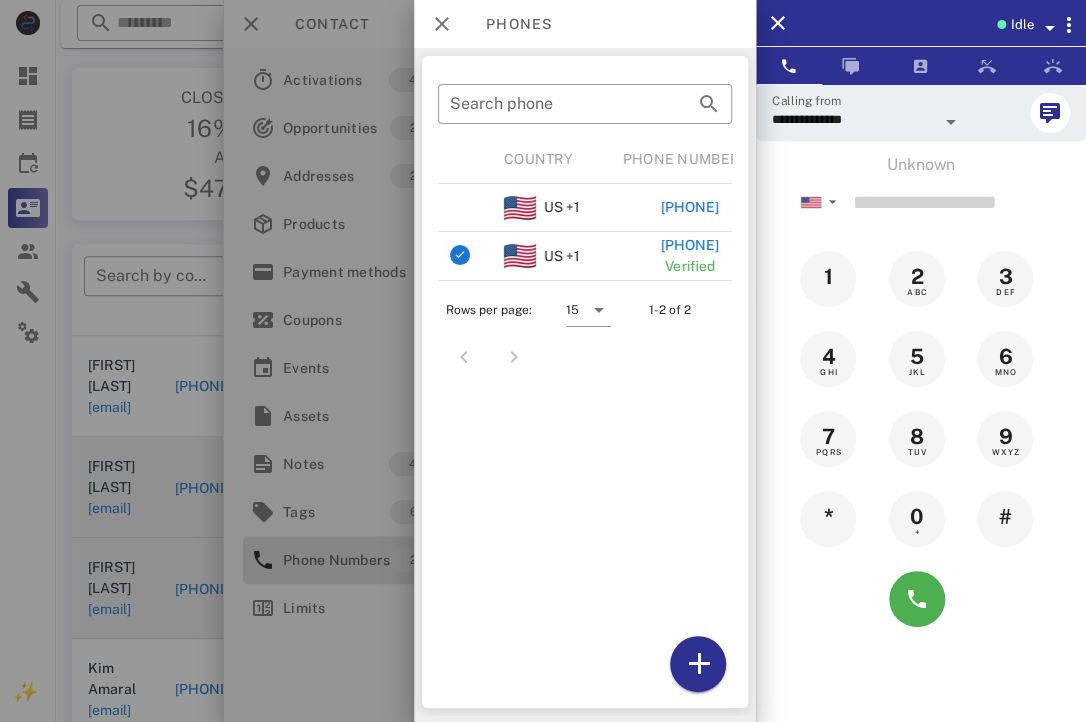 click at bounding box center (543, 361) 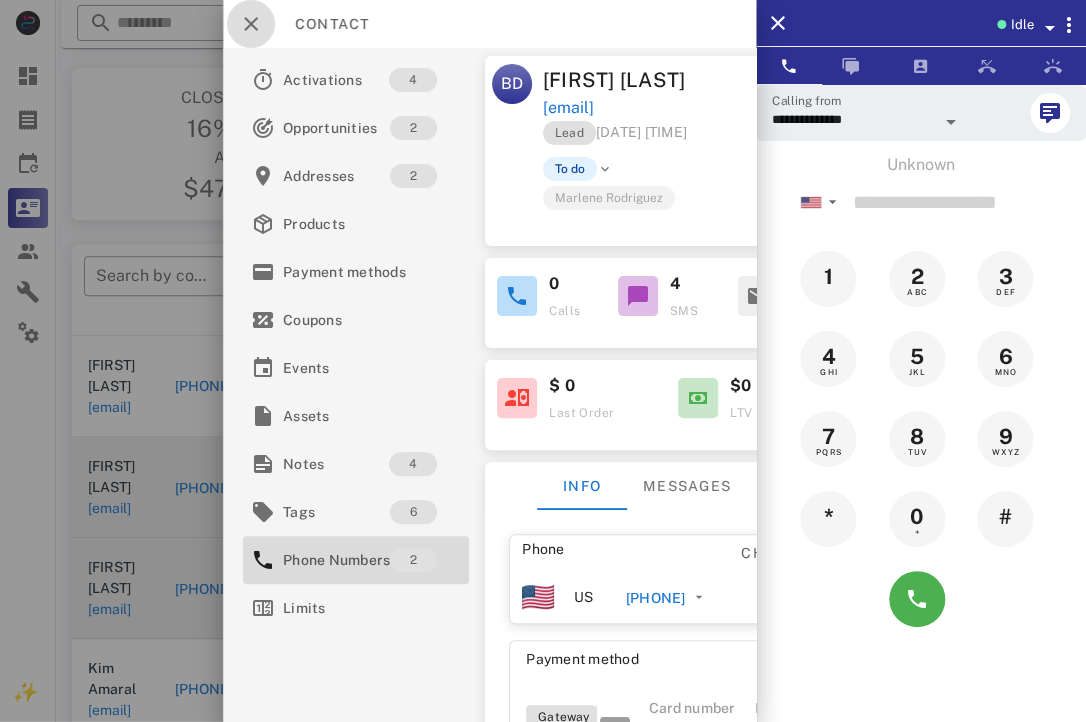 click at bounding box center (251, 24) 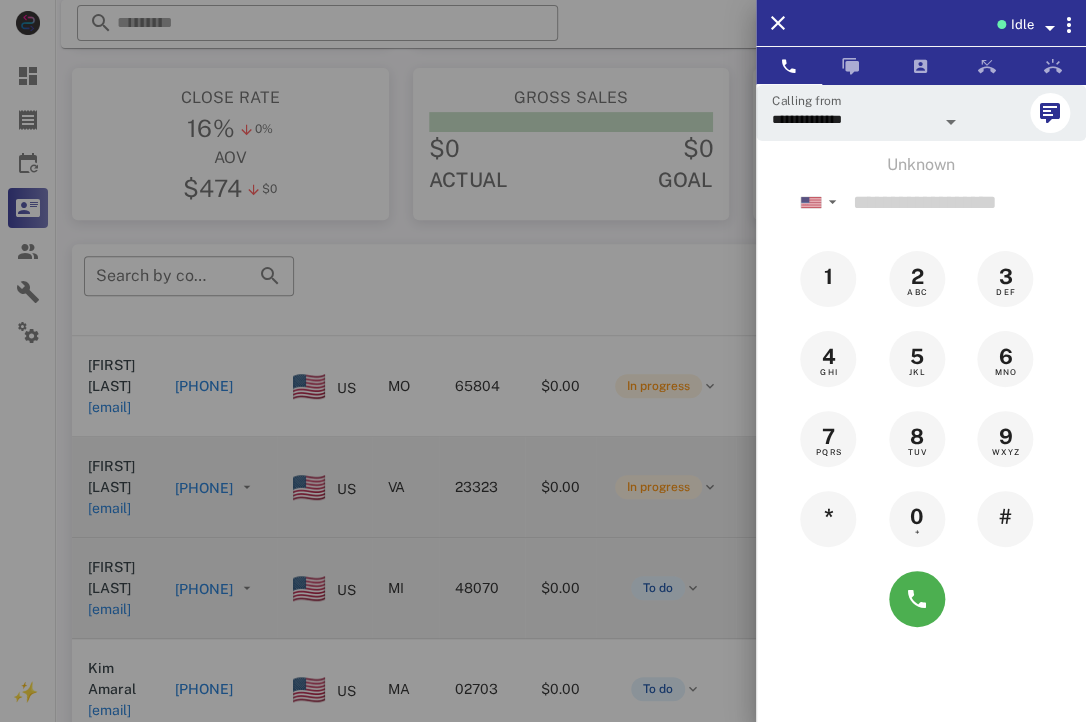 click at bounding box center [543, 361] 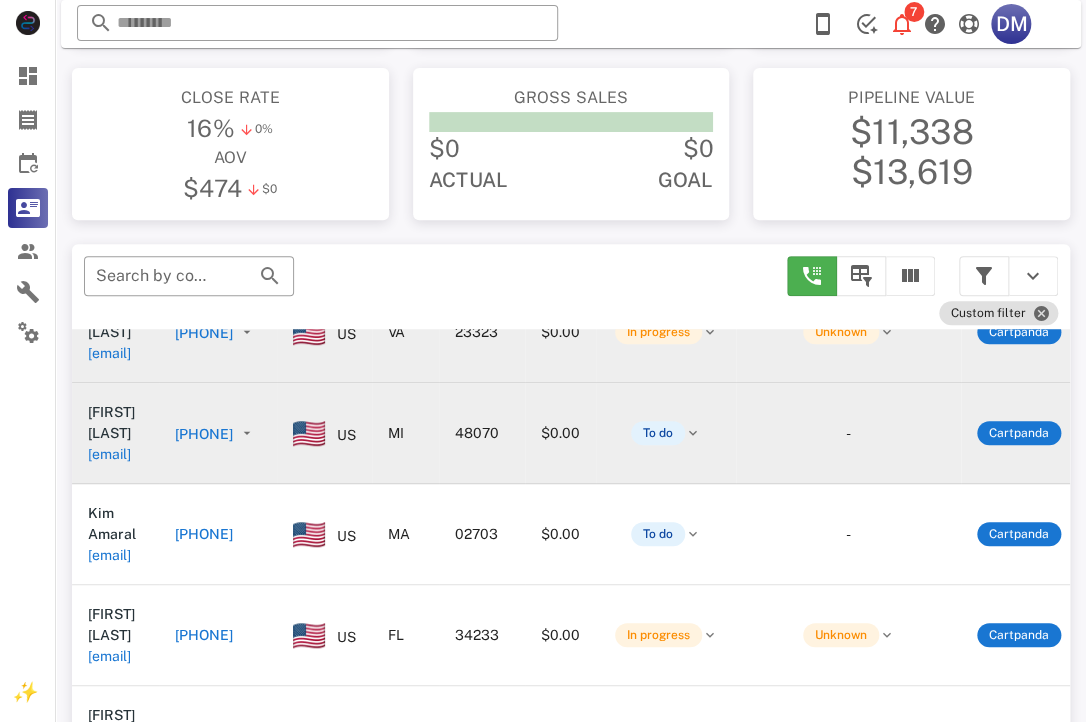 scroll, scrollTop: 464, scrollLeft: 0, axis: vertical 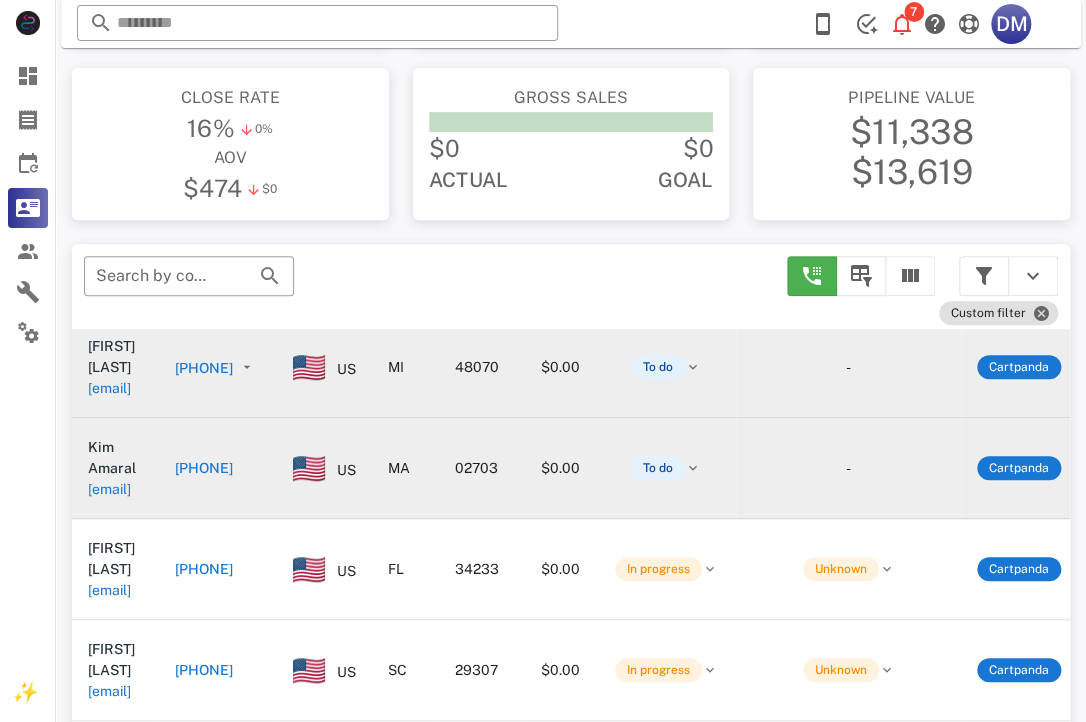 click on "[PHONE]" at bounding box center (204, 468) 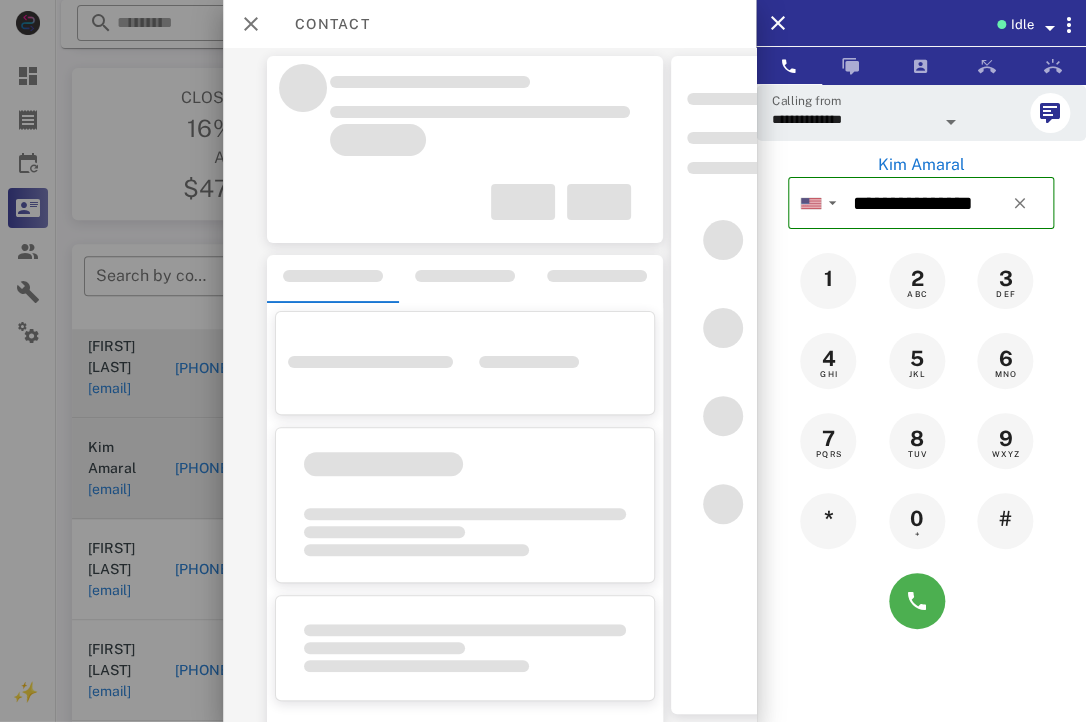 click at bounding box center [383, 464] 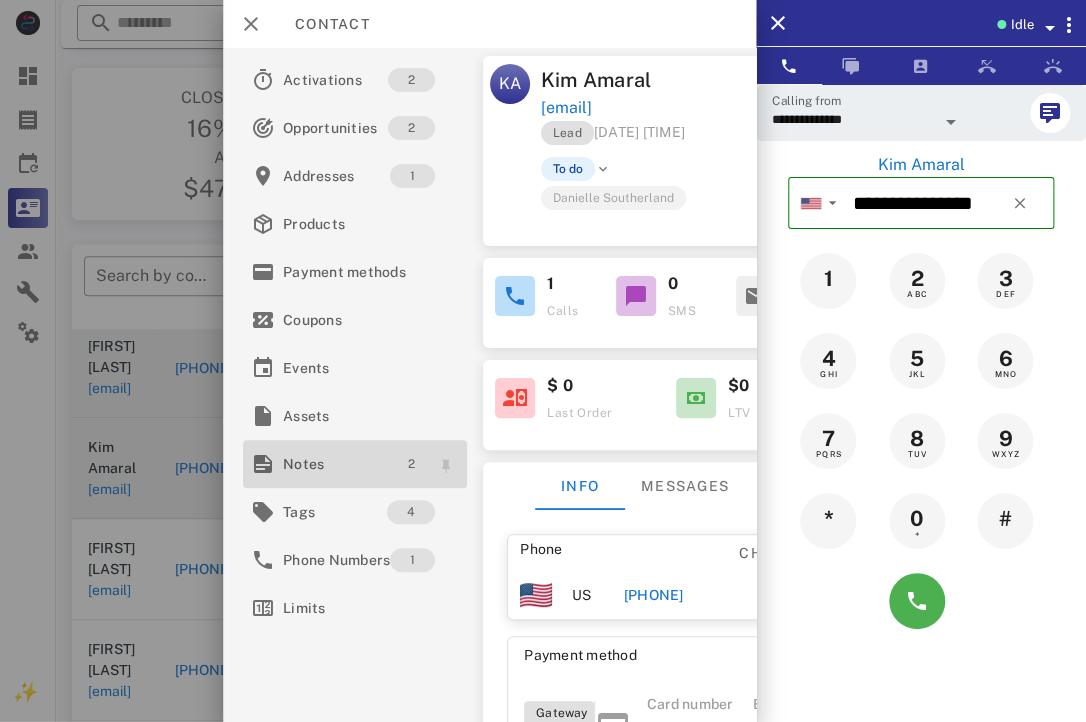 click on "2" at bounding box center (412, 464) 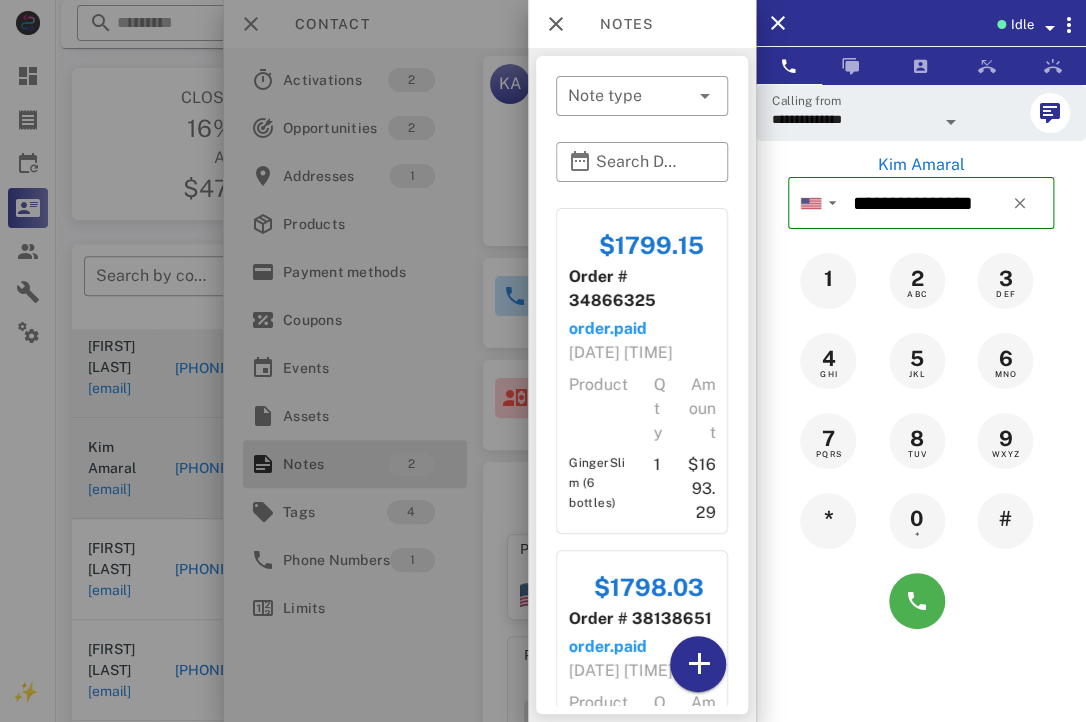 scroll, scrollTop: 242, scrollLeft: 0, axis: vertical 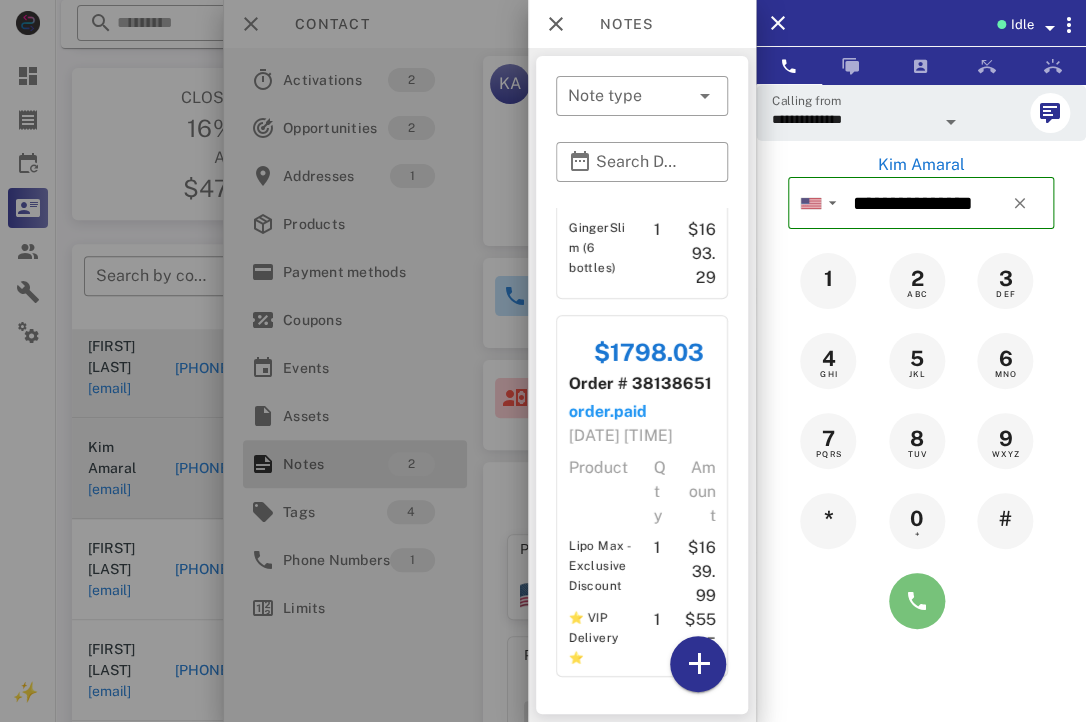 click at bounding box center [917, 601] 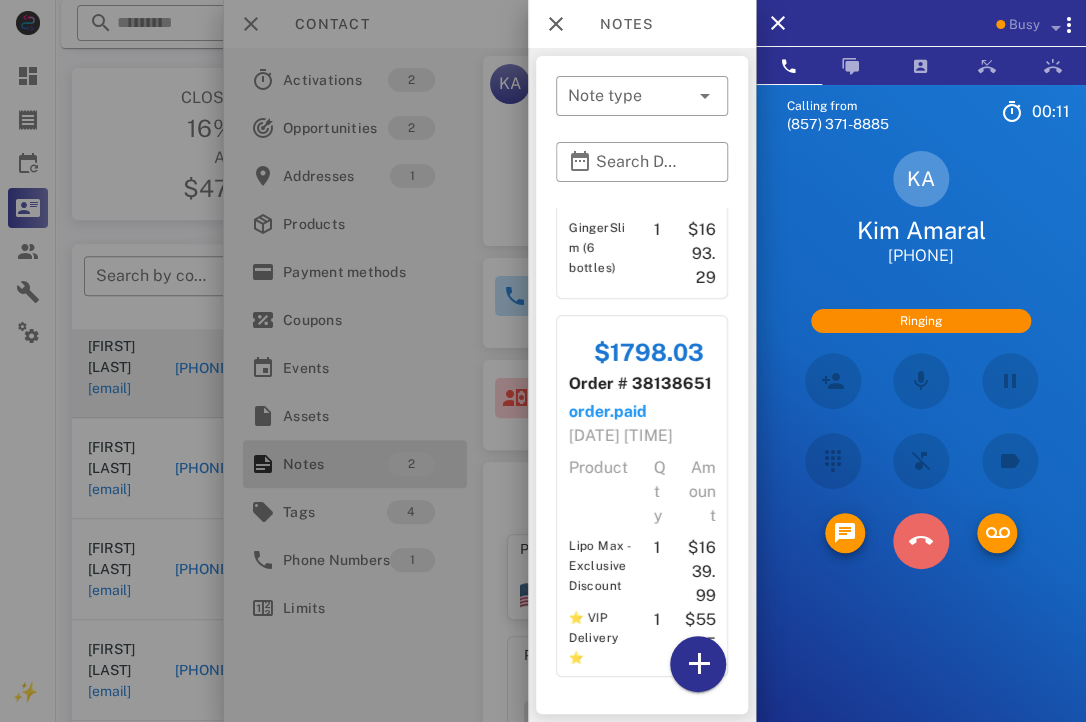 click at bounding box center (921, 541) 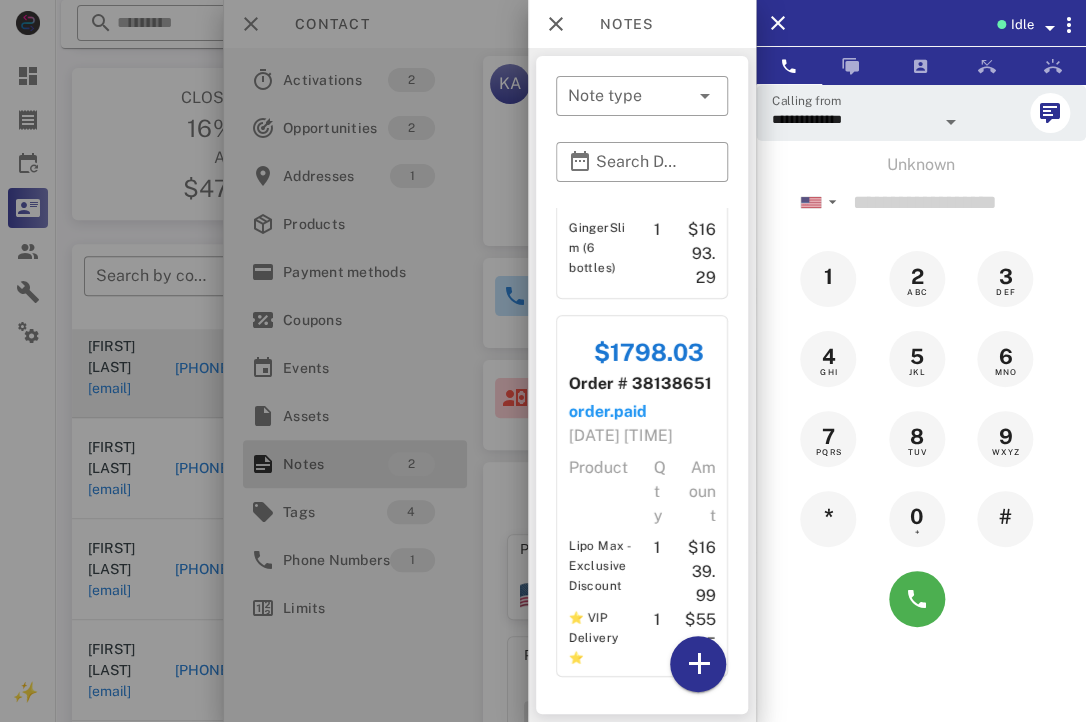 click at bounding box center (543, 361) 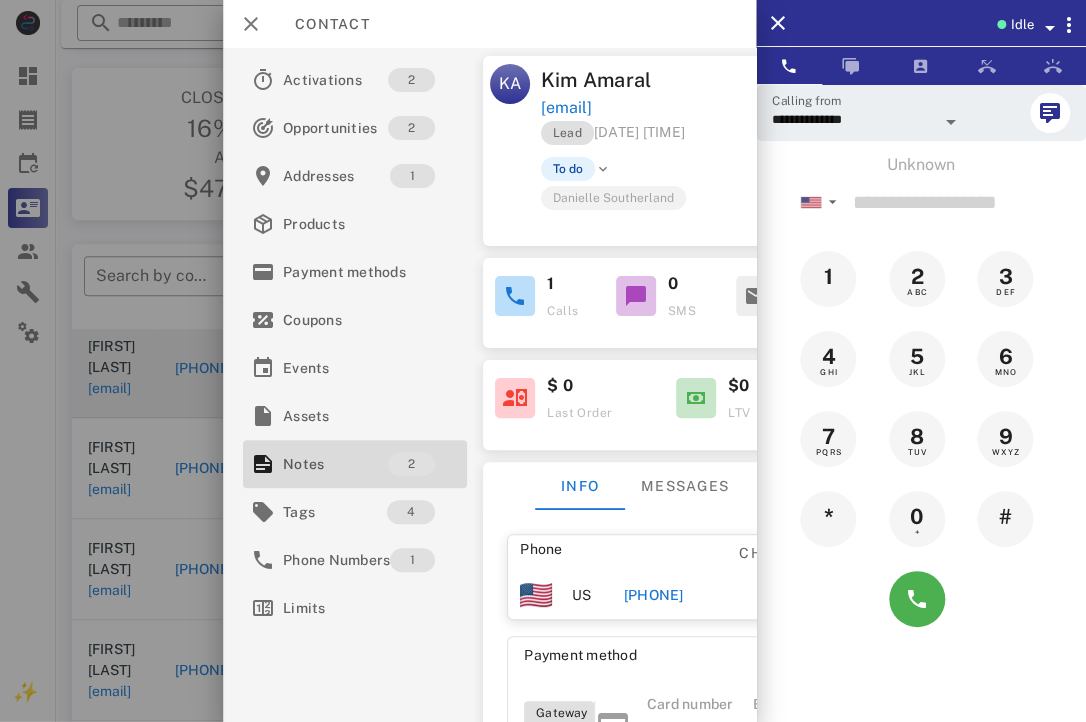 click at bounding box center (543, 361) 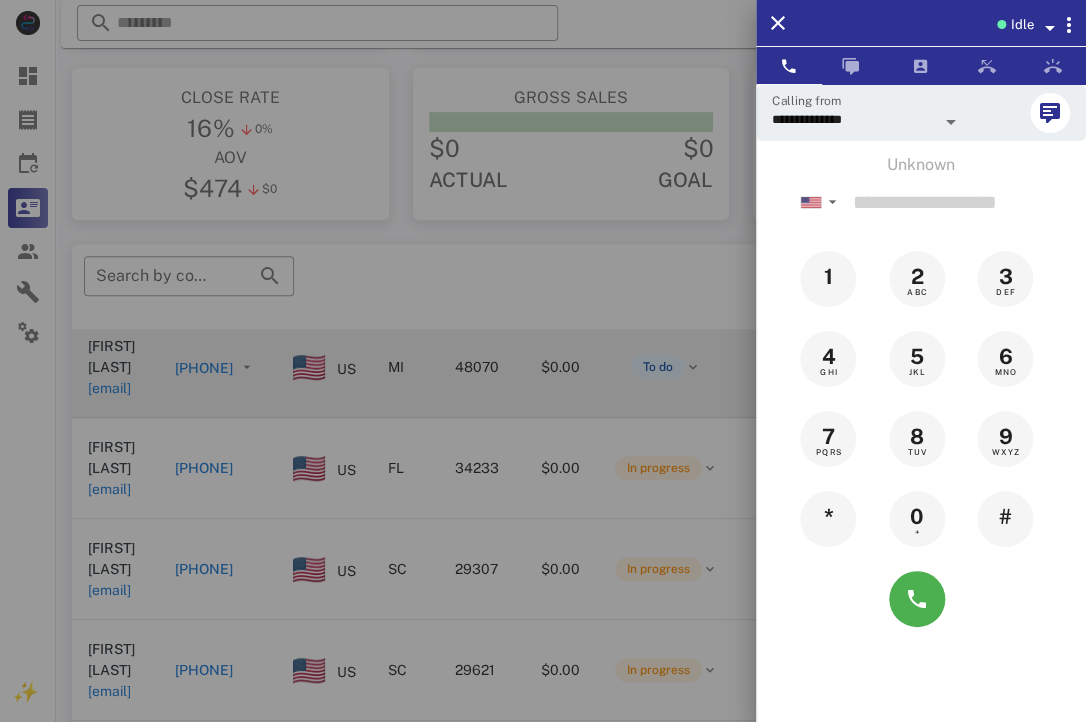 click at bounding box center (543, 361) 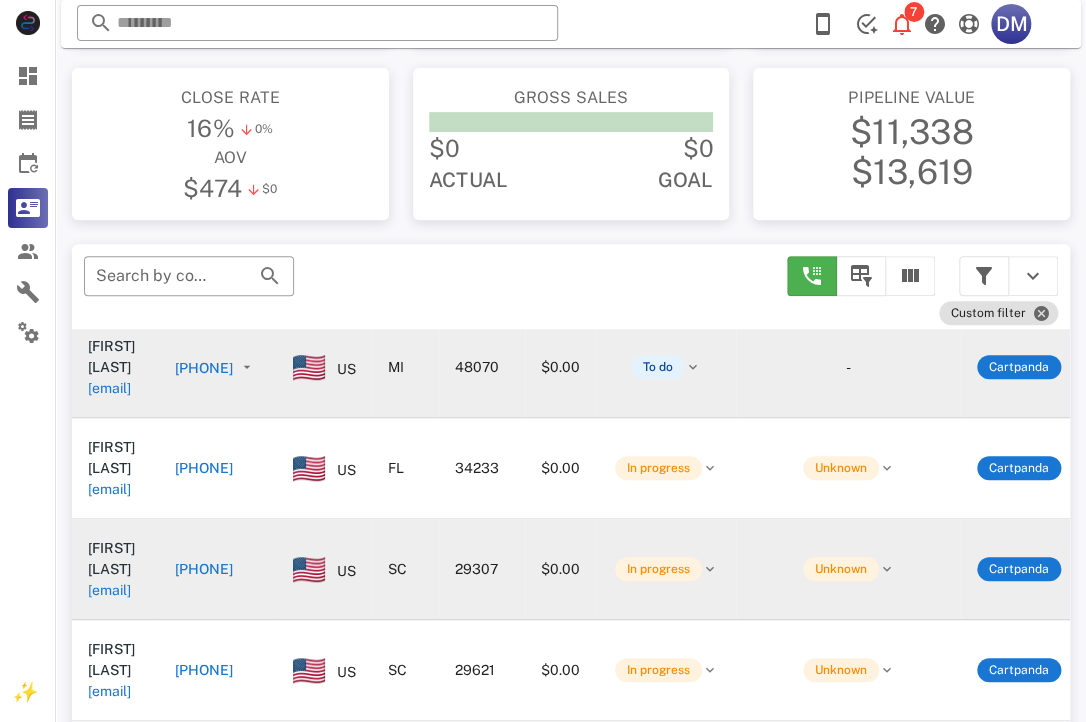 click on "[PHONE]" at bounding box center (204, 569) 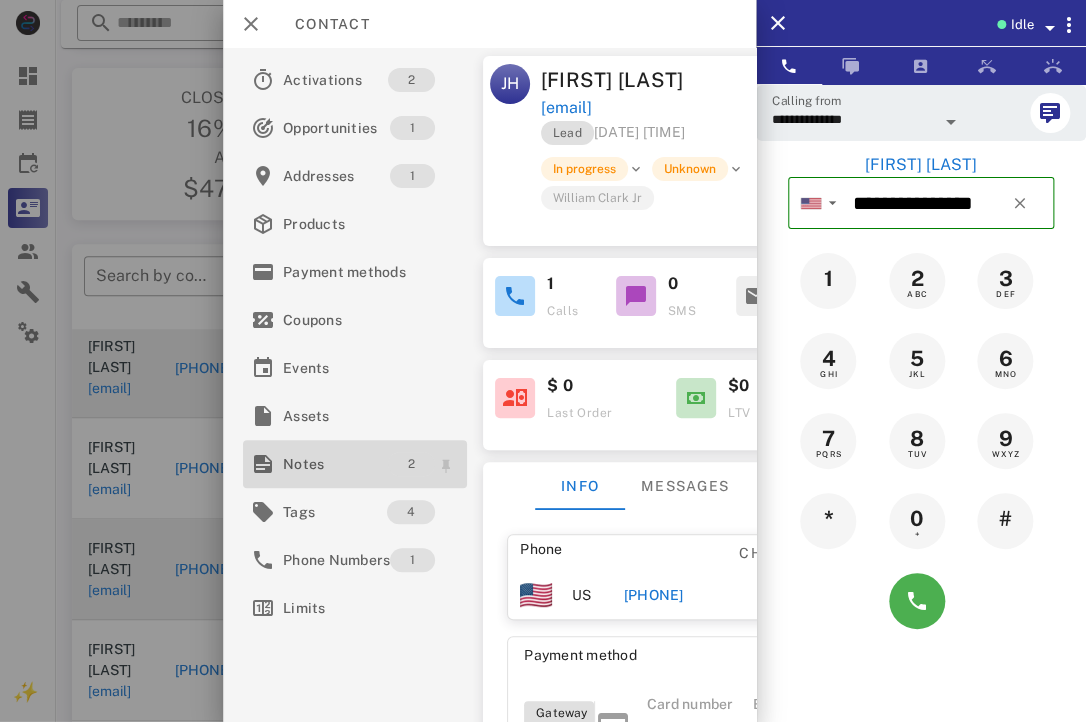 click on "2" at bounding box center (412, 464) 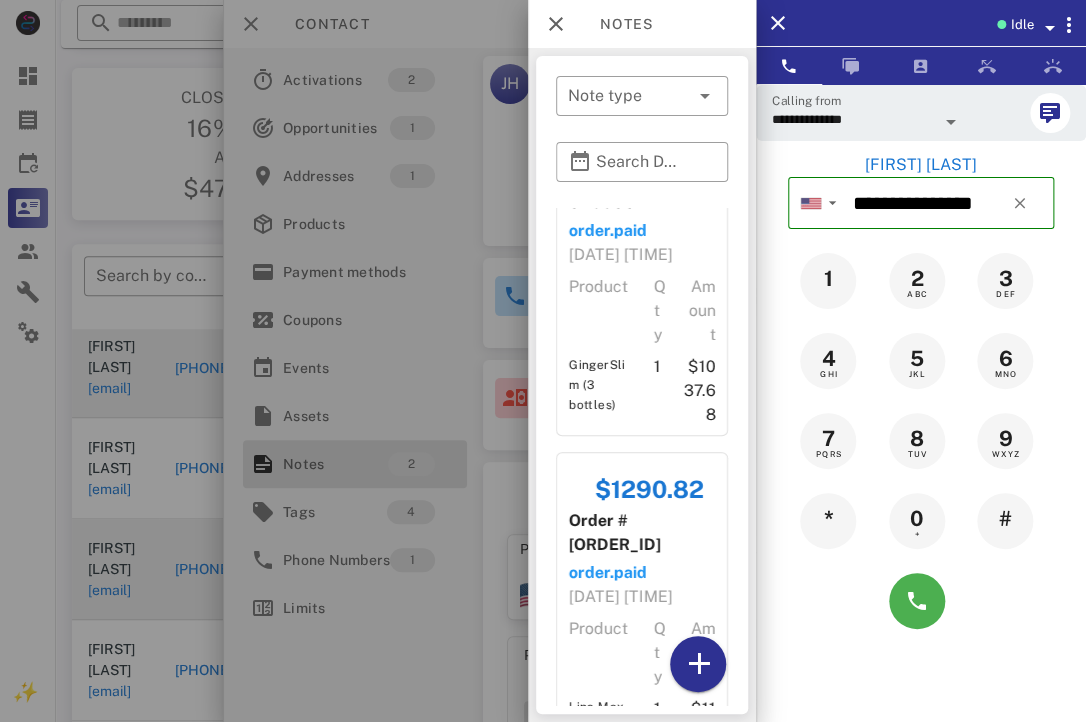 scroll, scrollTop: 100, scrollLeft: 0, axis: vertical 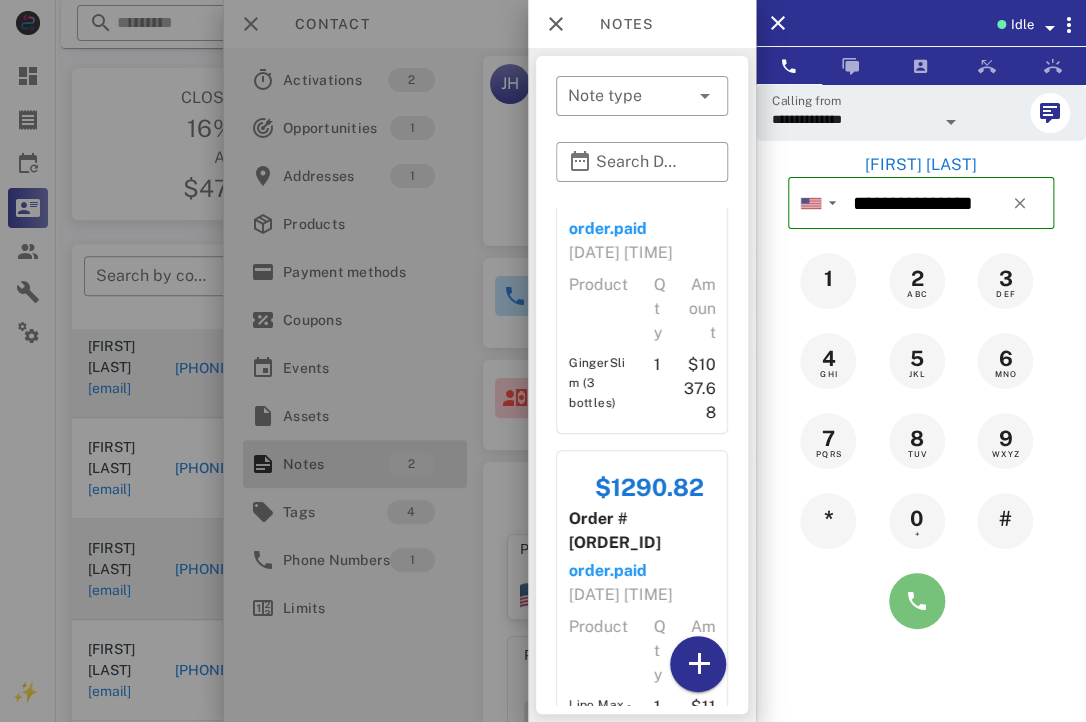 click at bounding box center (917, 601) 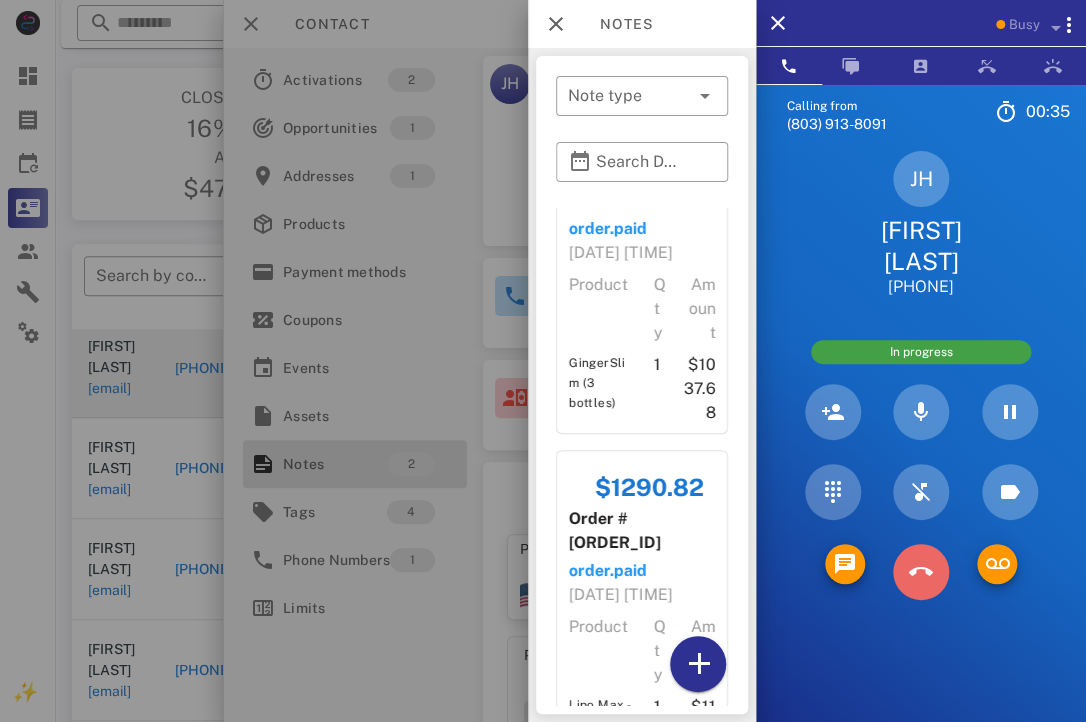click at bounding box center [921, 572] 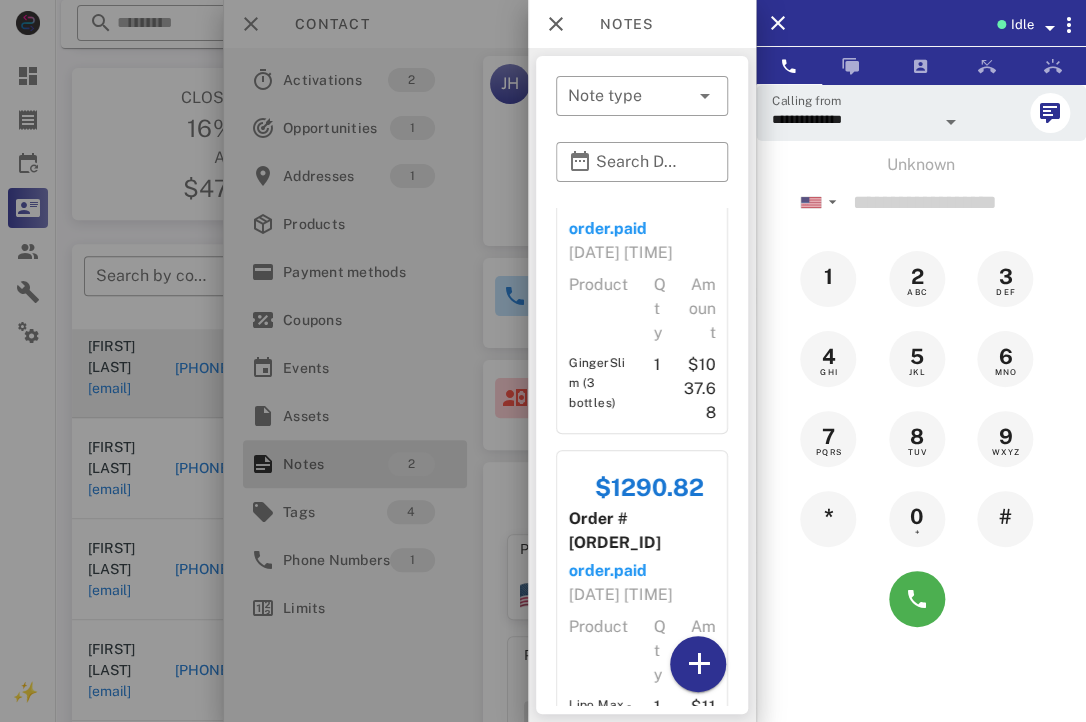 click at bounding box center (543, 361) 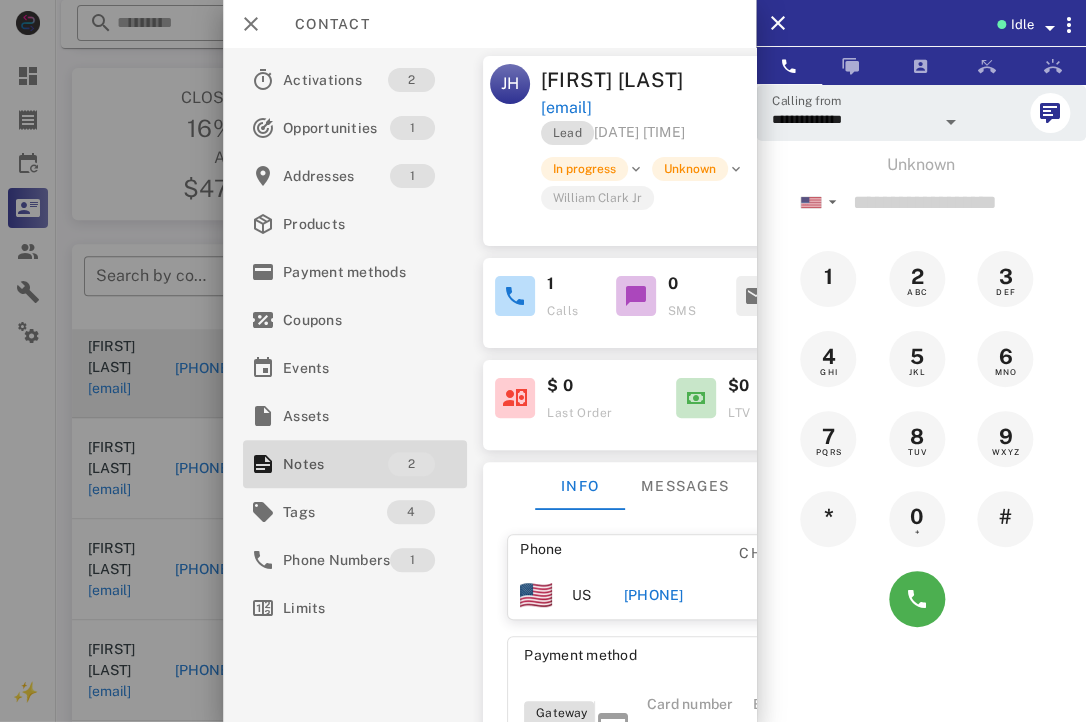 click at bounding box center [543, 361] 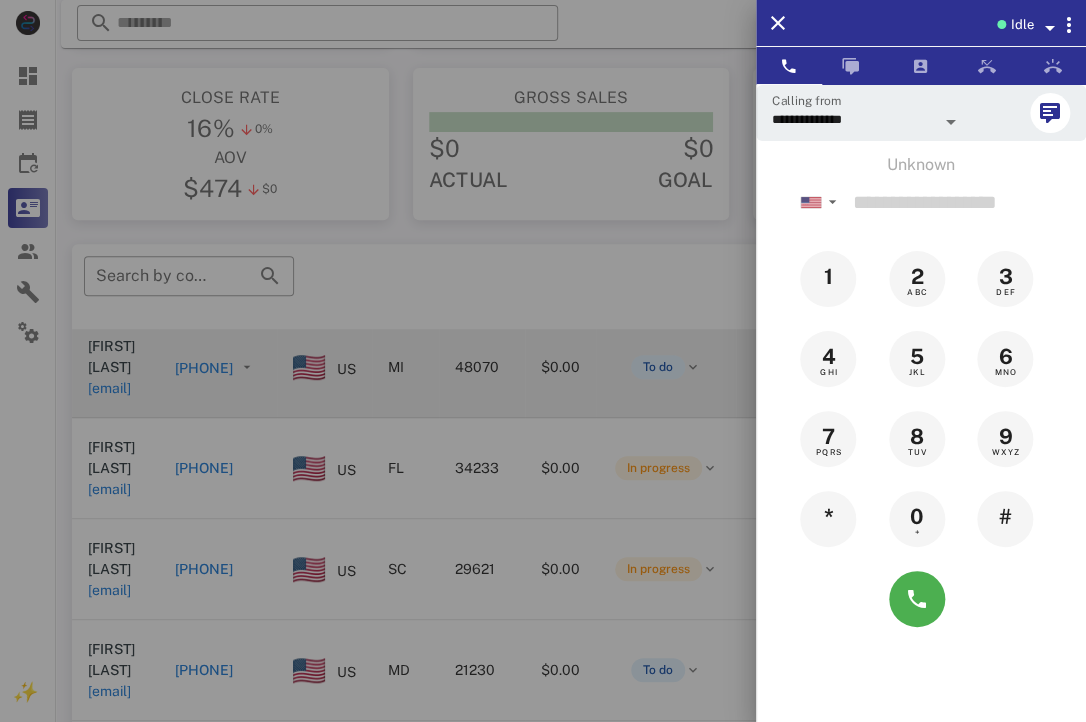 click at bounding box center (543, 361) 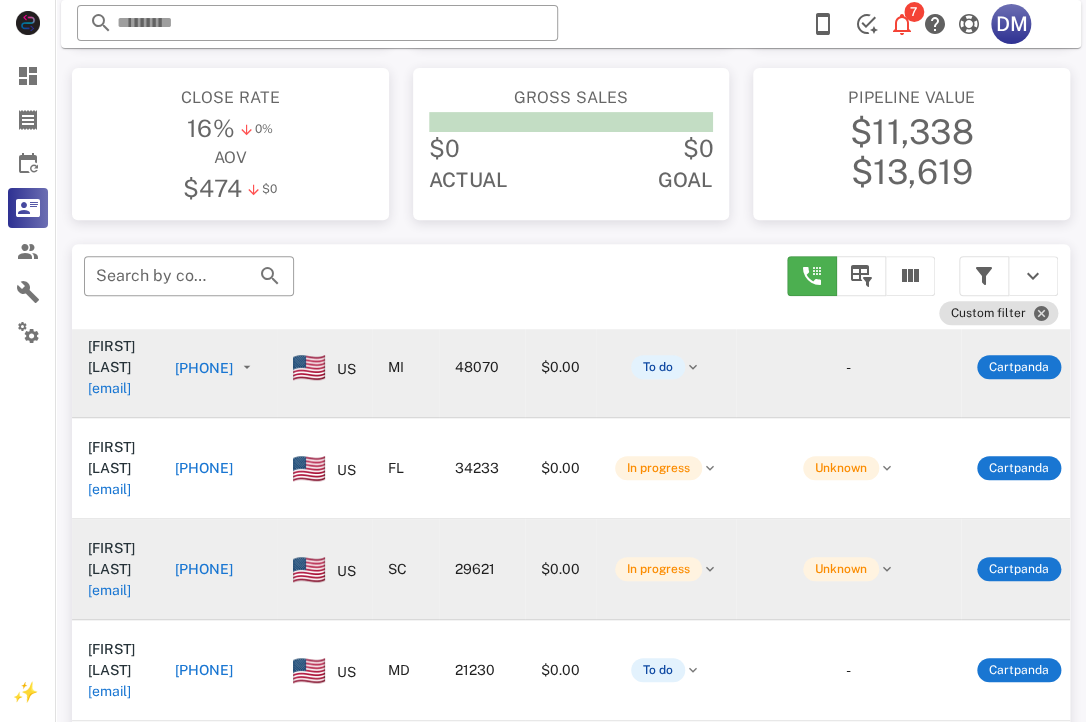 click on "[PHONE]" at bounding box center [204, 569] 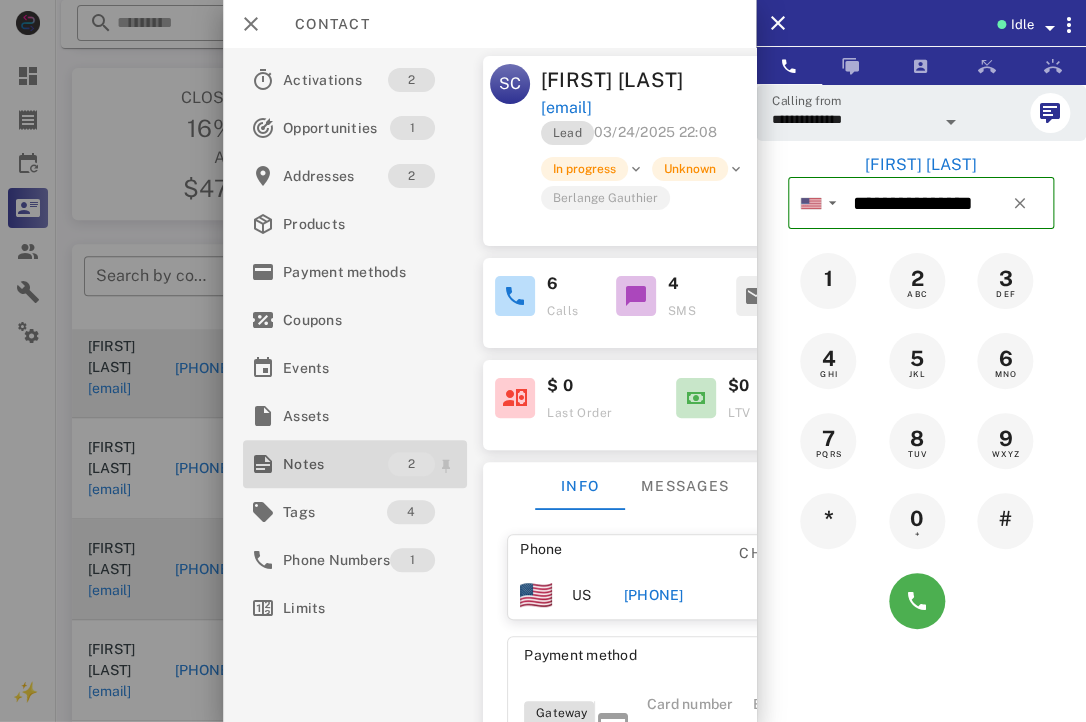 click on "Notes" at bounding box center (335, 464) 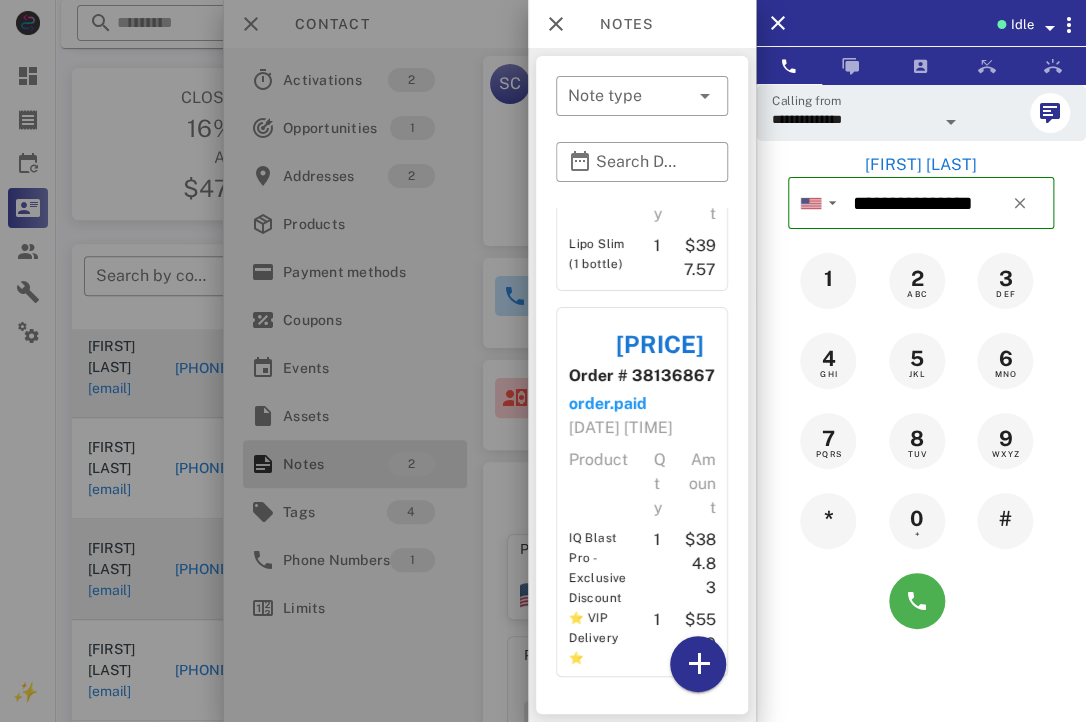 scroll, scrollTop: 266, scrollLeft: 0, axis: vertical 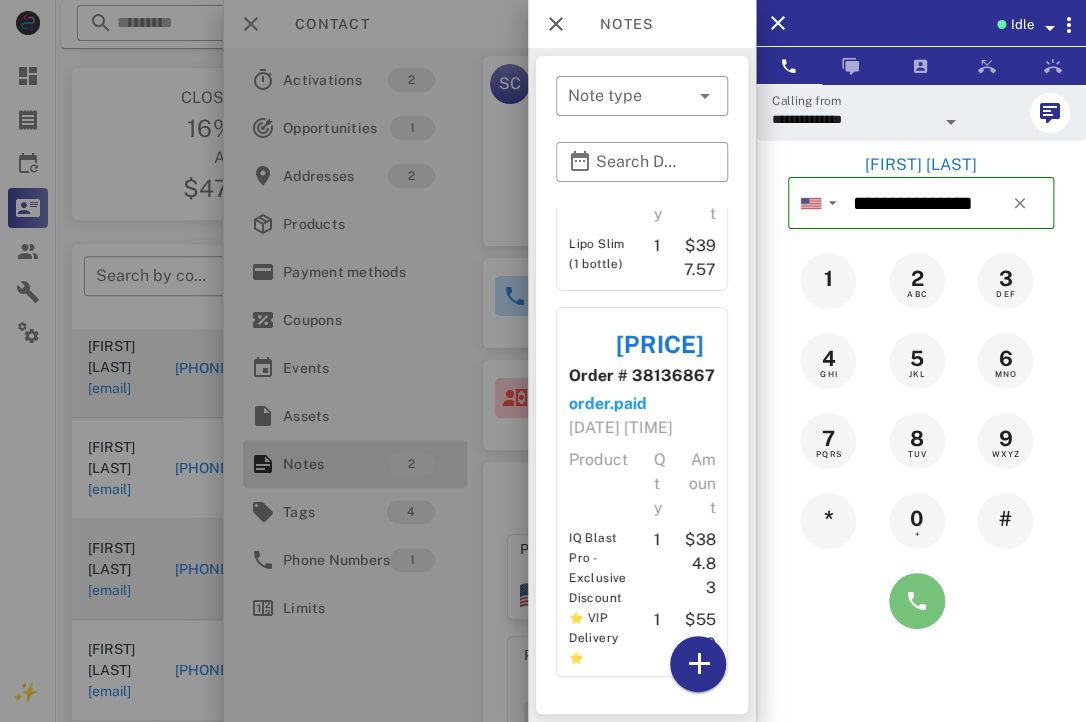 click at bounding box center (917, 601) 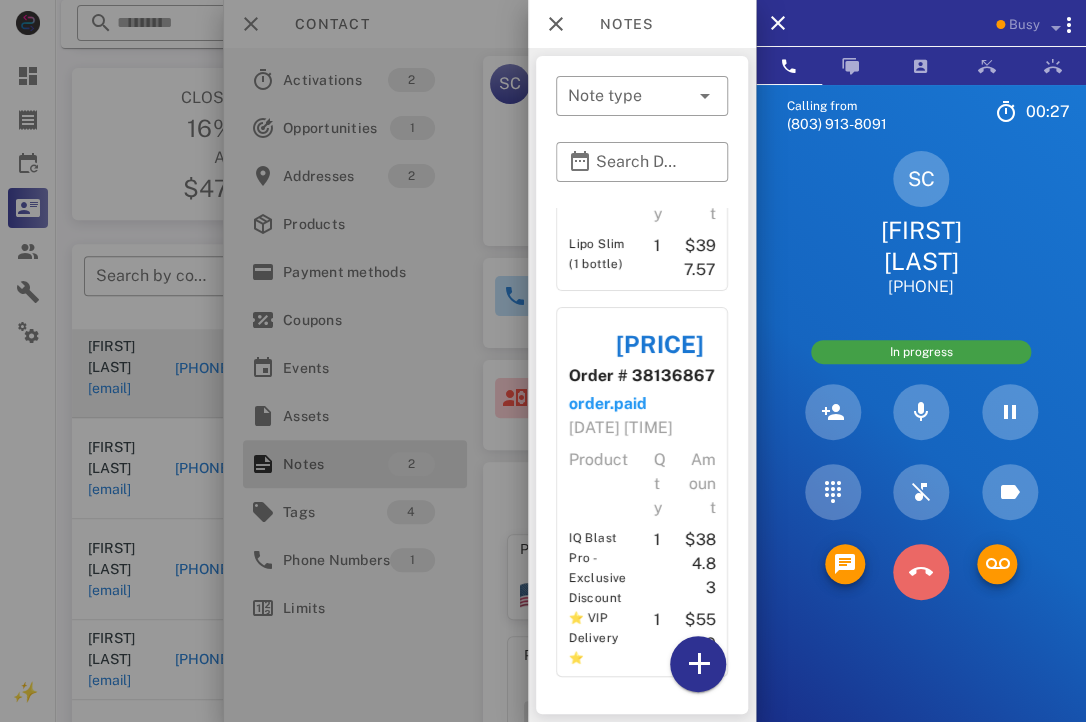 click at bounding box center (921, 572) 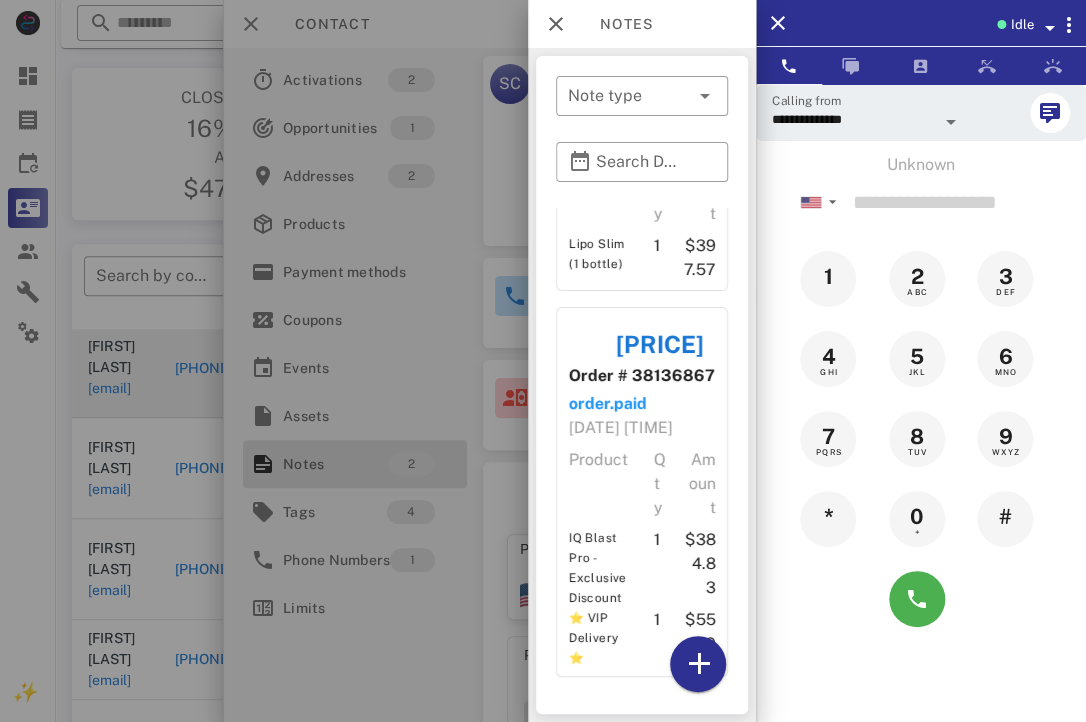 click at bounding box center [543, 361] 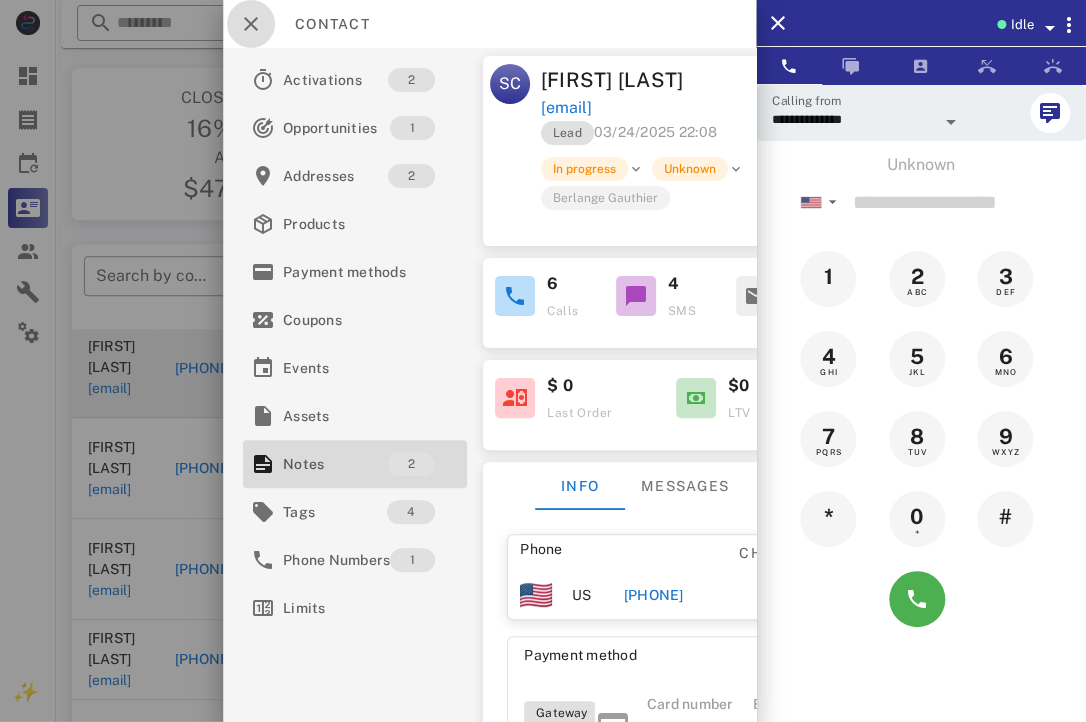 click at bounding box center [251, 24] 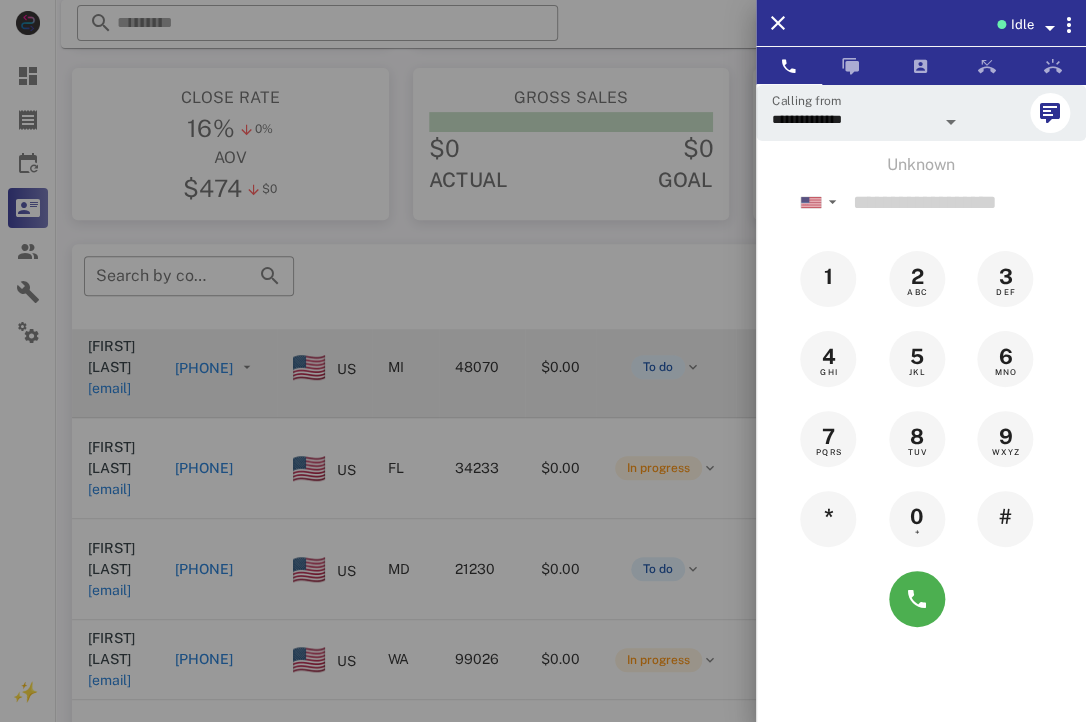 click at bounding box center [543, 361] 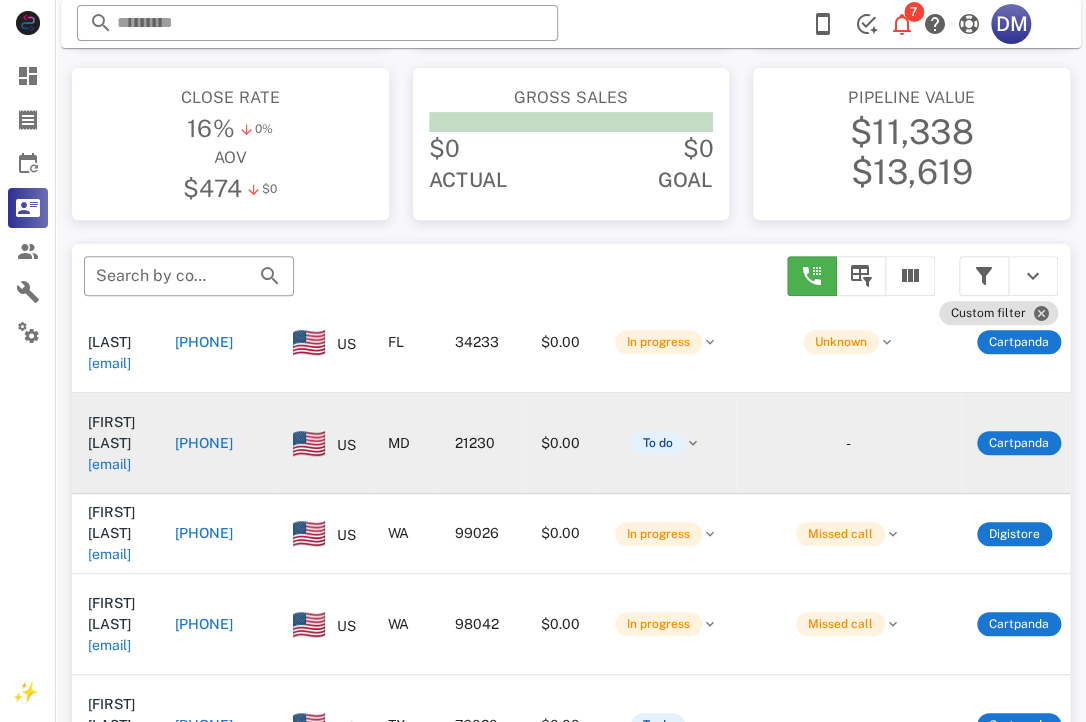 scroll, scrollTop: 637, scrollLeft: 0, axis: vertical 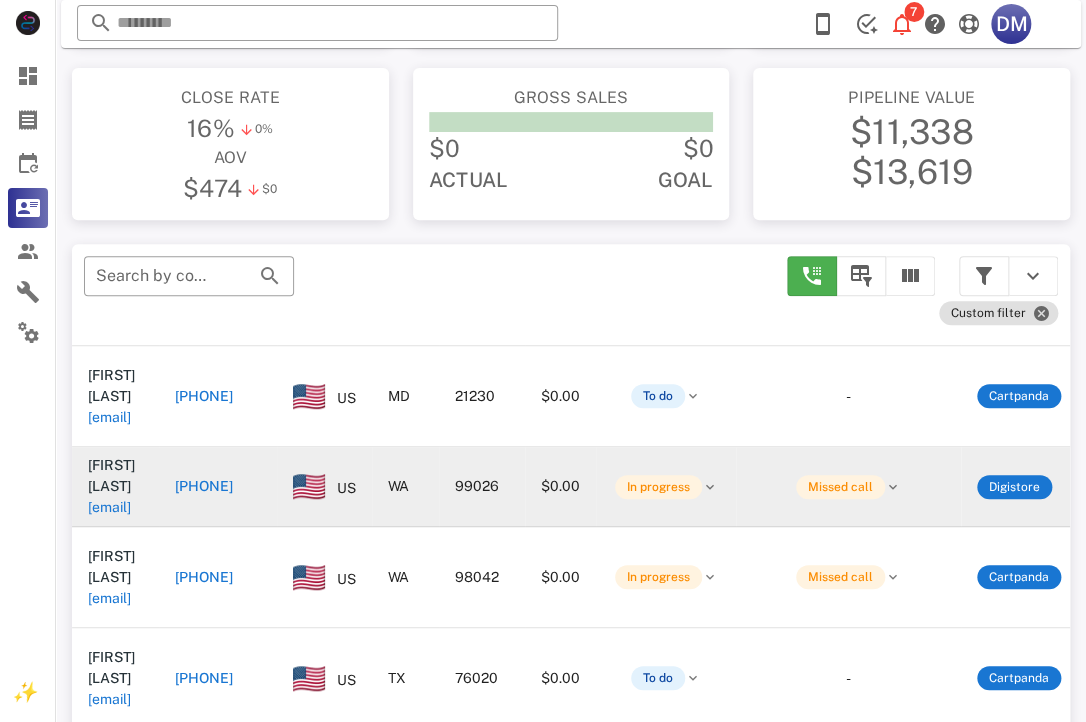 click on "[PHONE]" at bounding box center [204, 486] 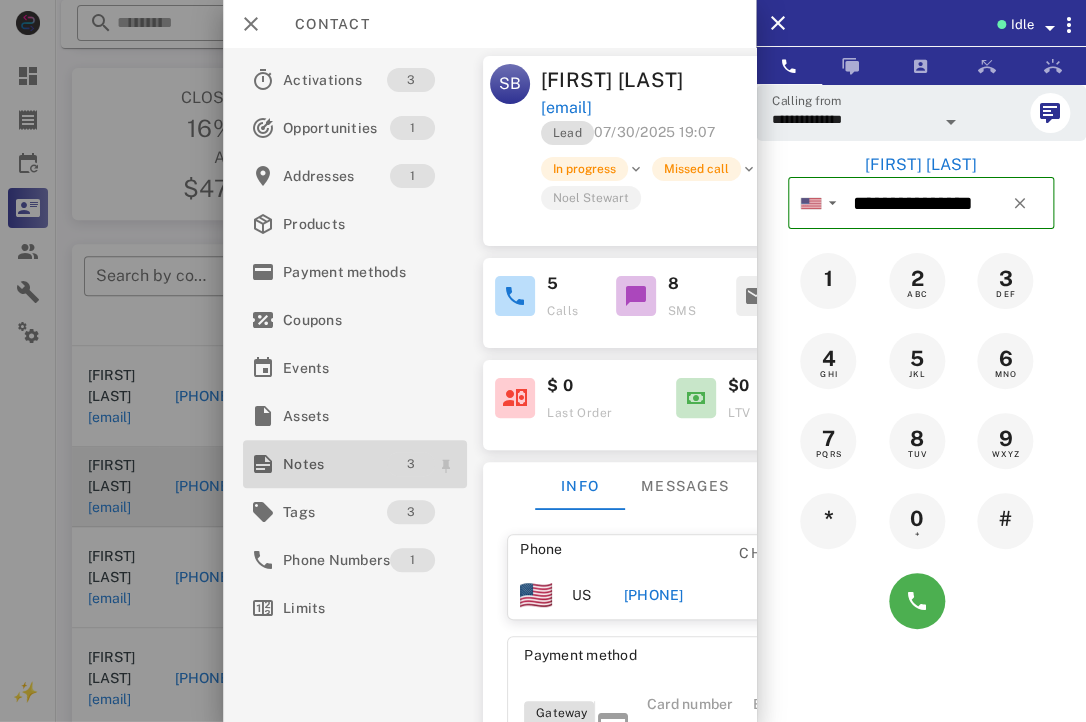 click on "3" at bounding box center [412, 464] 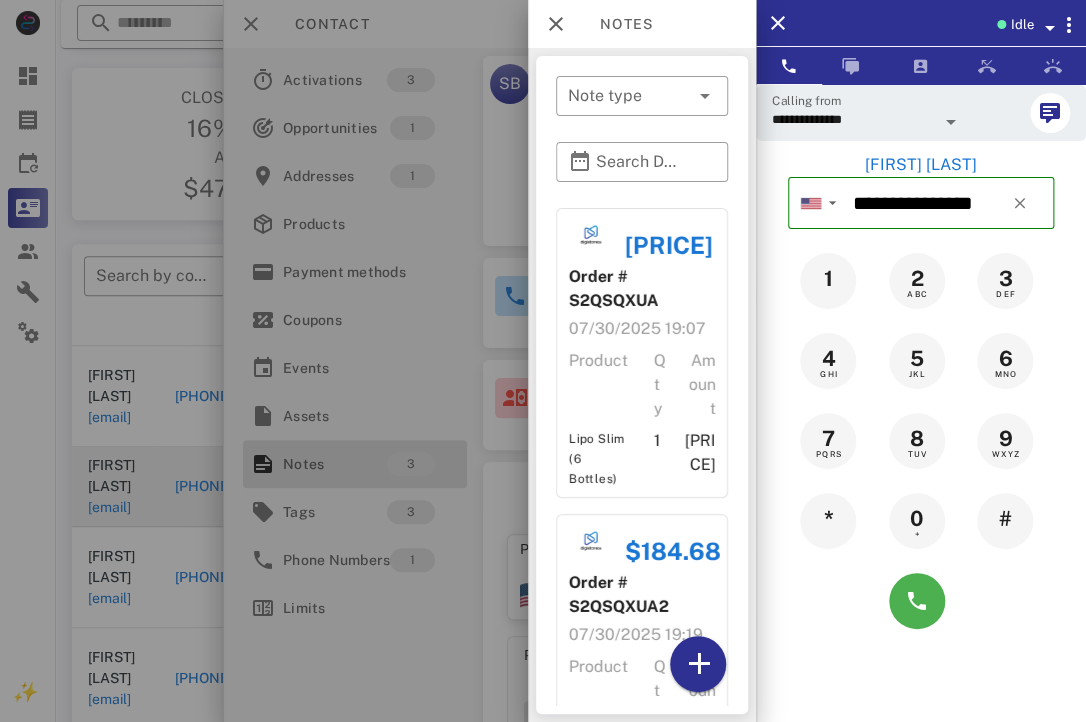 scroll, scrollTop: 468, scrollLeft: 0, axis: vertical 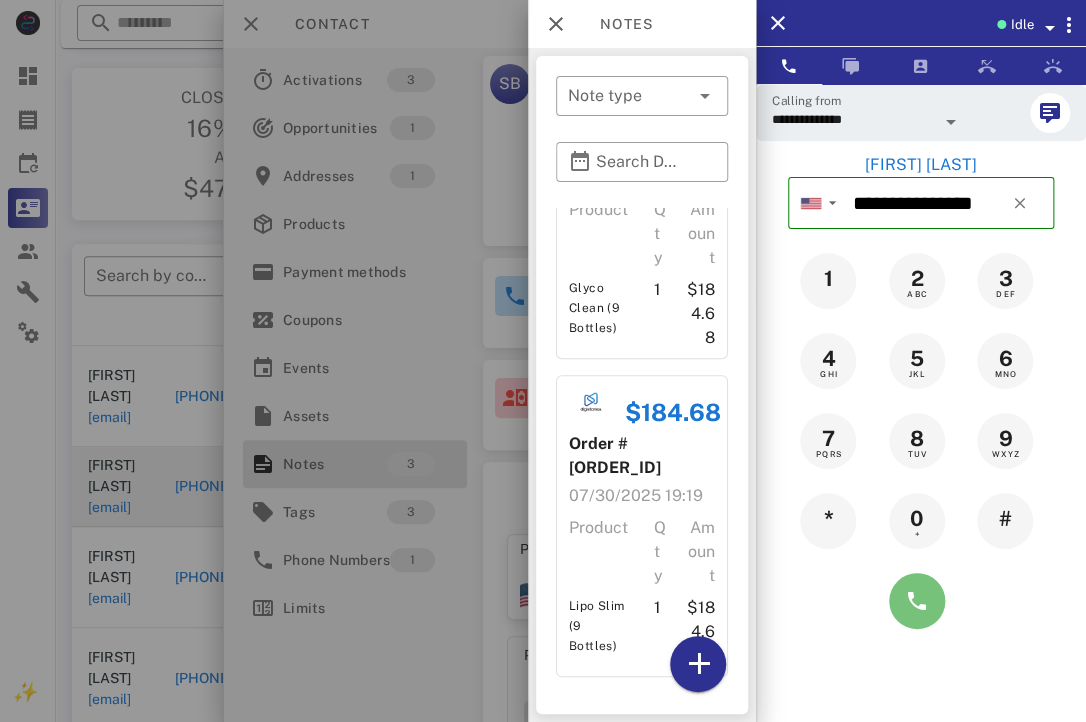 click at bounding box center (917, 601) 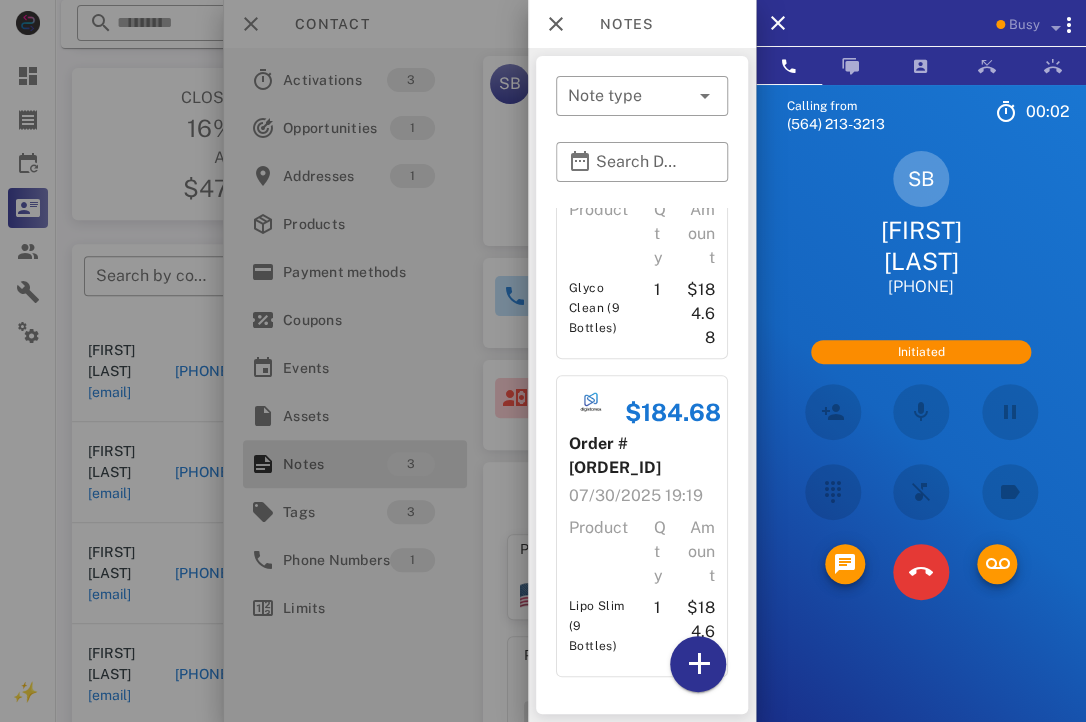 scroll, scrollTop: 564, scrollLeft: 0, axis: vertical 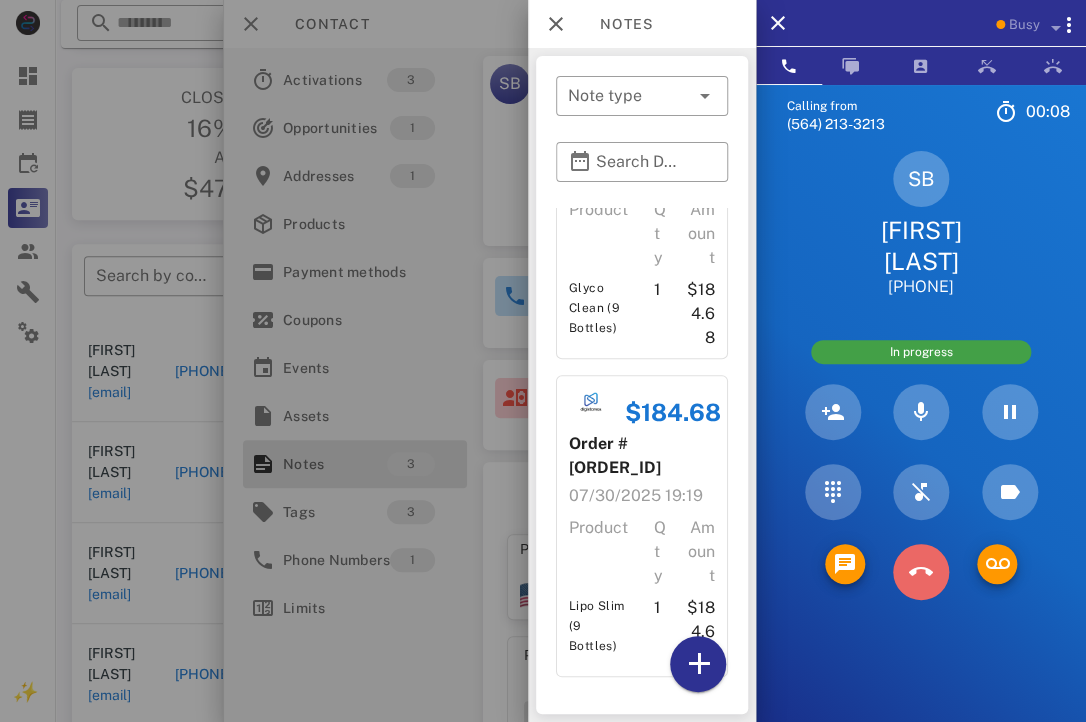 click at bounding box center [921, 572] 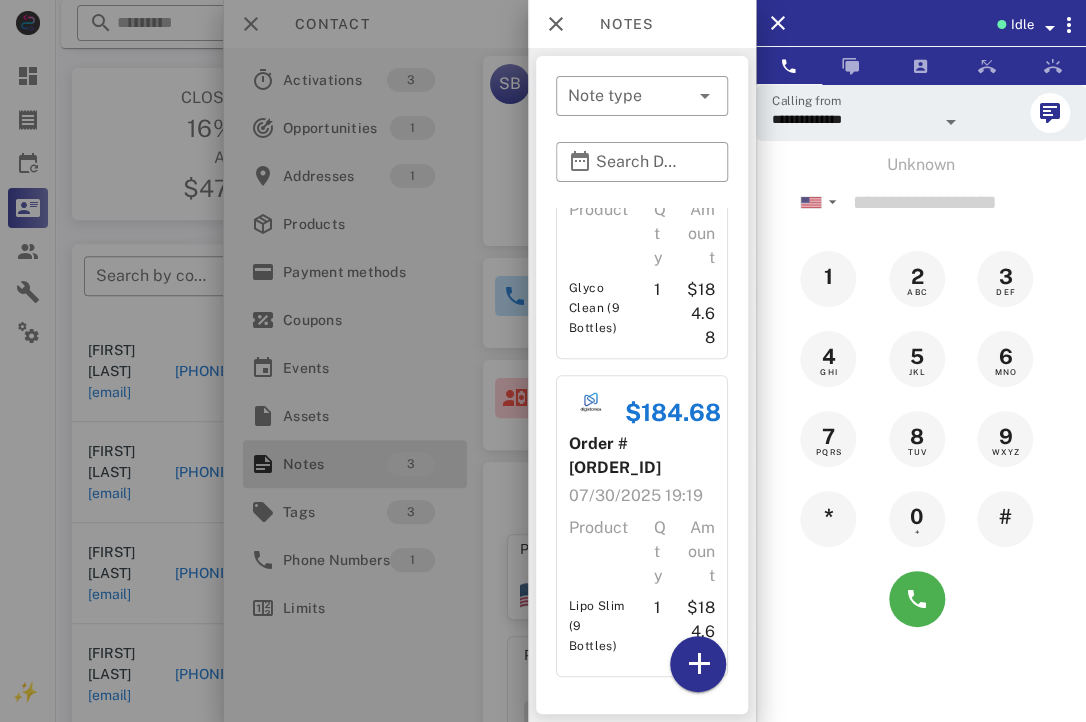 click at bounding box center [543, 361] 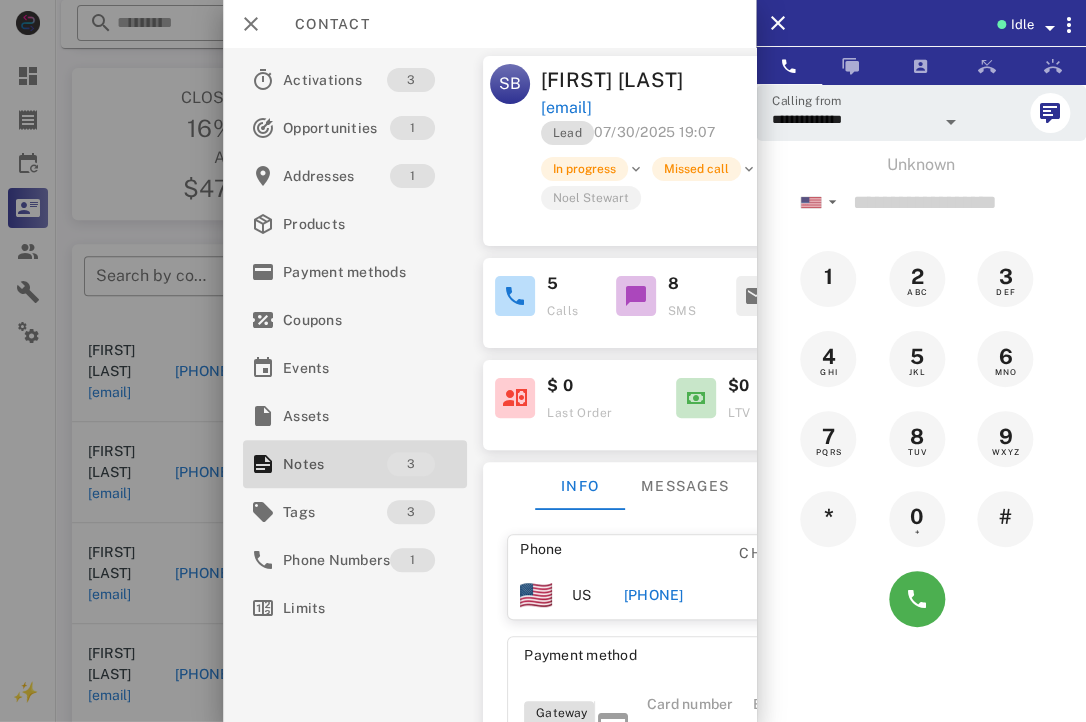 click at bounding box center [543, 361] 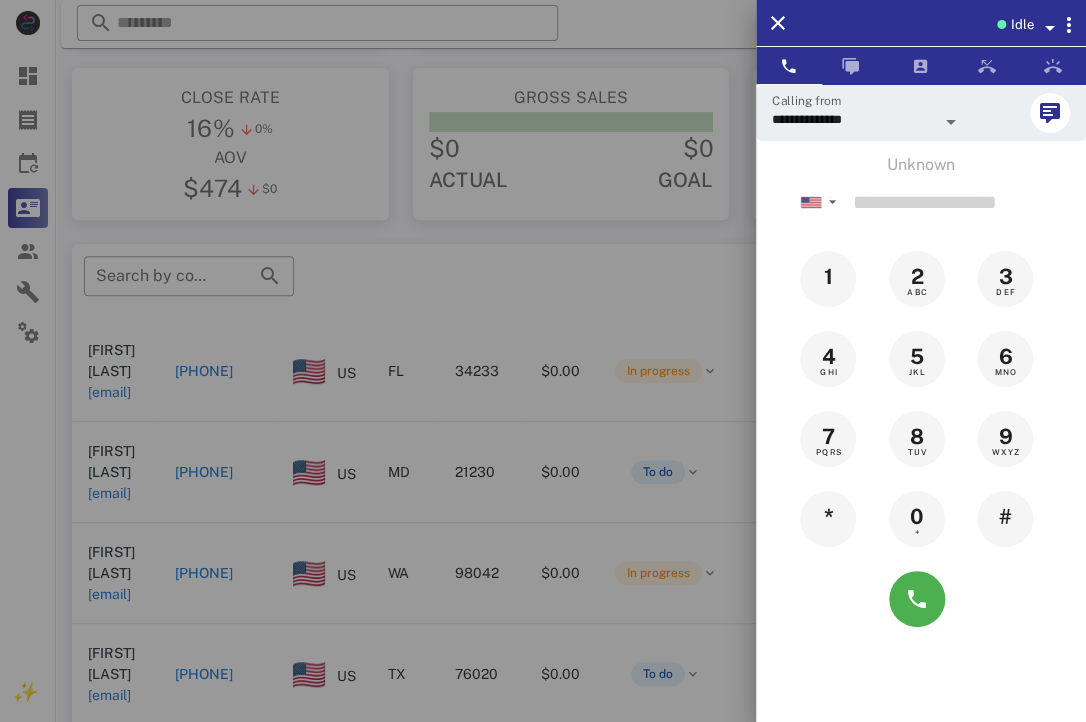 click at bounding box center (543, 361) 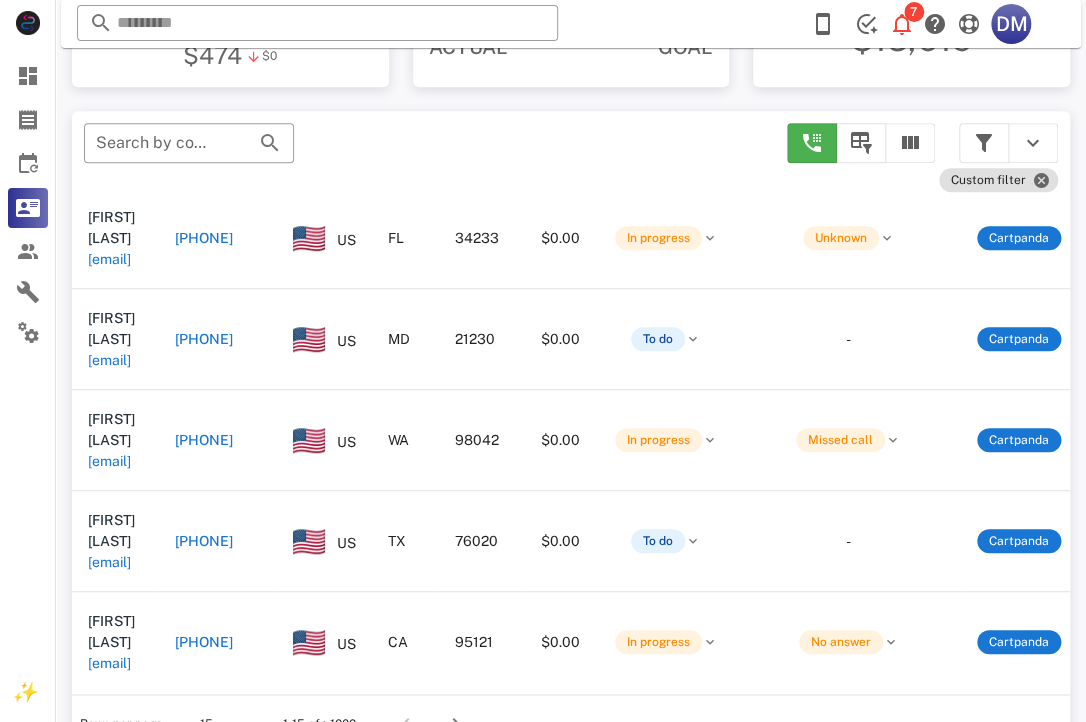 scroll, scrollTop: 331, scrollLeft: 0, axis: vertical 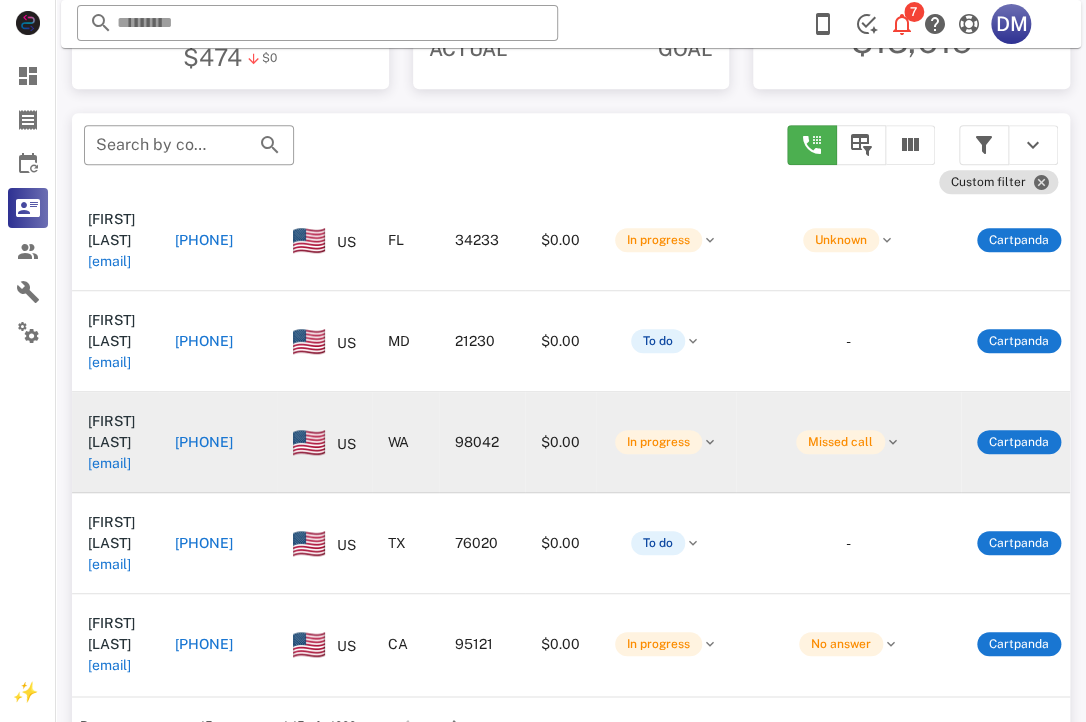 click on "[PHONE]" at bounding box center (204, 442) 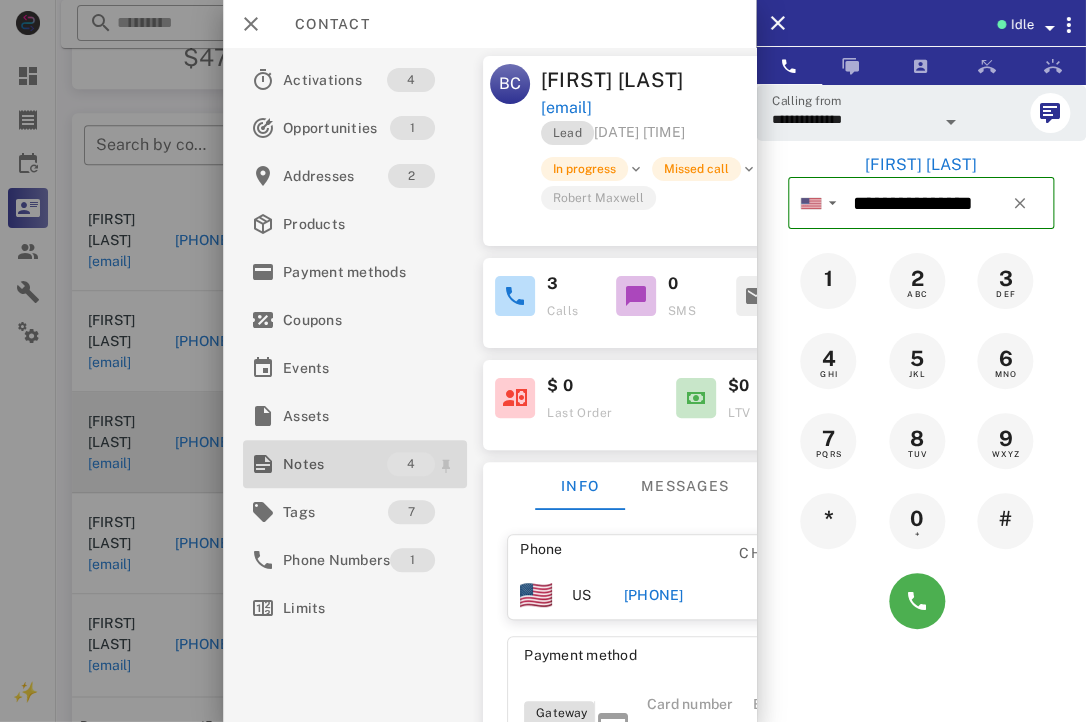 click on "Notes  4" at bounding box center (355, 464) 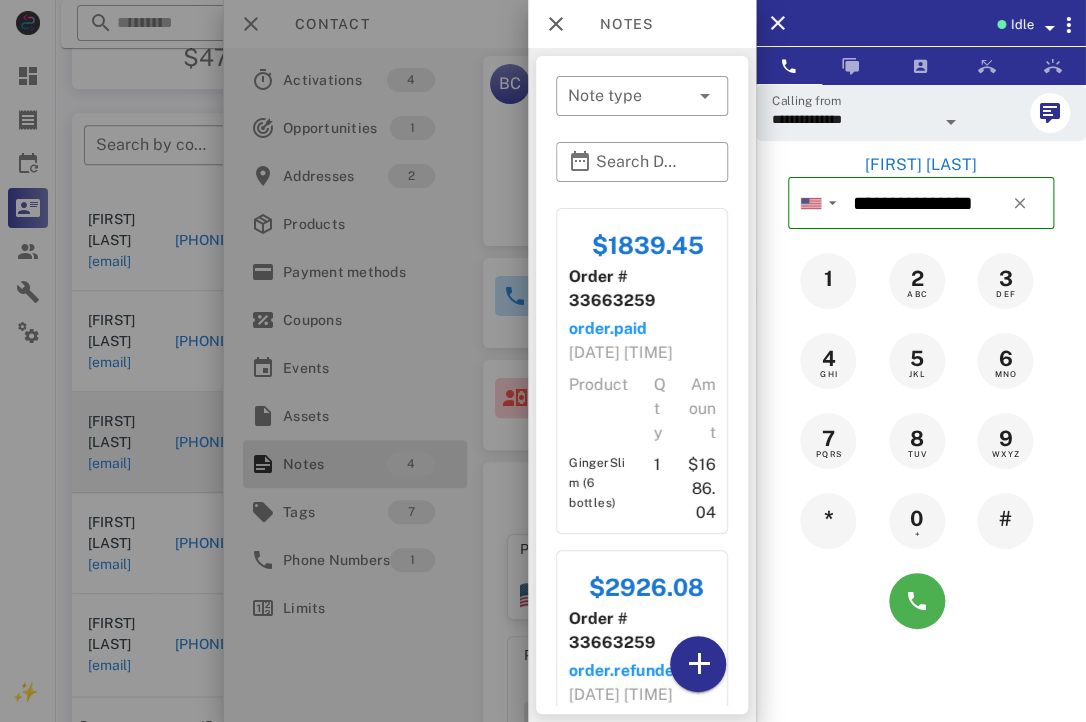 scroll, scrollTop: 1217, scrollLeft: 0, axis: vertical 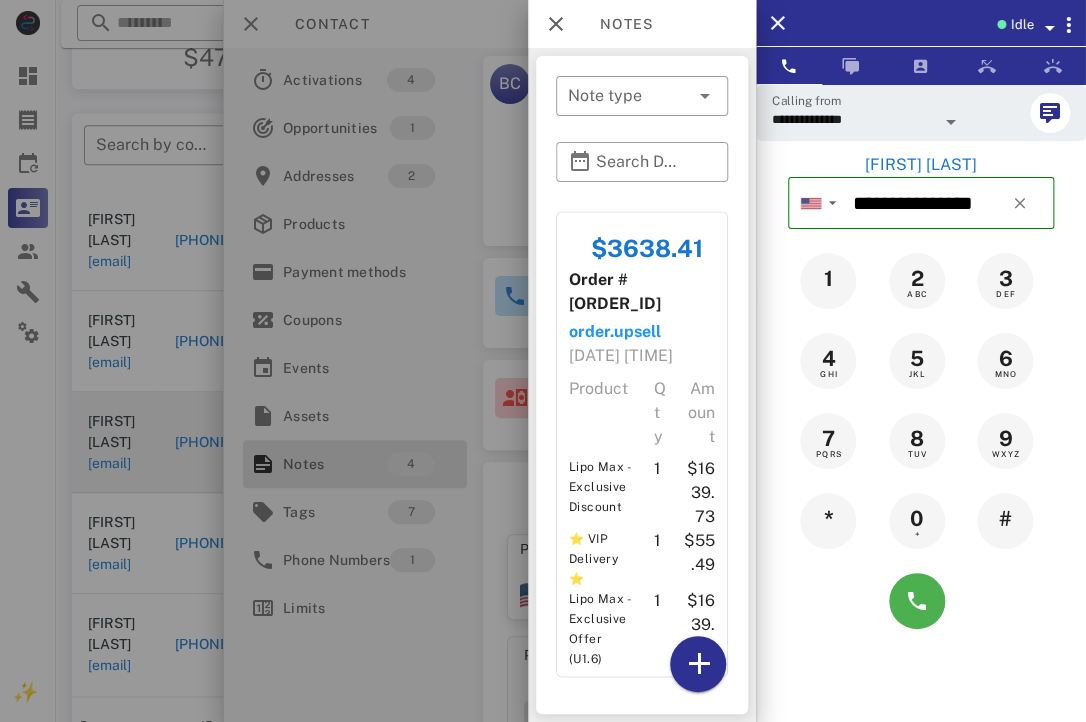 click at bounding box center [543, 361] 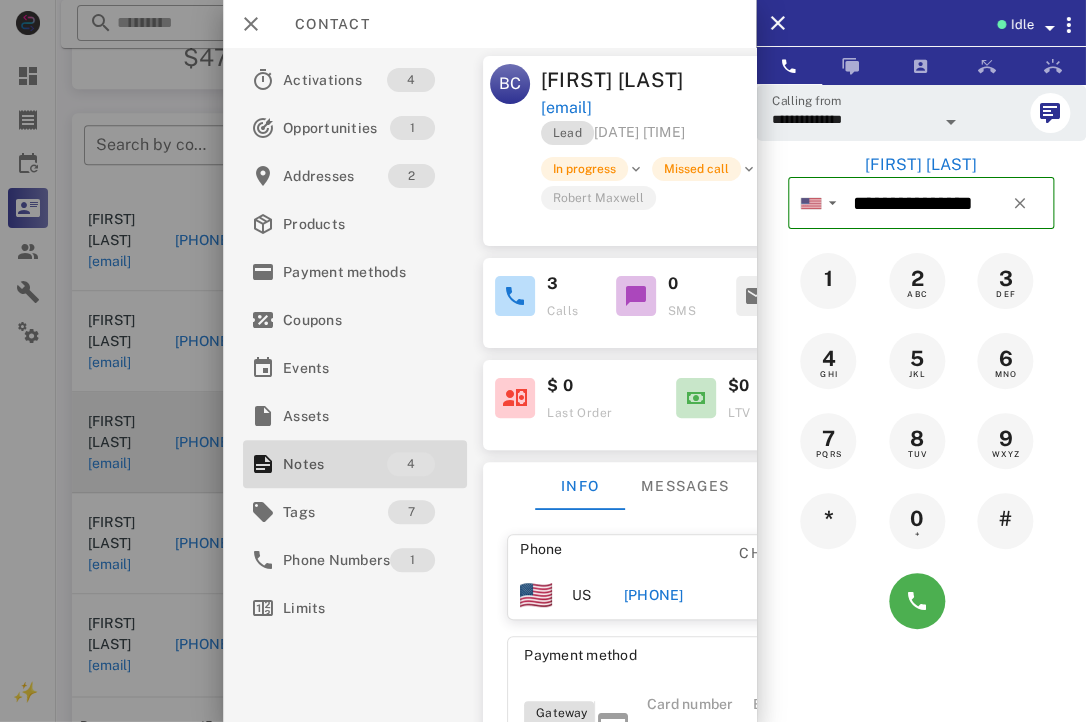 click at bounding box center [543, 361] 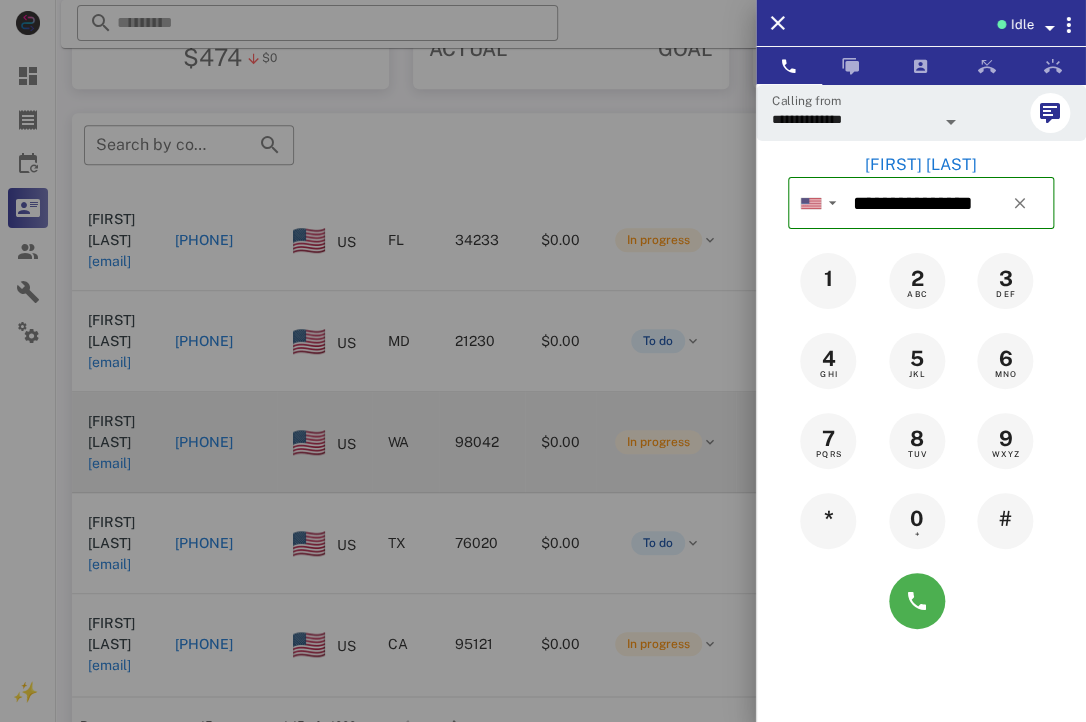 click at bounding box center (543, 361) 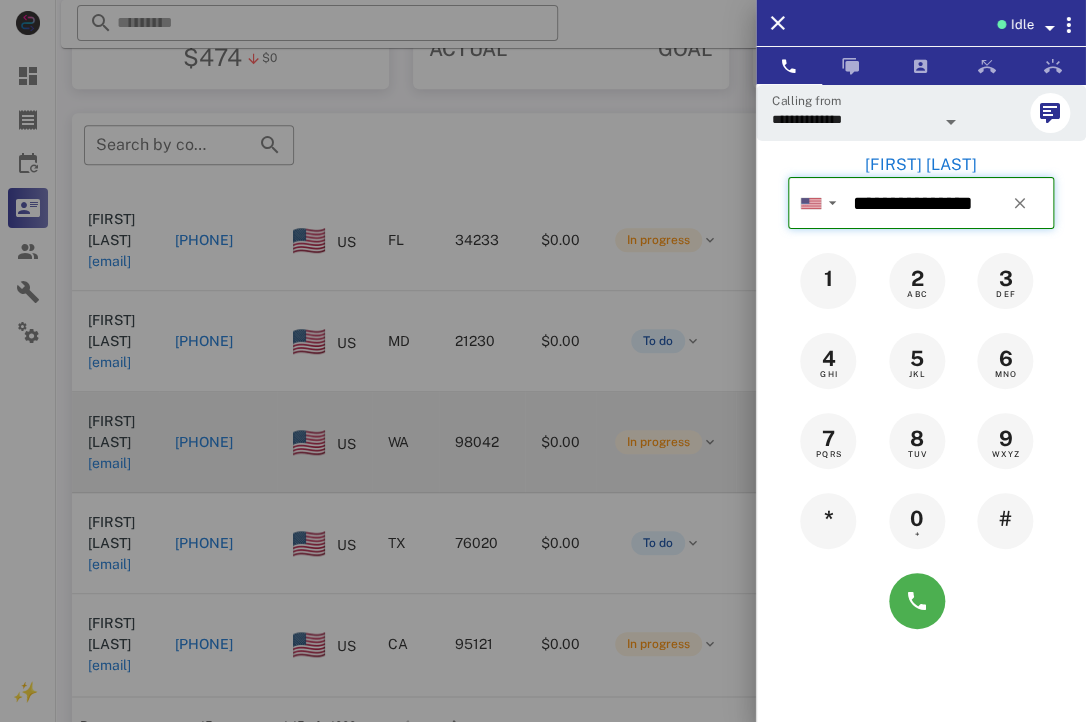 type 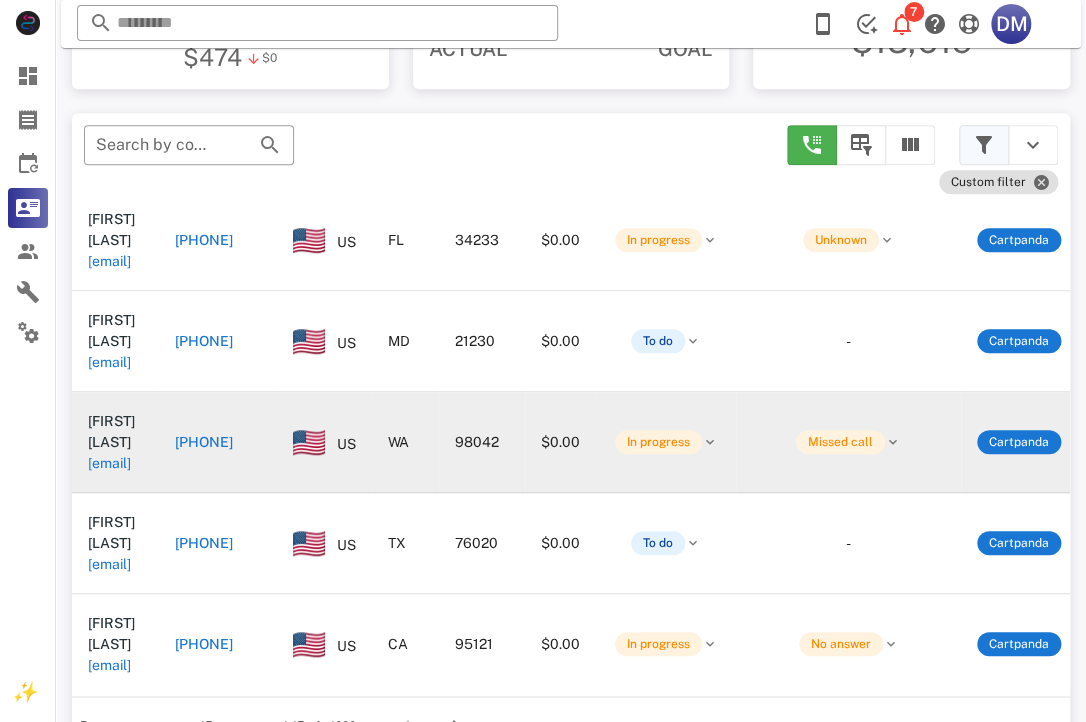 click at bounding box center [984, 145] 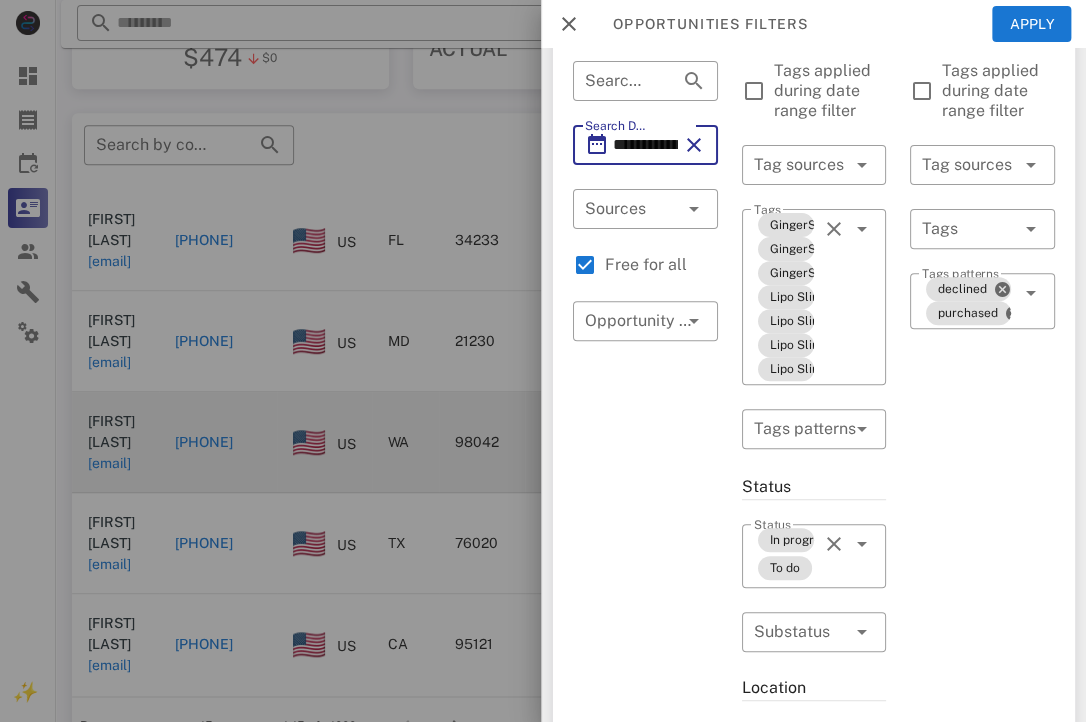 click on "**********" at bounding box center (645, 145) 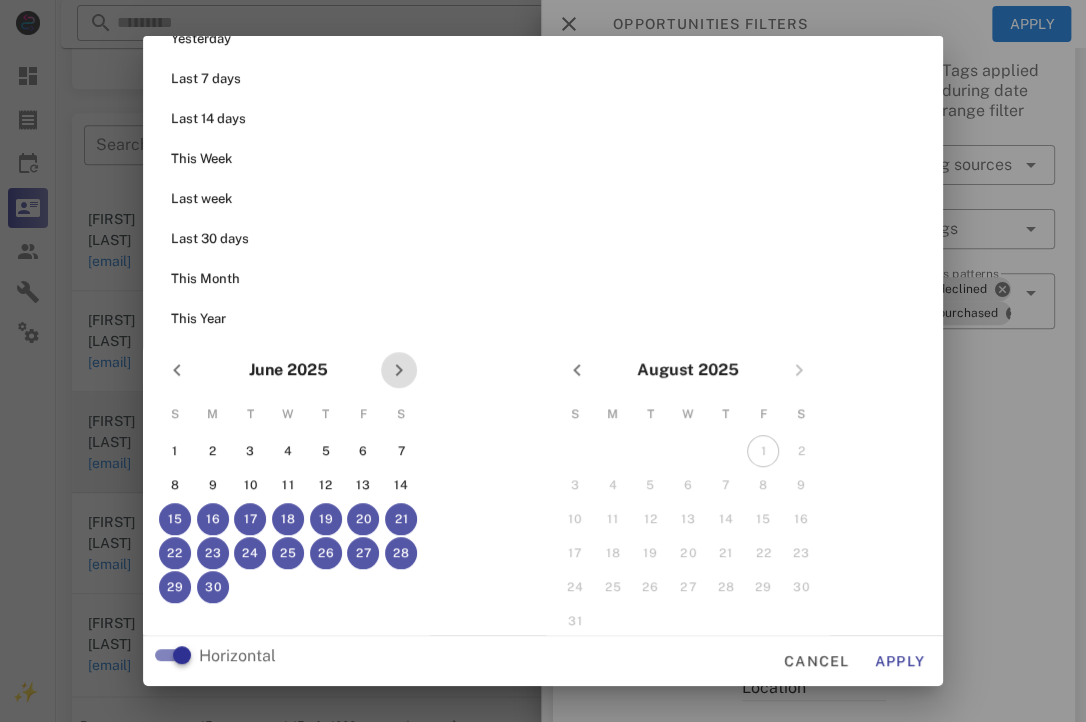 click at bounding box center (399, 370) 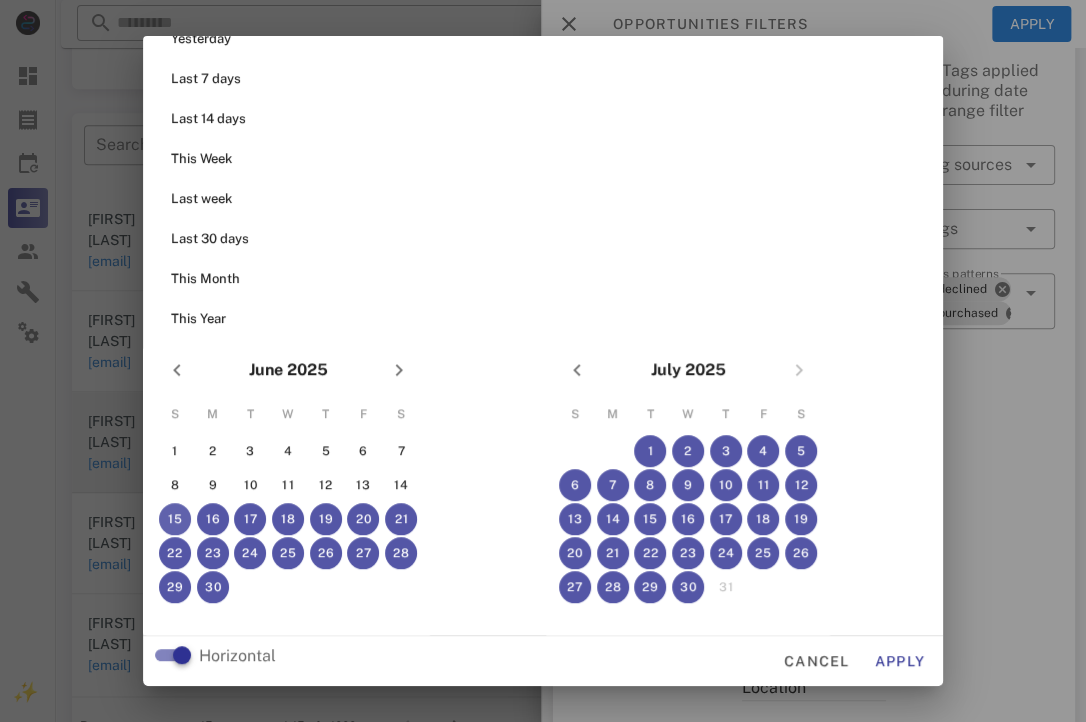 click on "15" at bounding box center (175, 519) 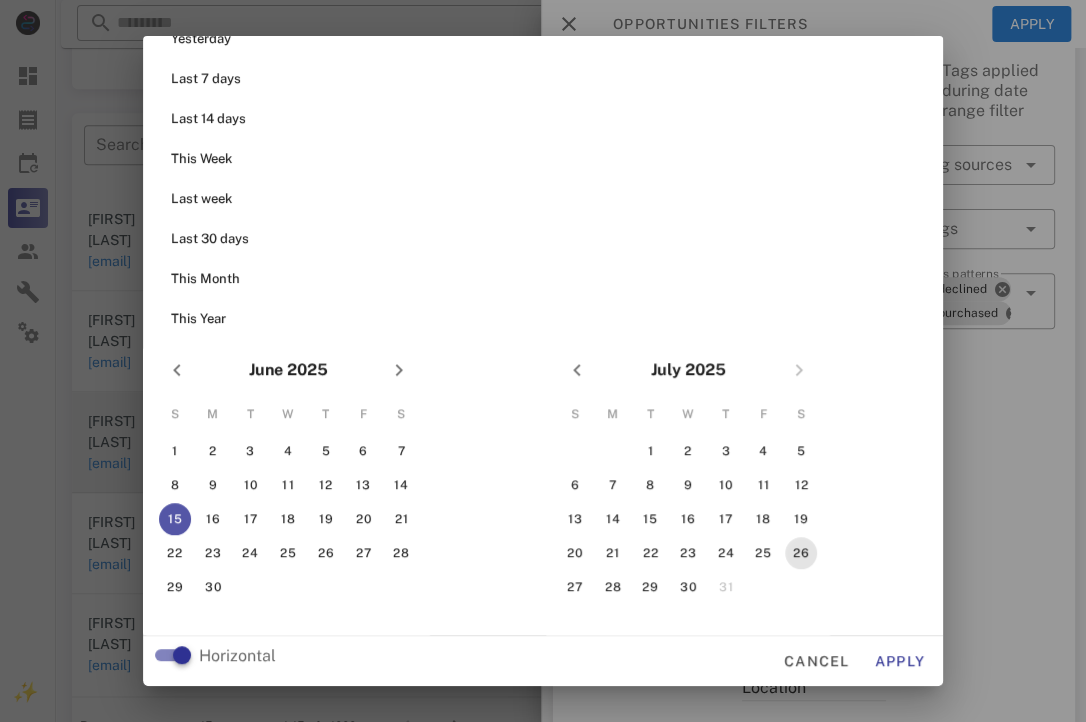 click on "26" at bounding box center [801, 553] 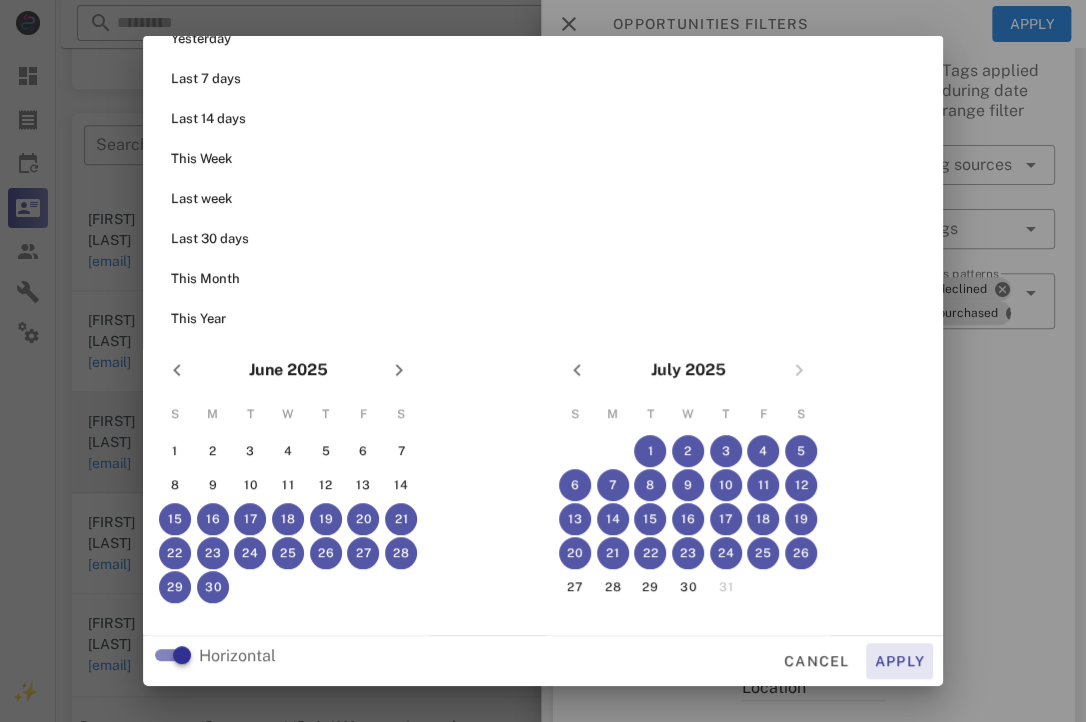 click on "Apply" at bounding box center (900, 661) 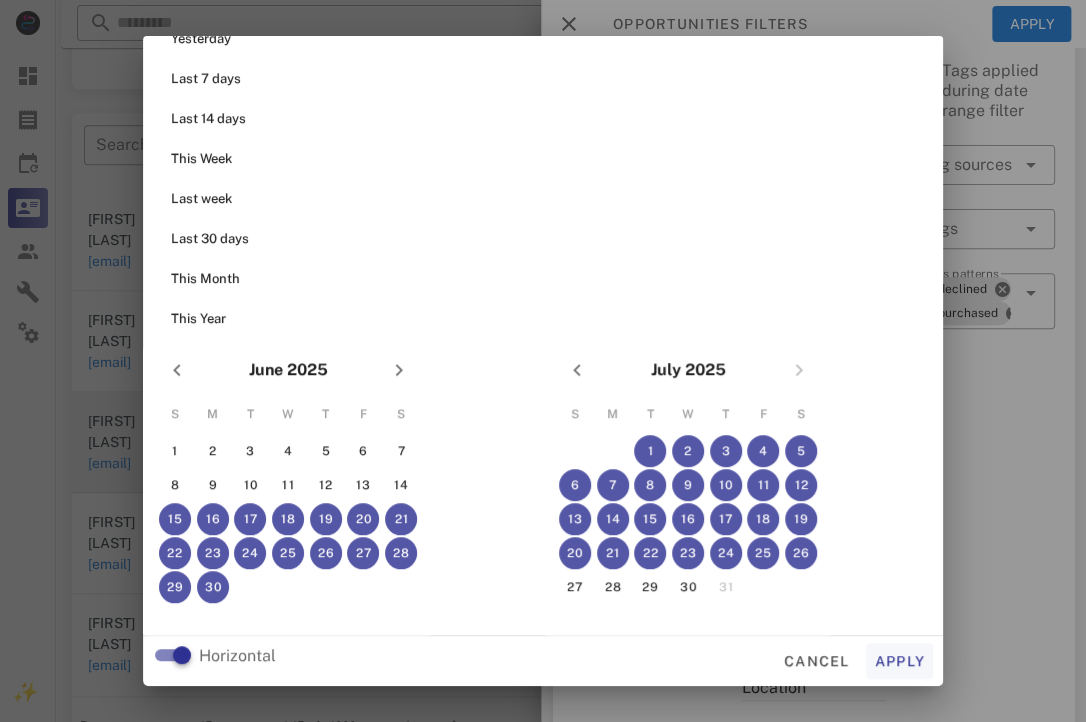 type on "**********" 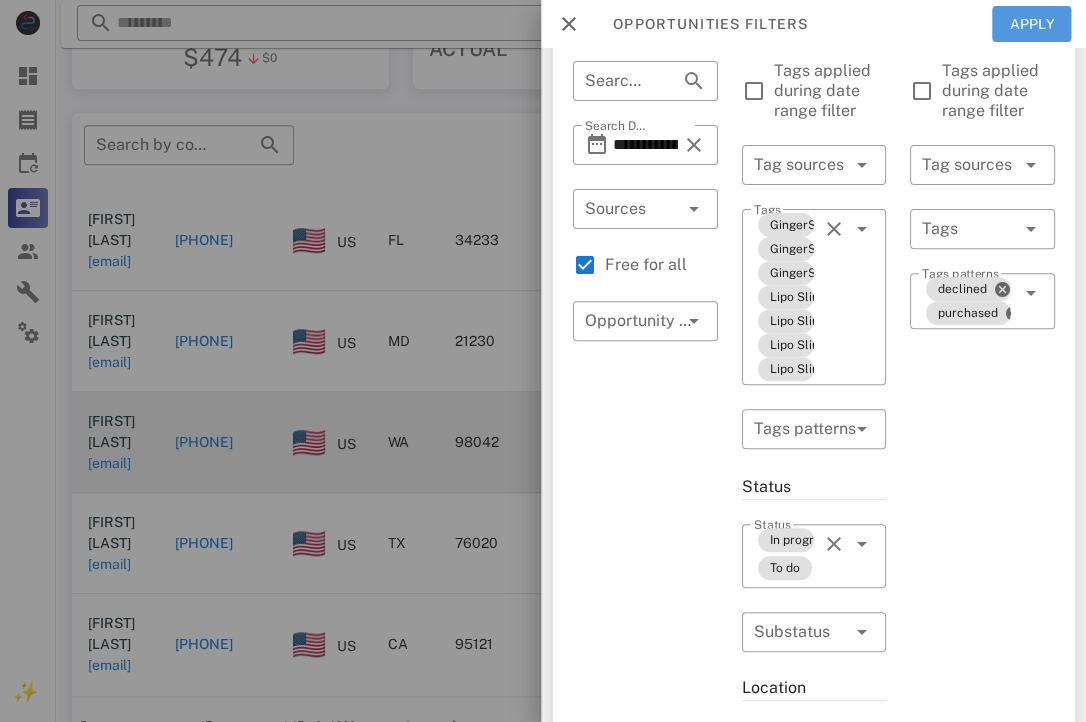 click on "Apply" at bounding box center (1031, 24) 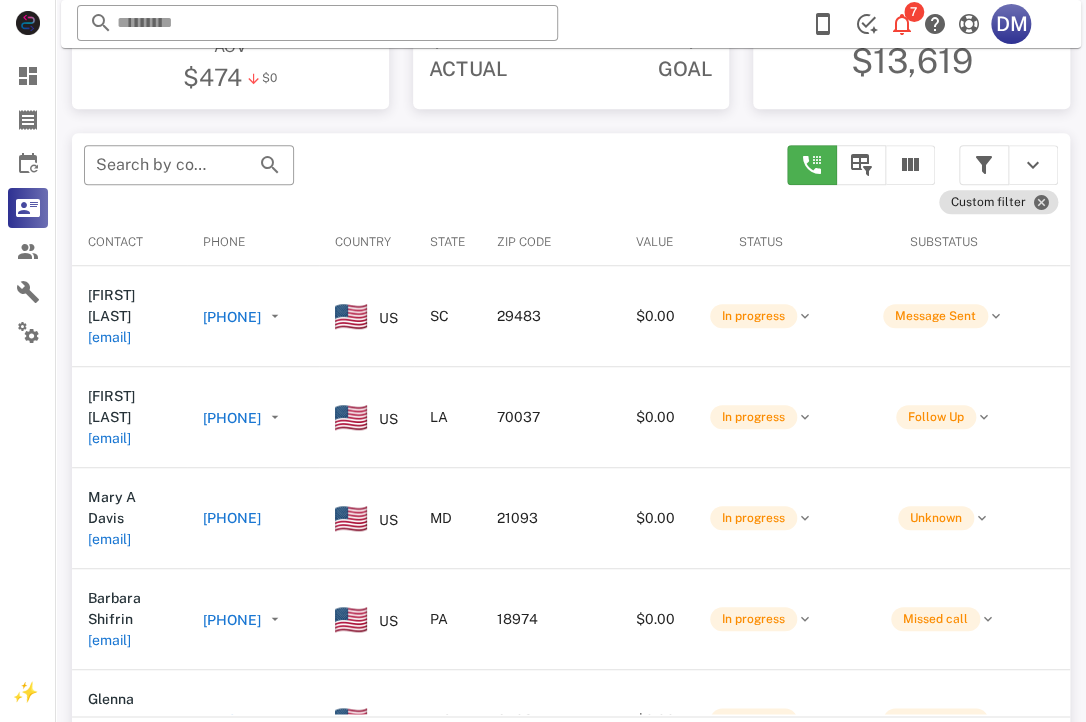 scroll, scrollTop: 331, scrollLeft: 0, axis: vertical 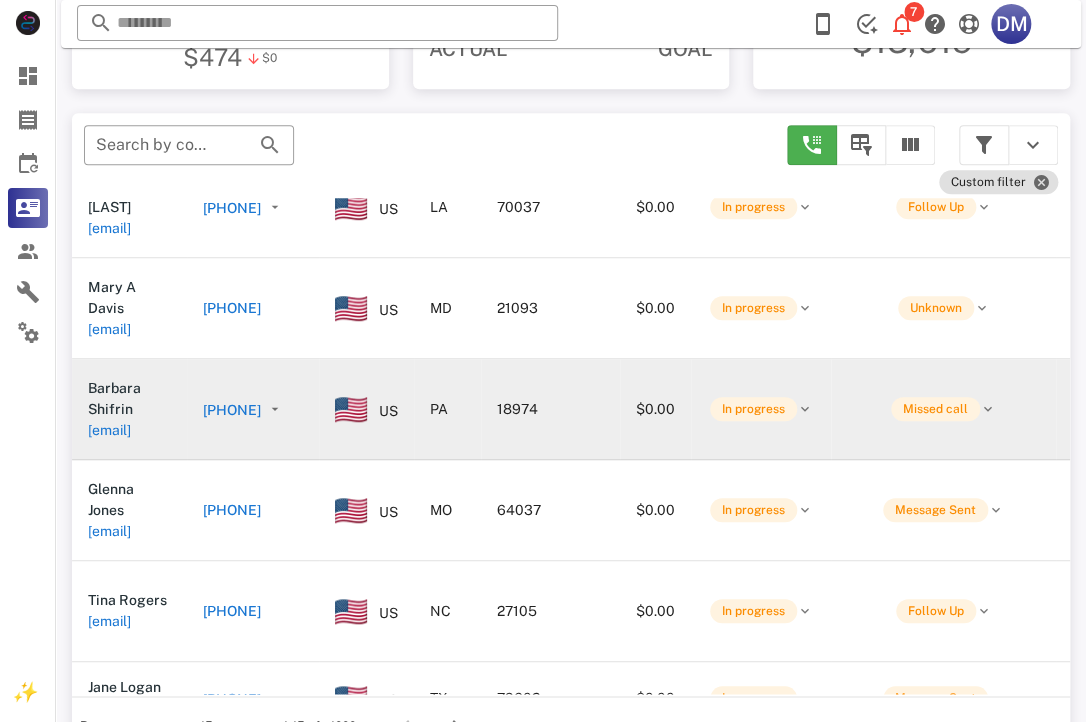 click on "[PHONE]" at bounding box center (232, 410) 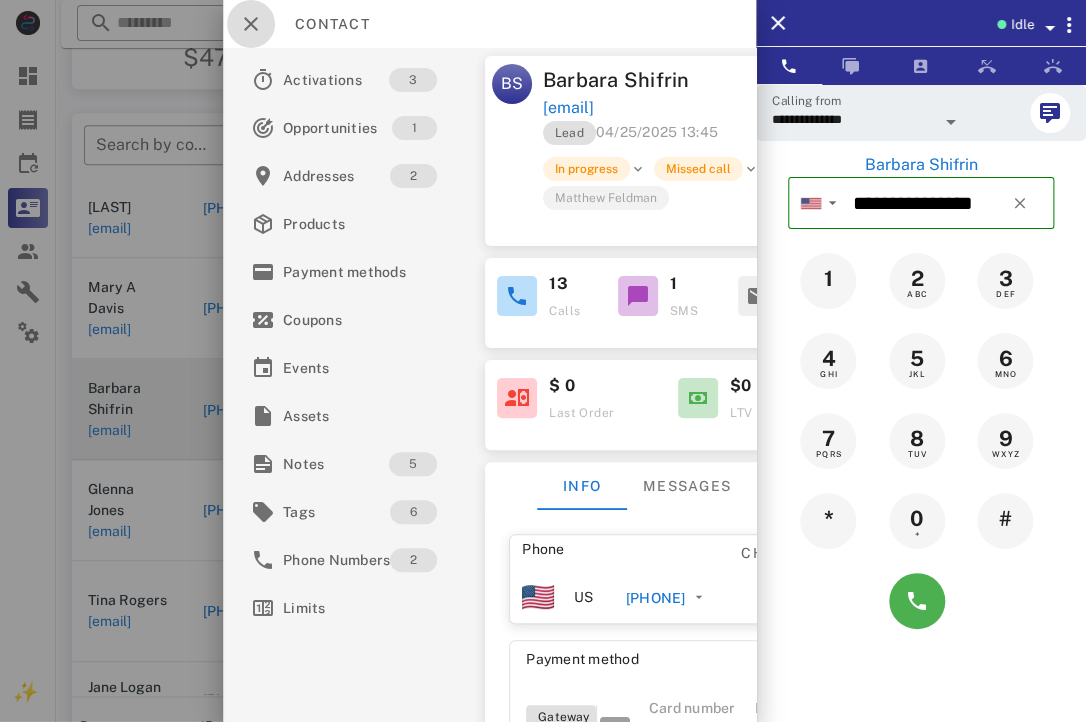 click at bounding box center [251, 24] 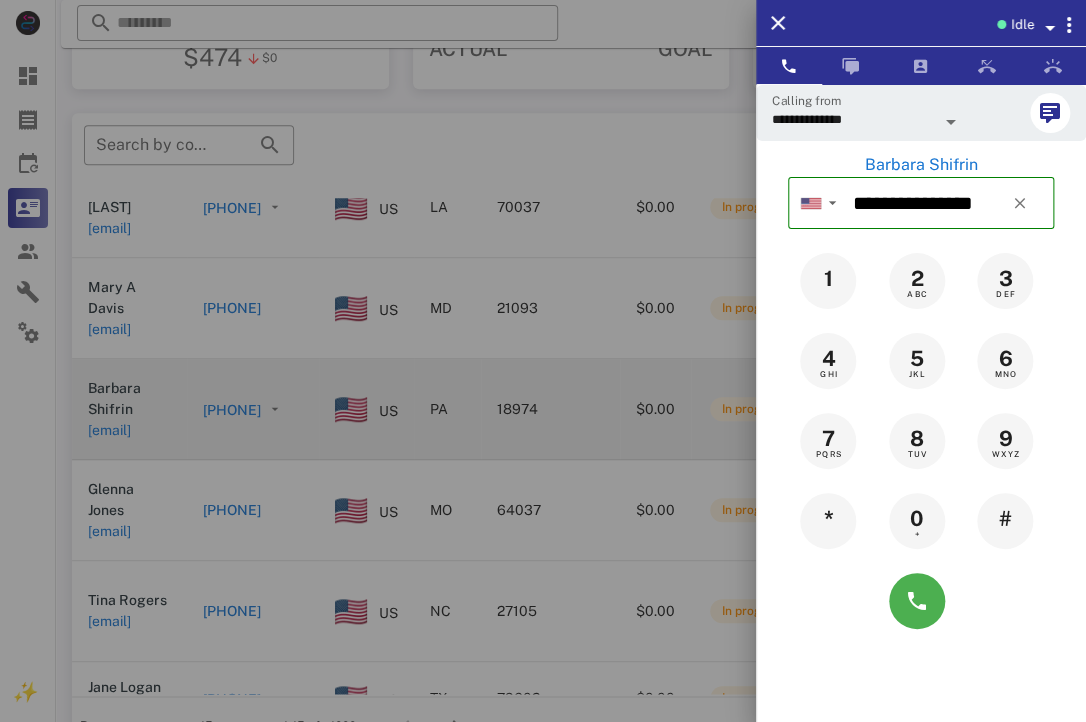 click at bounding box center [543, 361] 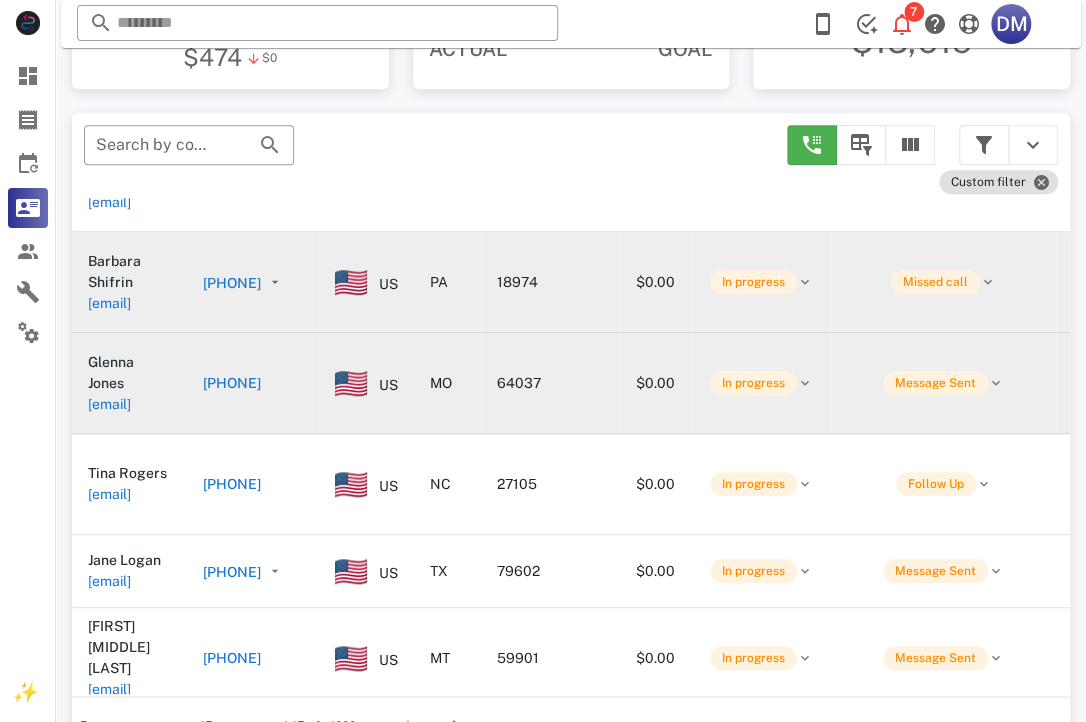 scroll, scrollTop: 328, scrollLeft: 0, axis: vertical 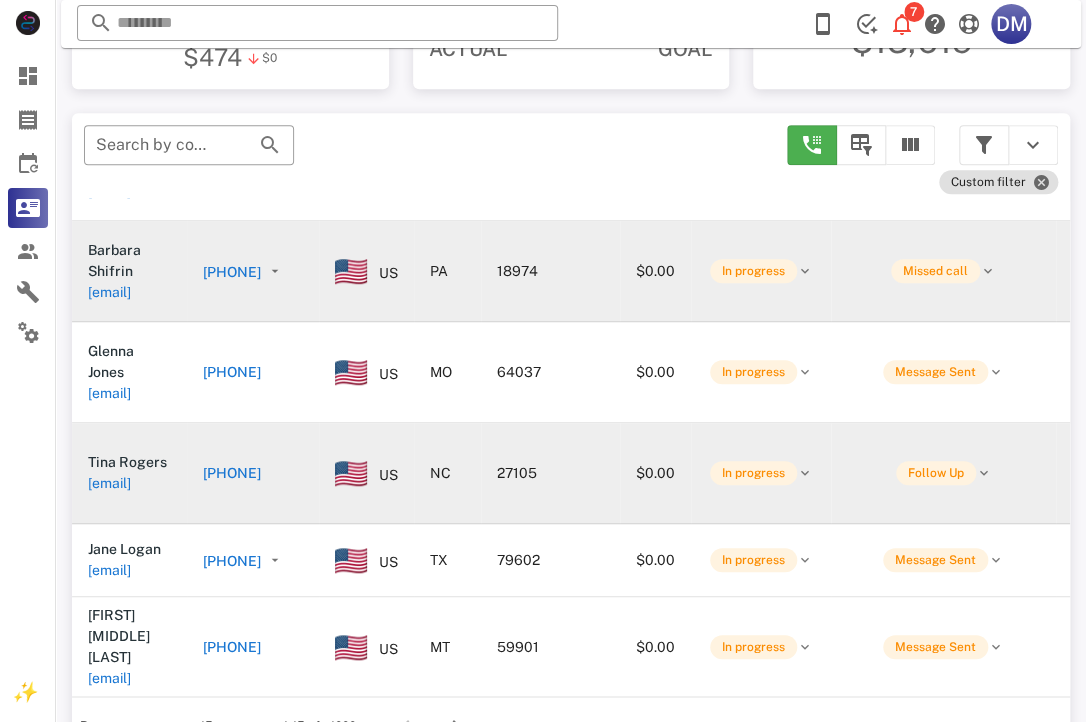 click on "[PHONE]" at bounding box center [232, 473] 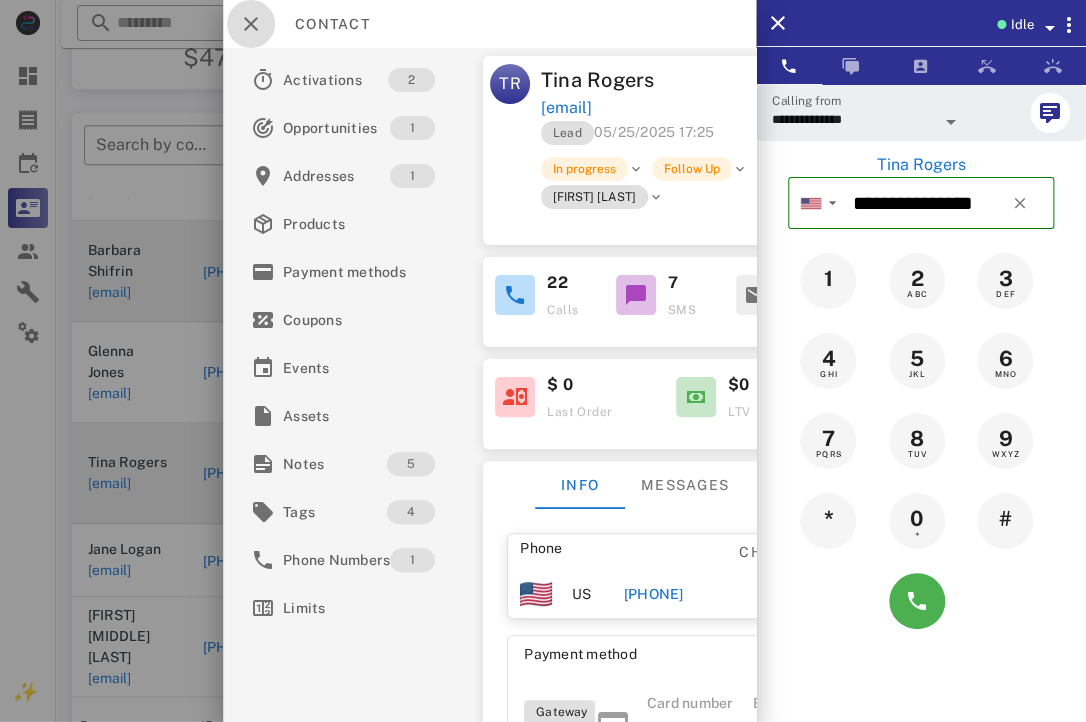 click at bounding box center [251, 24] 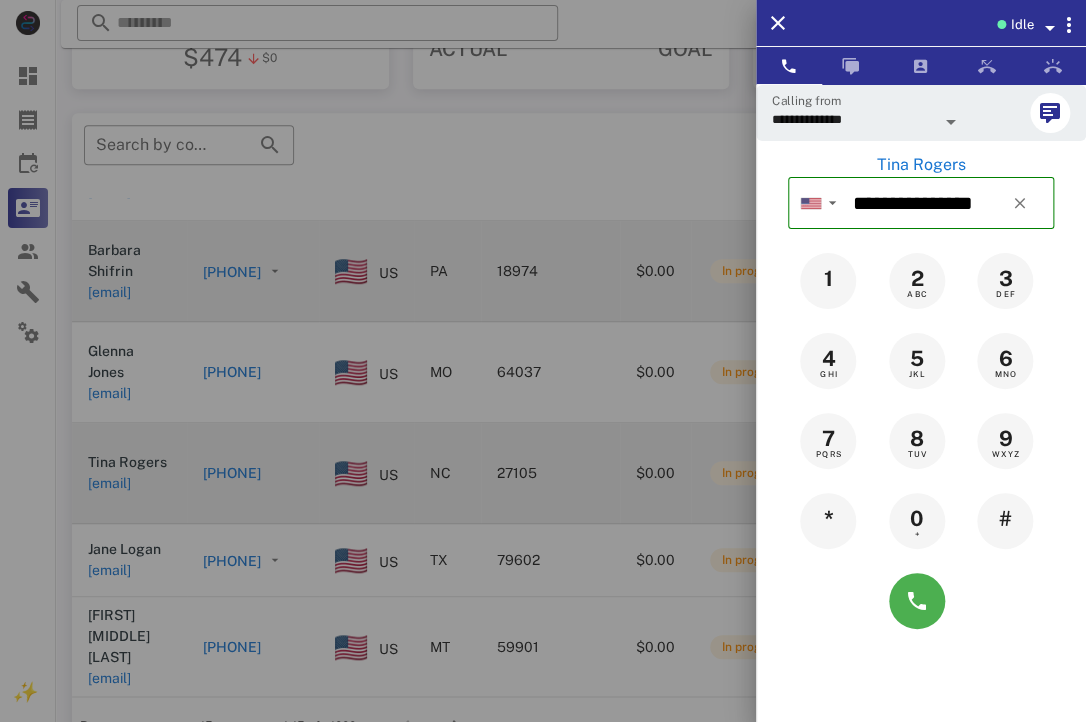 click at bounding box center (543, 361) 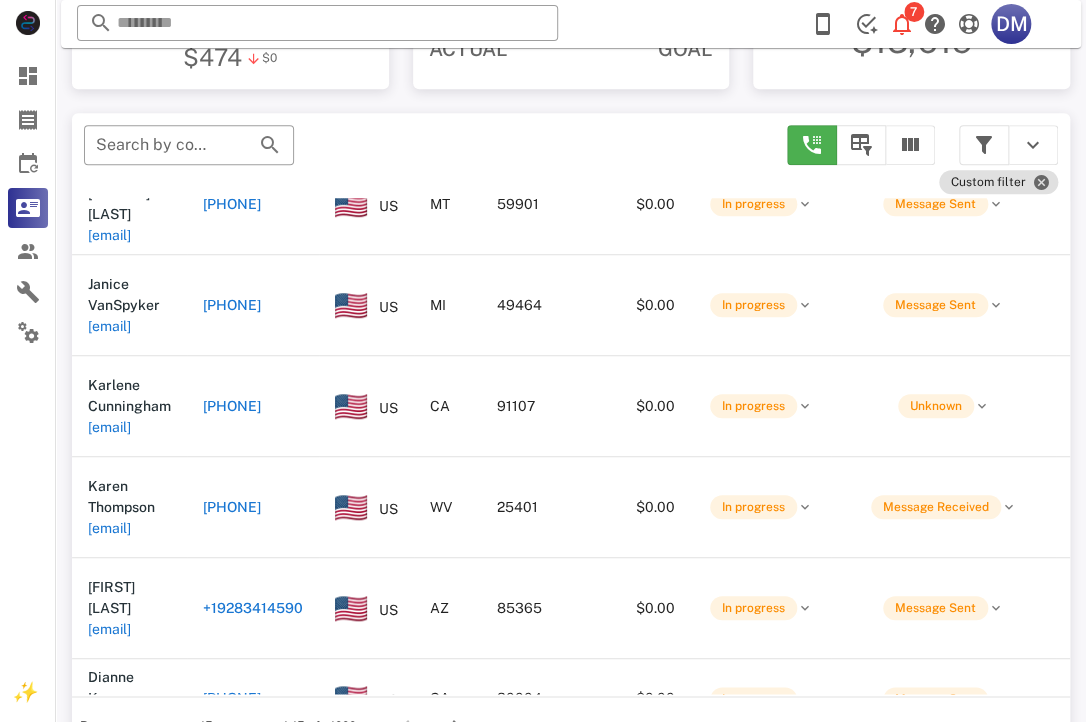 scroll, scrollTop: 1012, scrollLeft: 0, axis: vertical 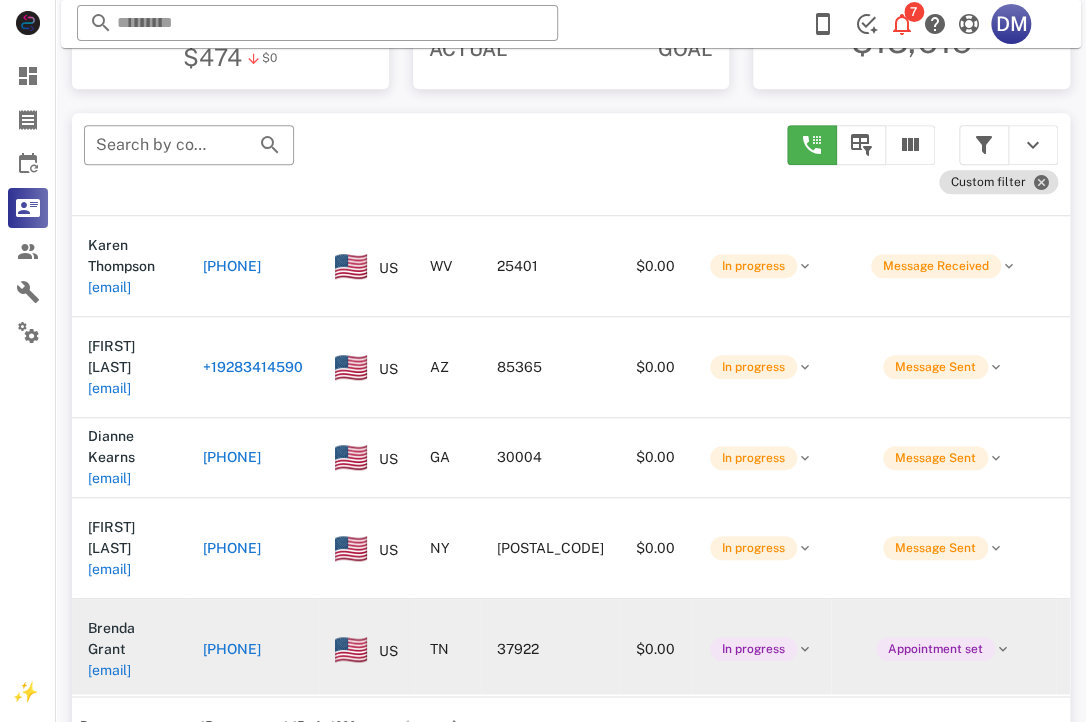click on "[PHONE]" at bounding box center (232, 649) 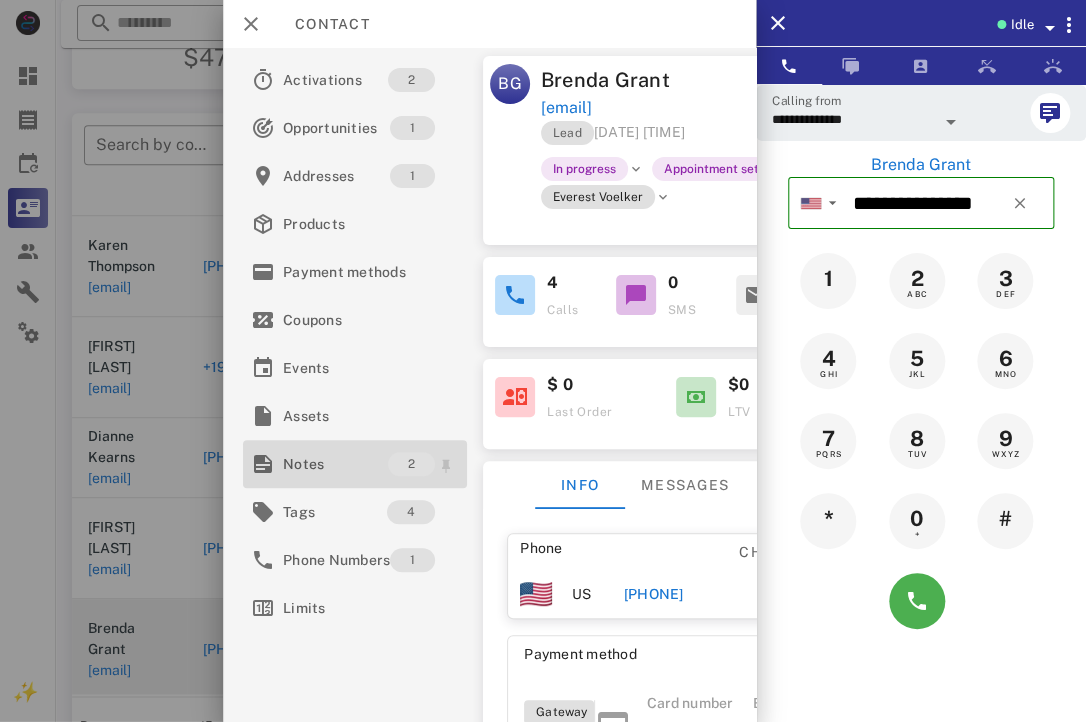 click on "Notes" at bounding box center [335, 464] 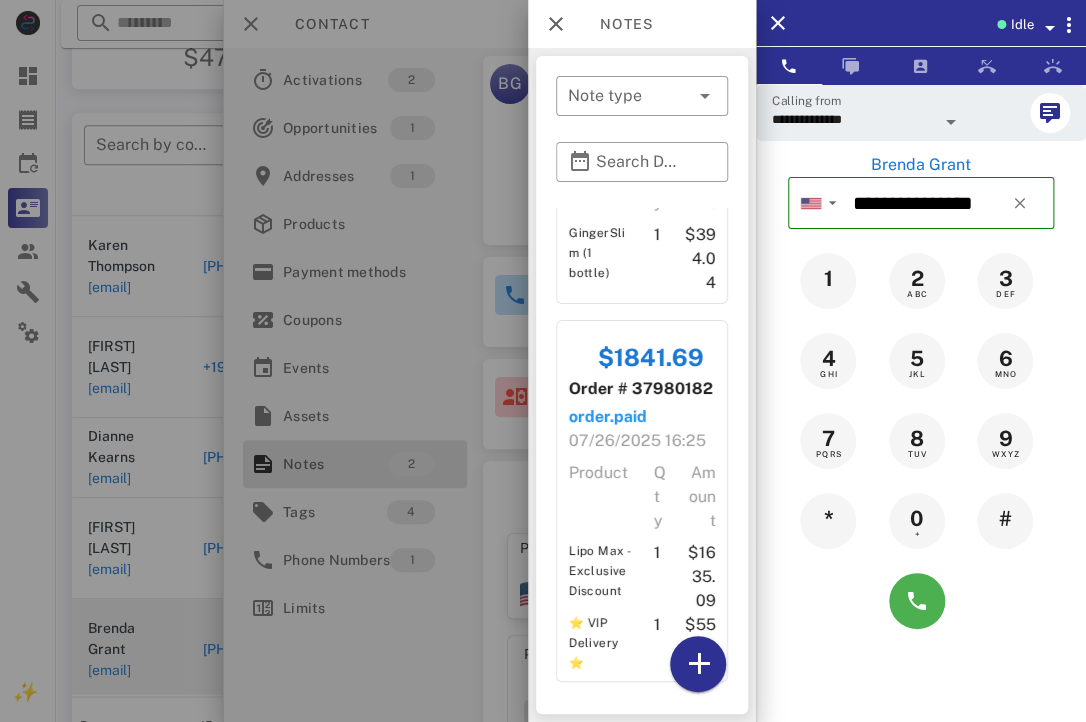 scroll, scrollTop: 242, scrollLeft: 0, axis: vertical 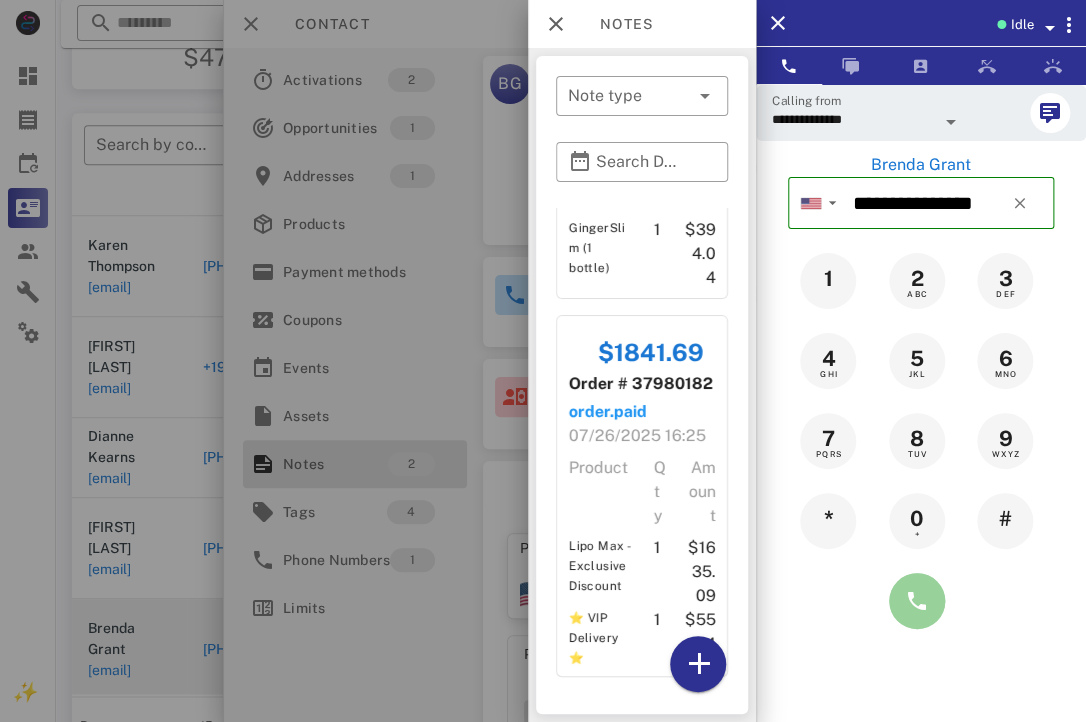 click at bounding box center [917, 601] 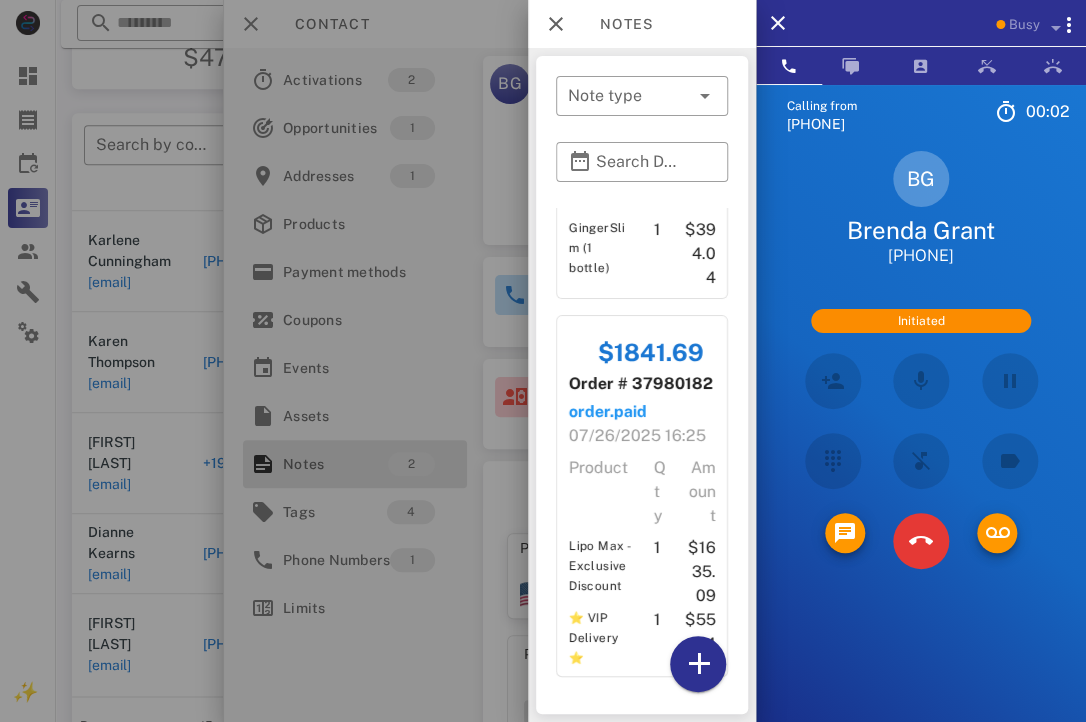 scroll, scrollTop: 912, scrollLeft: 0, axis: vertical 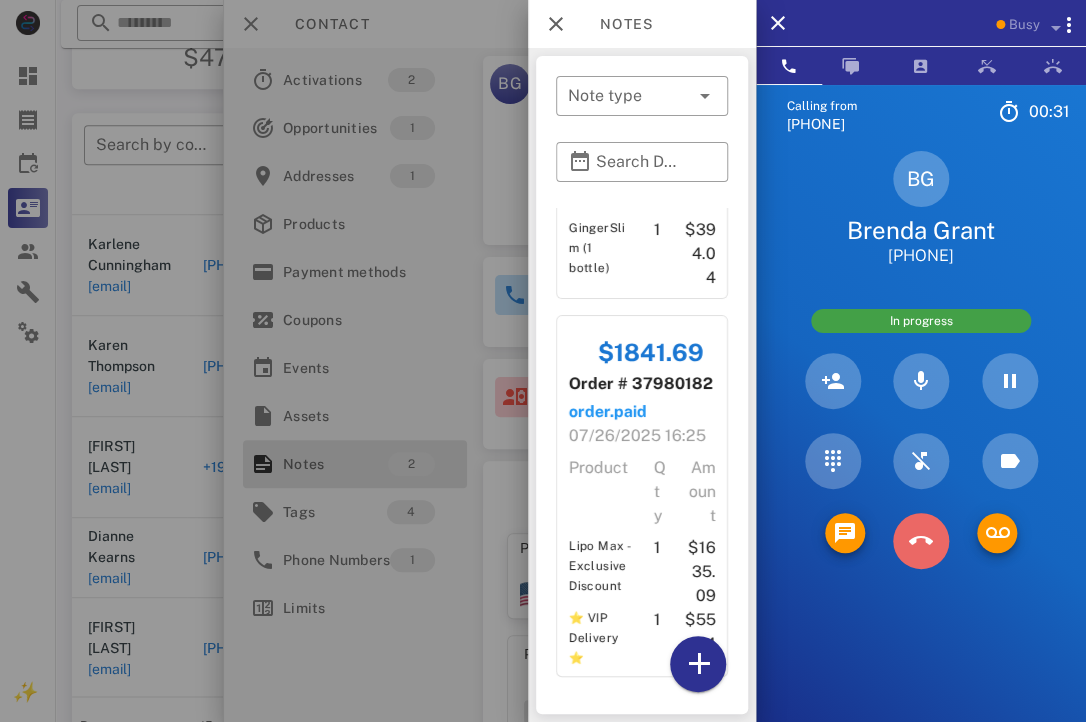 click at bounding box center [921, 541] 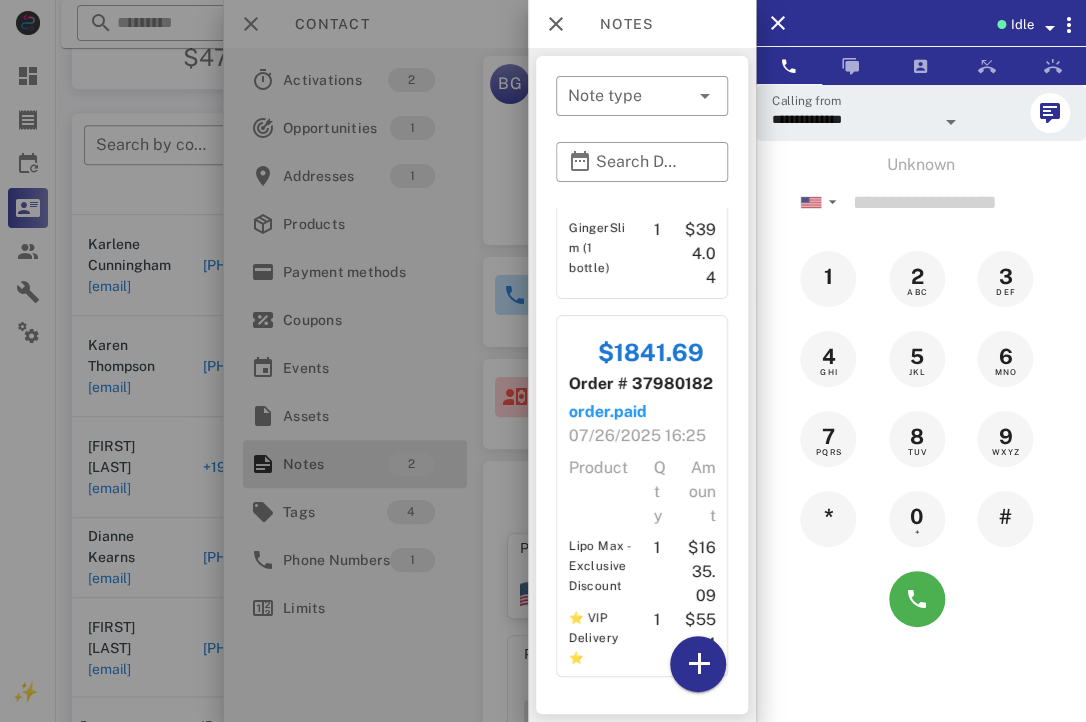 click at bounding box center (543, 361) 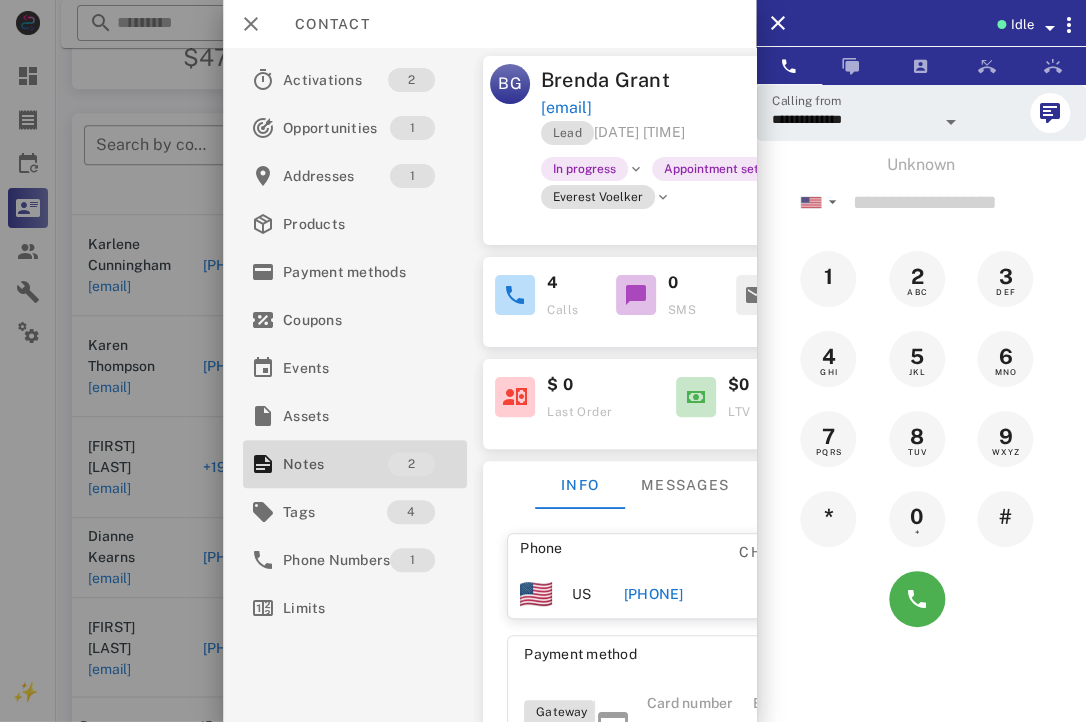 click at bounding box center (543, 361) 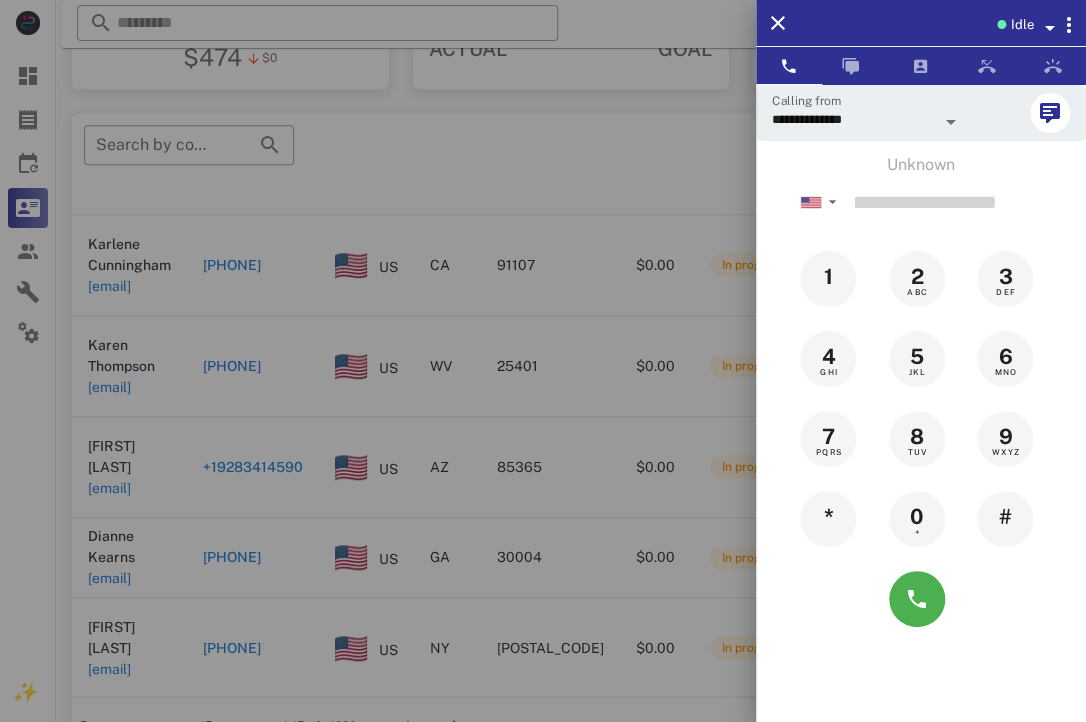 click at bounding box center [543, 361] 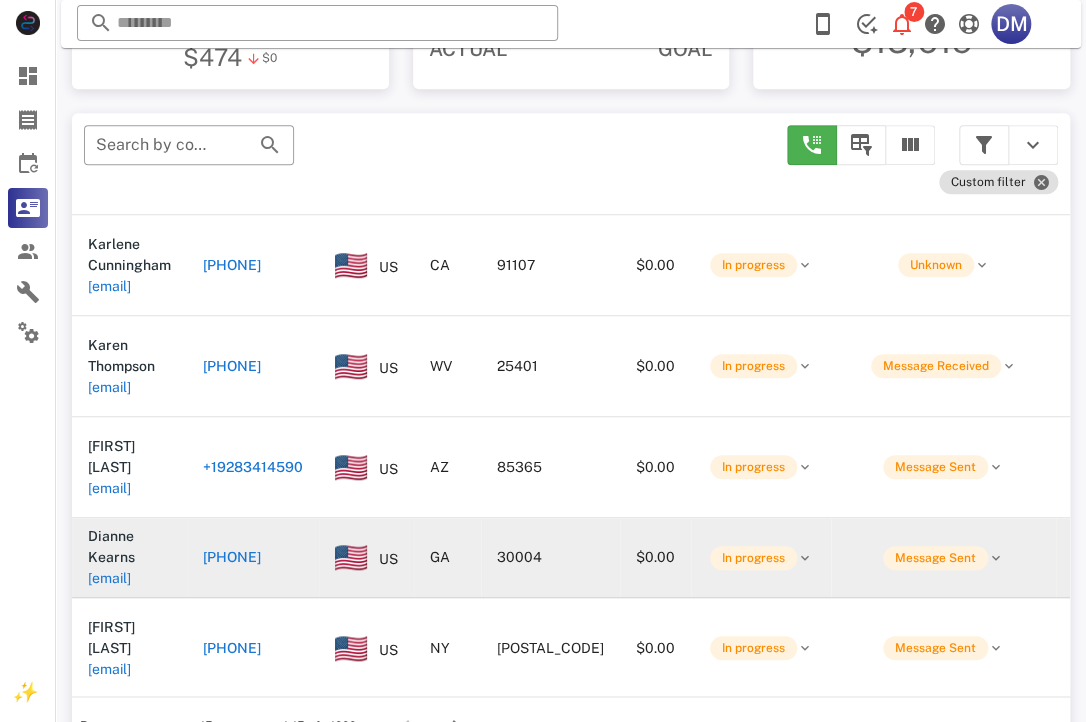 scroll, scrollTop: 380, scrollLeft: 0, axis: vertical 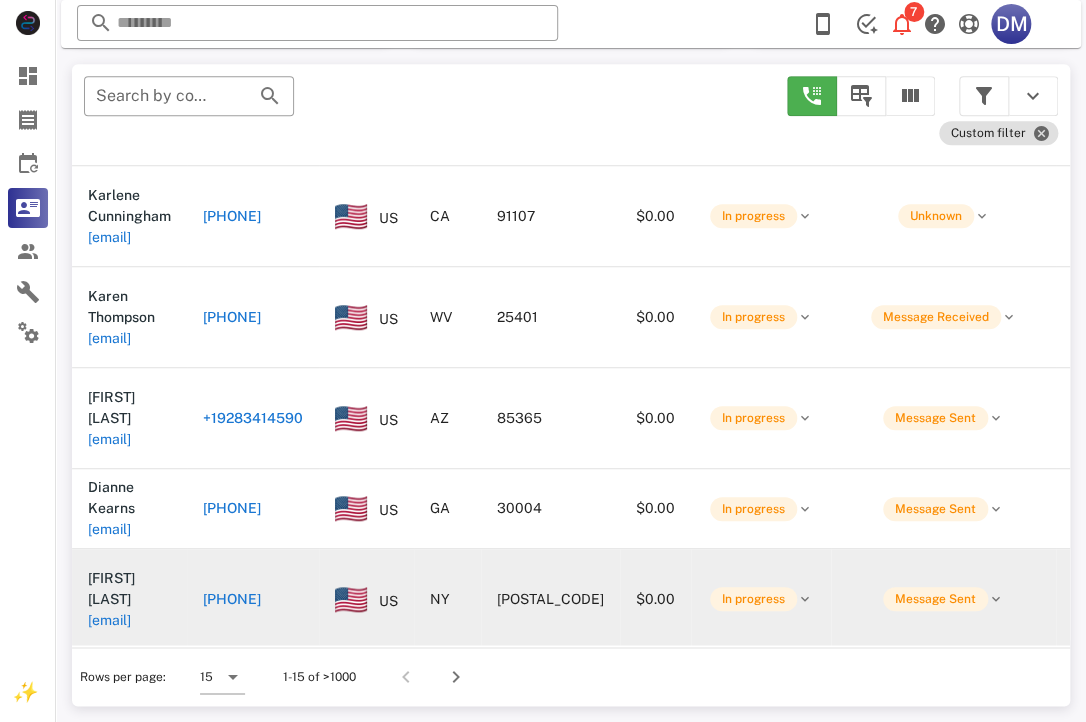 click on "[PHONE]" at bounding box center (232, 599) 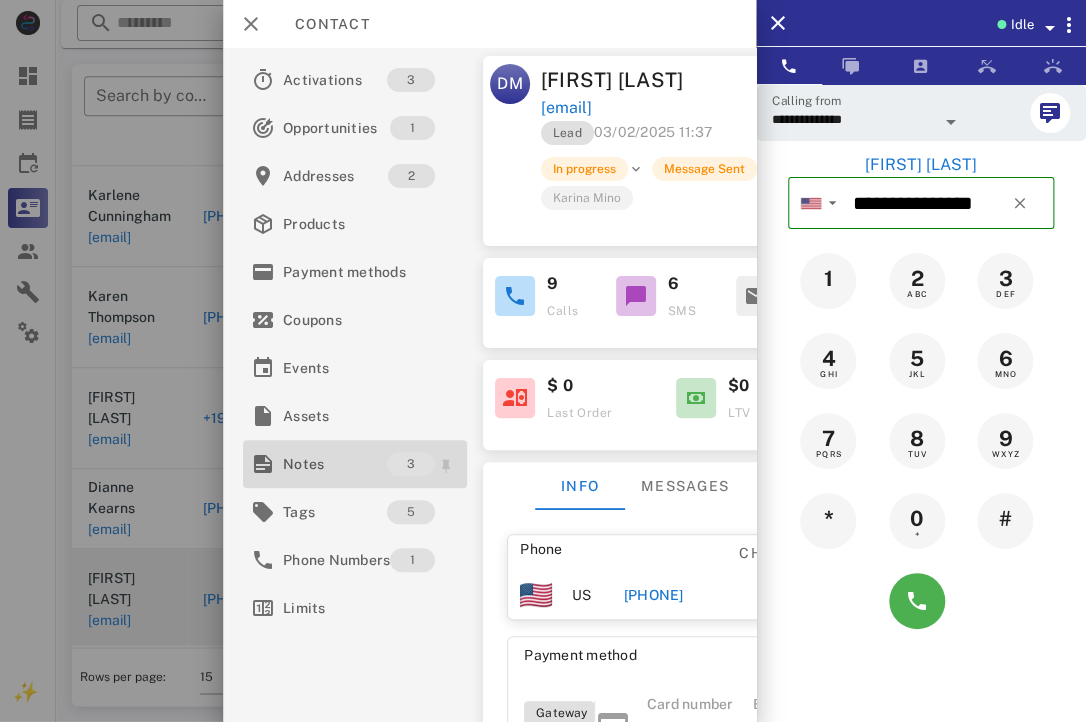 click on "Notes" at bounding box center [335, 464] 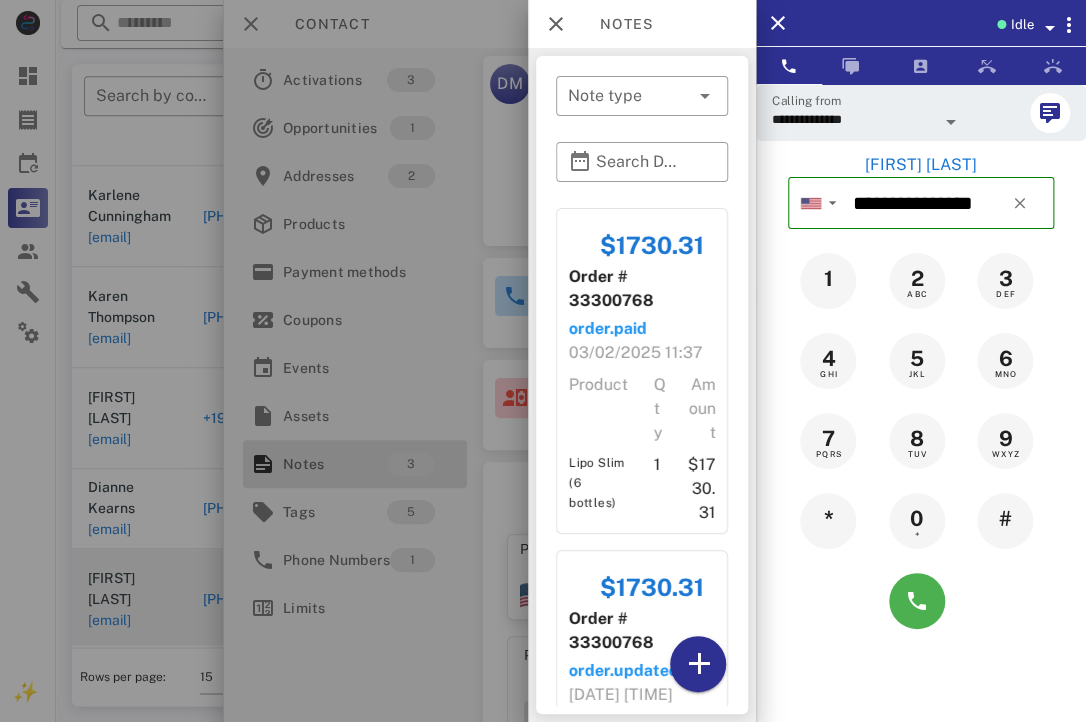 scroll, scrollTop: 584, scrollLeft: 0, axis: vertical 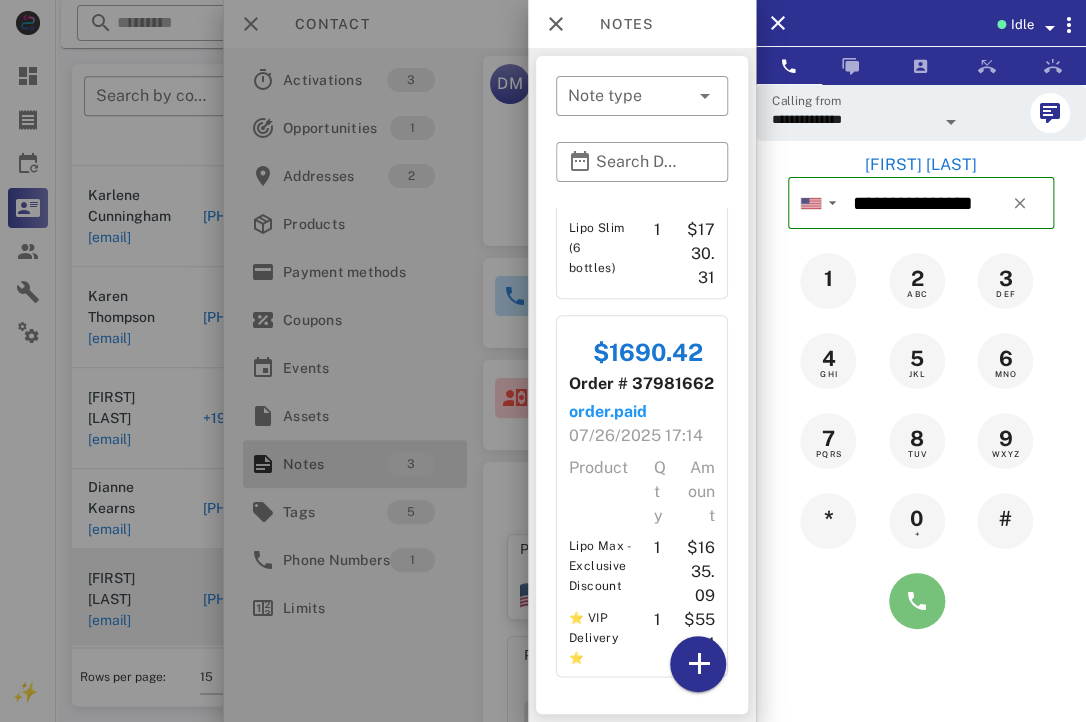 click at bounding box center [917, 601] 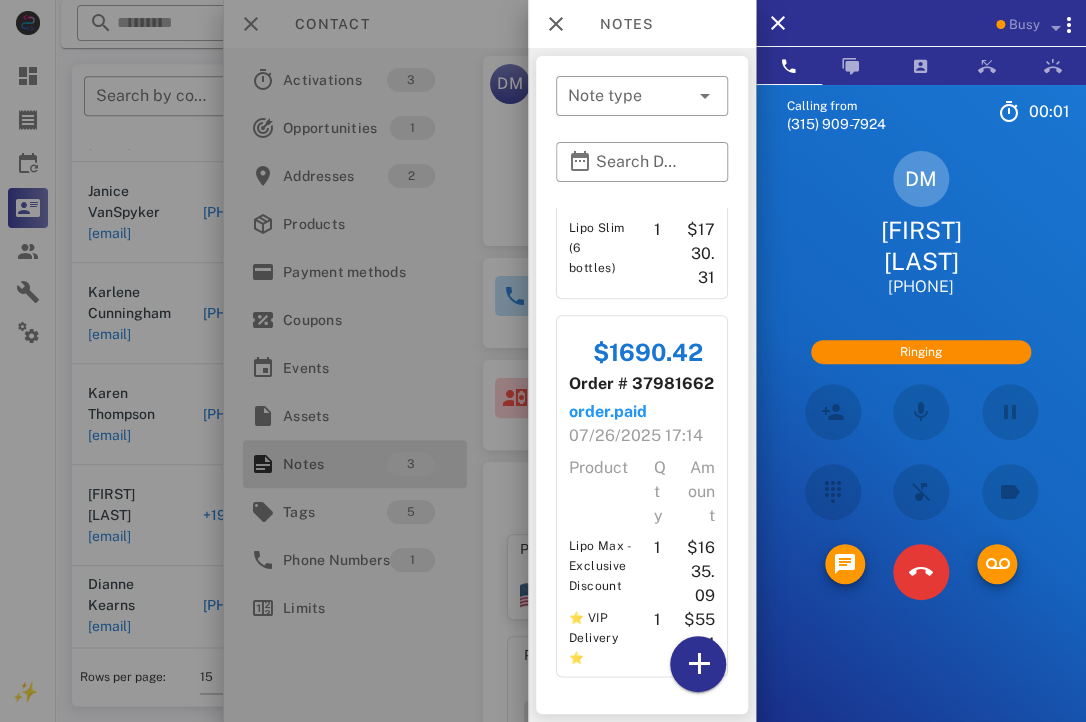 scroll, scrollTop: 811, scrollLeft: 0, axis: vertical 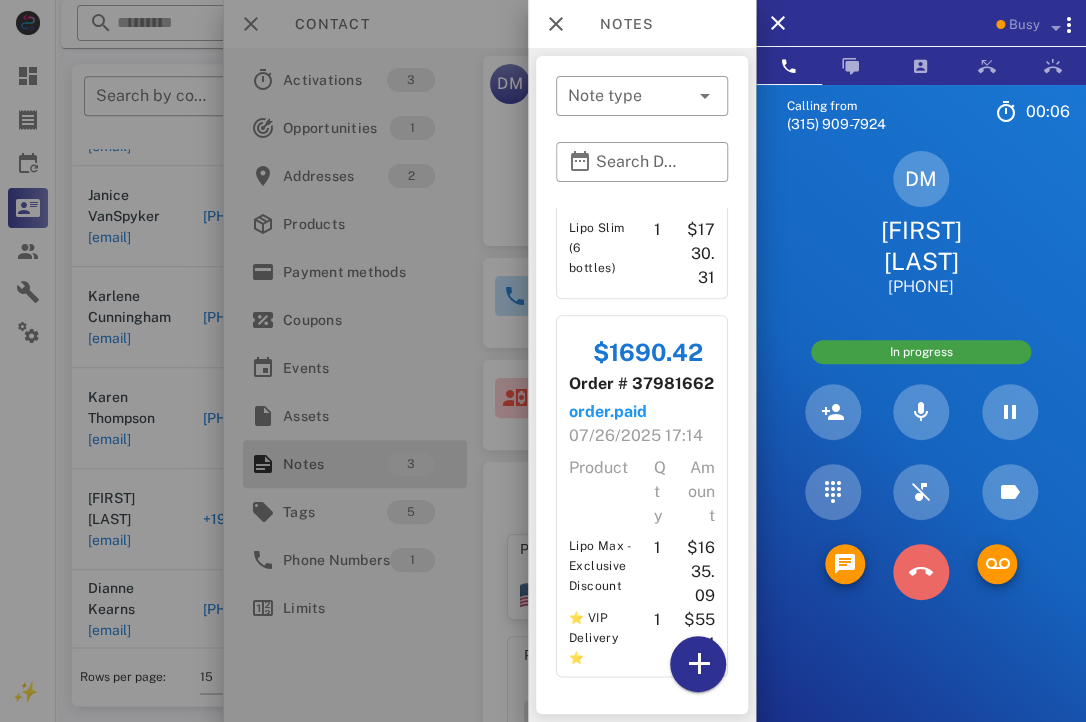 click at bounding box center (921, 572) 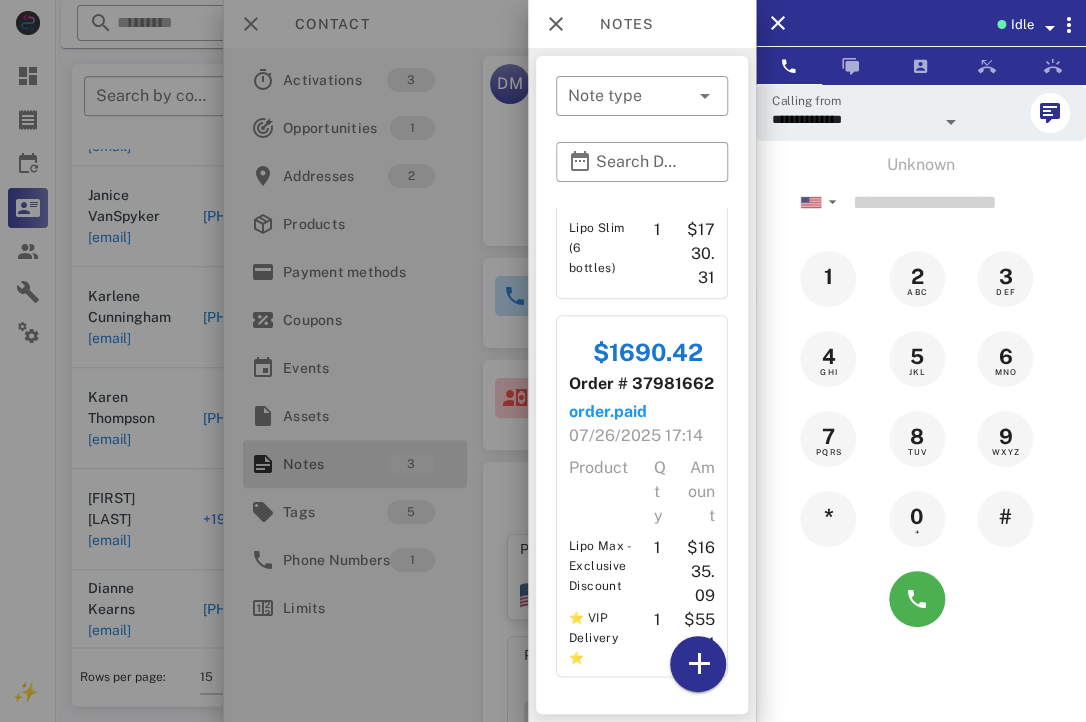 click at bounding box center [543, 361] 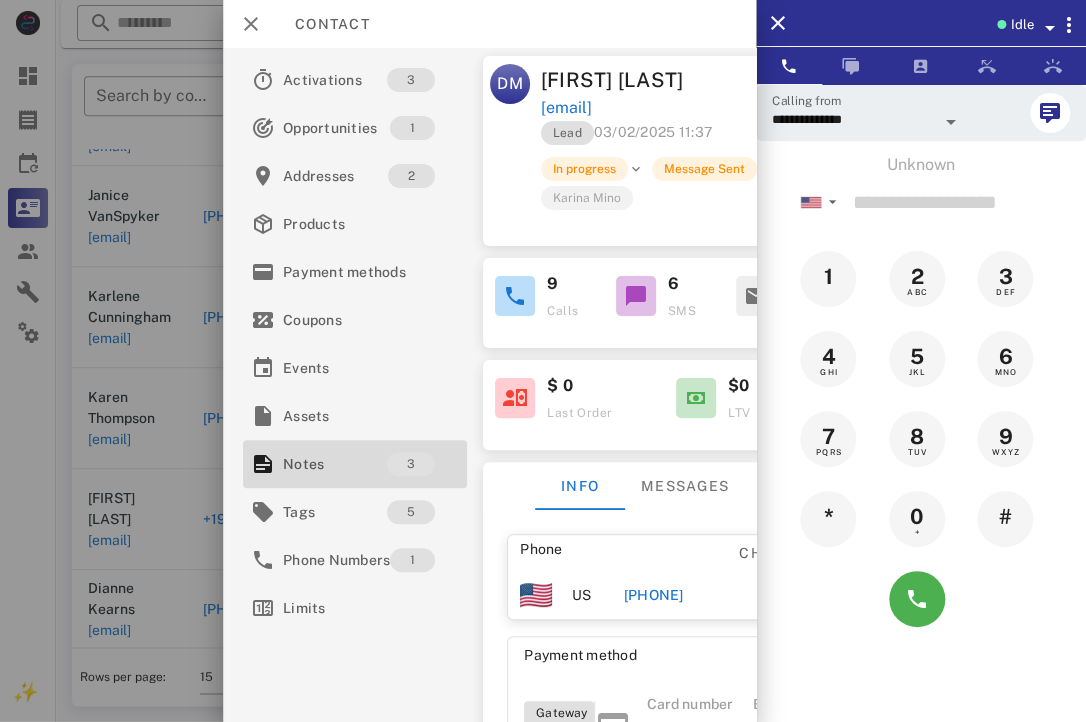 click at bounding box center [543, 361] 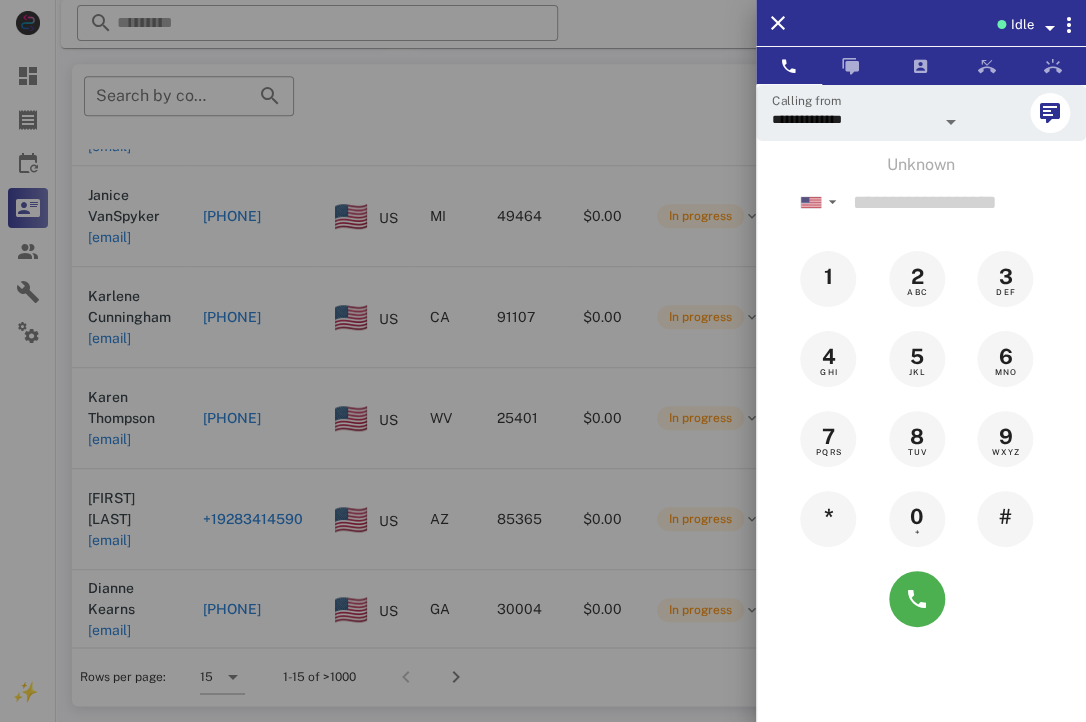 click at bounding box center [543, 361] 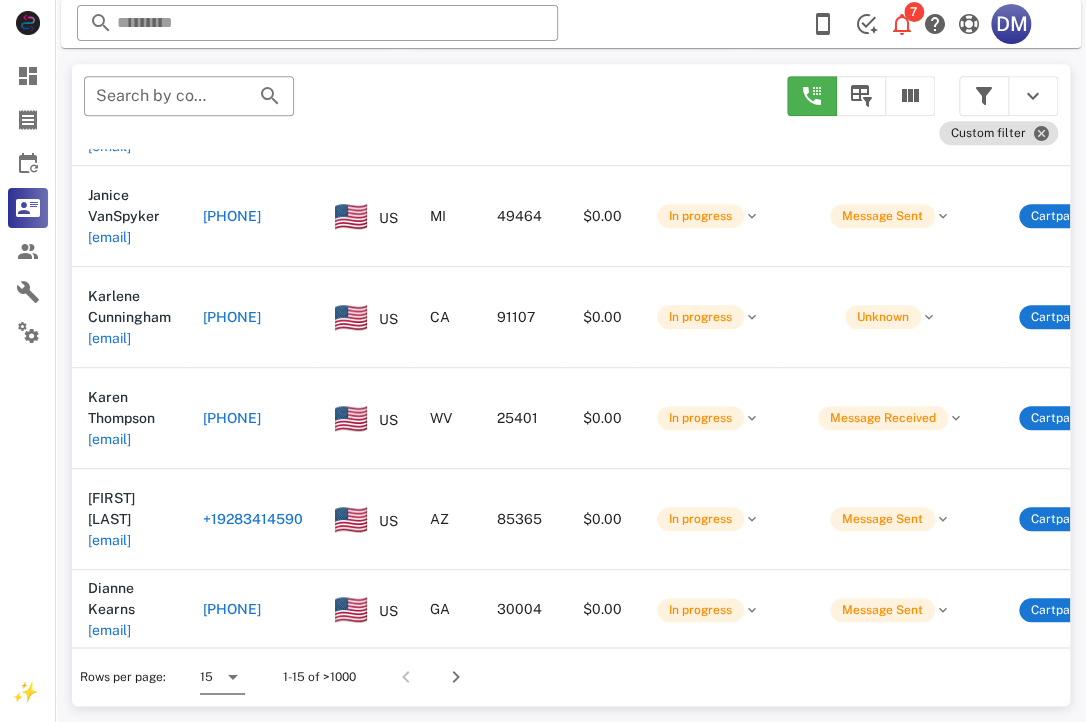 click at bounding box center (233, 677) 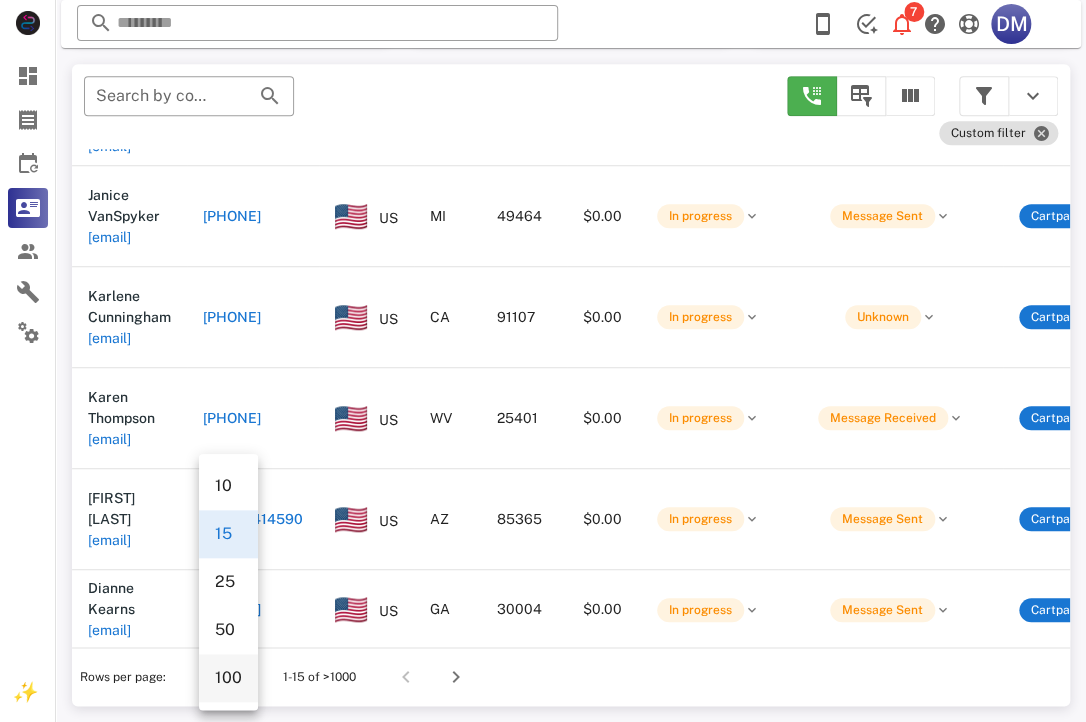 click on "100" at bounding box center [228, 677] 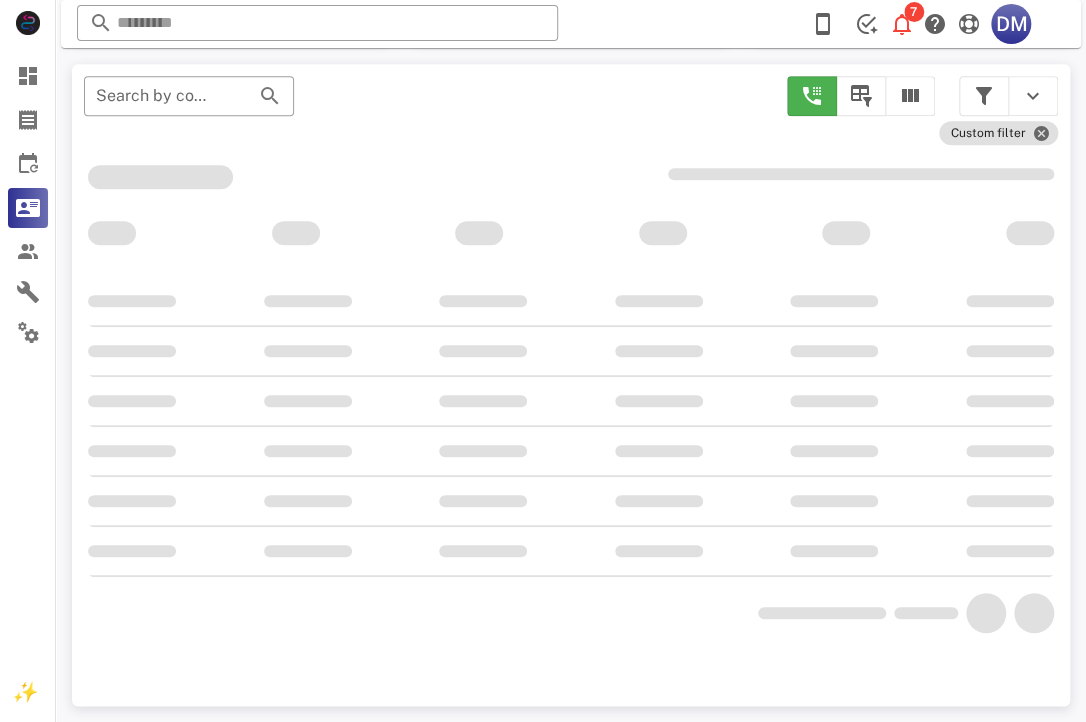 scroll, scrollTop: 380, scrollLeft: 0, axis: vertical 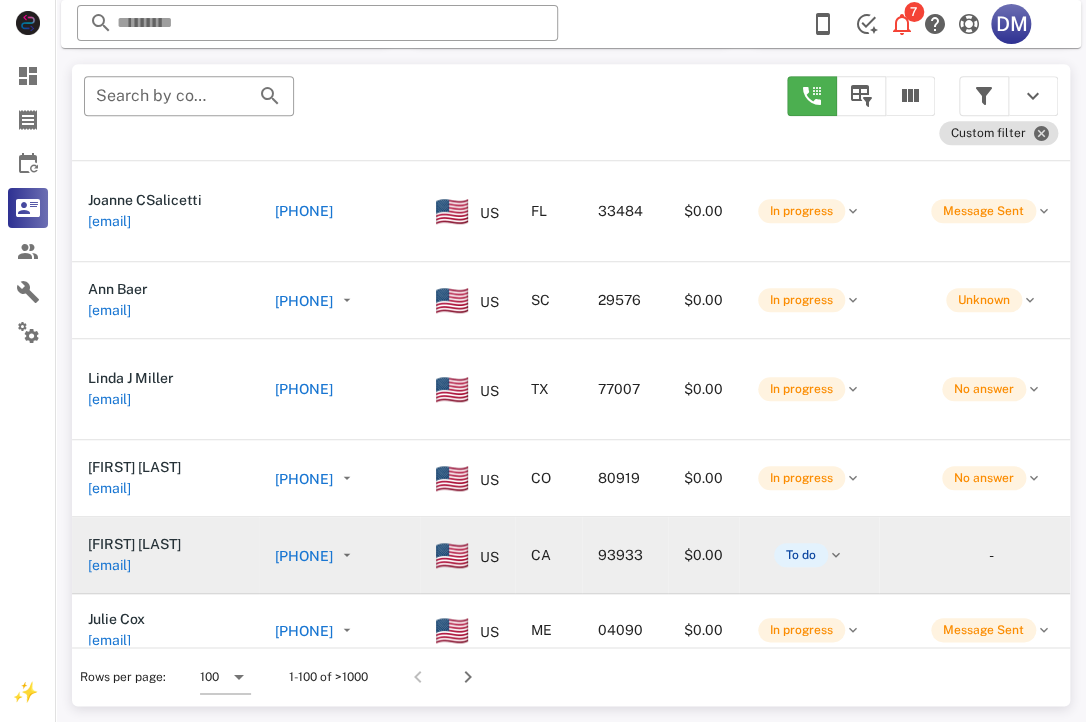 click on "[PHONE]" at bounding box center [304, 556] 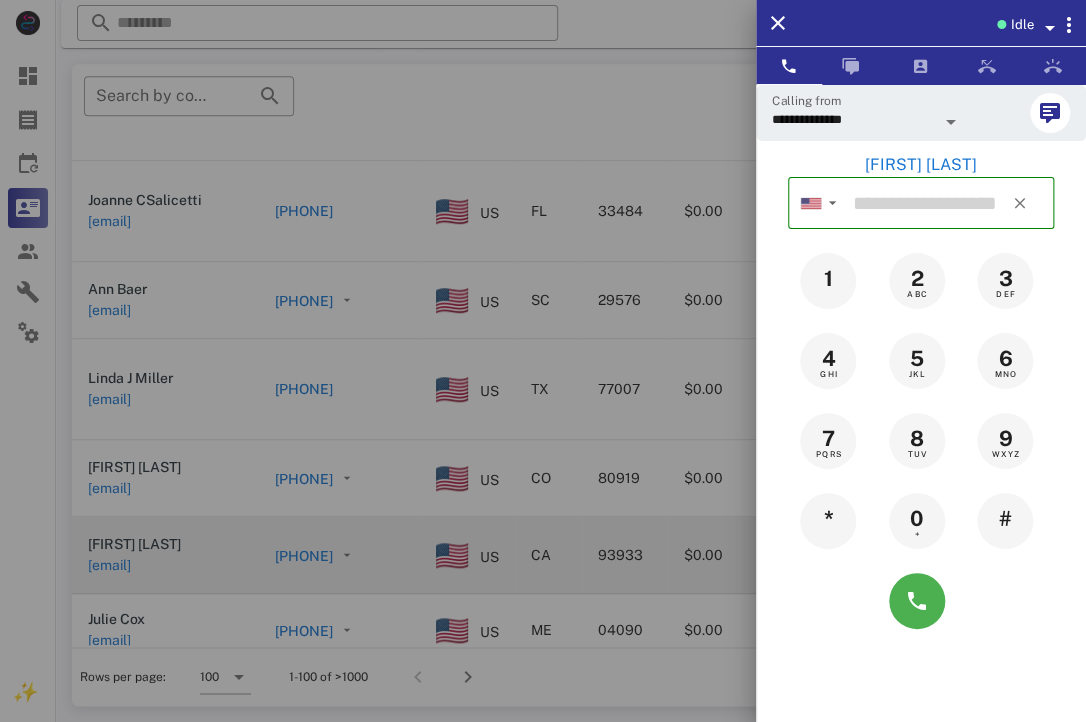 type on "**********" 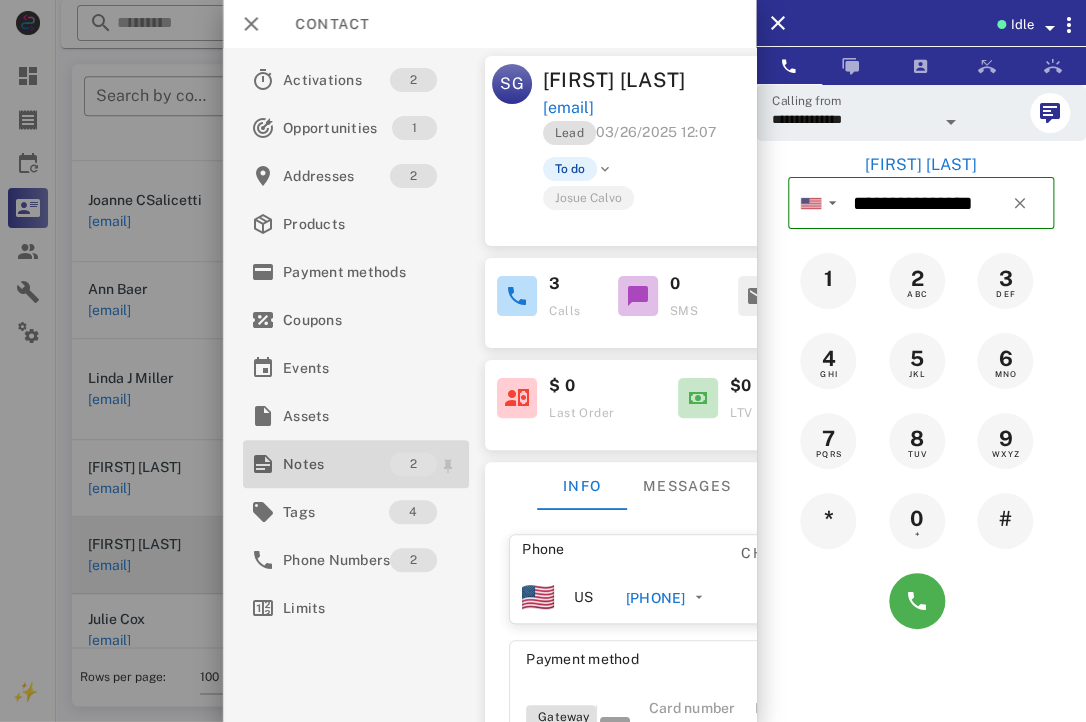 click on "Notes" at bounding box center (336, 464) 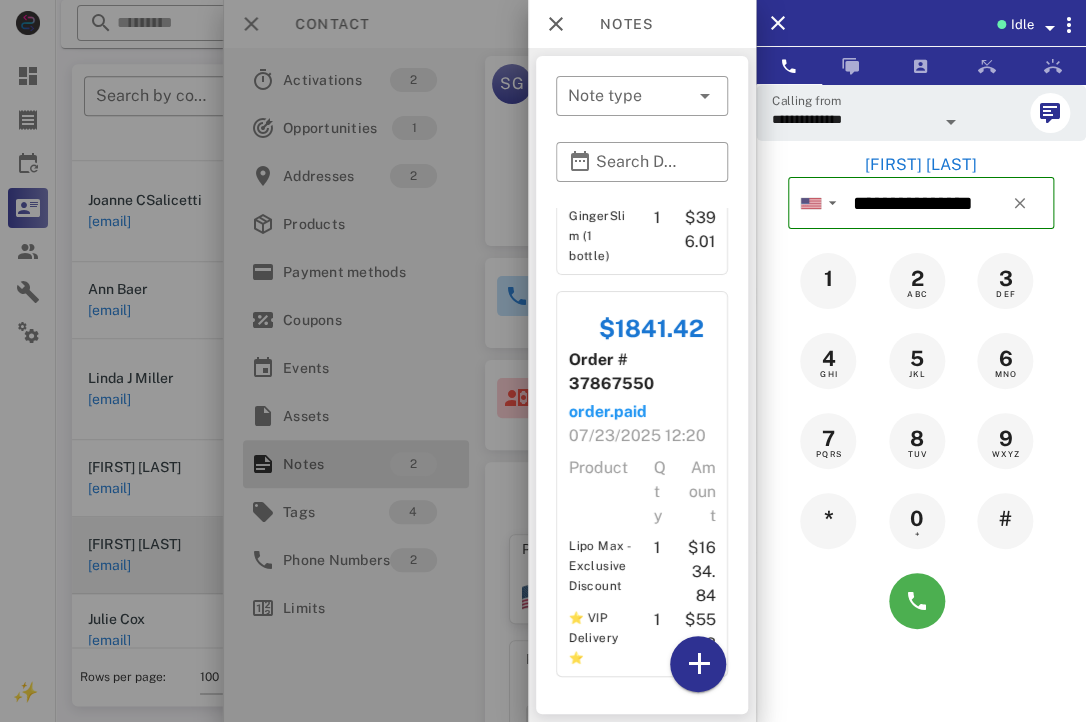 scroll, scrollTop: 254, scrollLeft: 0, axis: vertical 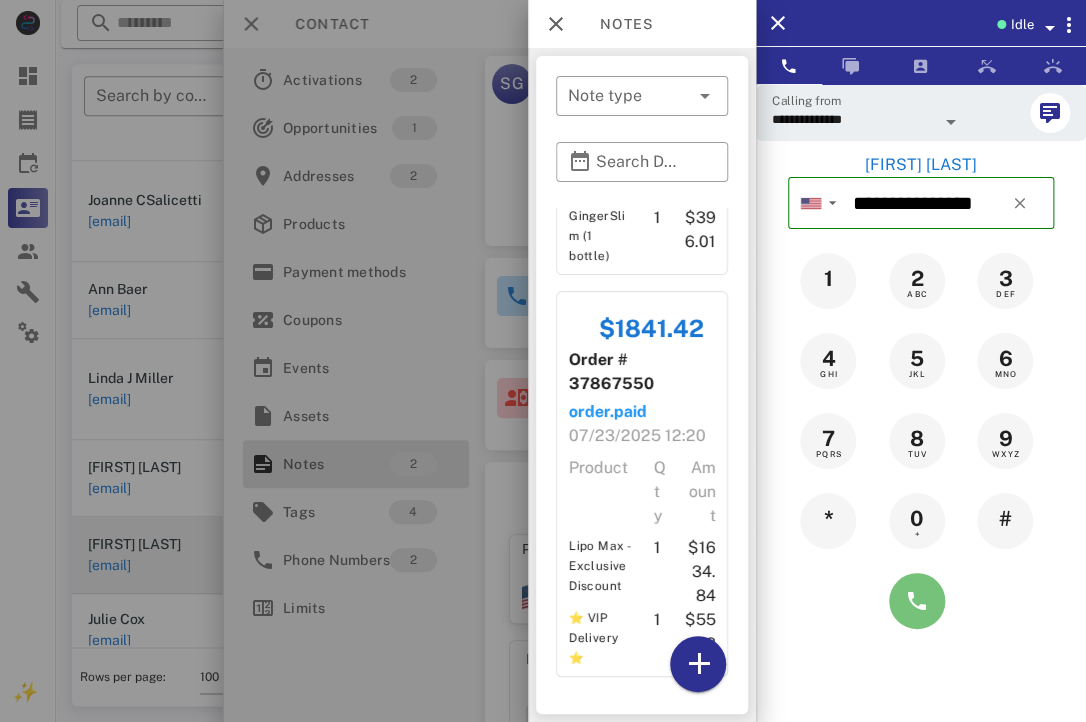 click at bounding box center [917, 601] 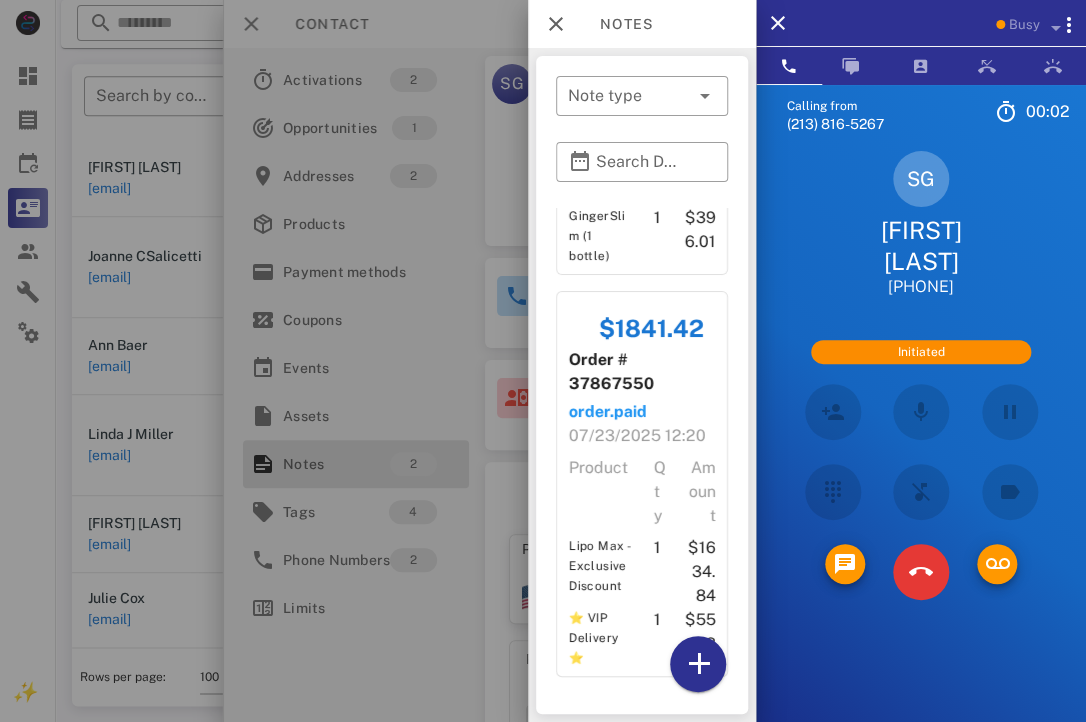 scroll, scrollTop: 7412, scrollLeft: 0, axis: vertical 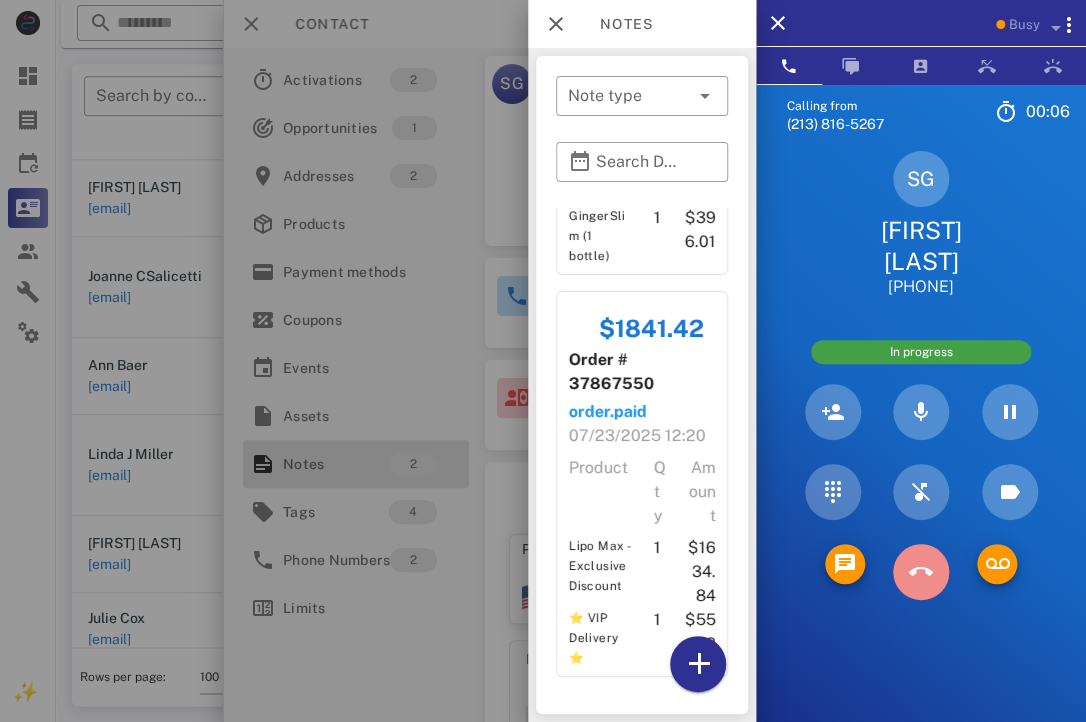 click at bounding box center [921, 572] 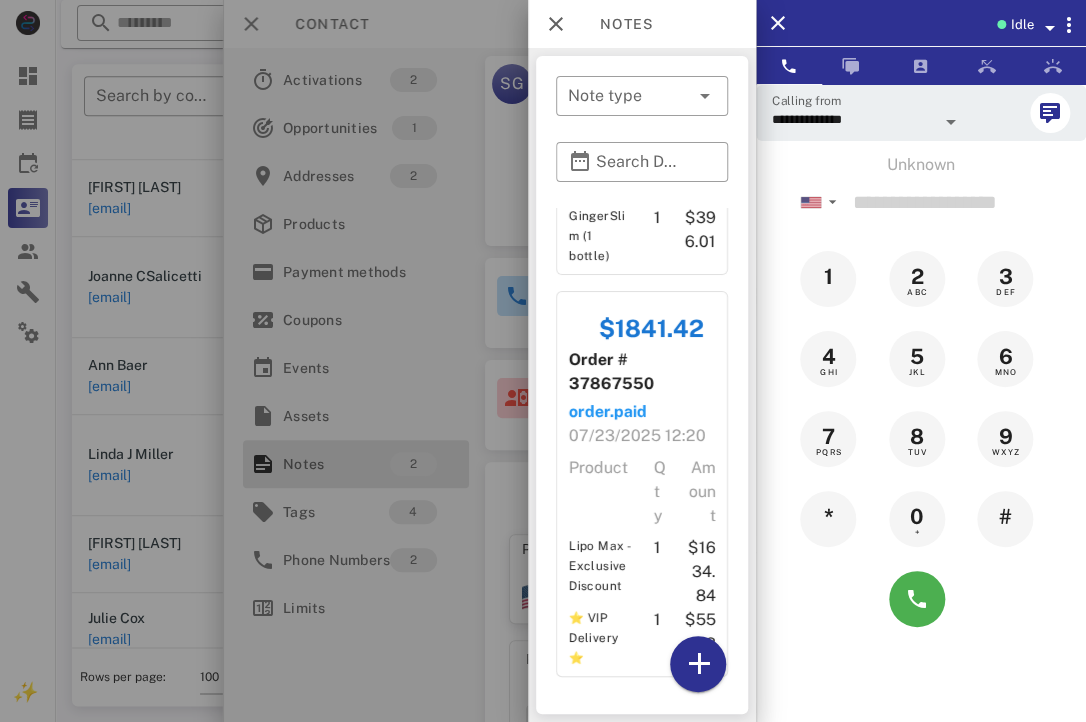 click at bounding box center [543, 361] 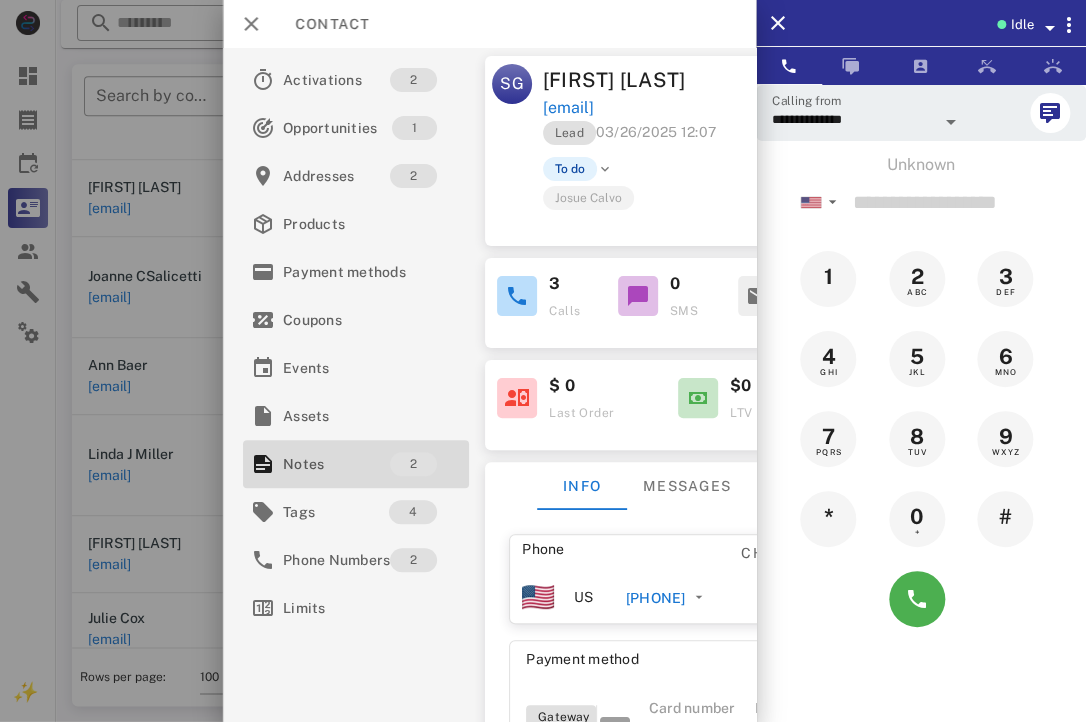 click at bounding box center [543, 361] 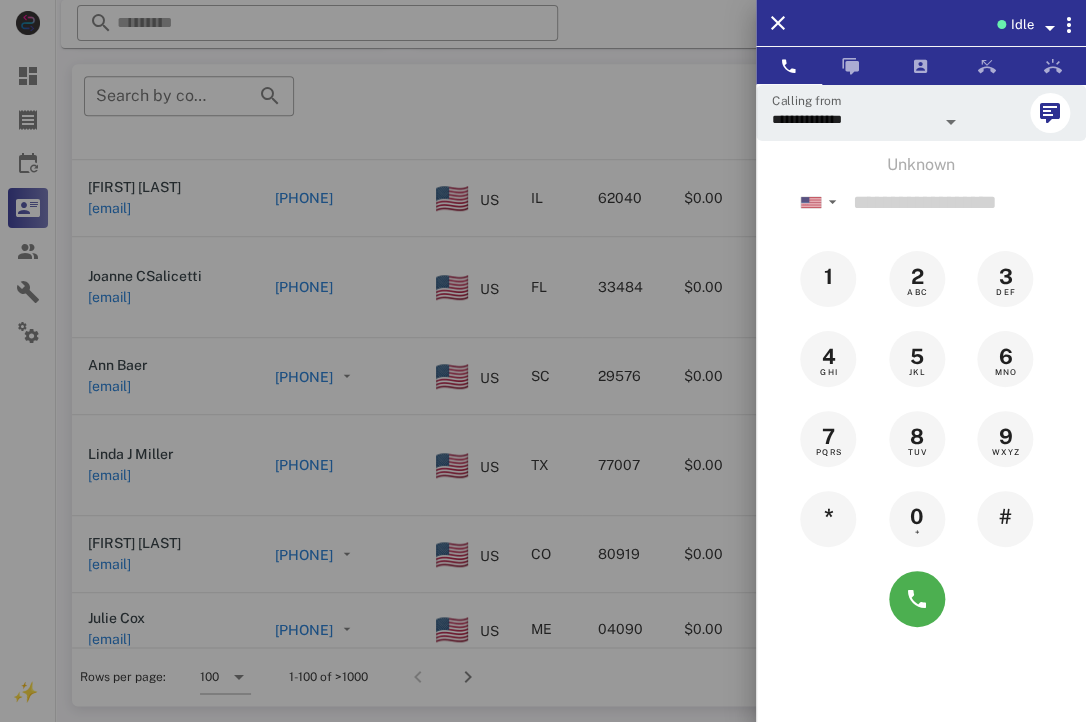 click at bounding box center [543, 361] 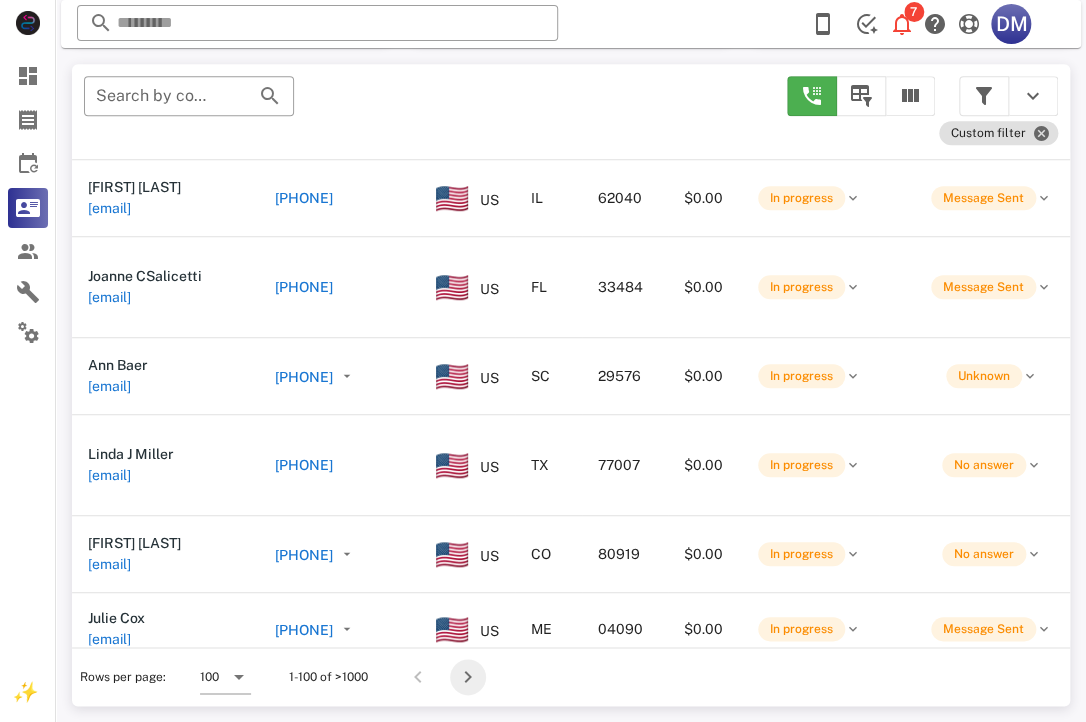 click at bounding box center (468, 677) 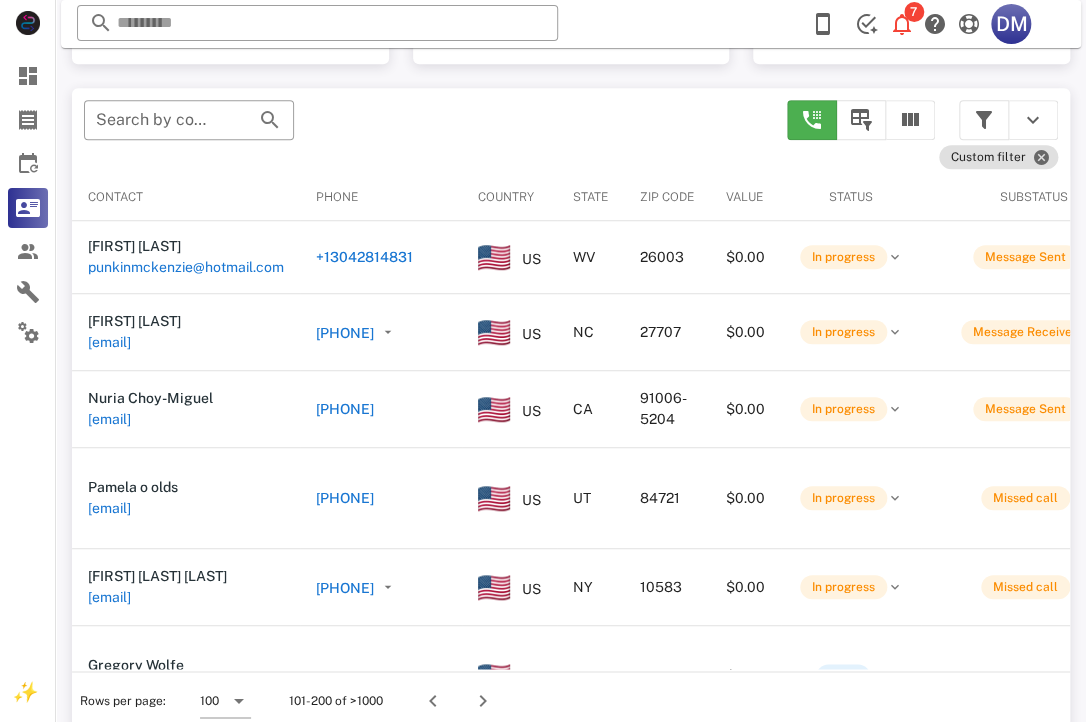 scroll, scrollTop: 380, scrollLeft: 0, axis: vertical 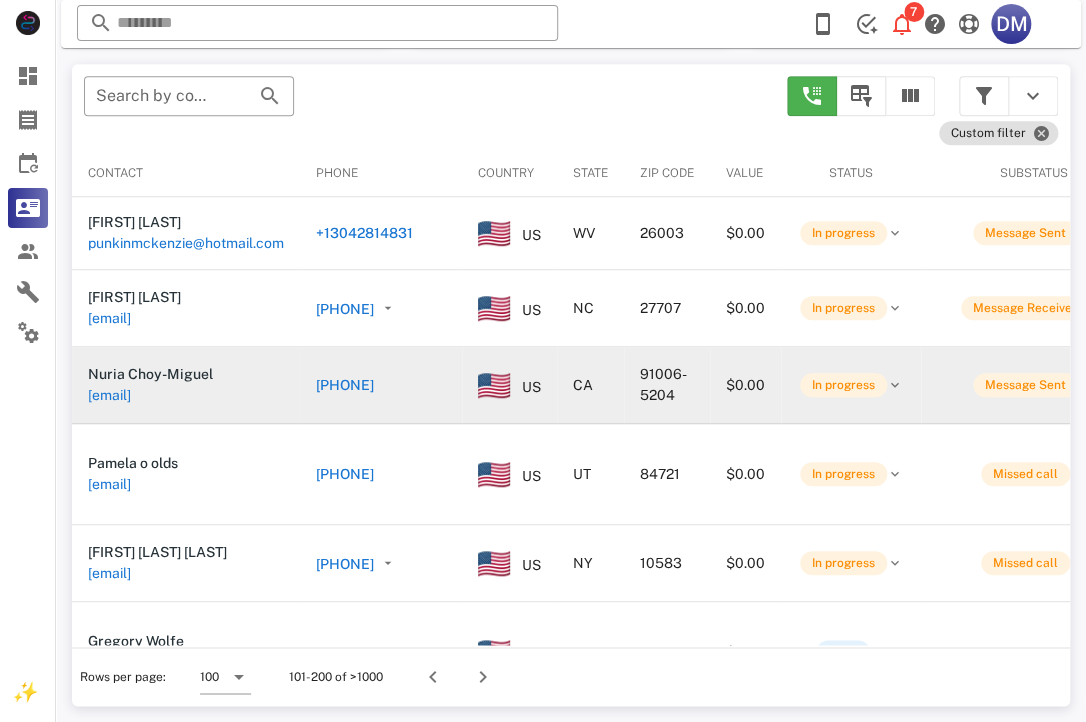 click on "[PHONE]" at bounding box center [345, 385] 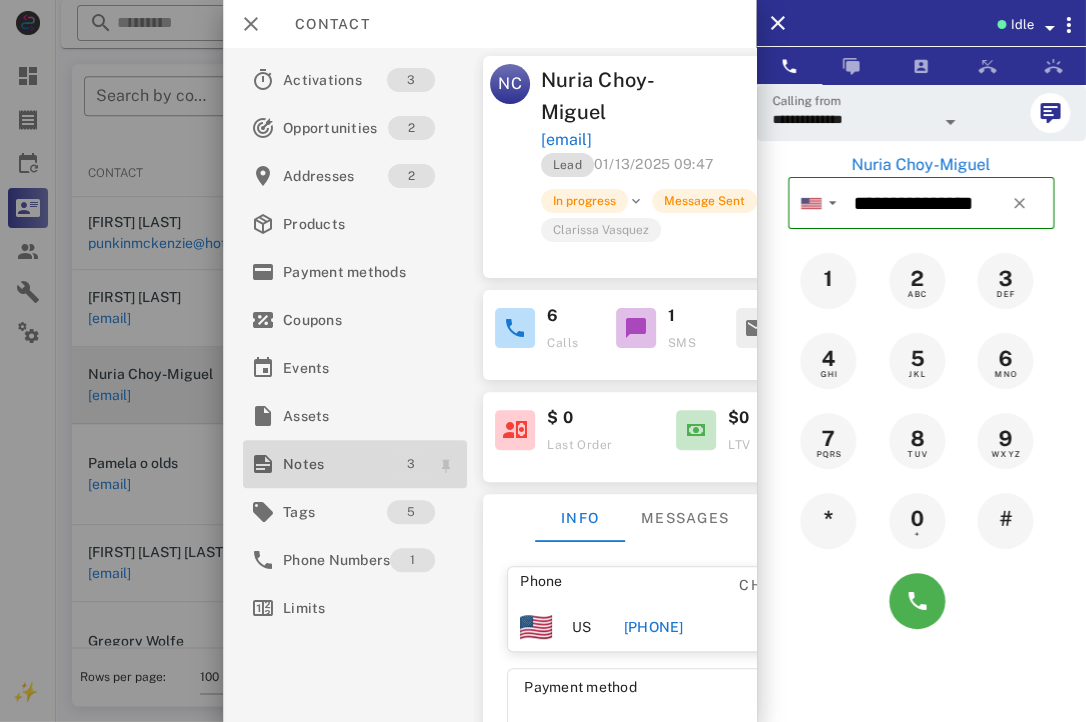 click on "3" at bounding box center [412, 464] 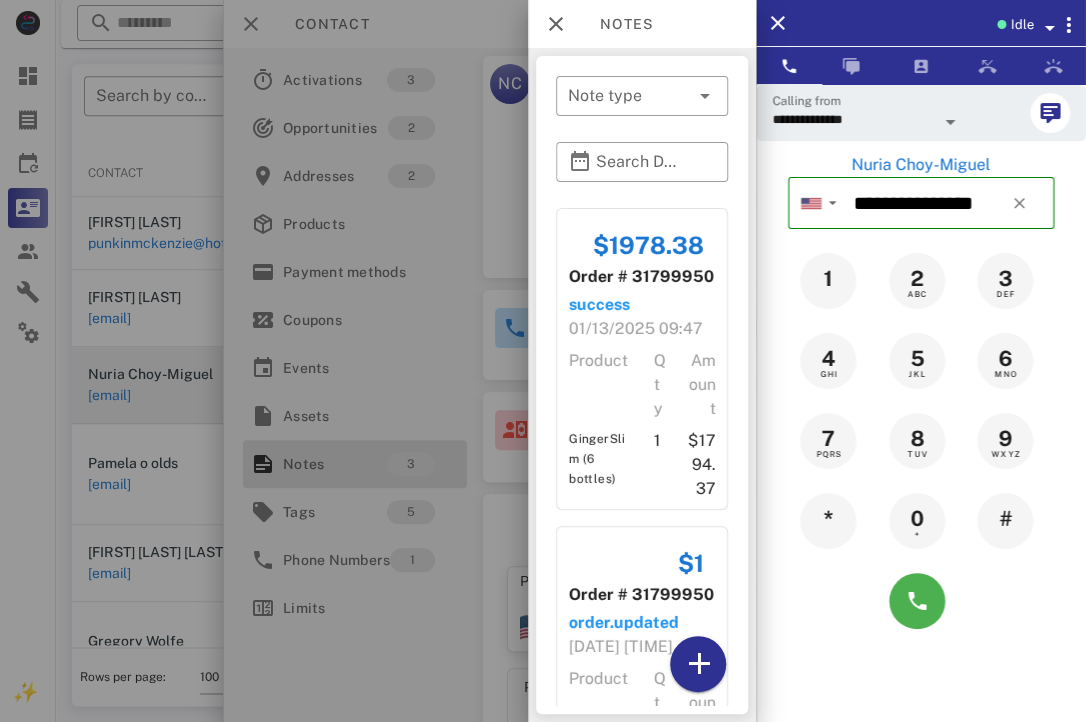 scroll, scrollTop: 608, scrollLeft: 0, axis: vertical 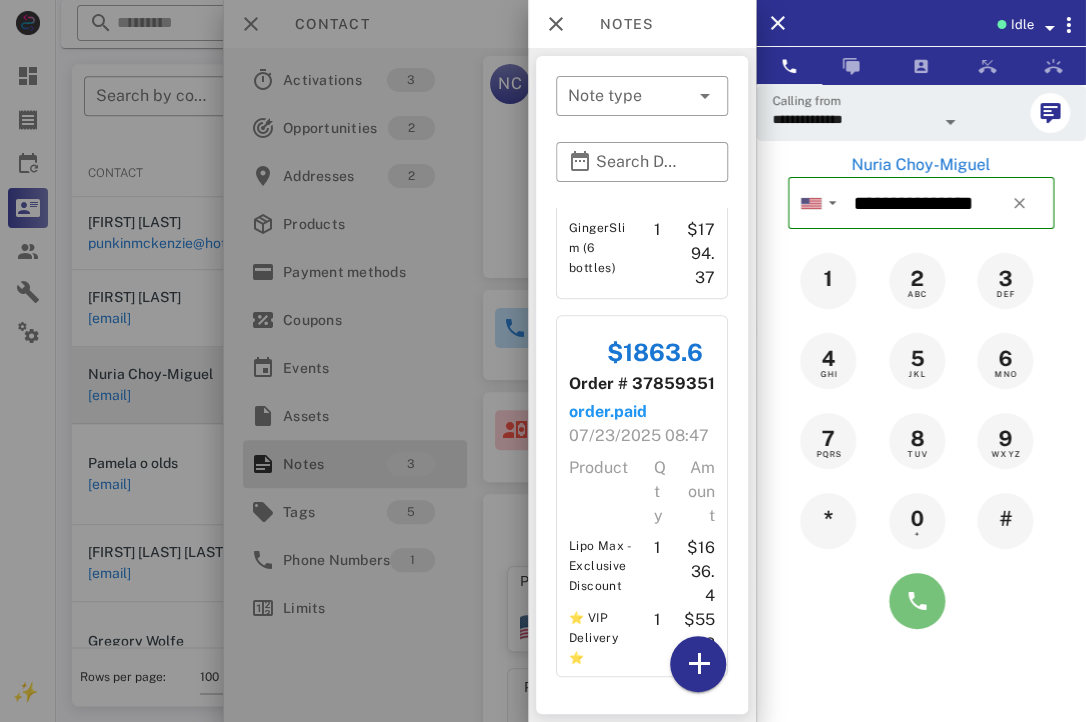 click at bounding box center (917, 601) 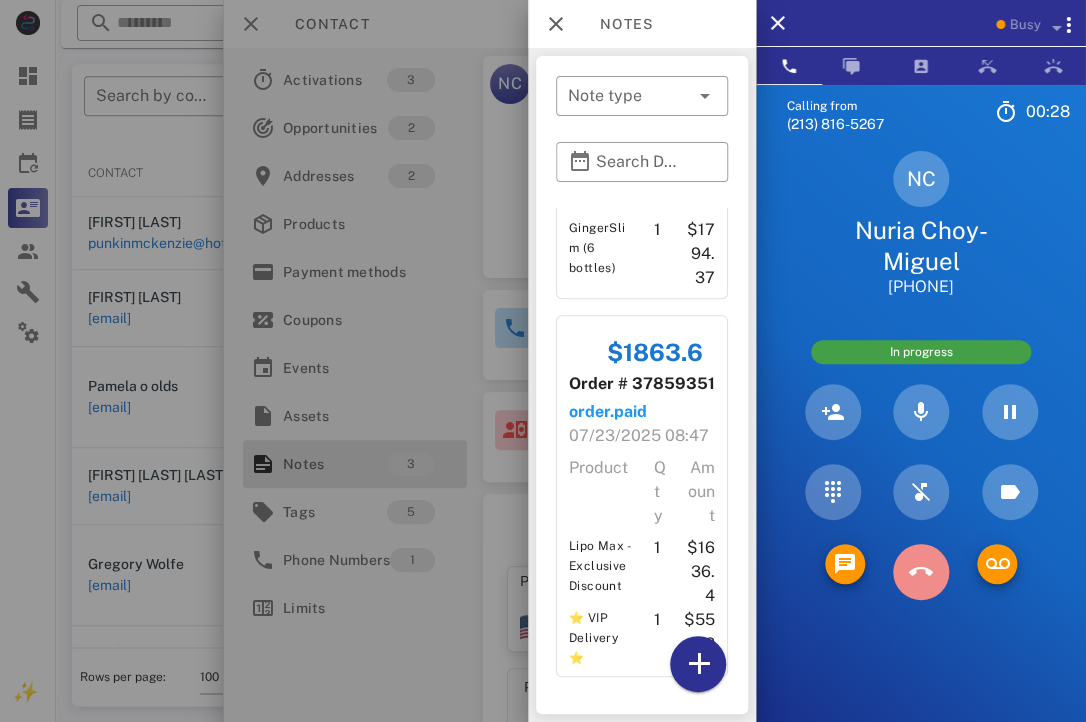 click at bounding box center (921, 572) 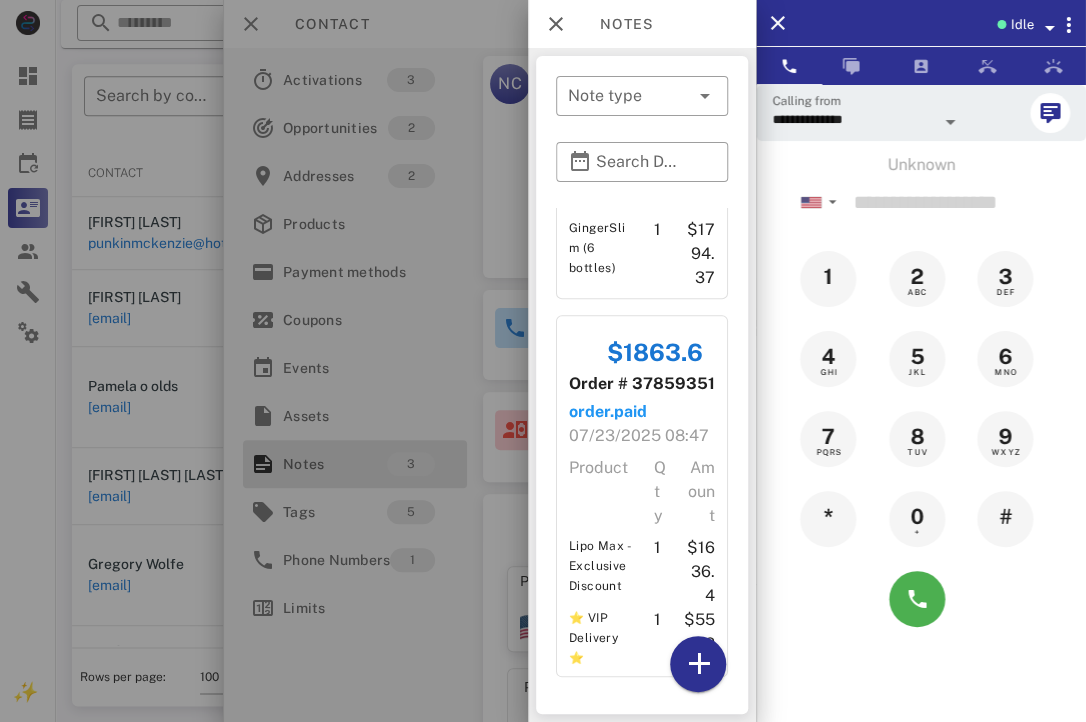 click at bounding box center [543, 361] 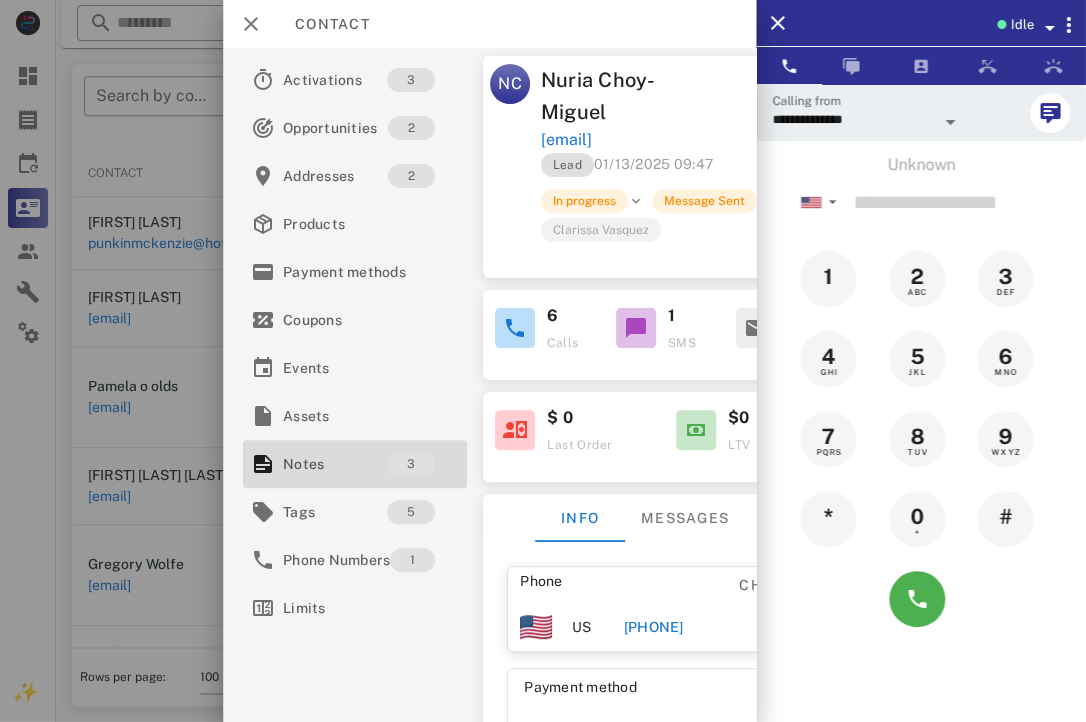 click at bounding box center (543, 361) 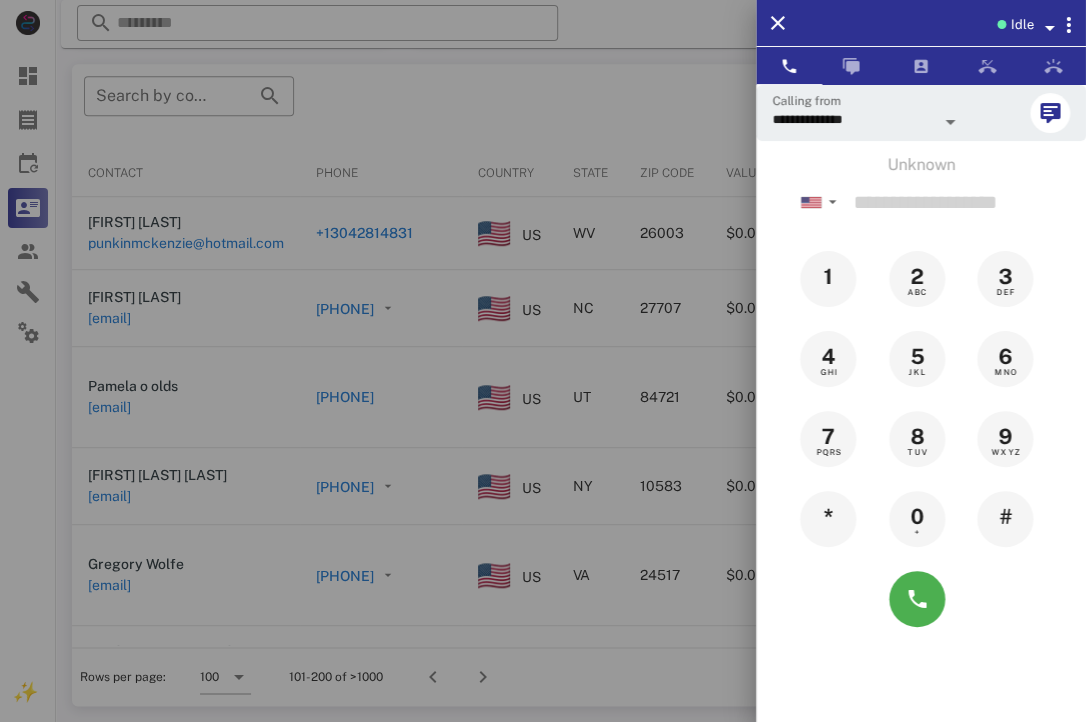 click at bounding box center [543, 361] 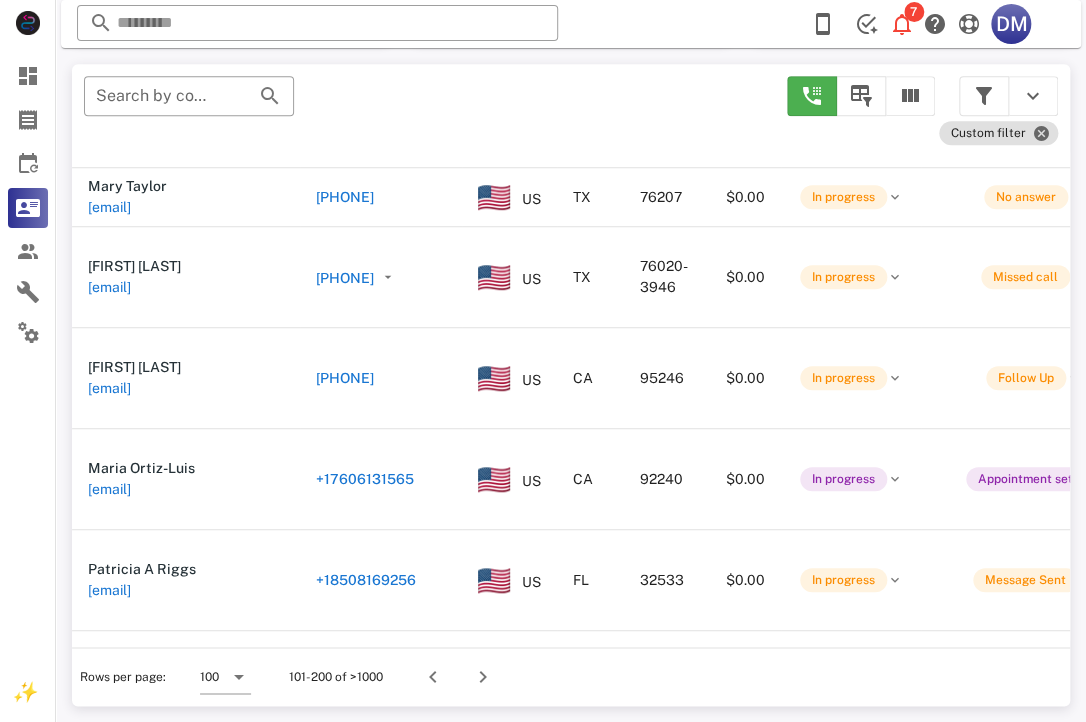 scroll, scrollTop: 7640, scrollLeft: 0, axis: vertical 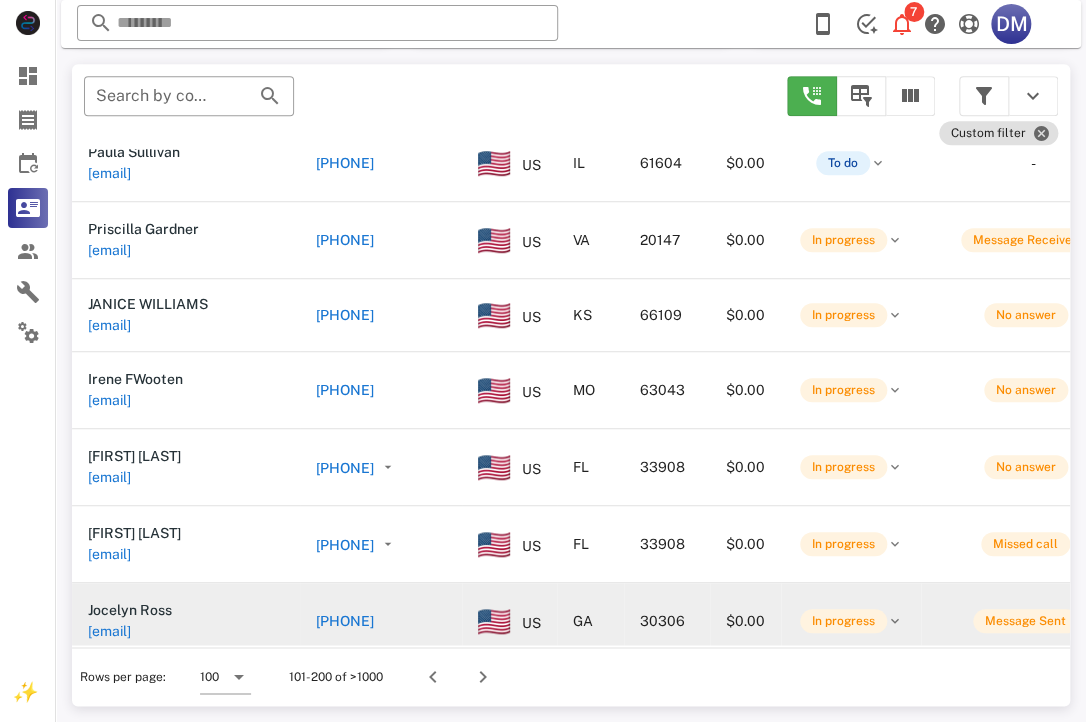 click on "[PHONE]" at bounding box center (345, 621) 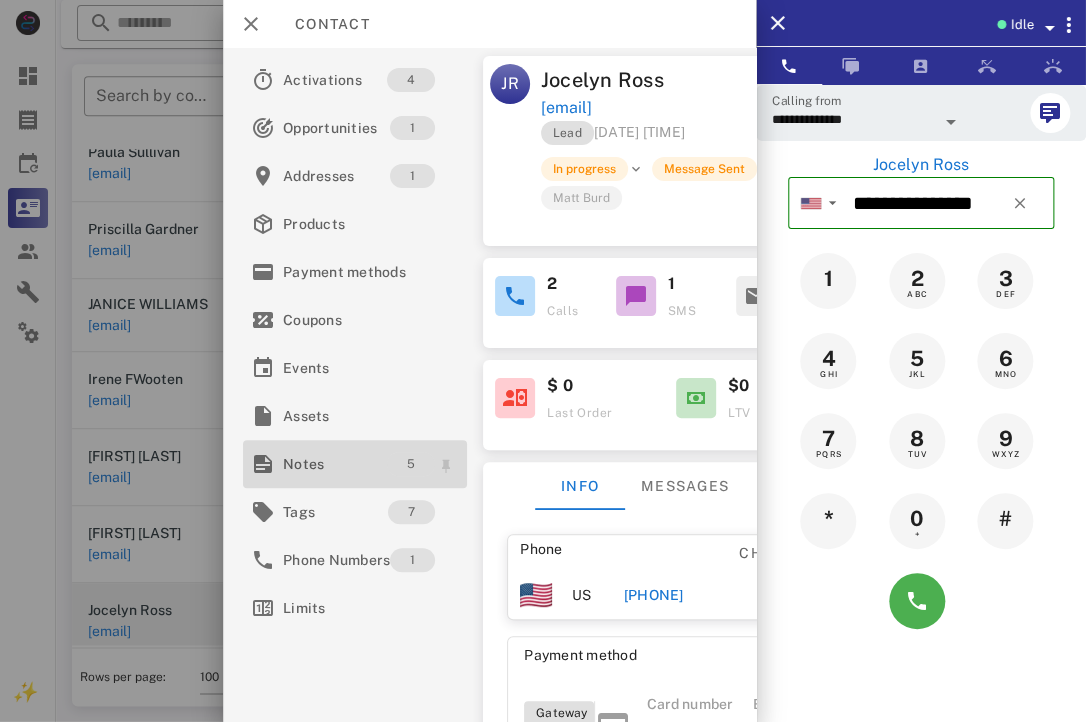 click on "5" at bounding box center (412, 464) 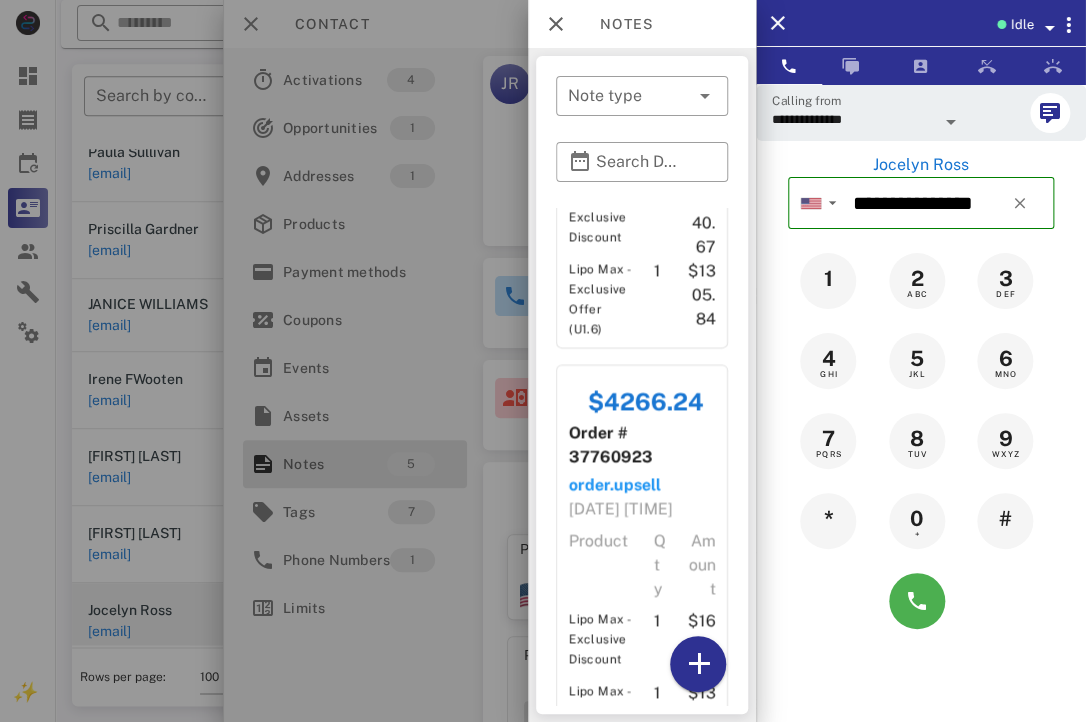scroll, scrollTop: 1647, scrollLeft: 0, axis: vertical 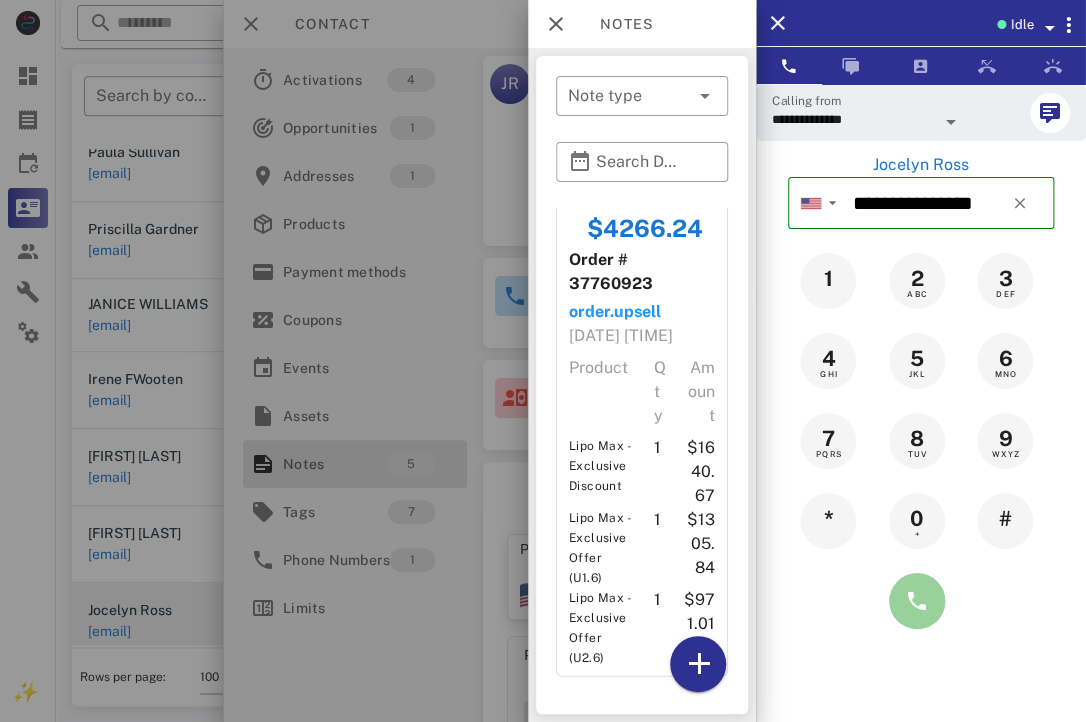click at bounding box center [917, 601] 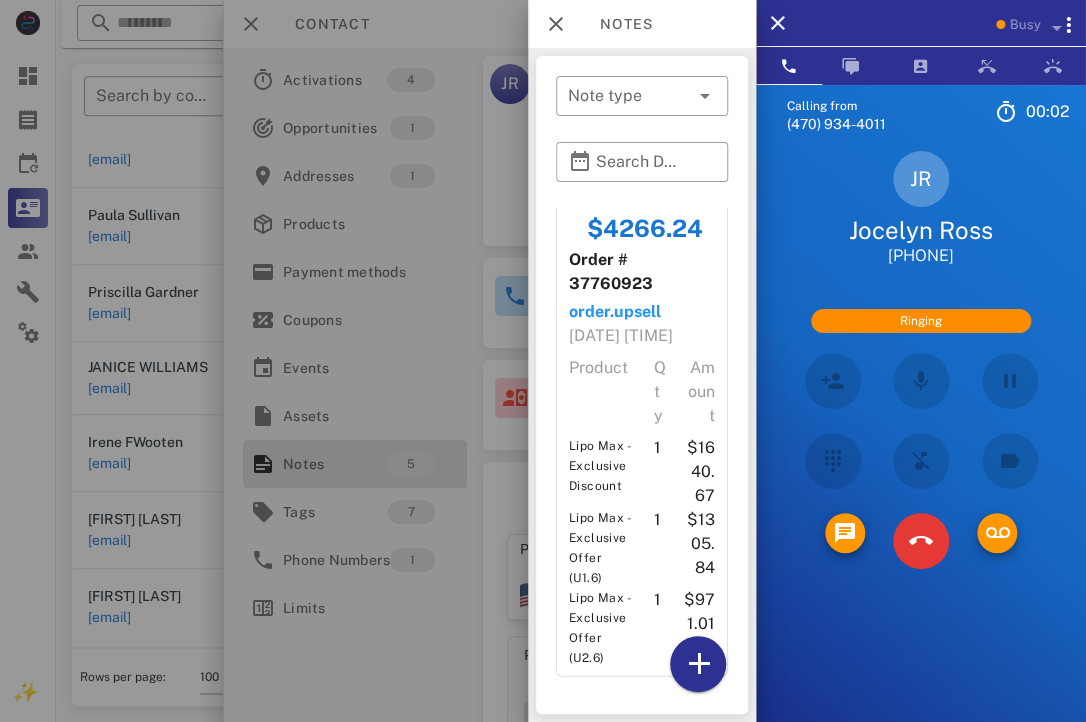 scroll, scrollTop: 7563, scrollLeft: 0, axis: vertical 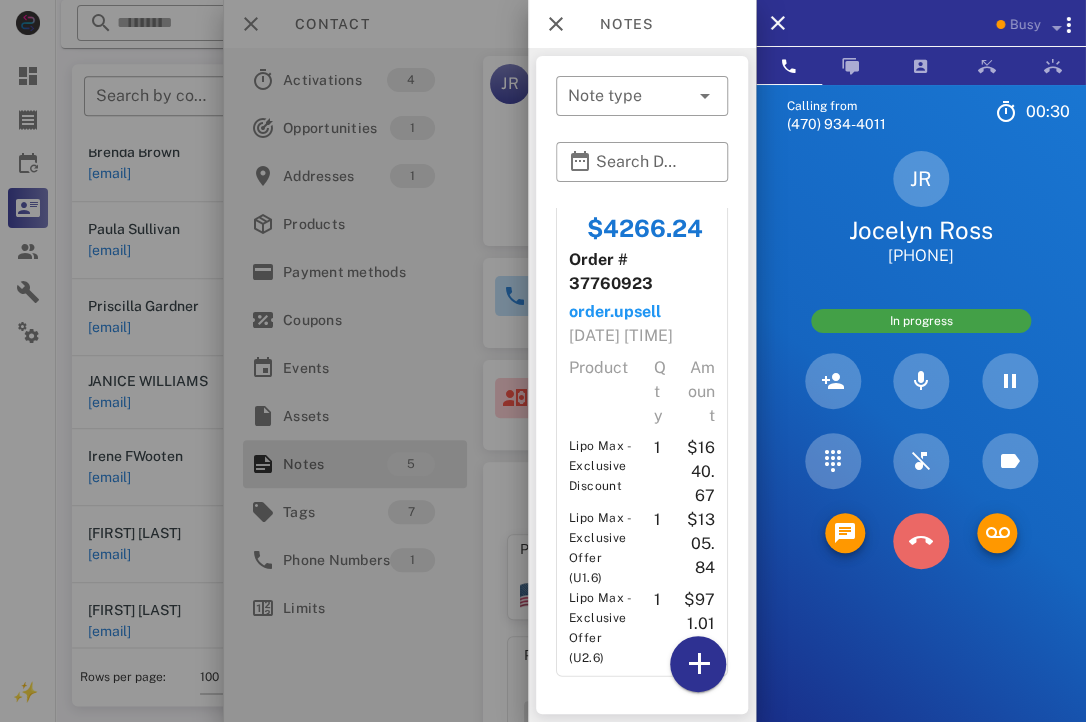 click at bounding box center (921, 541) 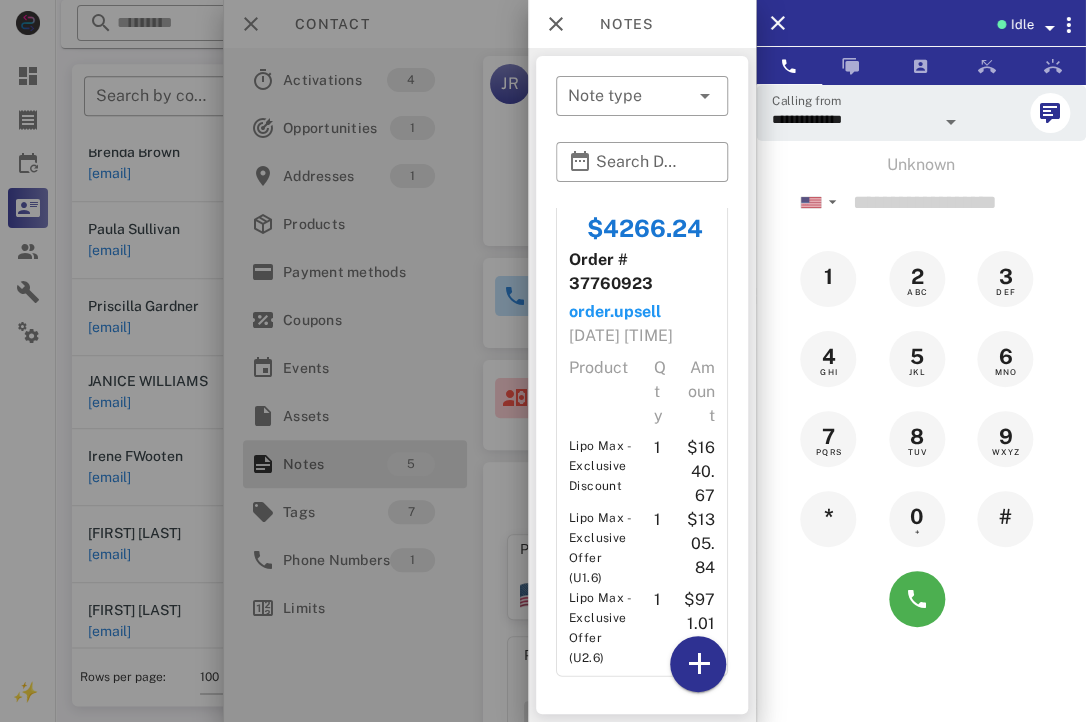 click at bounding box center [543, 361] 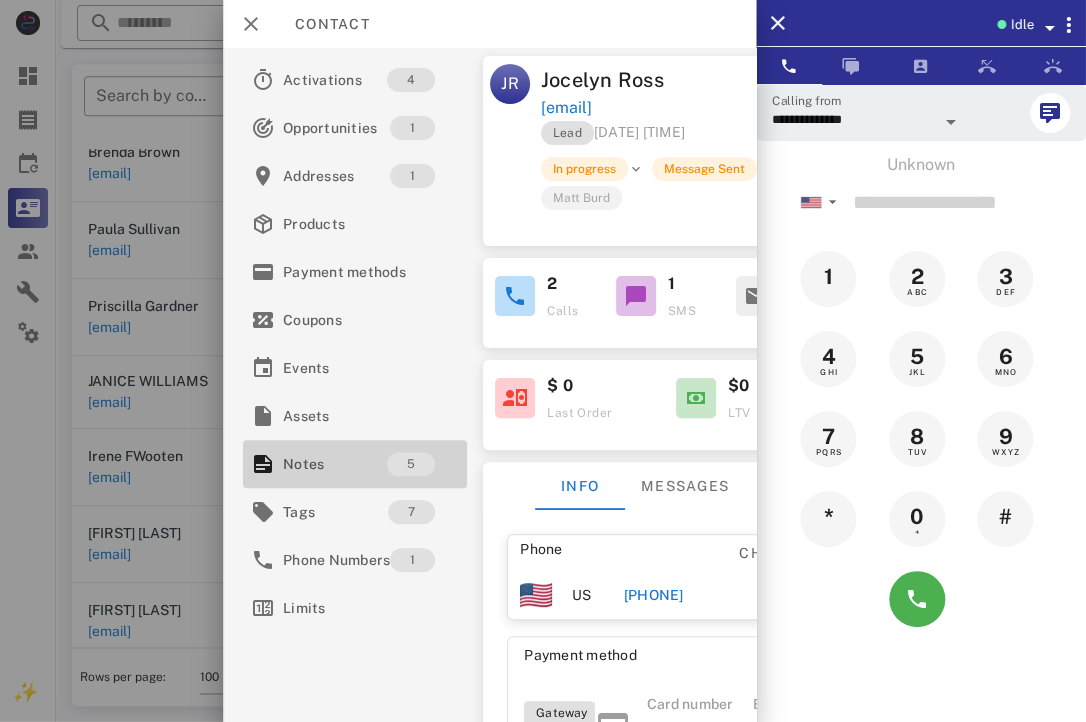 click on "5" at bounding box center (412, 464) 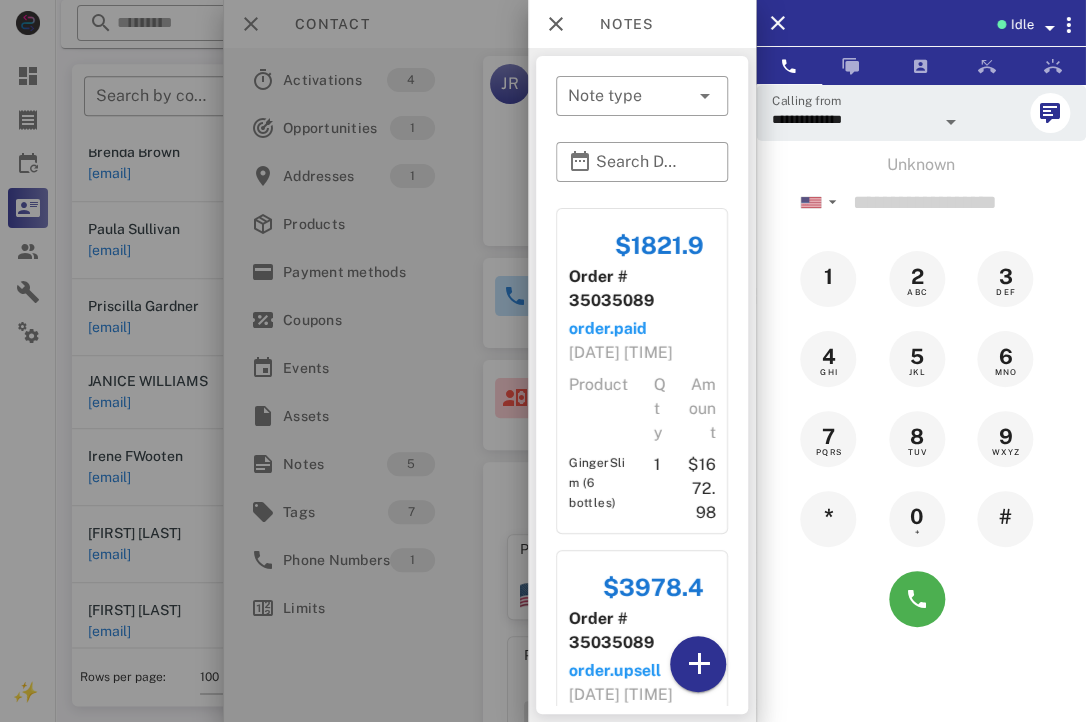 click at bounding box center [543, 361] 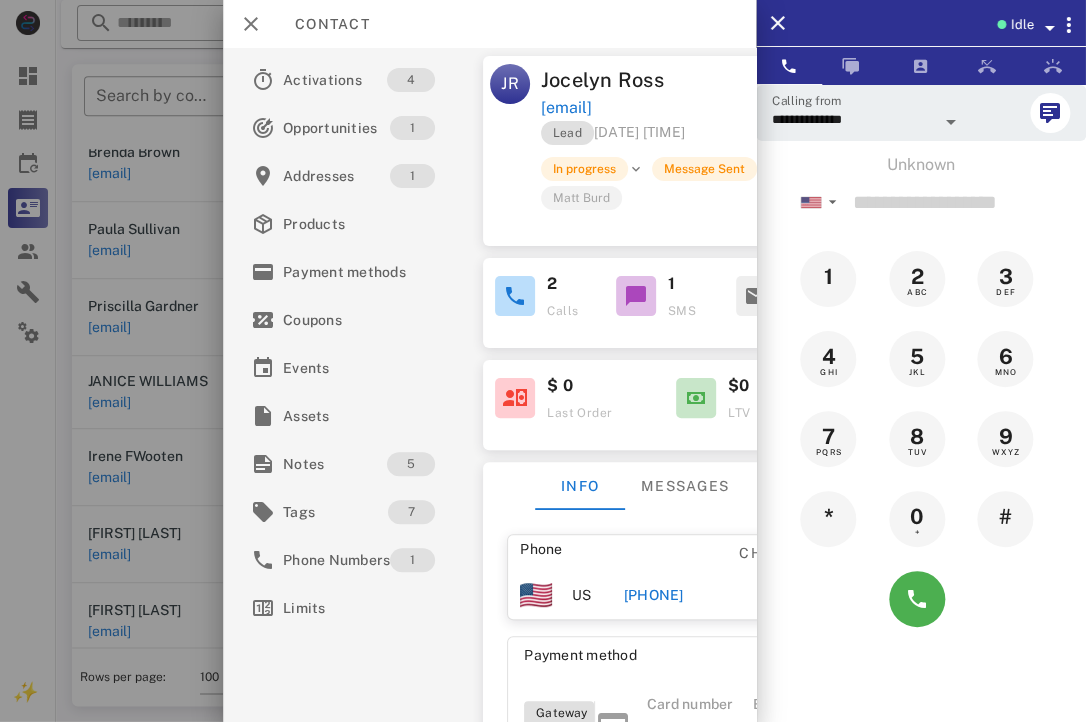 click at bounding box center [543, 361] 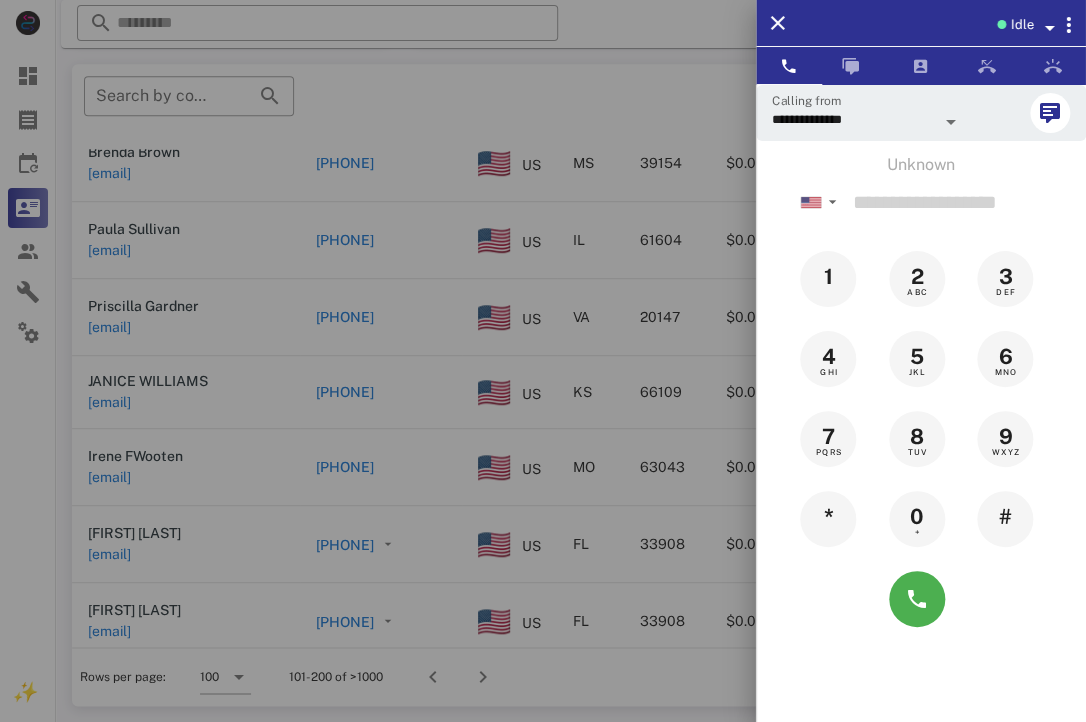 click at bounding box center (543, 361) 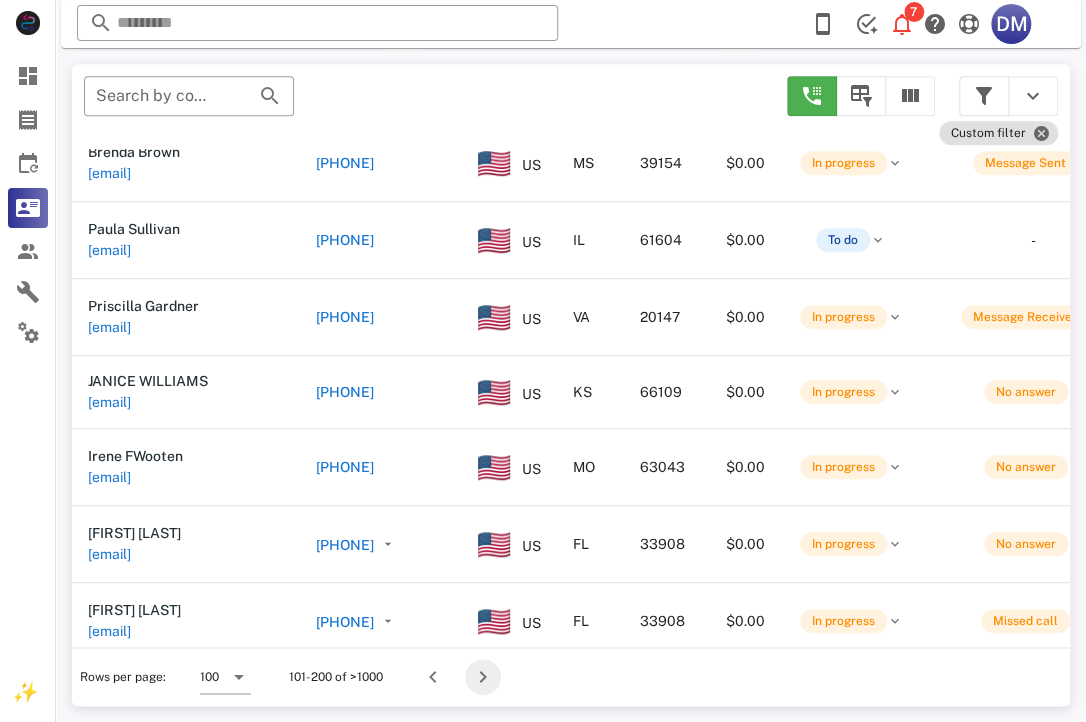 click at bounding box center (483, 677) 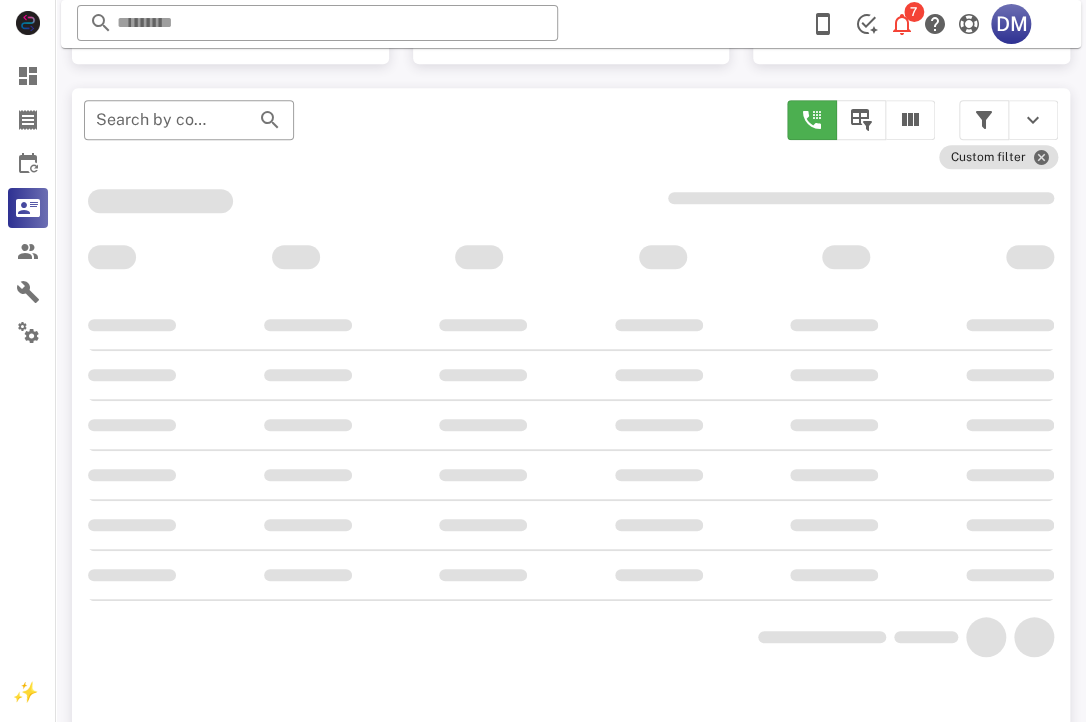 scroll, scrollTop: 380, scrollLeft: 0, axis: vertical 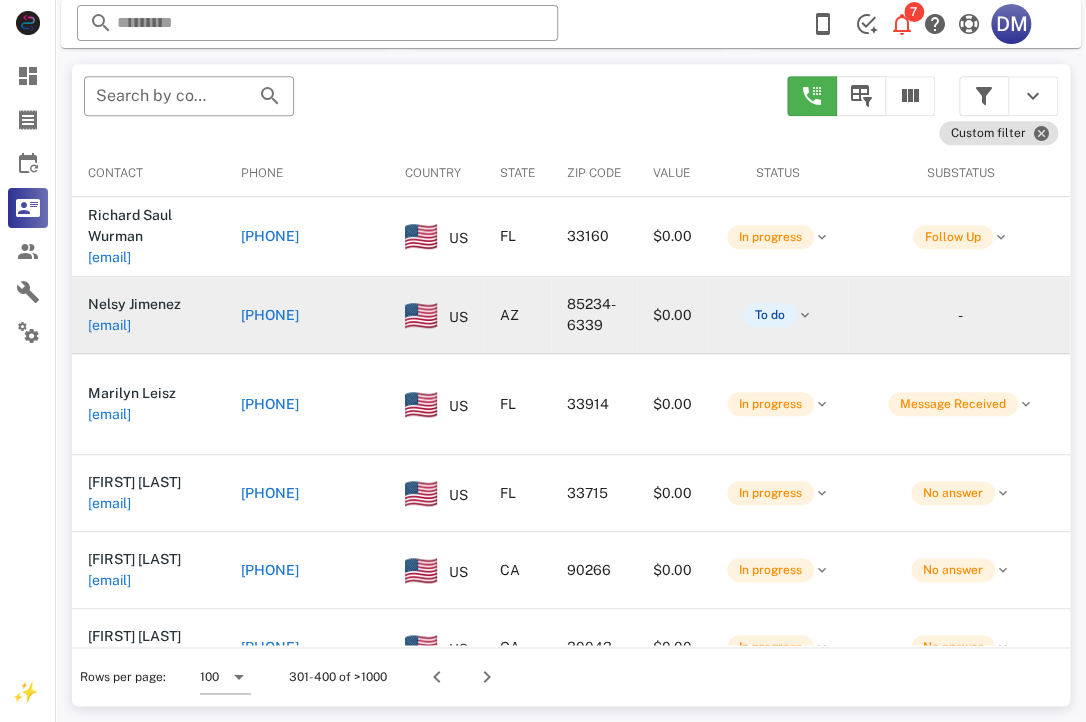 click on "[PHONE]" at bounding box center [307, 315] 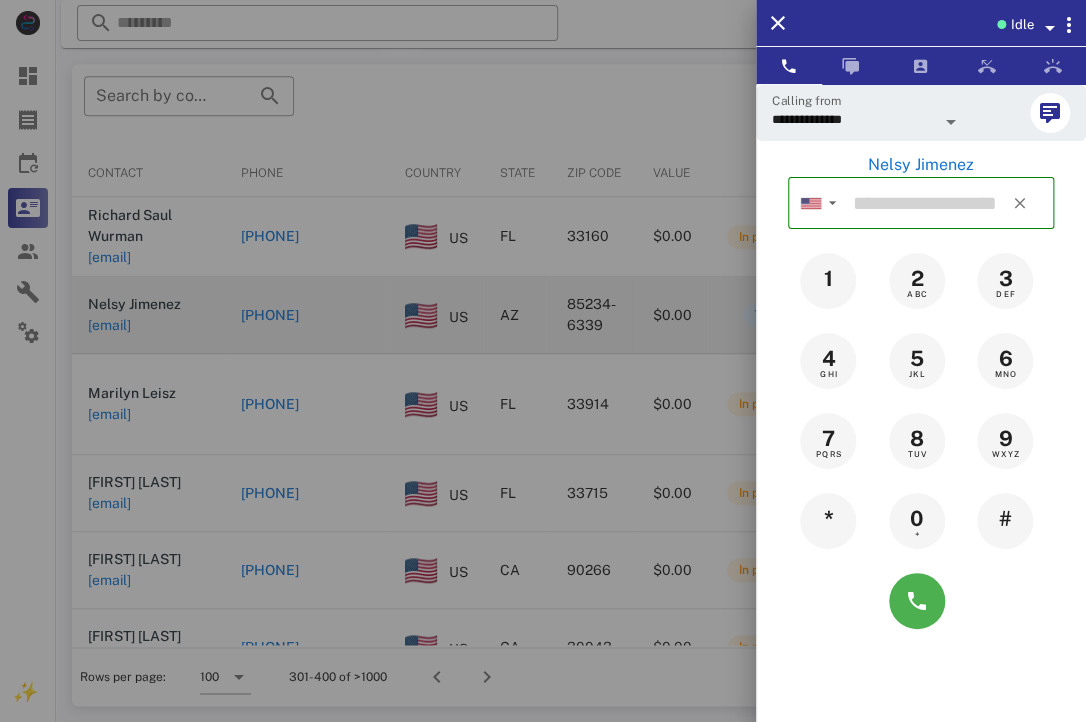 type on "**********" 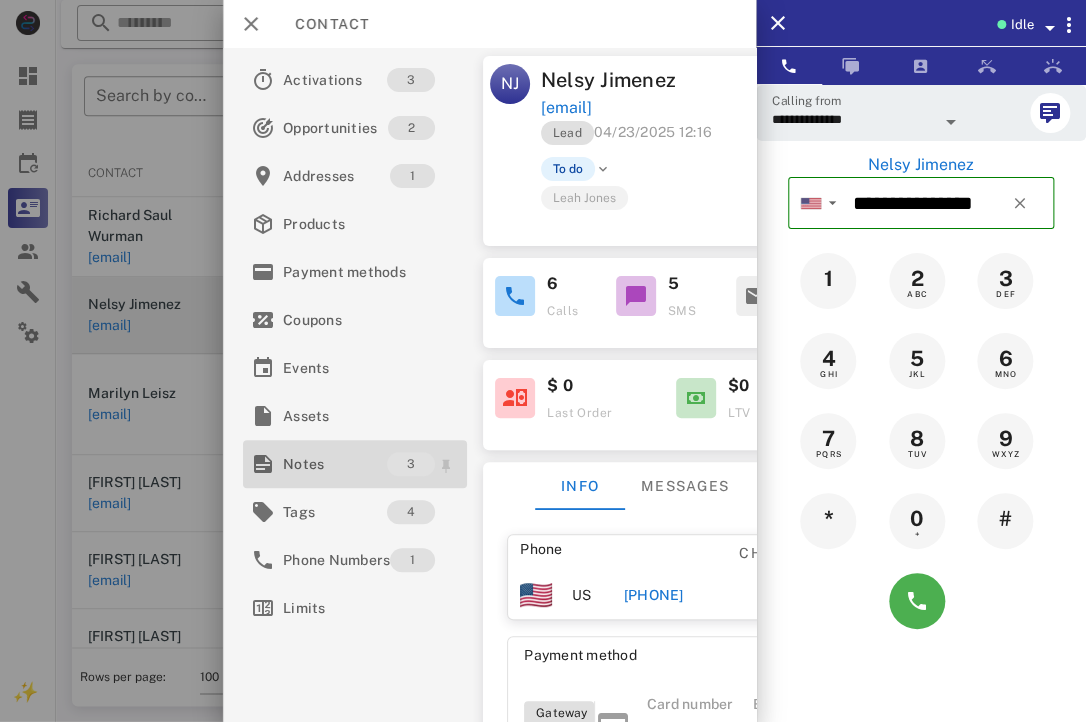 click on "Notes" at bounding box center (335, 464) 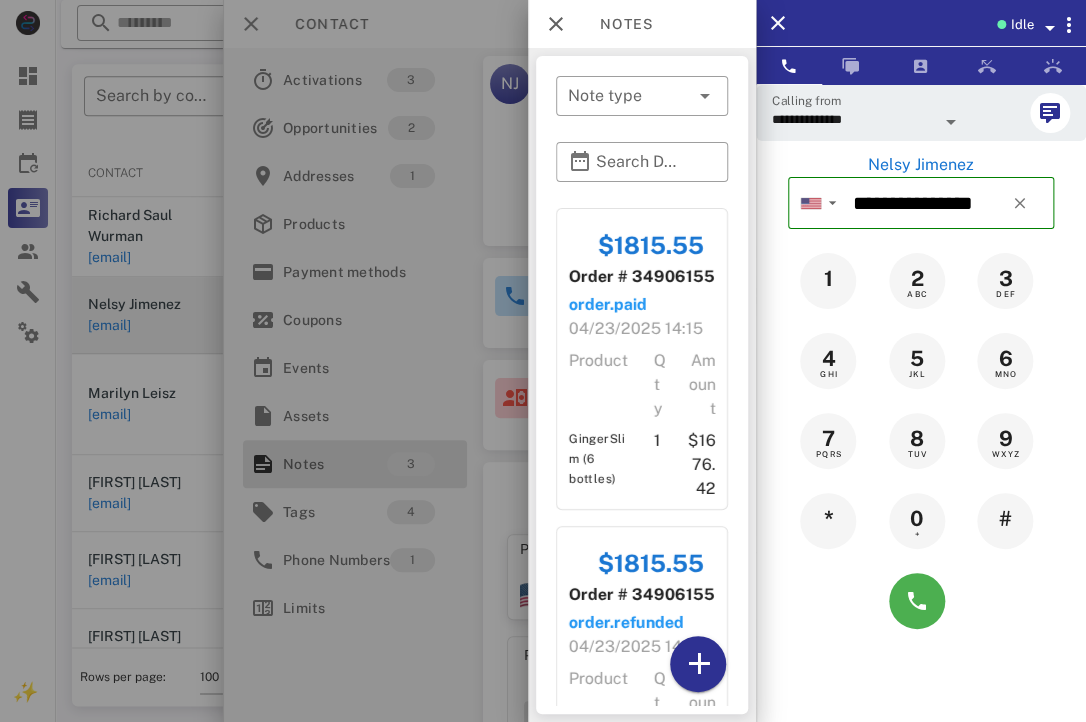 scroll, scrollTop: 608, scrollLeft: 0, axis: vertical 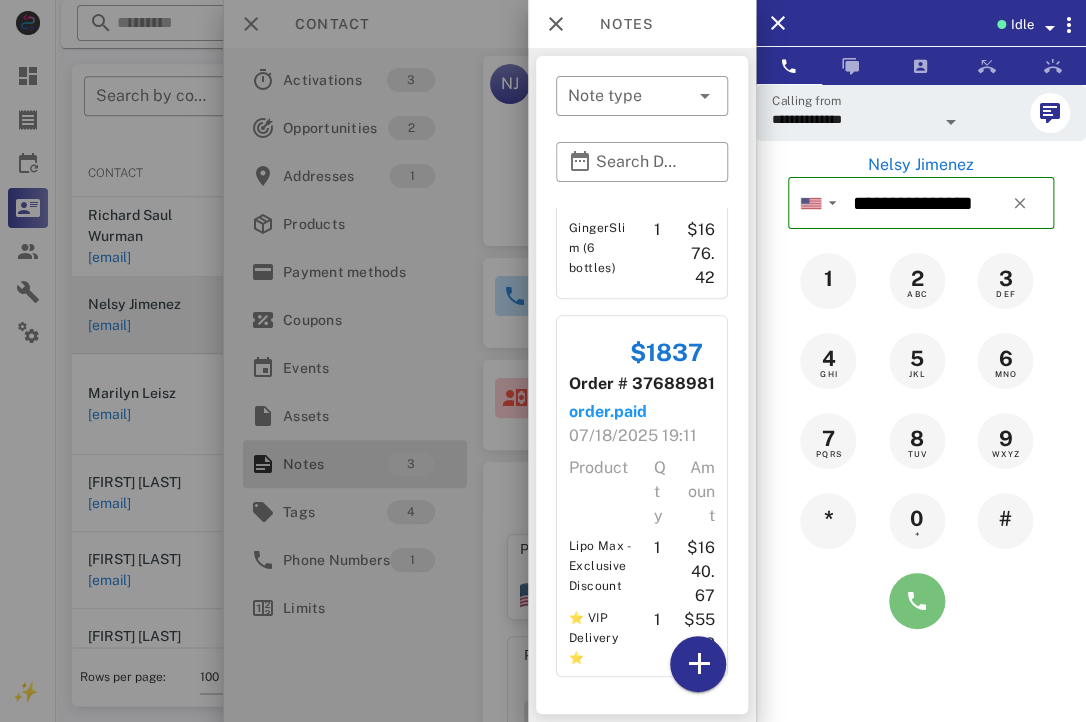click at bounding box center [917, 601] 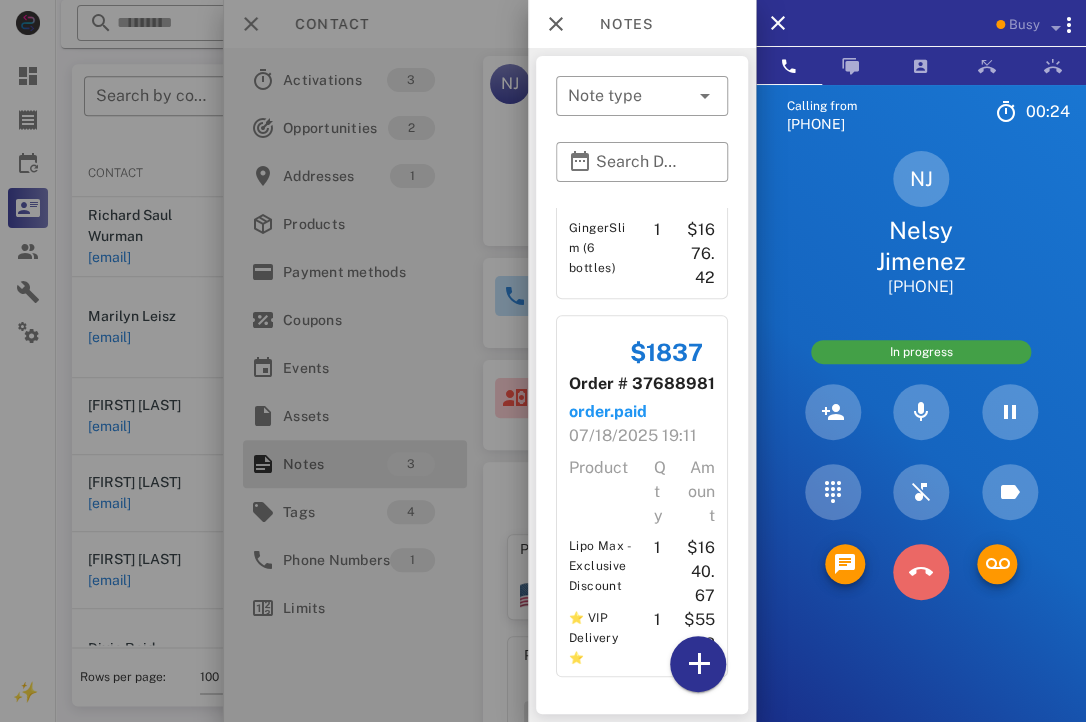 click at bounding box center (921, 572) 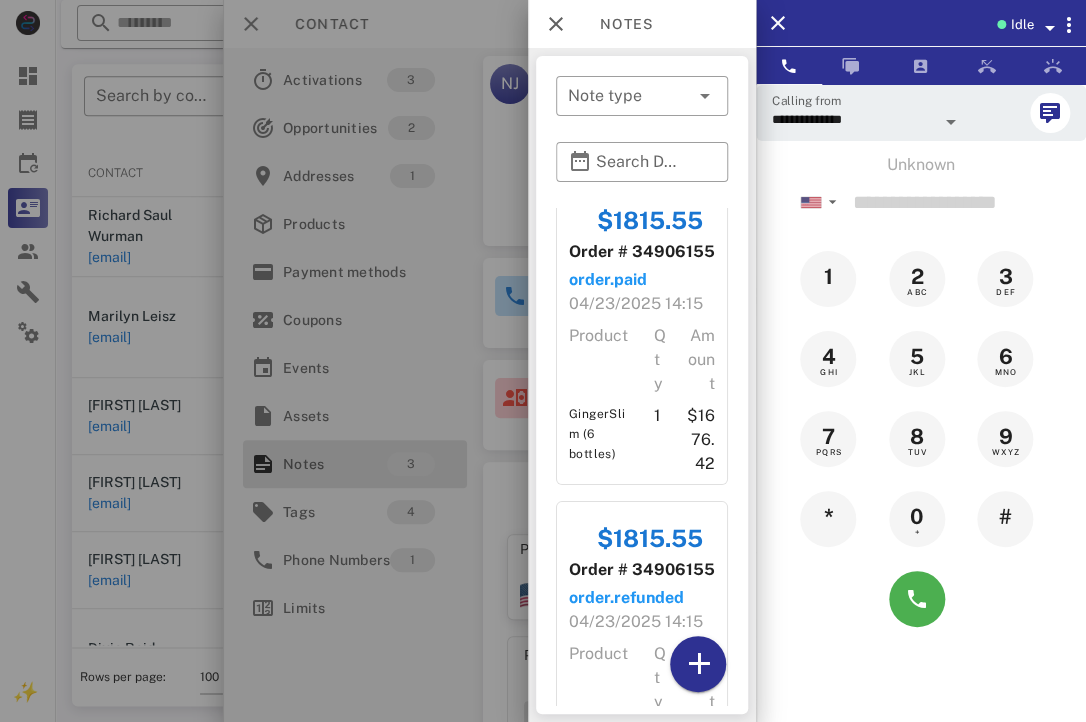 scroll, scrollTop: 24, scrollLeft: 0, axis: vertical 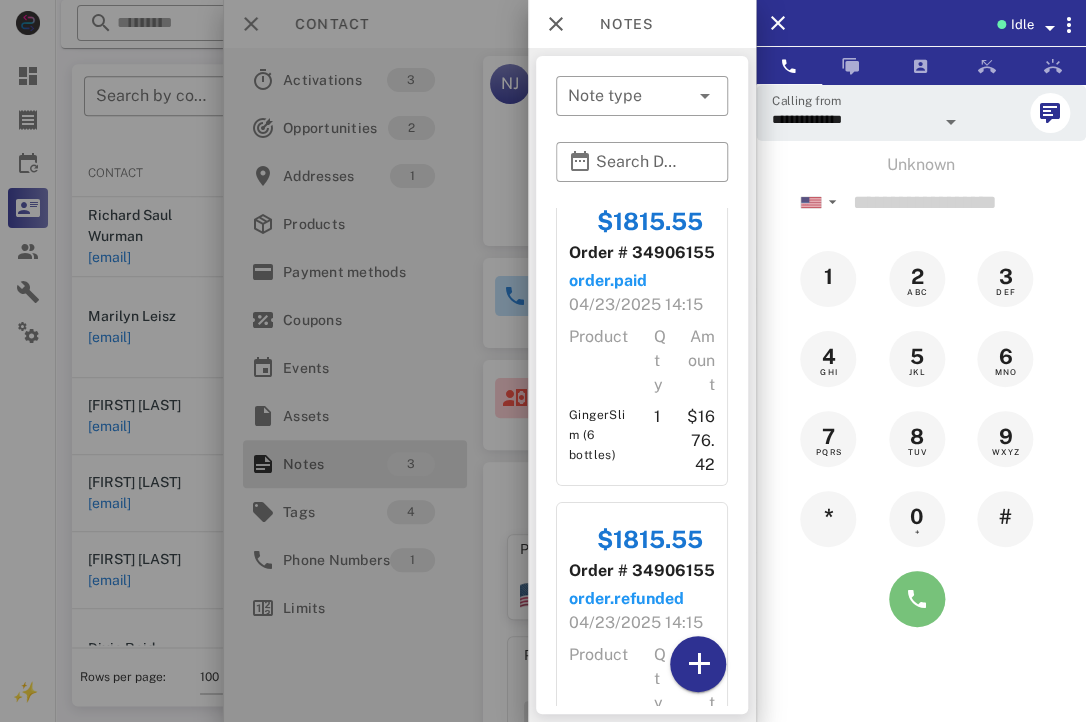 click at bounding box center [917, 599] 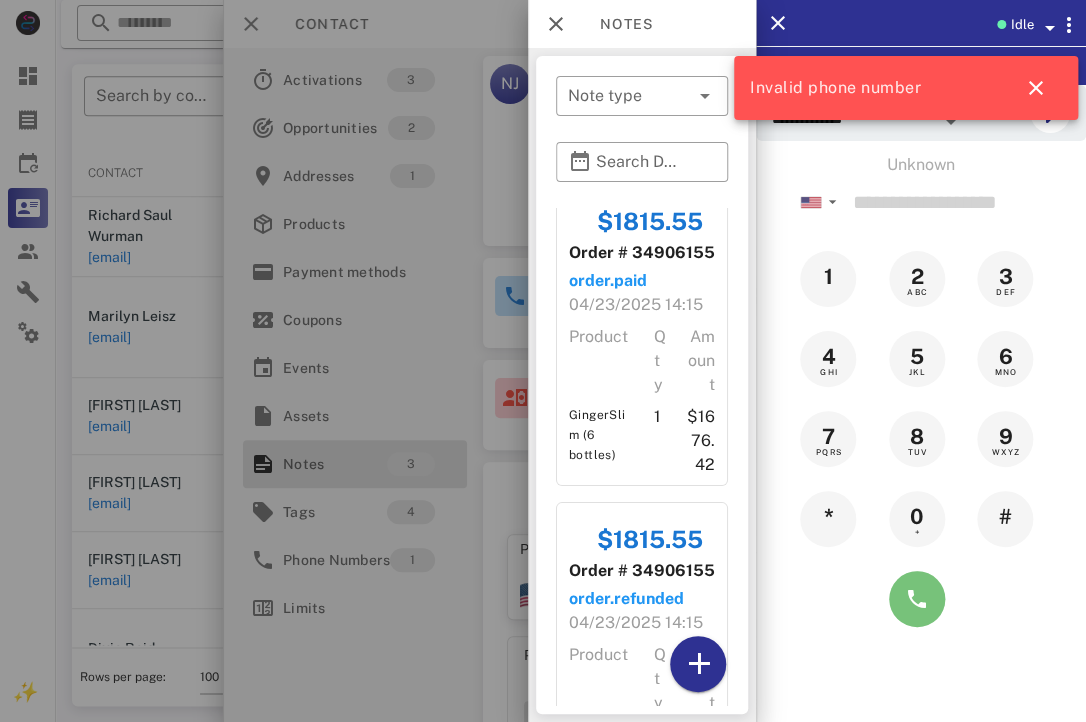 scroll, scrollTop: 0, scrollLeft: 0, axis: both 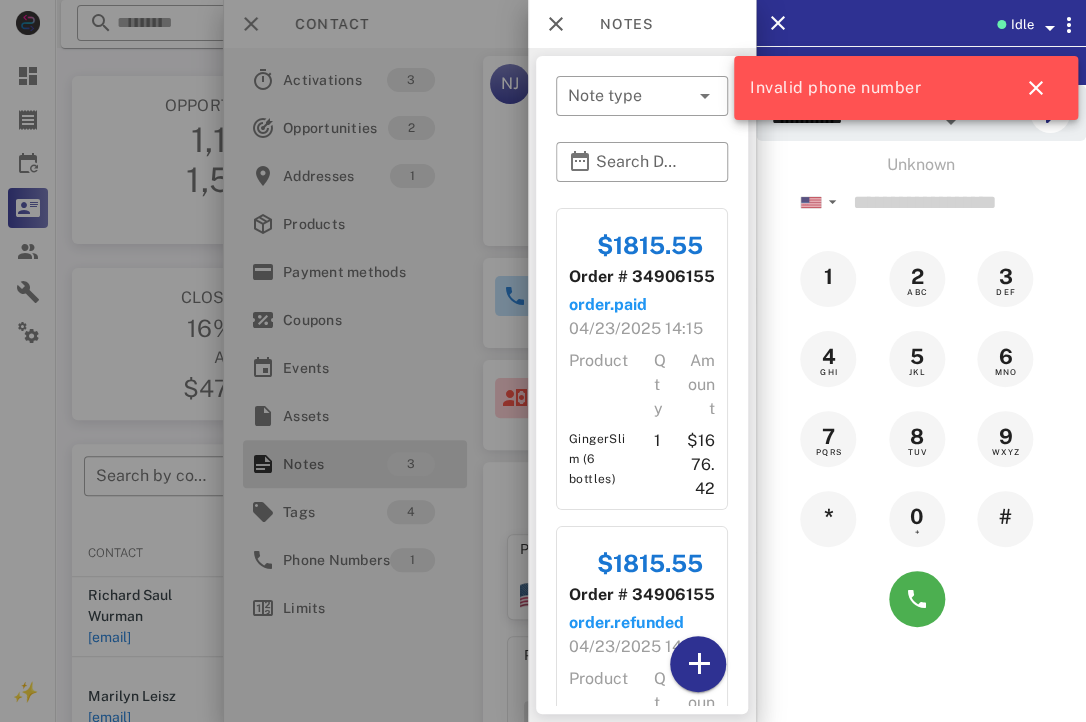 click at bounding box center (543, 361) 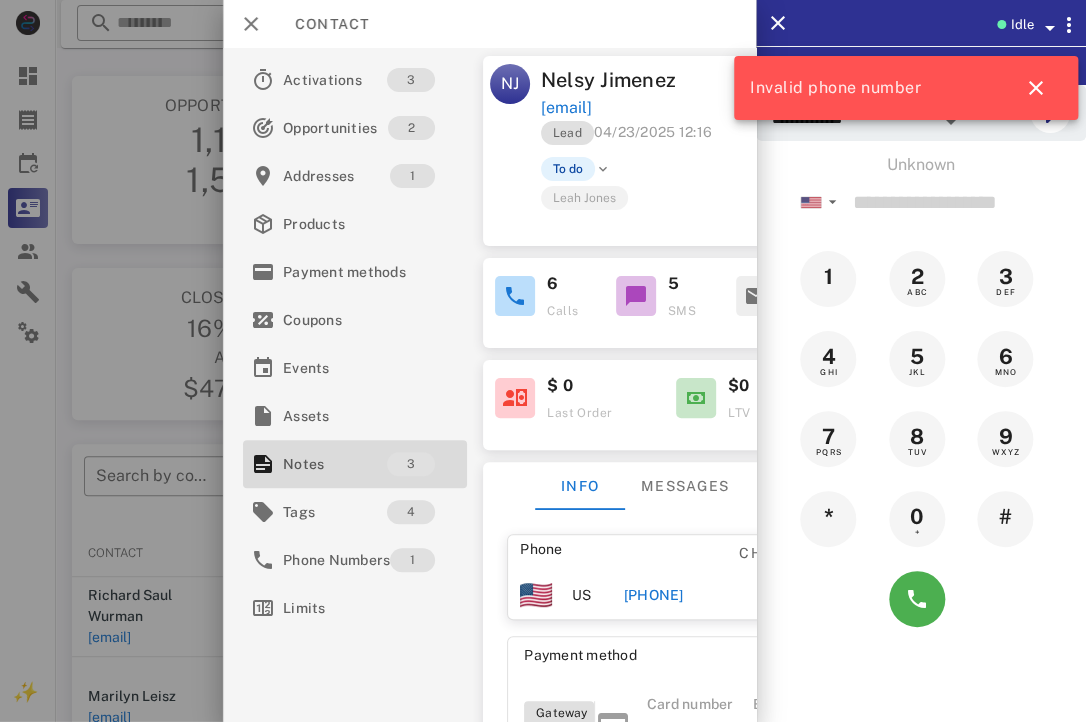 click at bounding box center [543, 361] 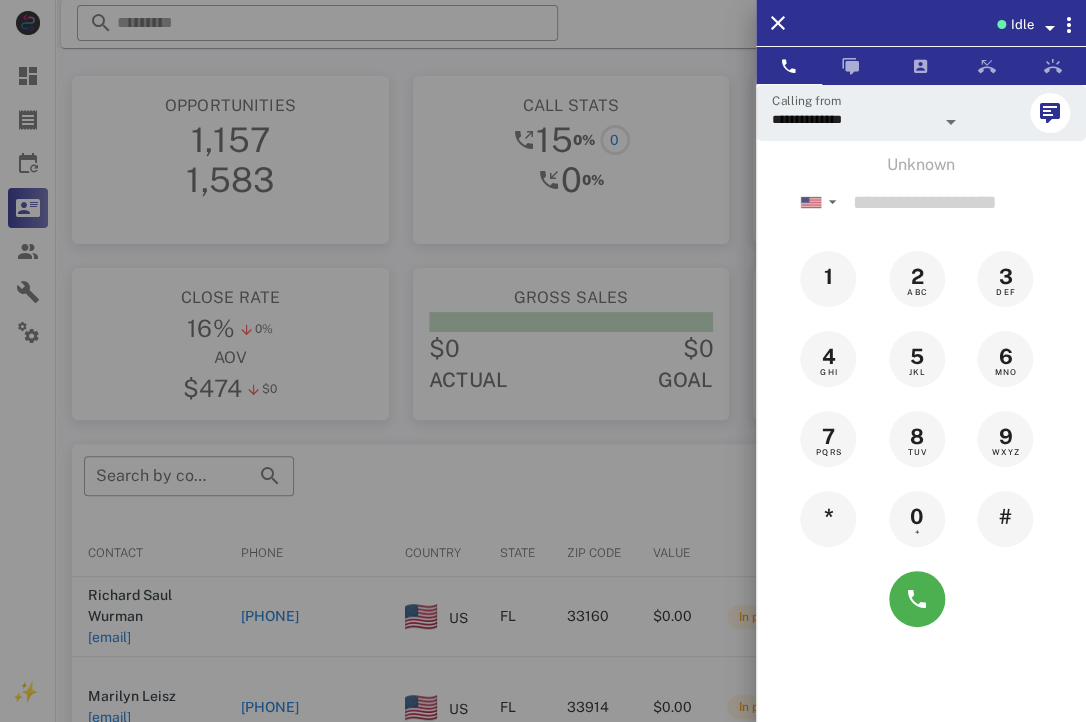 click at bounding box center (543, 361) 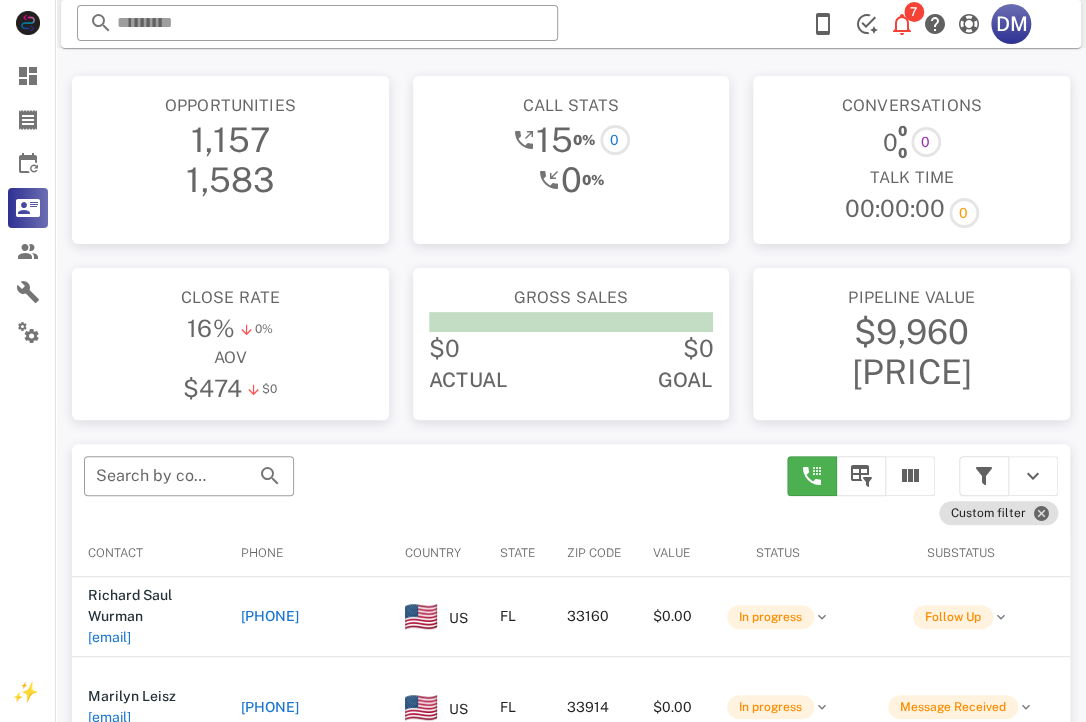 scroll, scrollTop: 380, scrollLeft: 0, axis: vertical 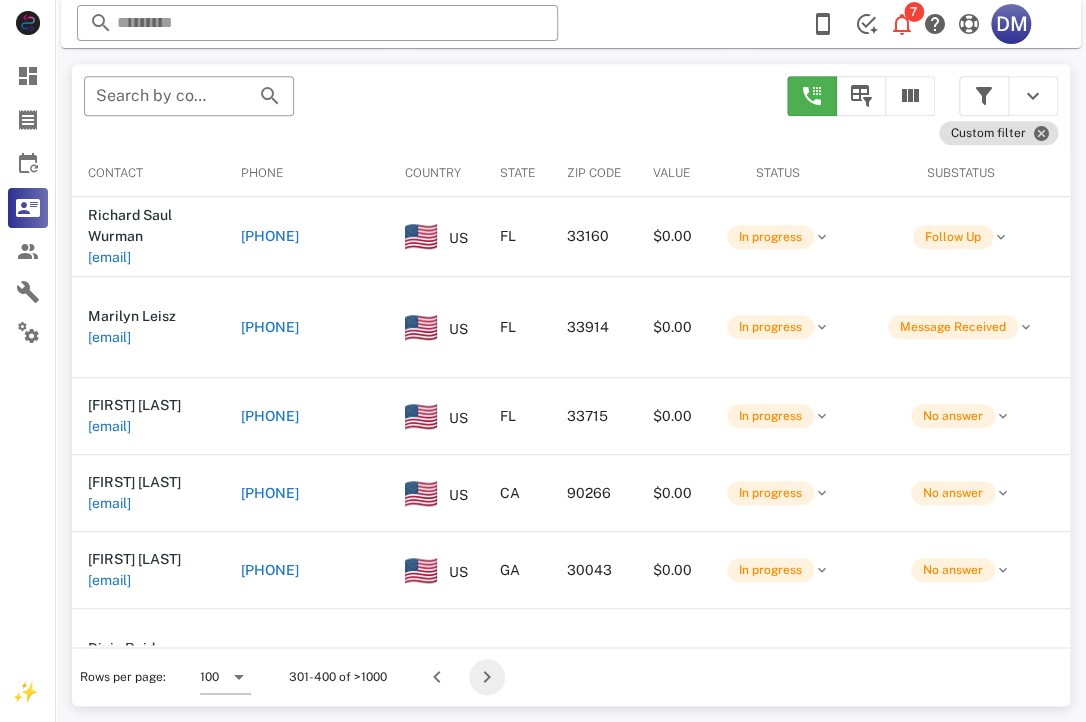 click at bounding box center (487, 677) 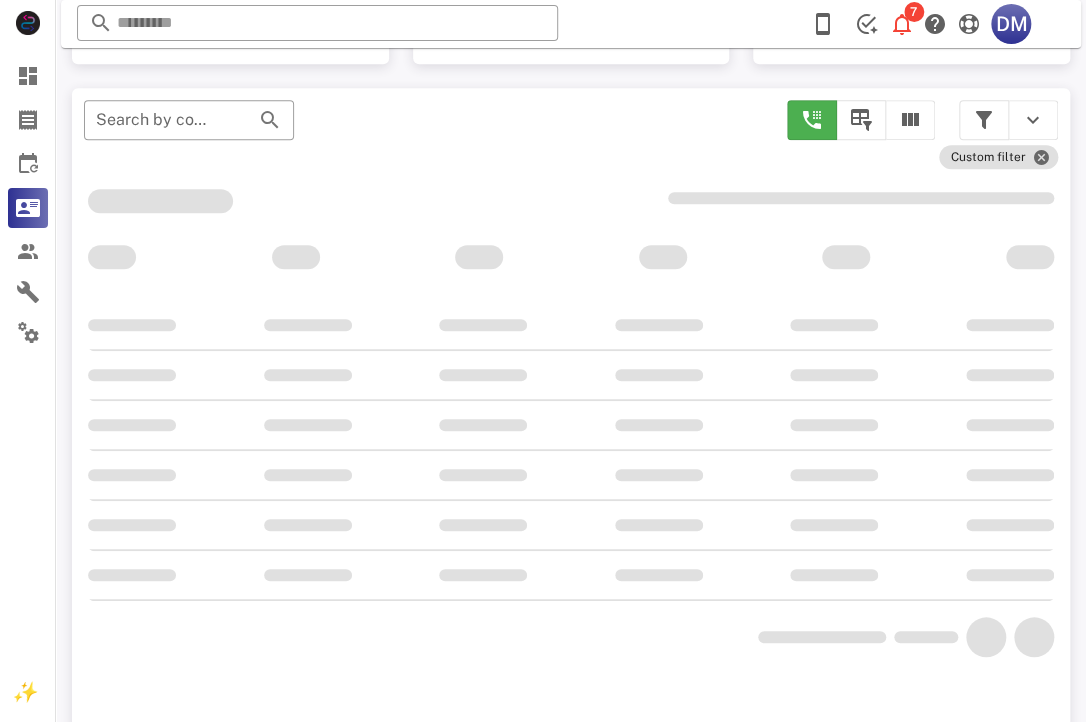 scroll, scrollTop: 380, scrollLeft: 0, axis: vertical 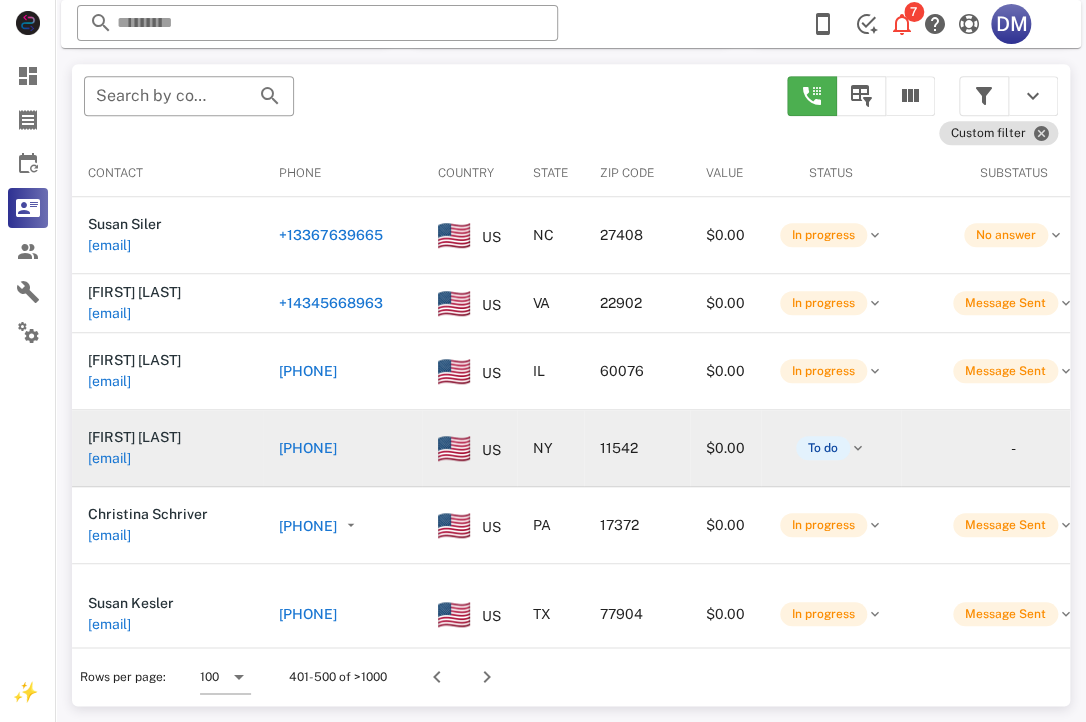 click on "[PHONE]" at bounding box center (308, 448) 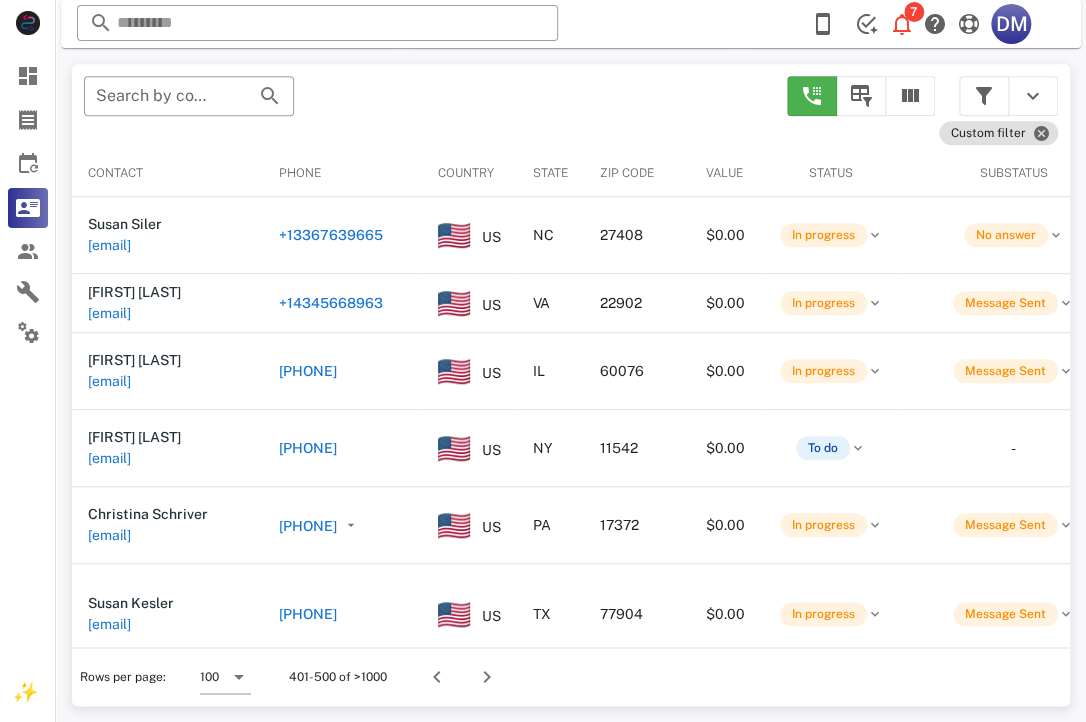 type on "**********" 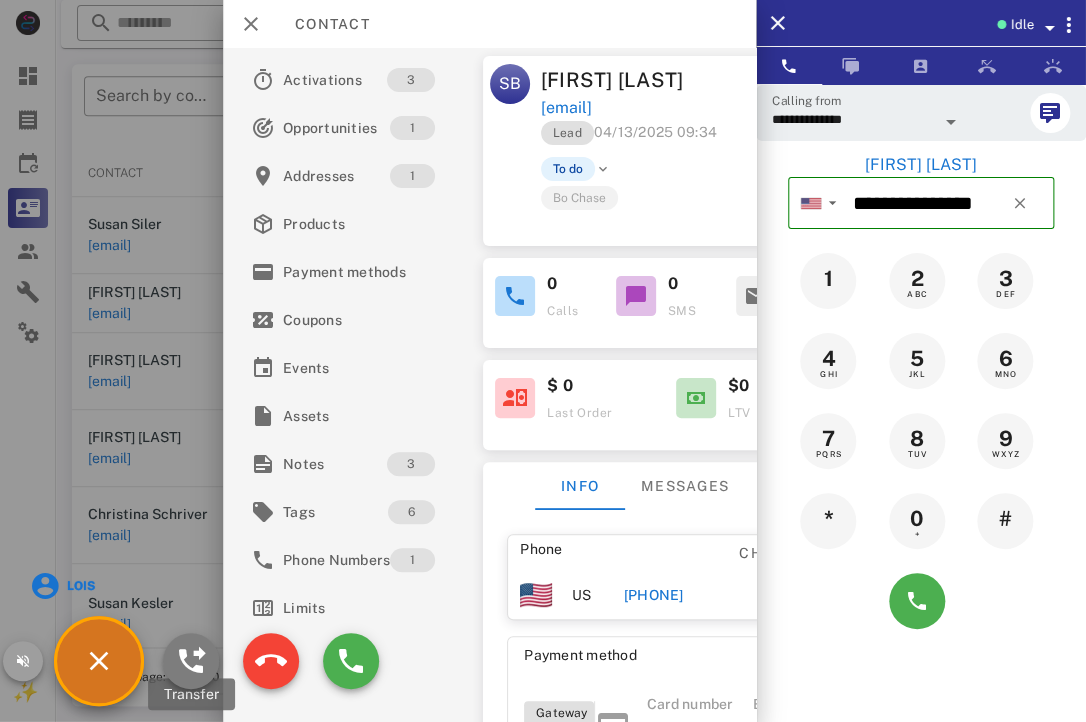 click at bounding box center (191, 661) 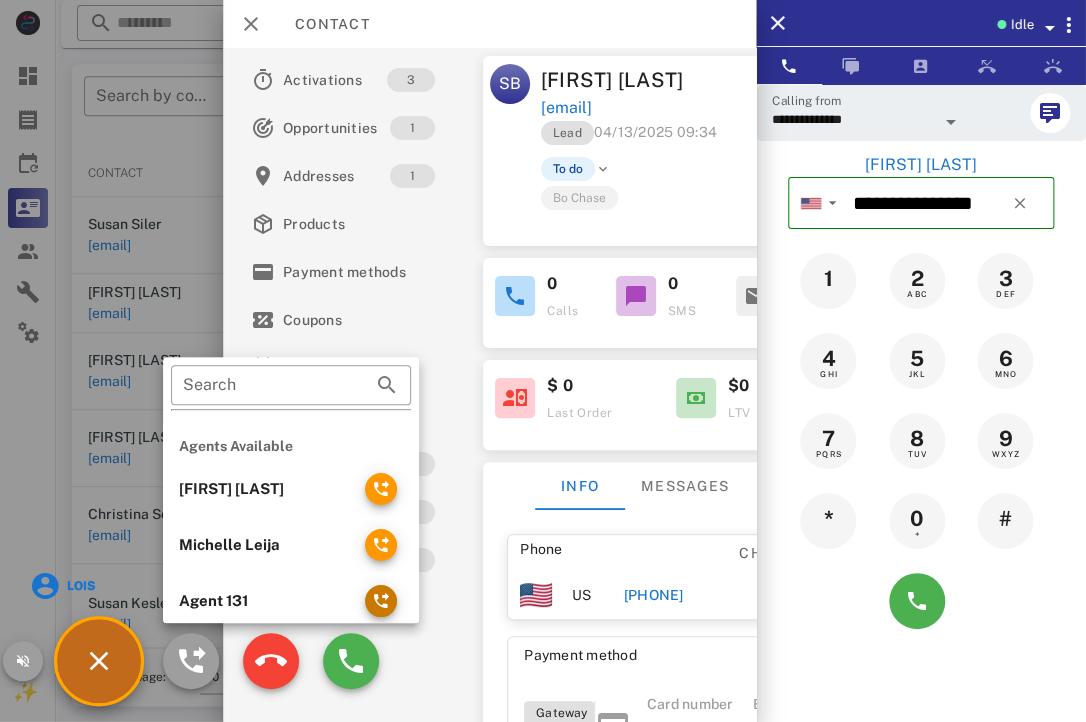 click at bounding box center [381, 601] 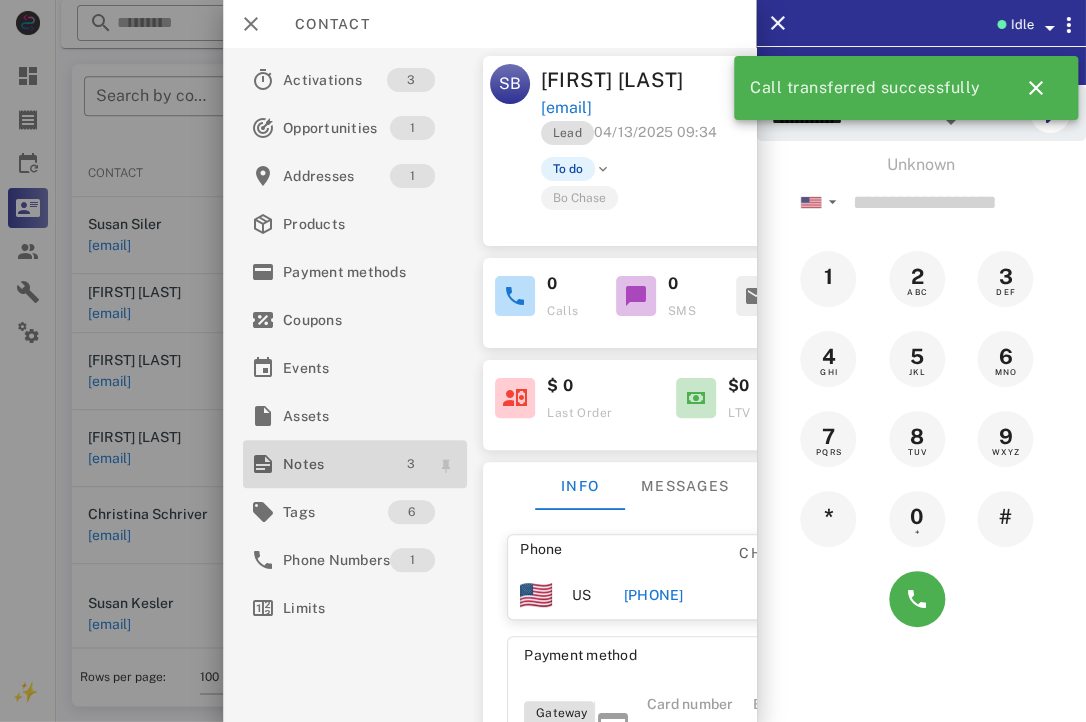 click on "3" at bounding box center (412, 464) 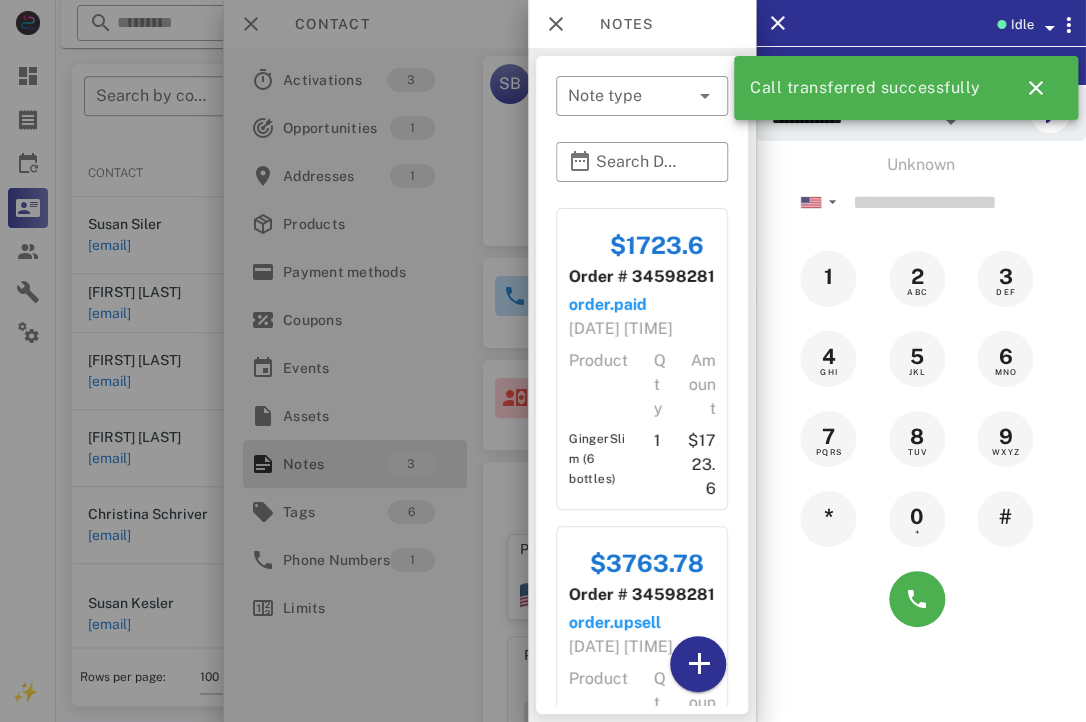 scroll, scrollTop: 728, scrollLeft: 0, axis: vertical 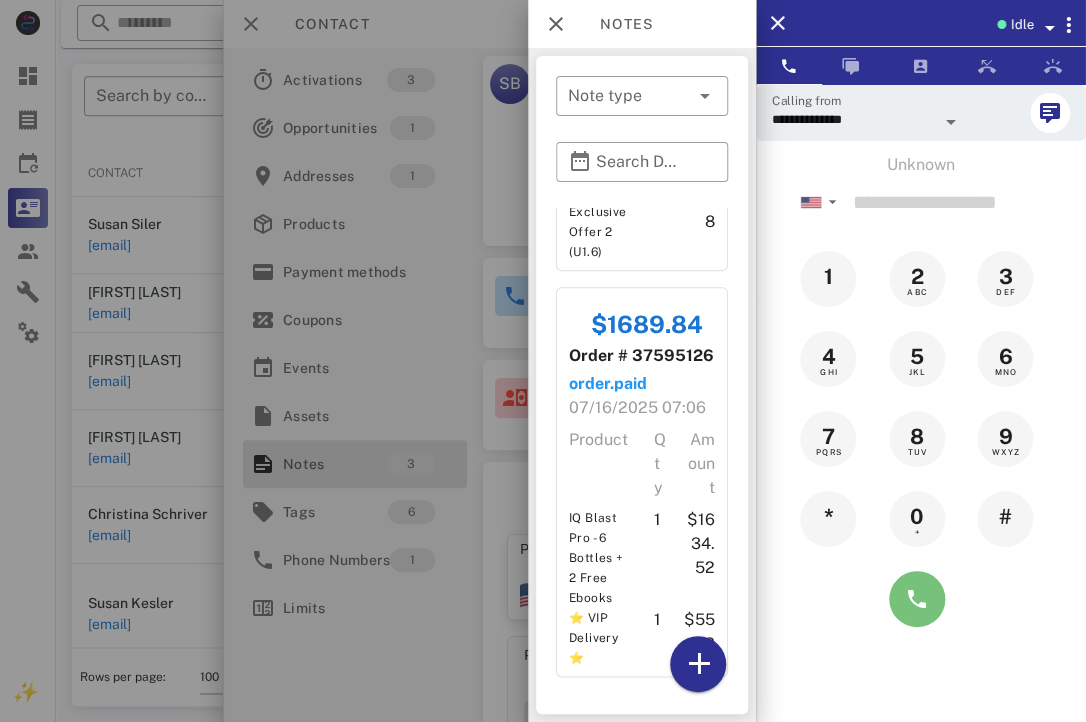 click at bounding box center [917, 599] 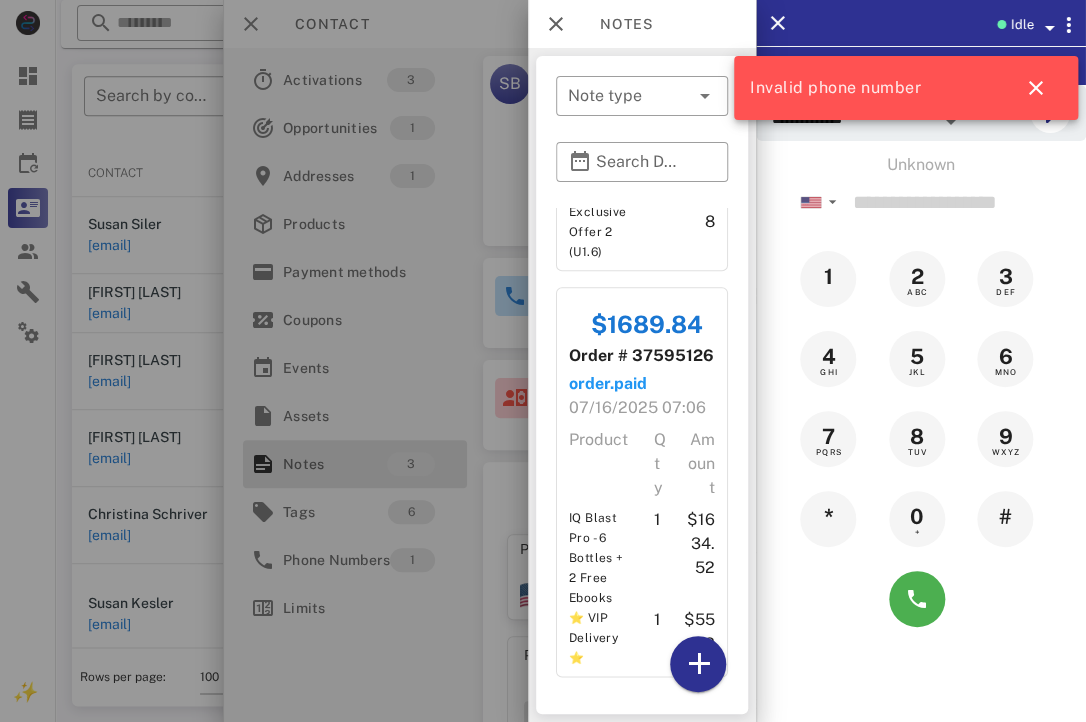 click at bounding box center (543, 361) 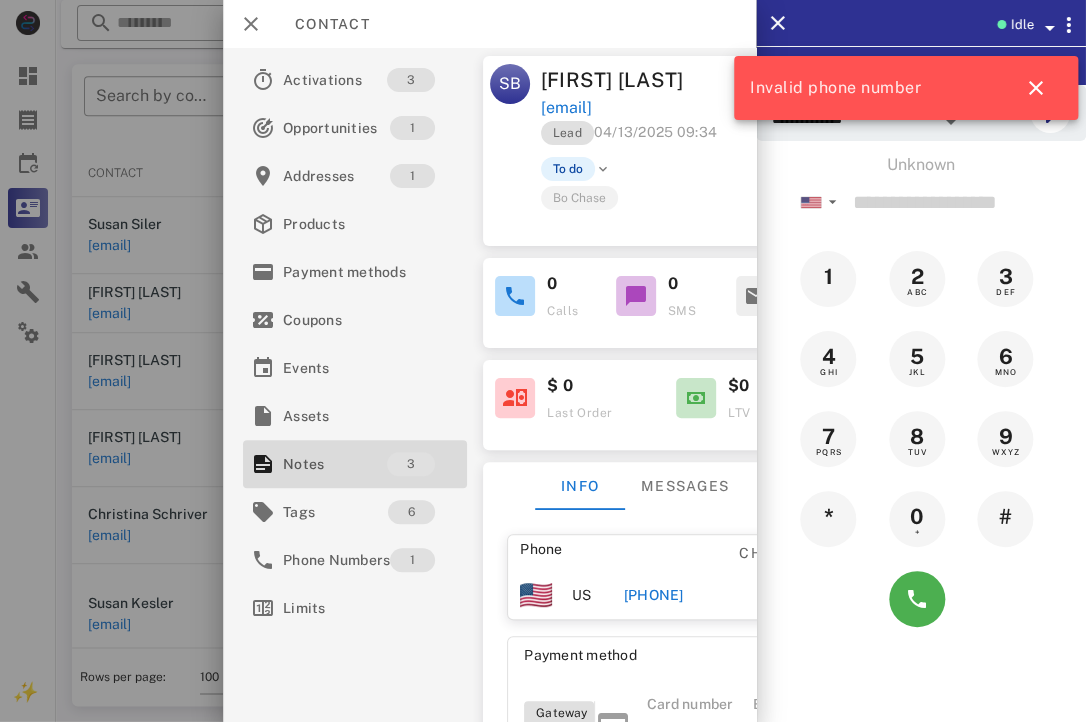 click on "[FIRST] [LAST]  [EMAIL]   Lead   [DATE] [TIME]   To do   [FIRST] [LAST]  0 Calls 0 SMS 0 Emails $ 0 Last Order $0 LTV  Info   Messages   Custom fields   Phone   Change   US   [PHONE]   Payment method   Add  Gateway  Card number  ---- ---- ---- ----  Expires  -- / --  Address   Change   [NUMBER] [STREET] .
[CITY], [STATE], [POSTAL_CODE] .
US" at bounding box center (665, 385) 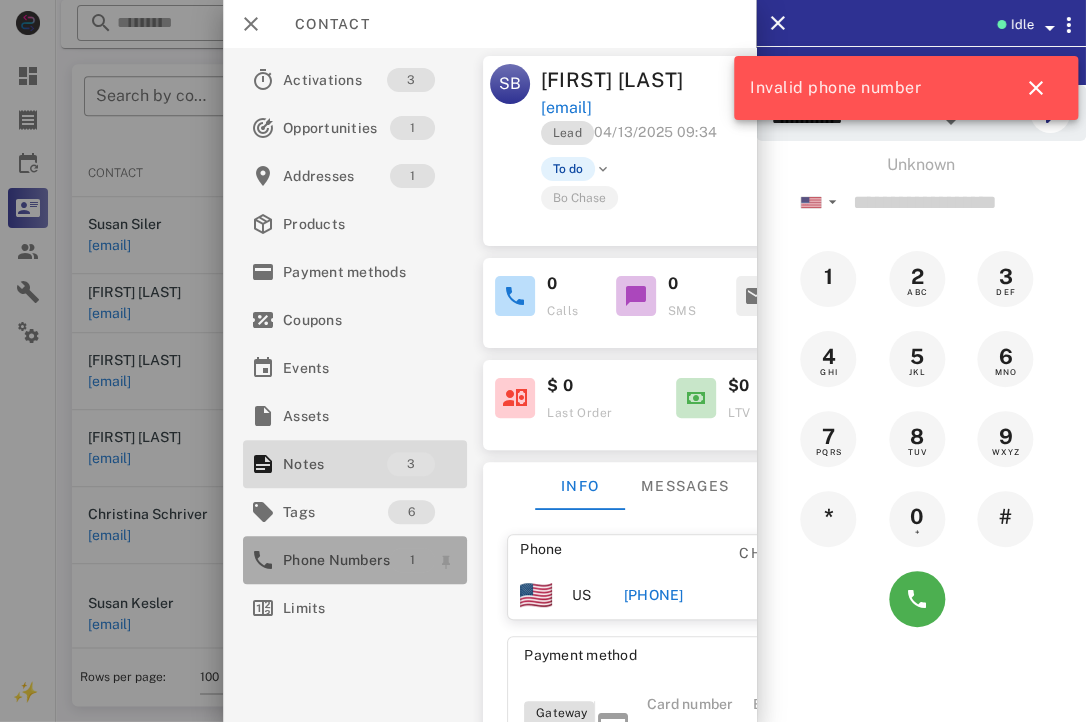 click on "1" at bounding box center (413, 560) 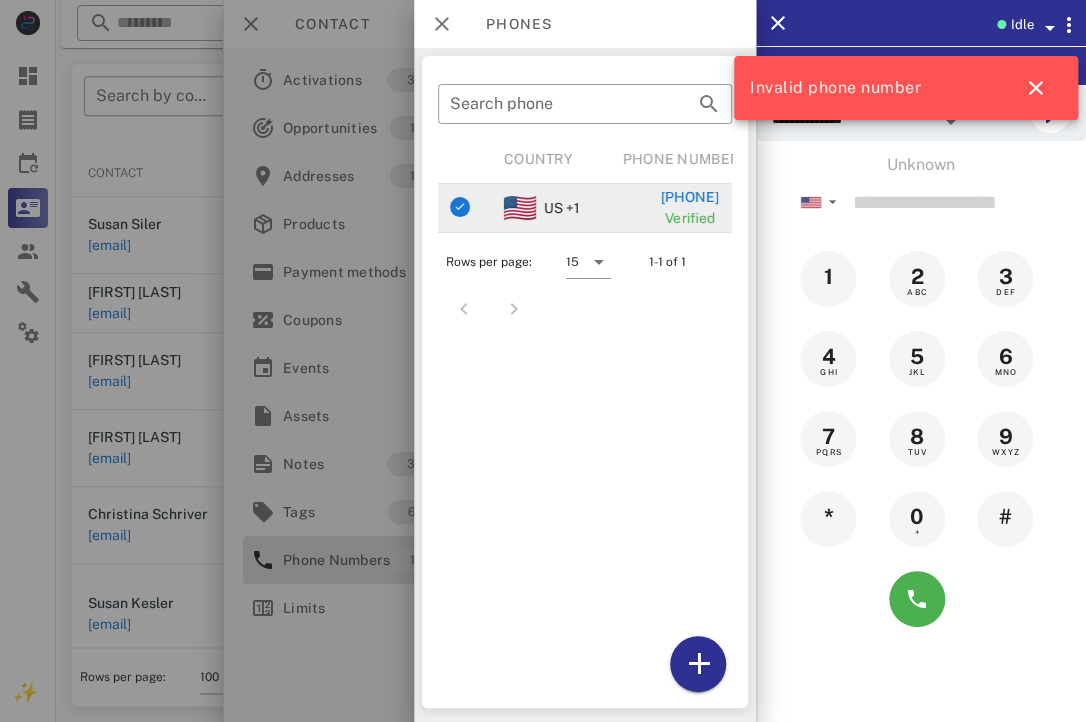 click on "[PHONE]" at bounding box center [689, 197] 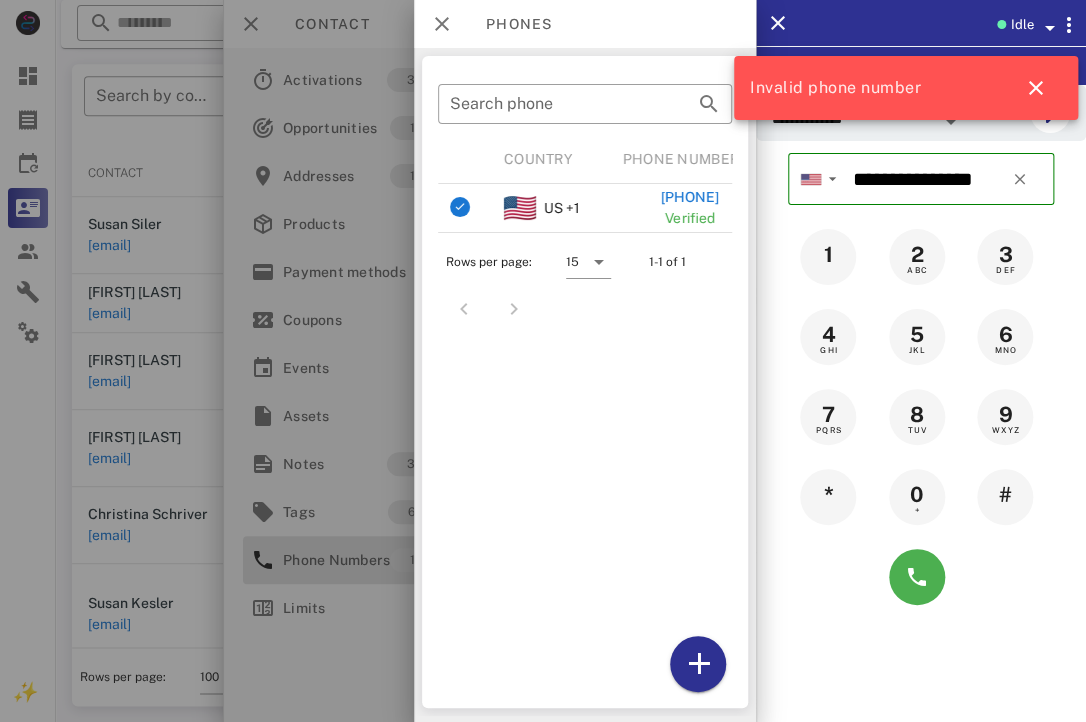 click at bounding box center (921, 577) 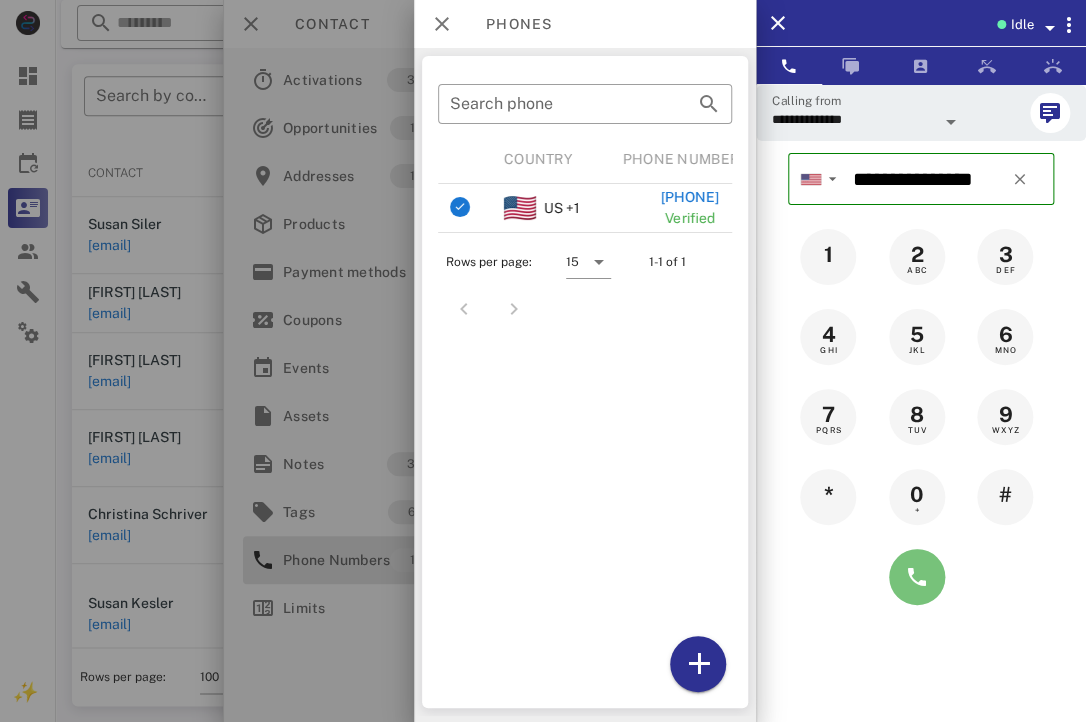 click at bounding box center (917, 577) 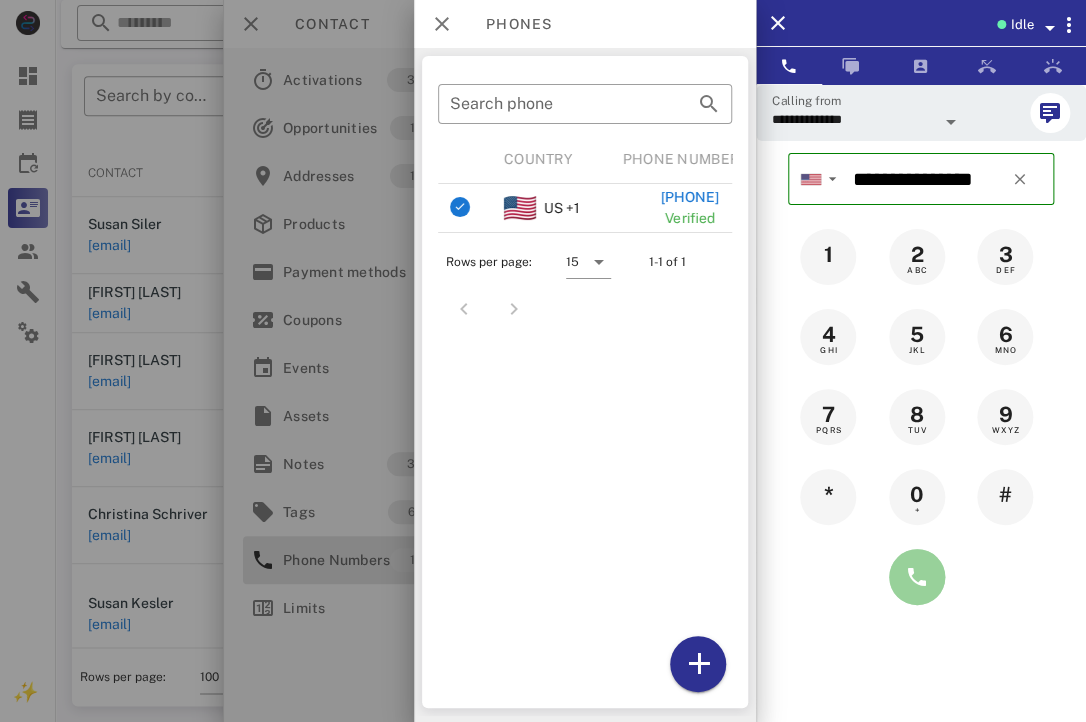 click at bounding box center [917, 577] 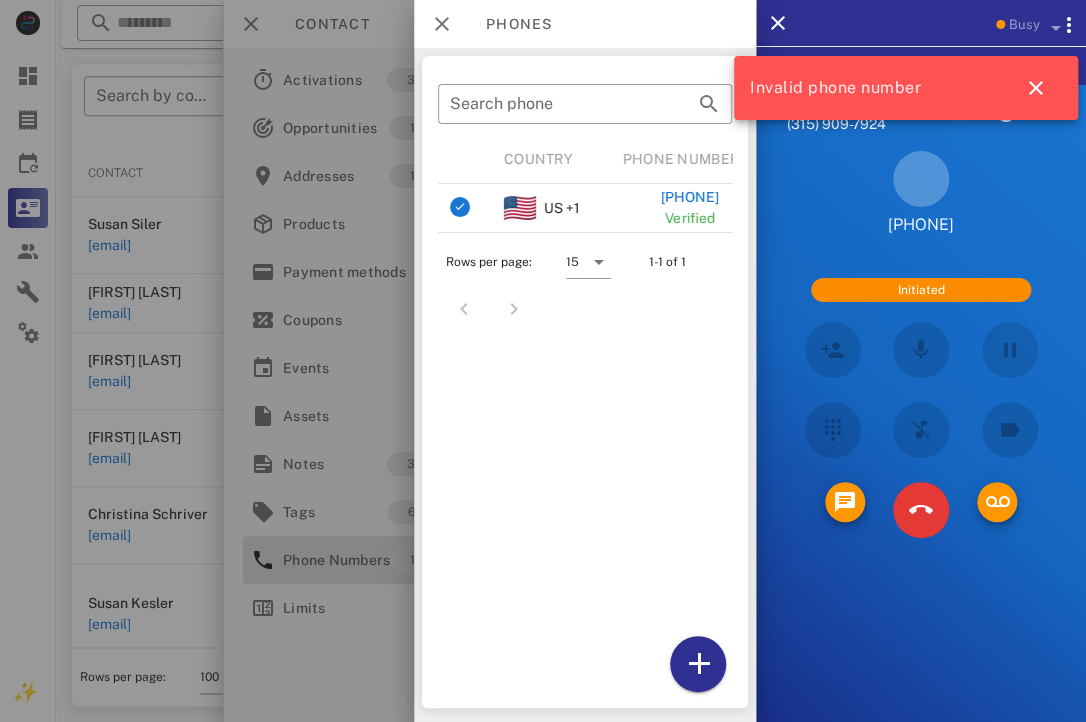 click at bounding box center [543, 361] 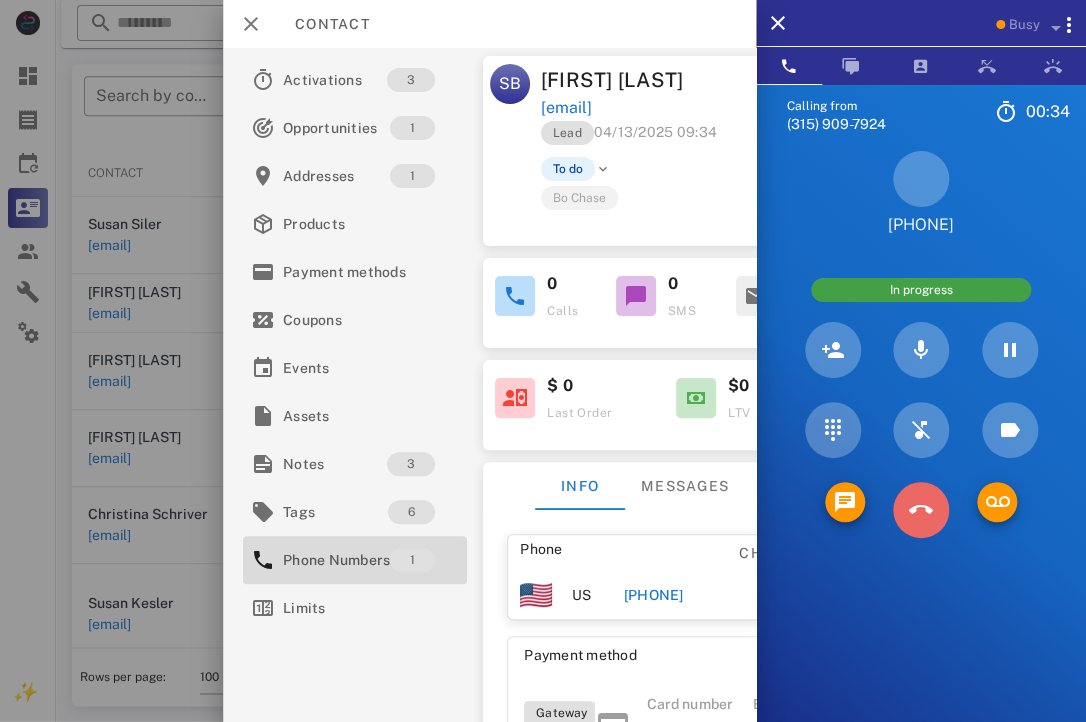 click at bounding box center (921, 510) 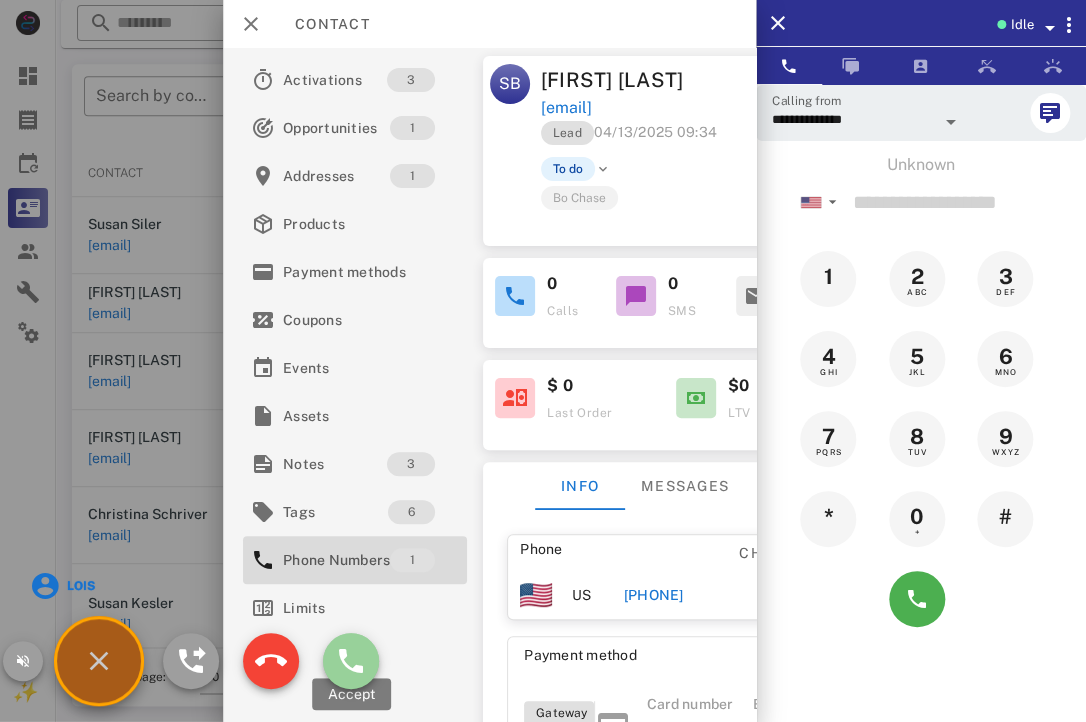 click at bounding box center (351, 661) 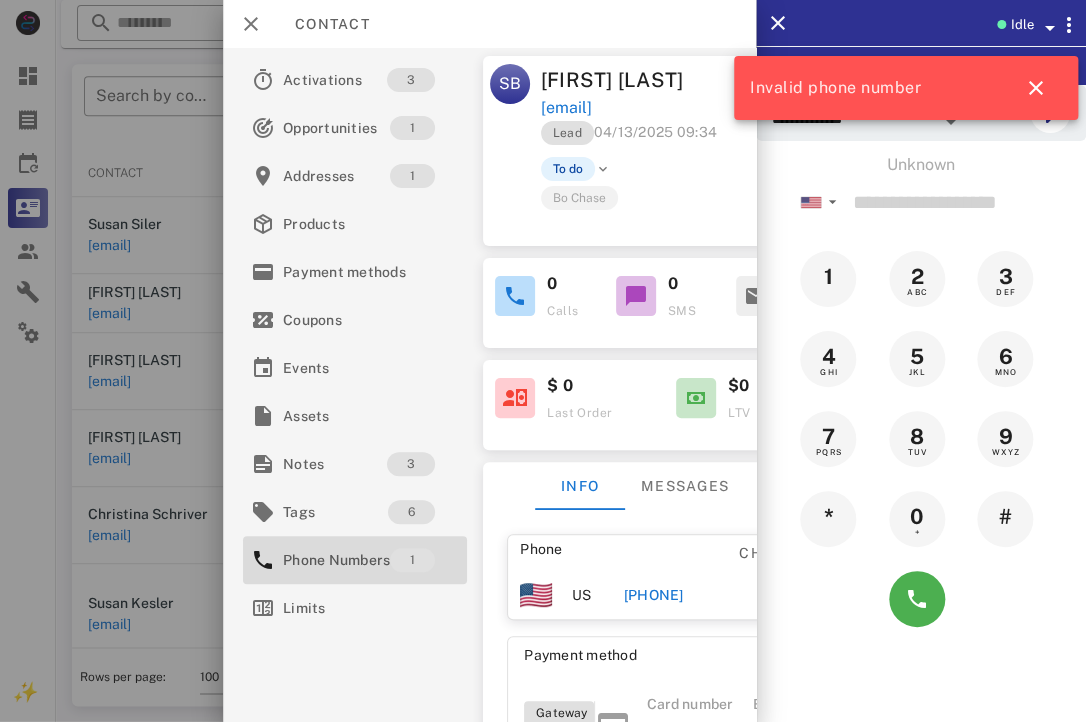 click at bounding box center [543, 361] 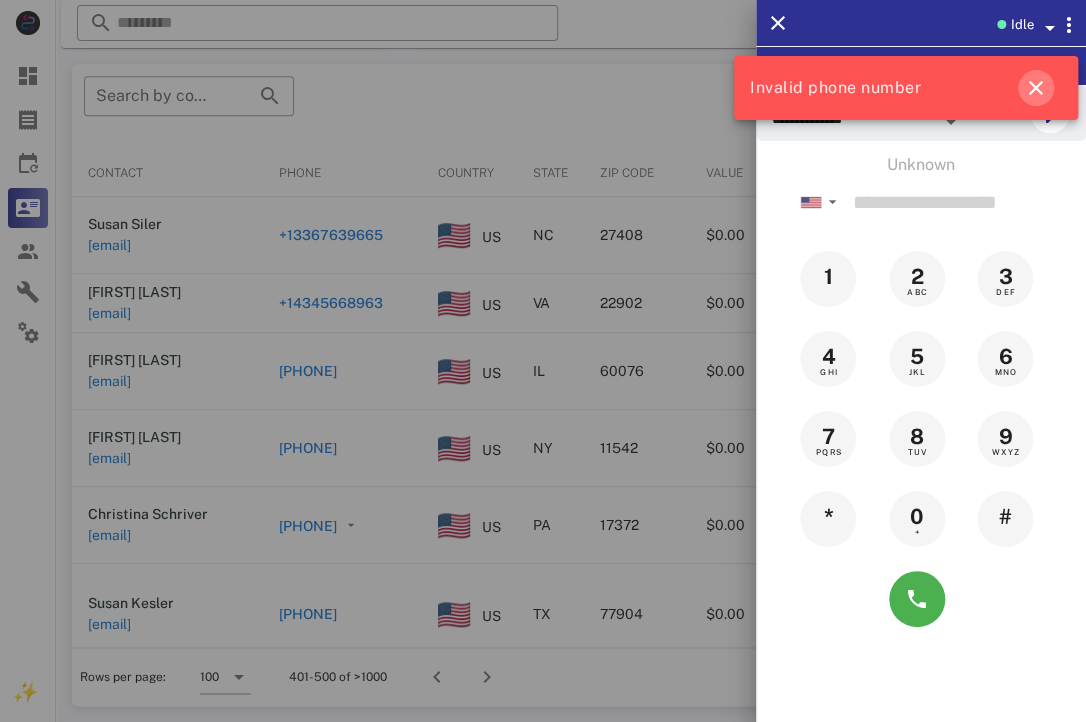 click at bounding box center [1036, 88] 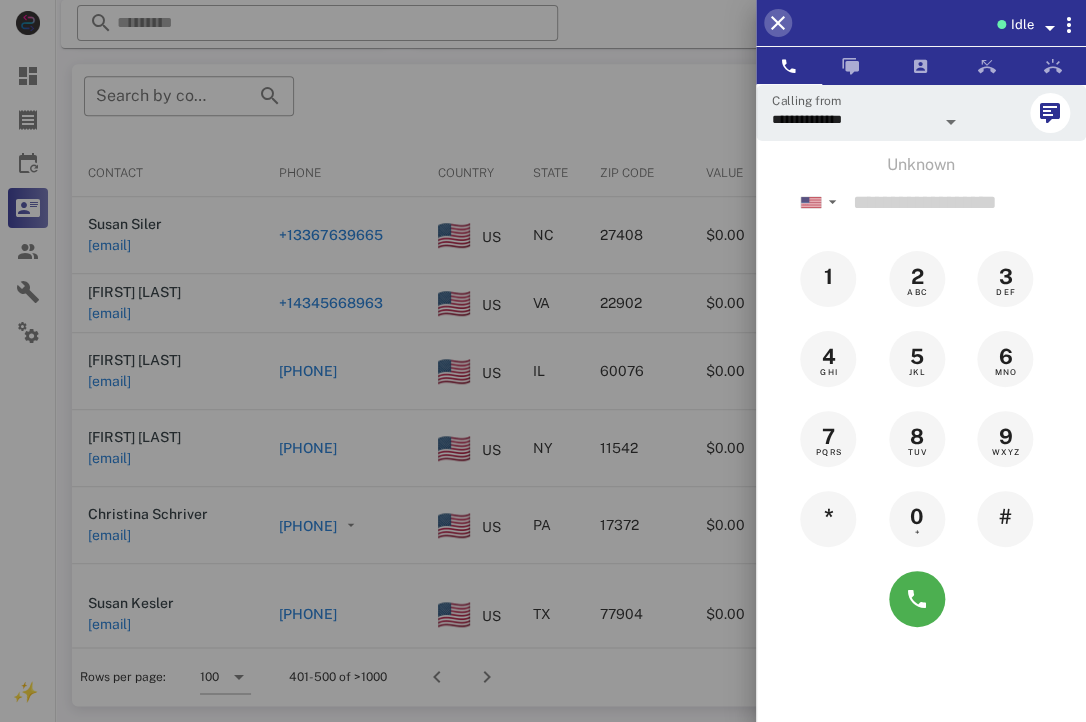 click at bounding box center (778, 23) 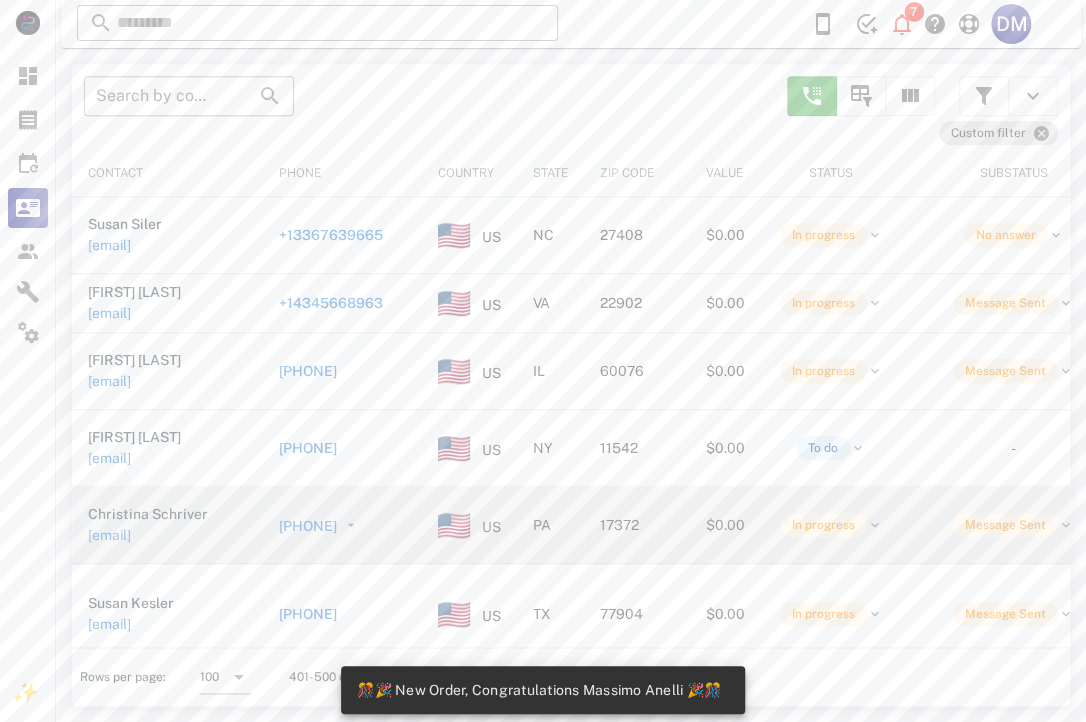 click on "[PHONE]" at bounding box center (308, 526) 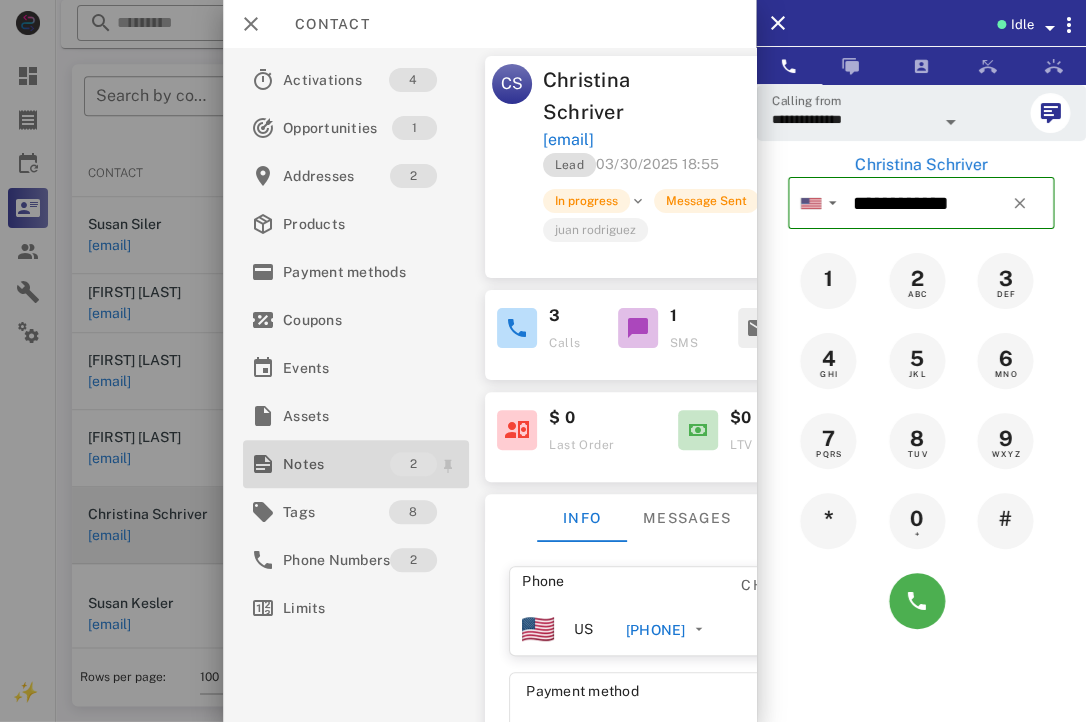 click on "Notes  2" at bounding box center [356, 464] 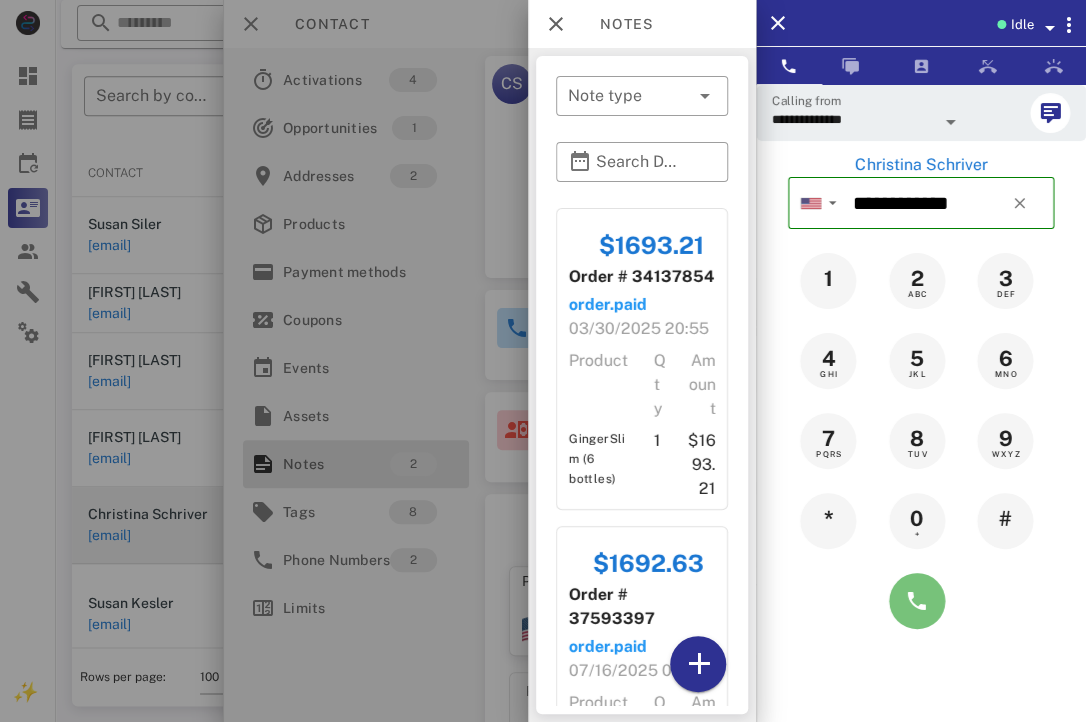 click at bounding box center (917, 601) 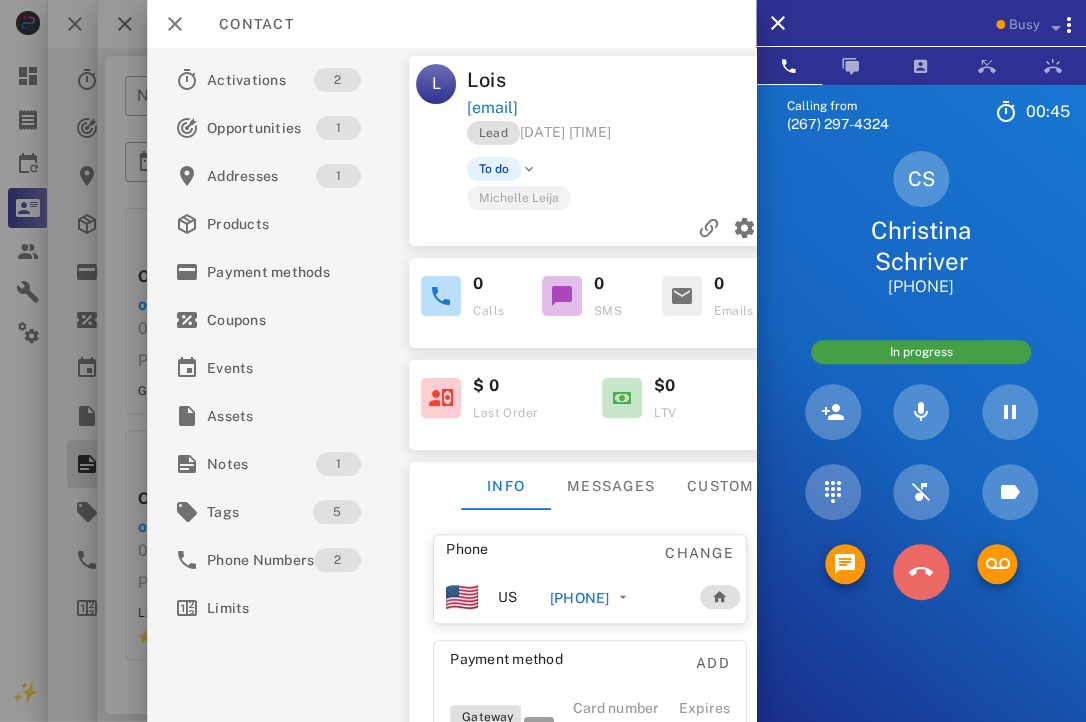 click at bounding box center (921, 572) 